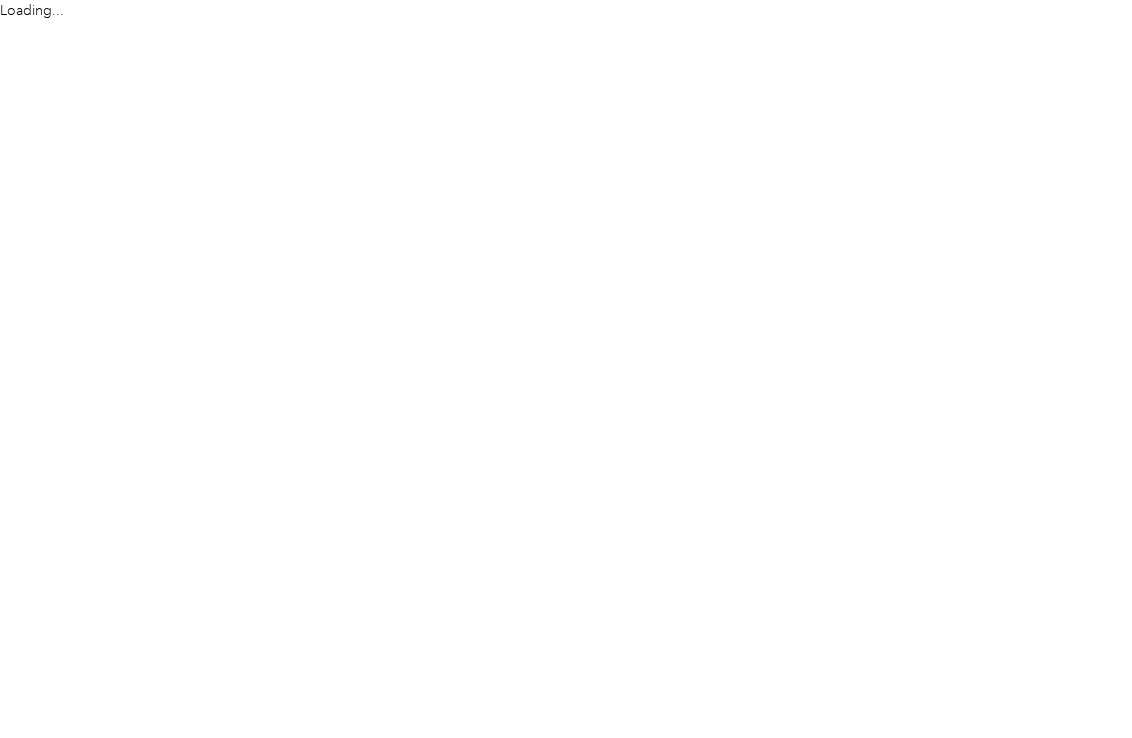 scroll, scrollTop: 0, scrollLeft: 0, axis: both 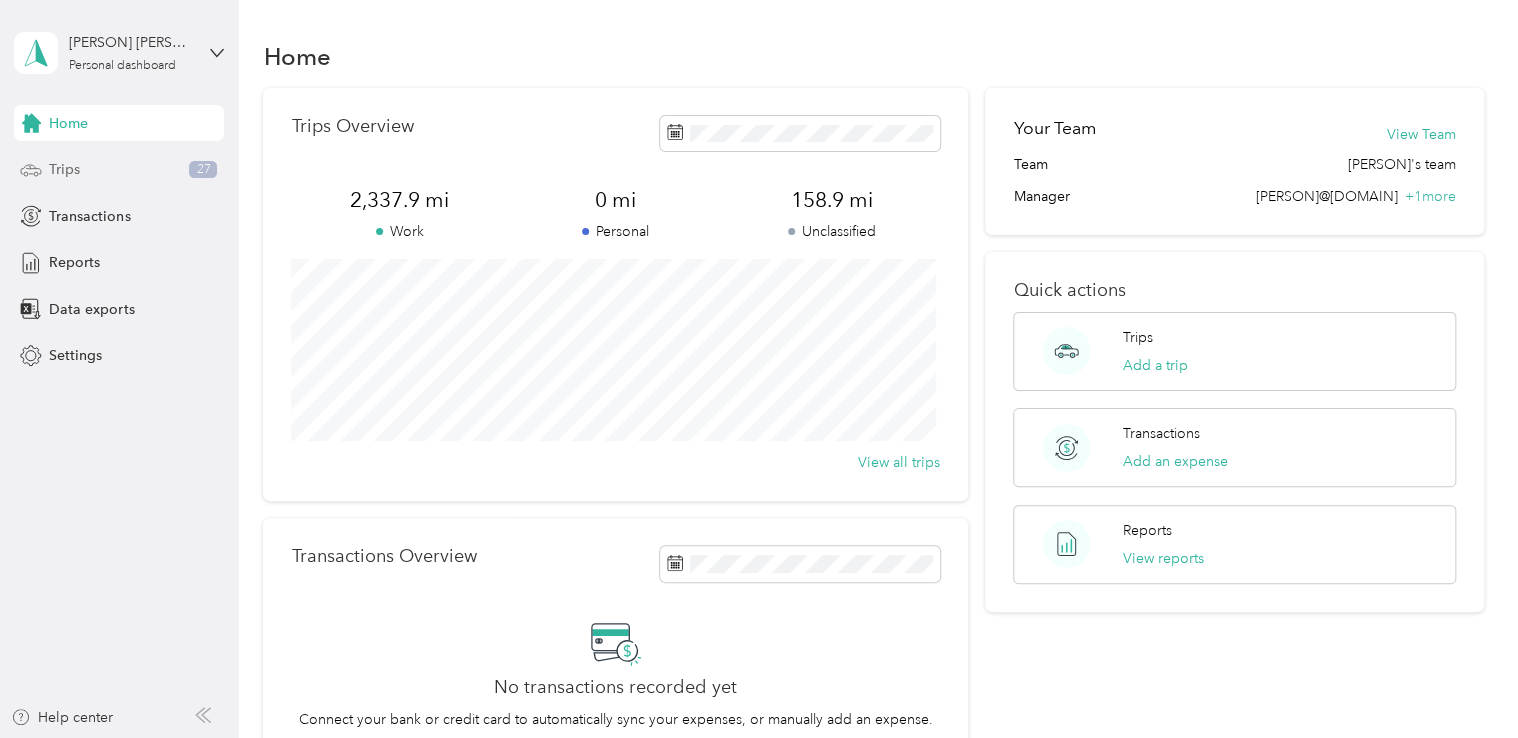 click on "Trips 27" at bounding box center [119, 170] 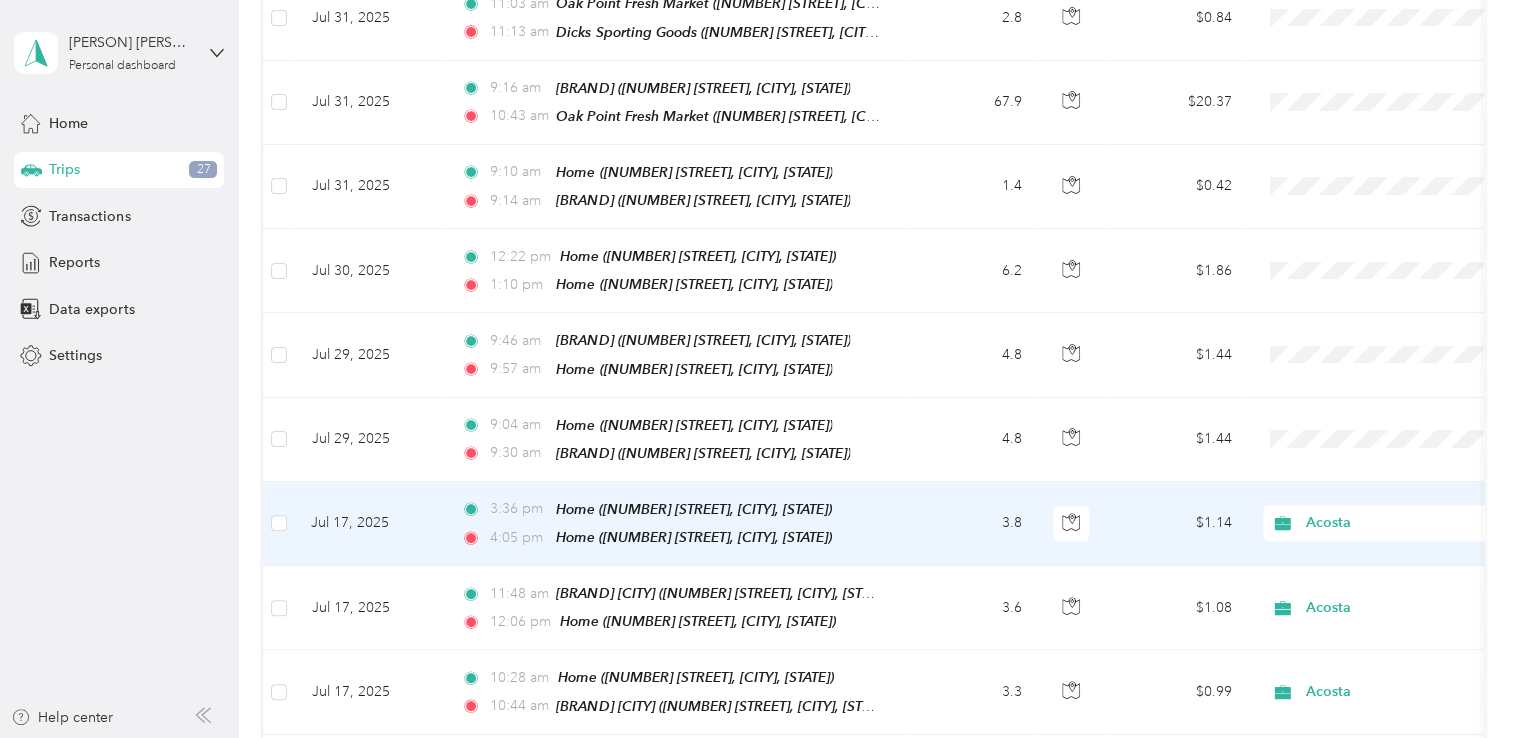 scroll, scrollTop: 400, scrollLeft: 0, axis: vertical 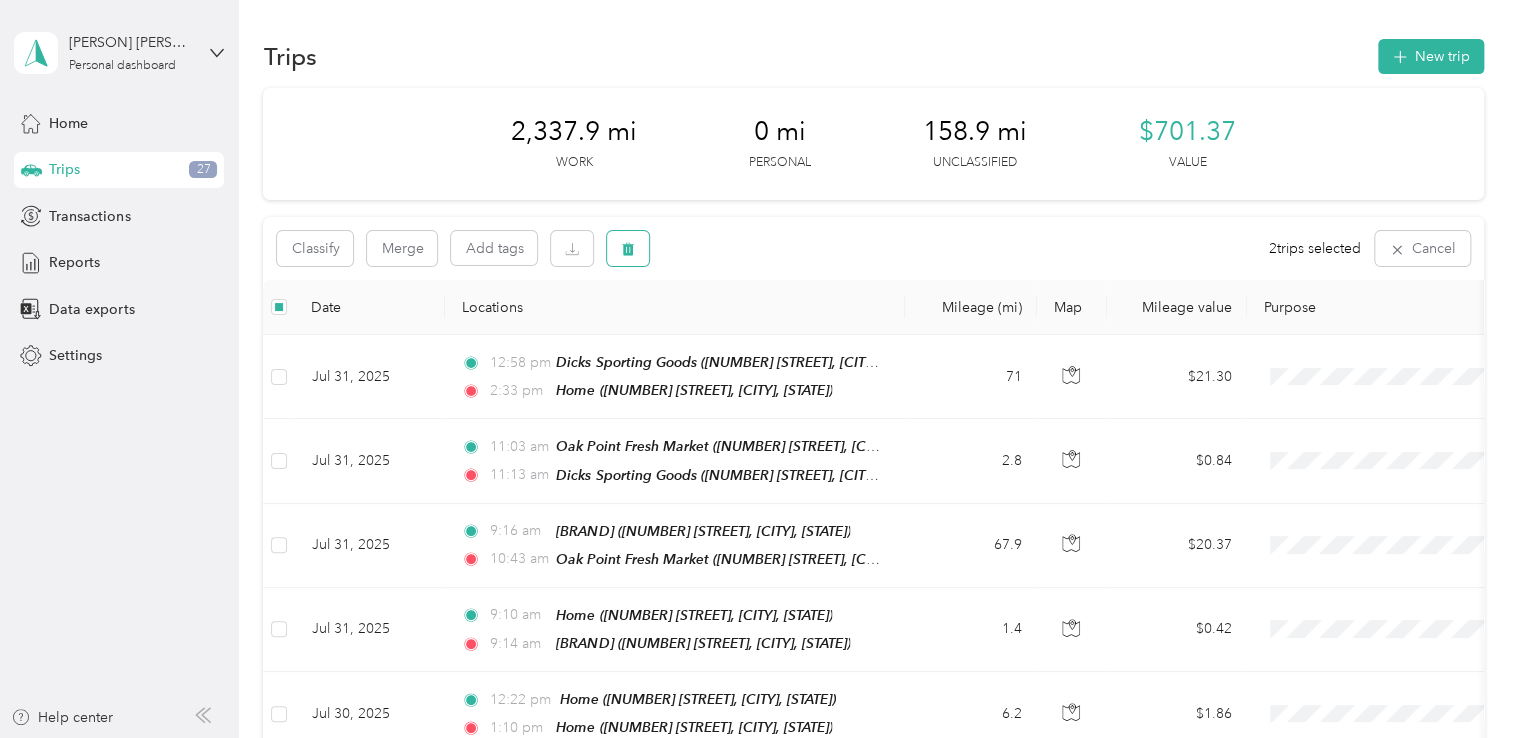 click 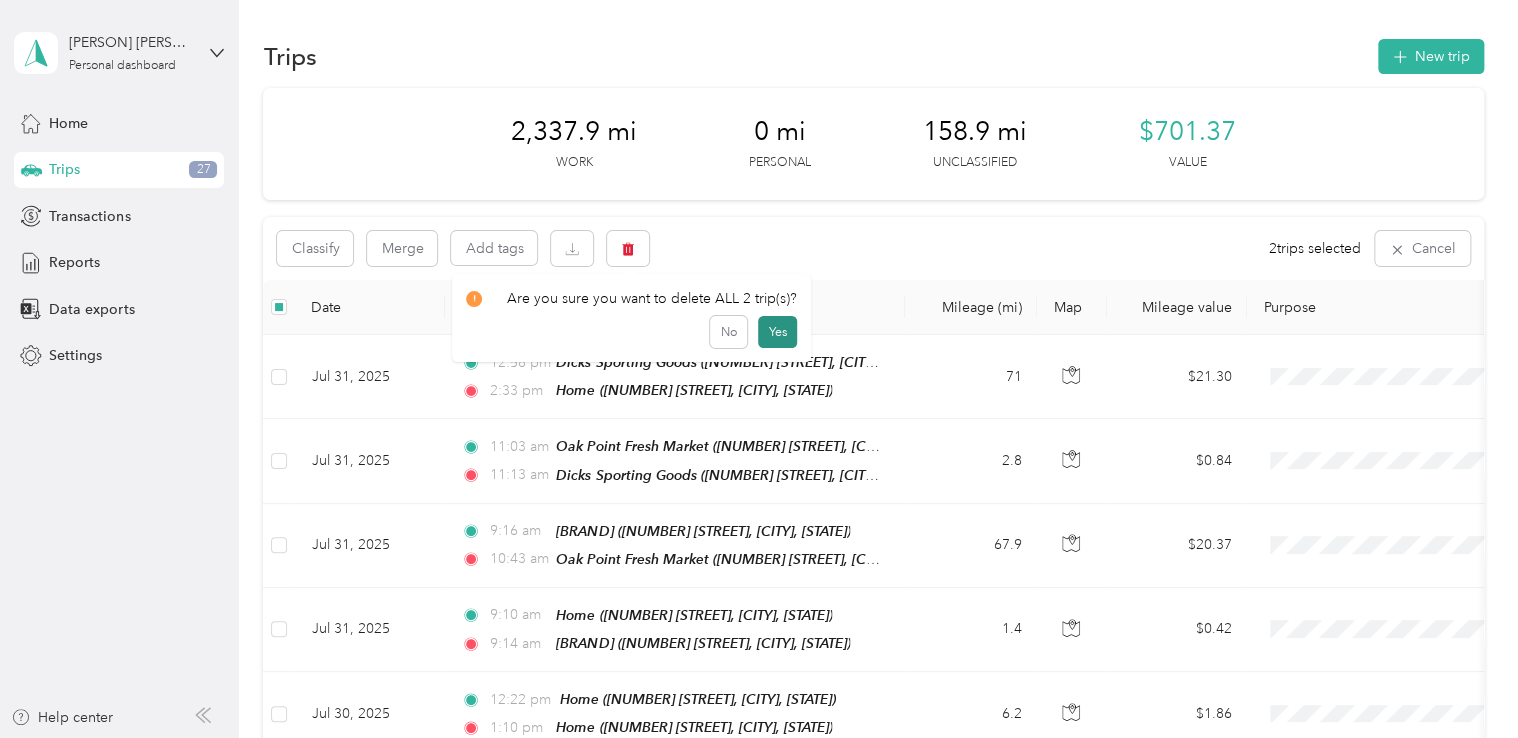 click on "Yes" at bounding box center (777, 332) 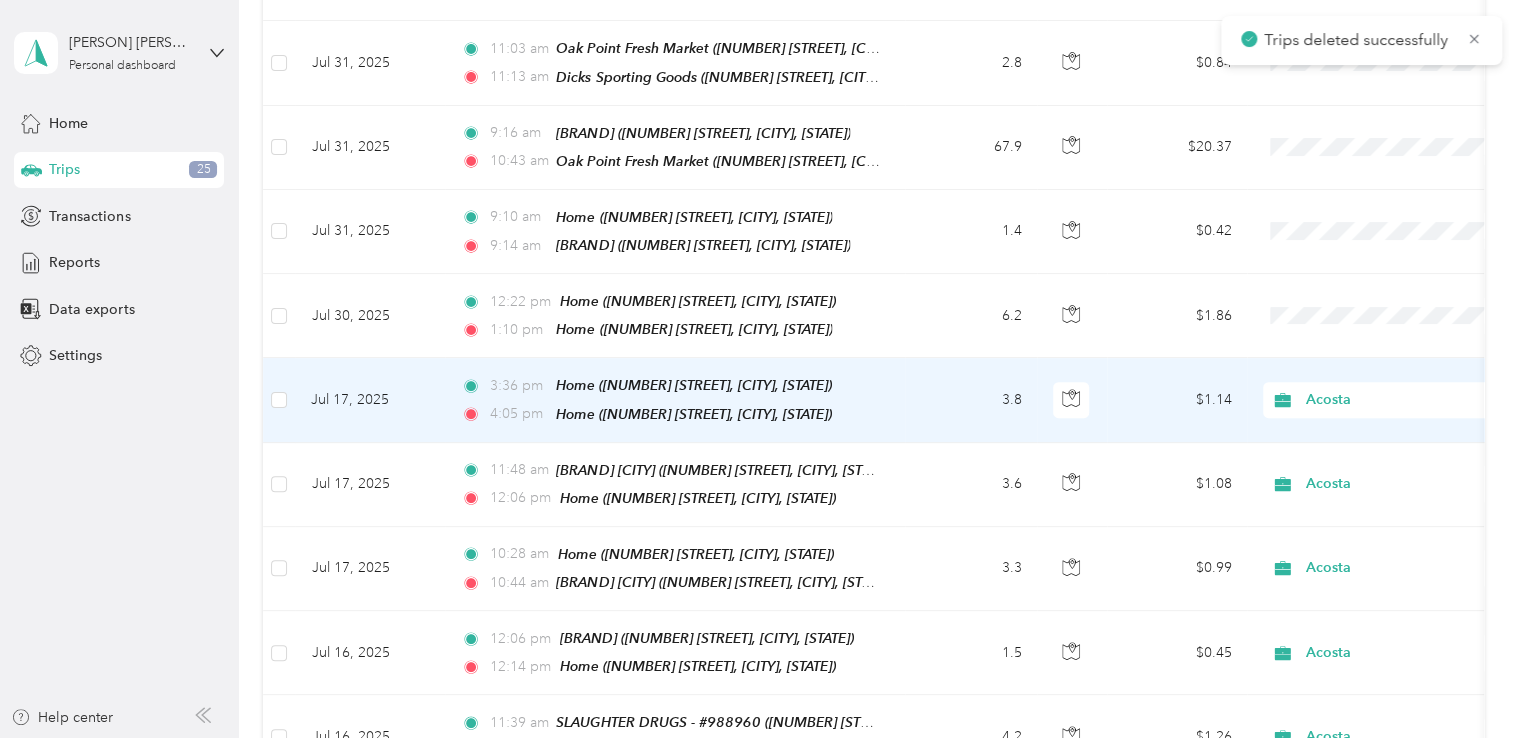 scroll, scrollTop: 300, scrollLeft: 0, axis: vertical 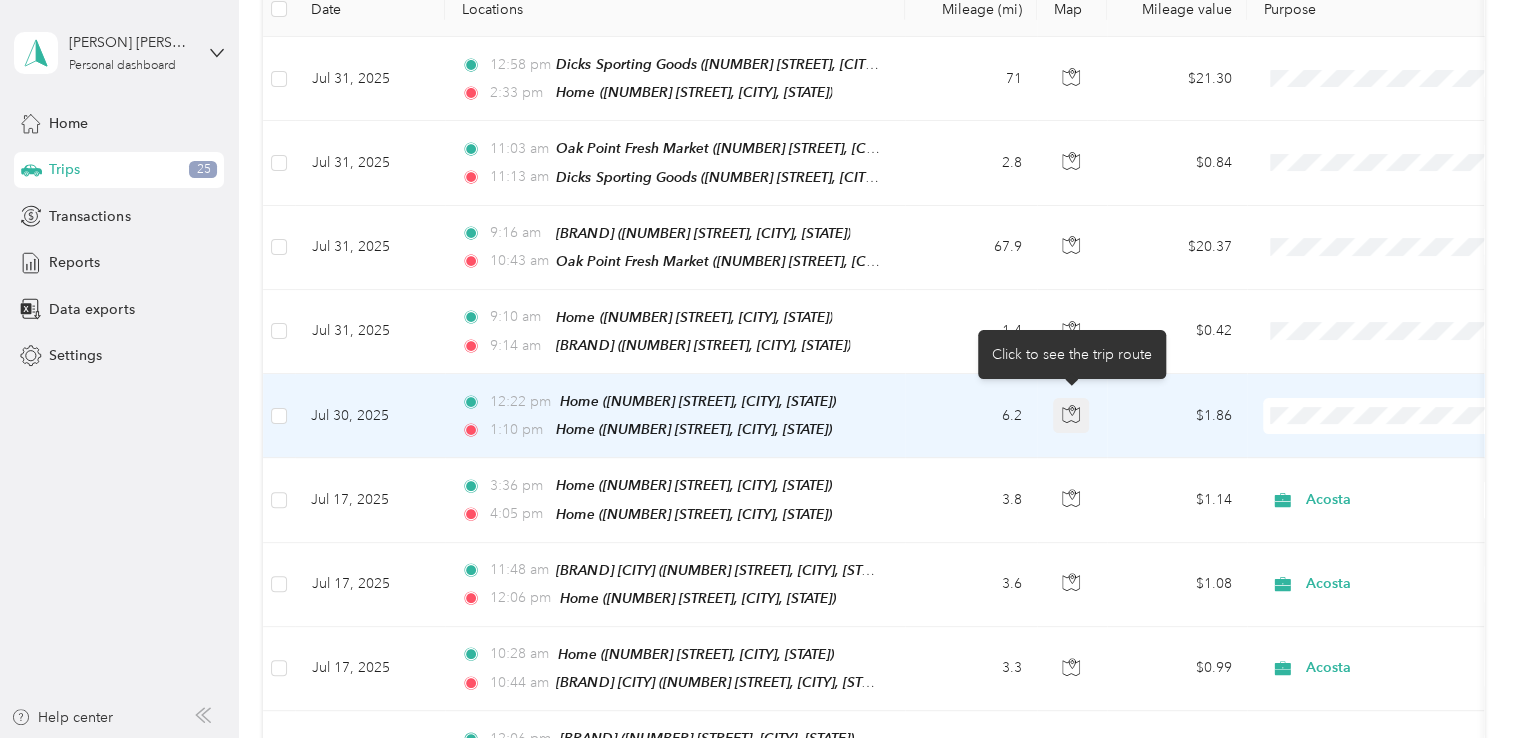 click 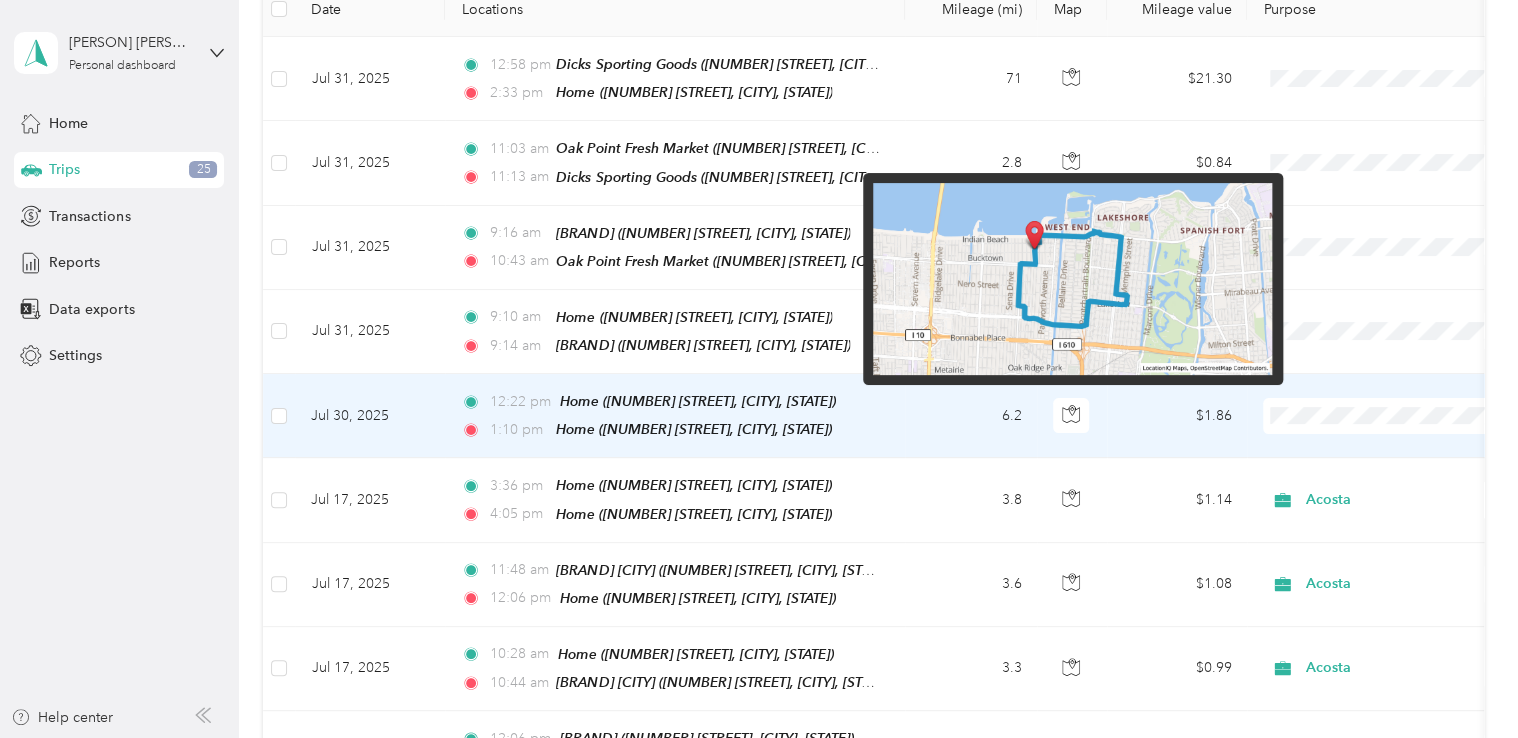 click at bounding box center (1072, 279) 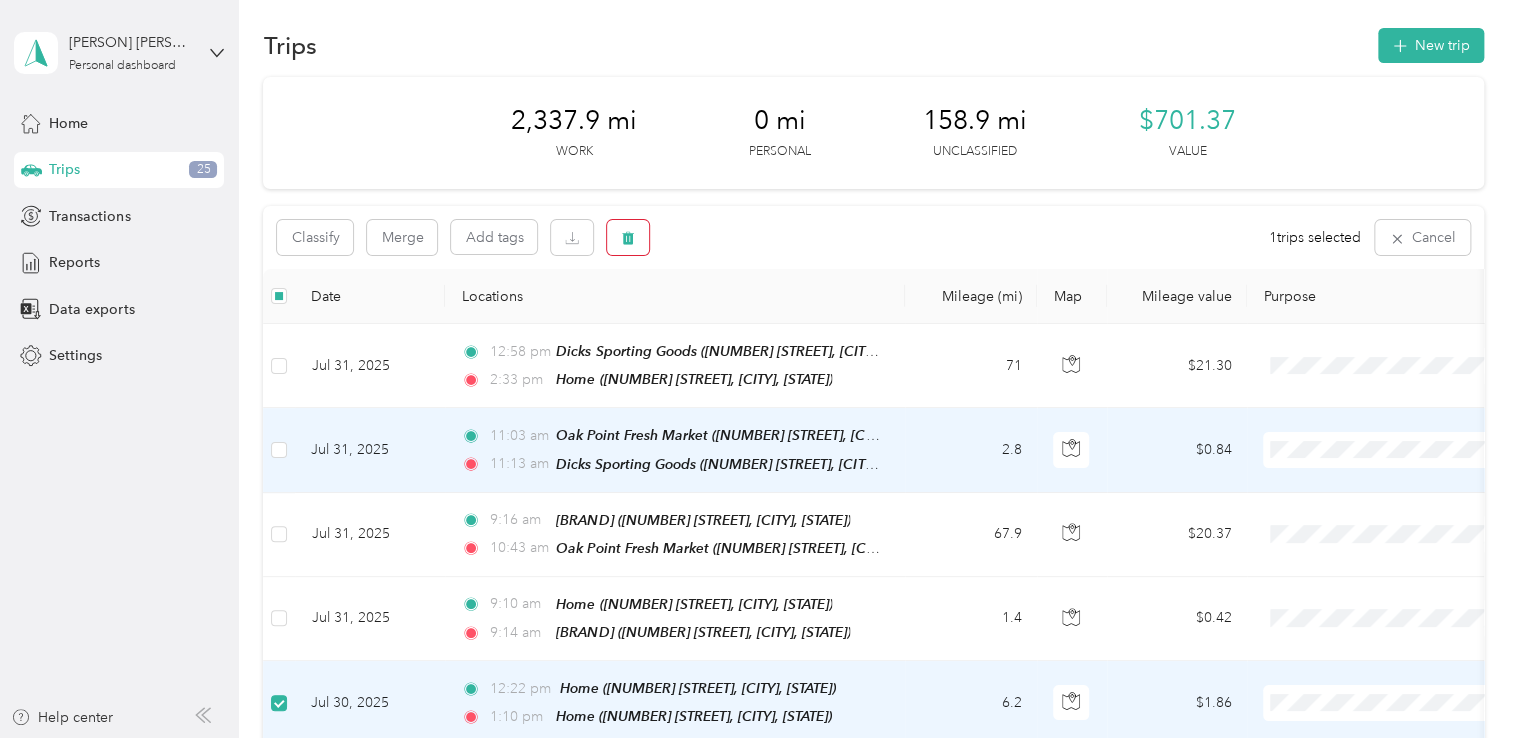 scroll, scrollTop: 0, scrollLeft: 0, axis: both 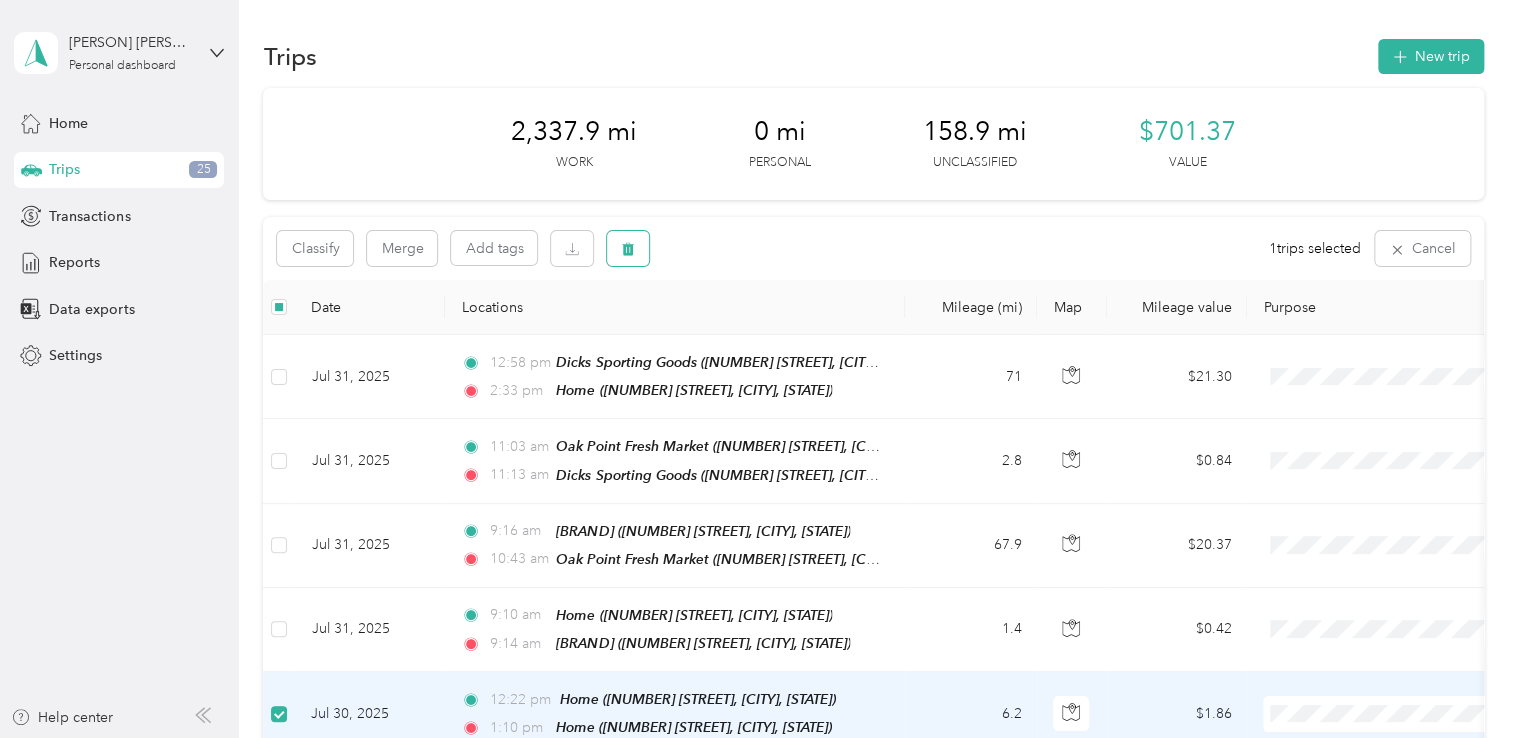 click 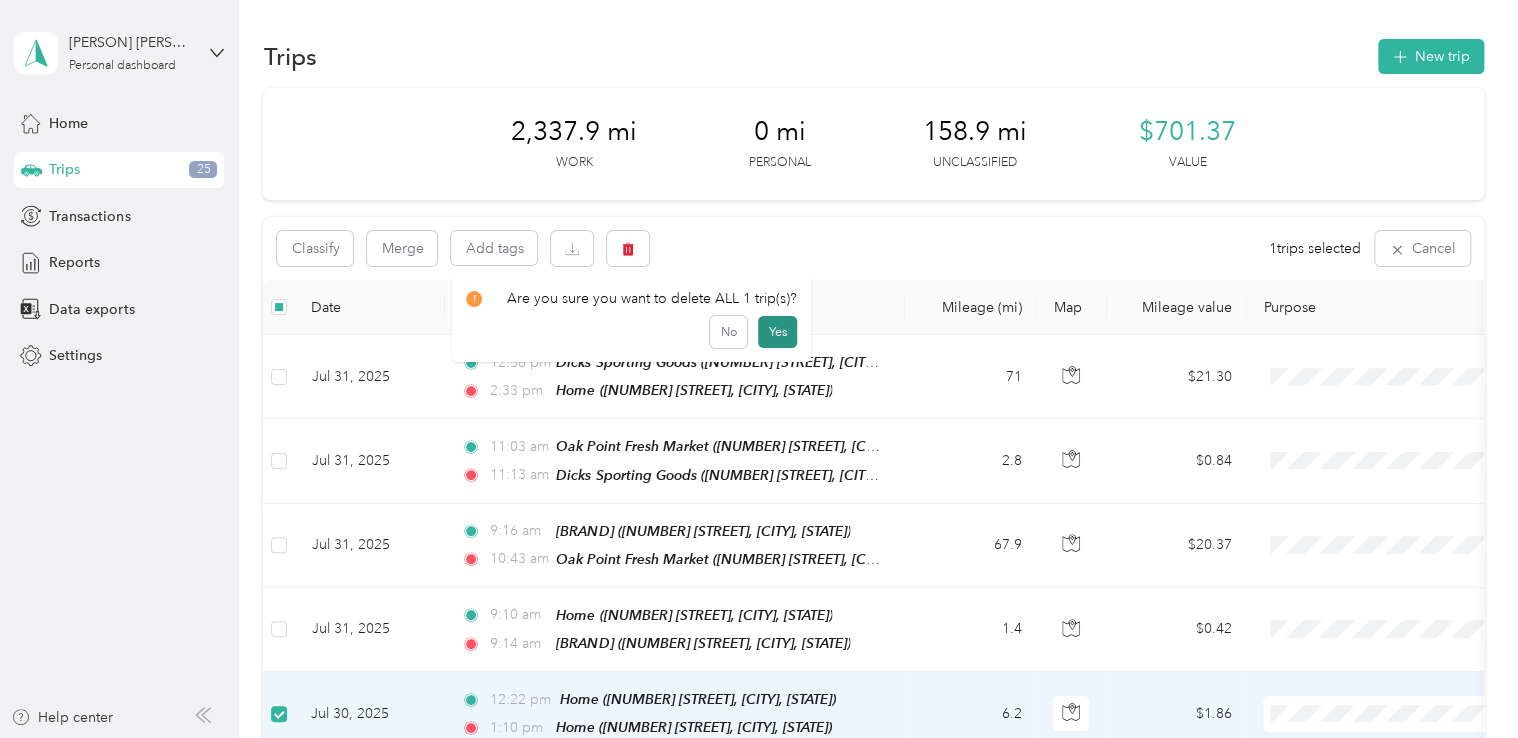 click on "Yes" at bounding box center [777, 332] 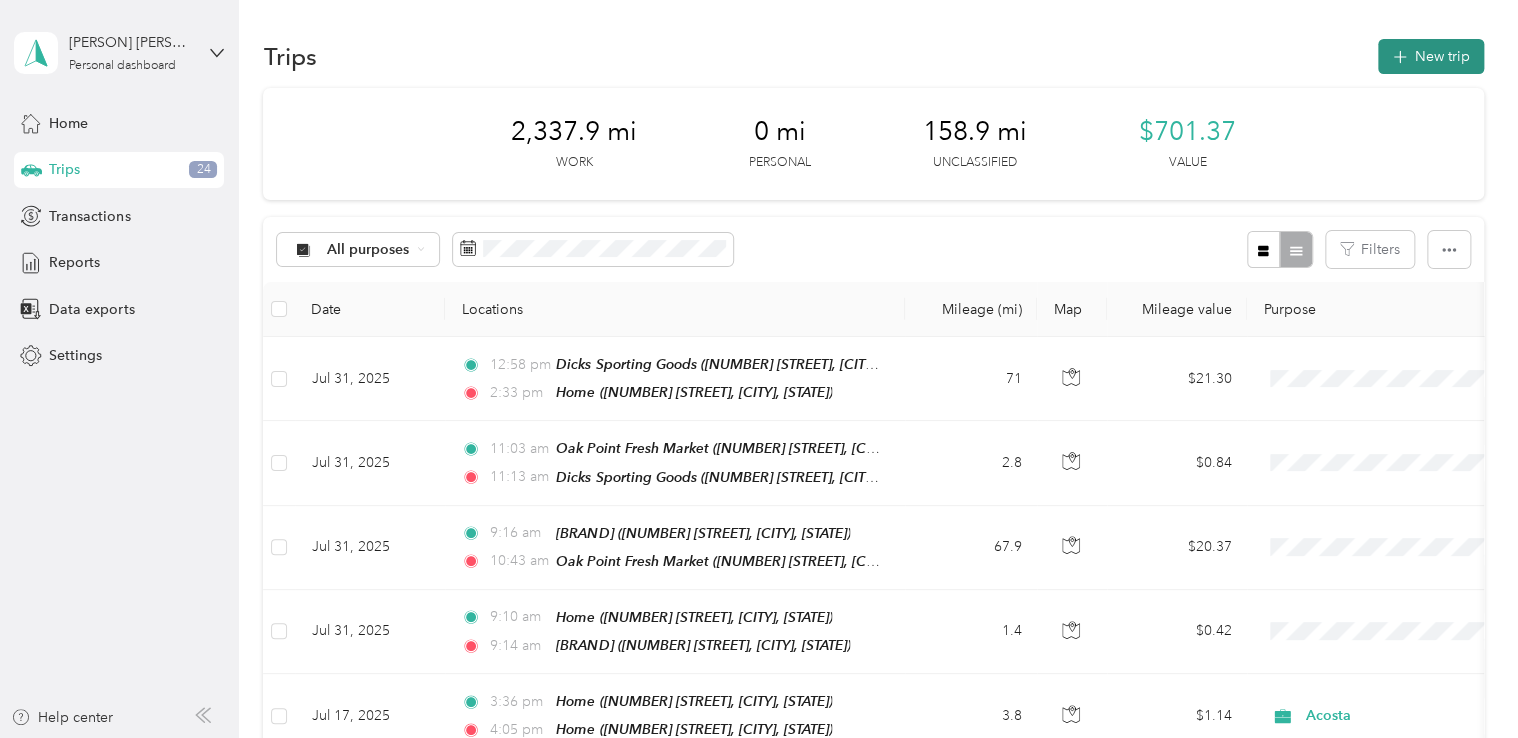 click on "New trip" at bounding box center [1431, 56] 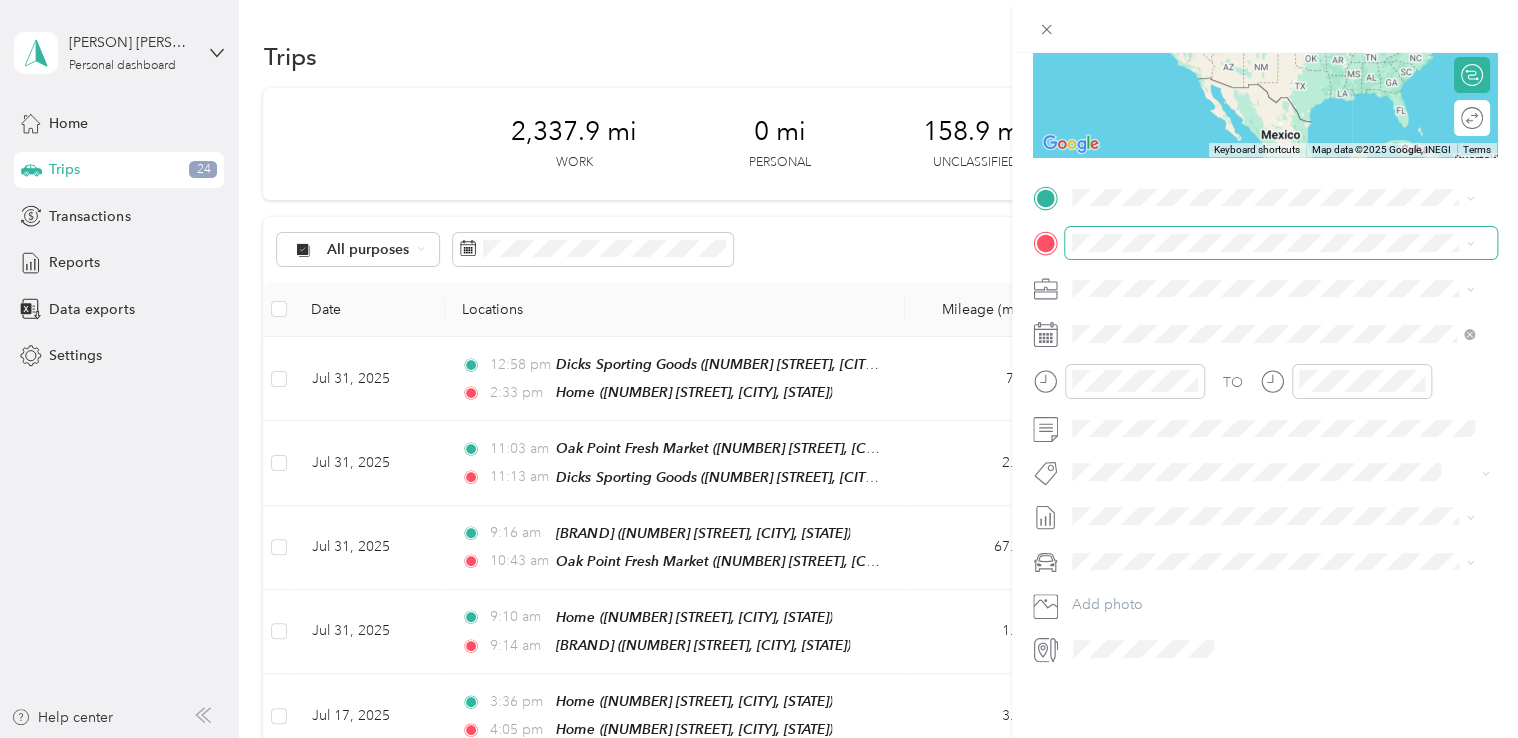 scroll, scrollTop: 300, scrollLeft: 0, axis: vertical 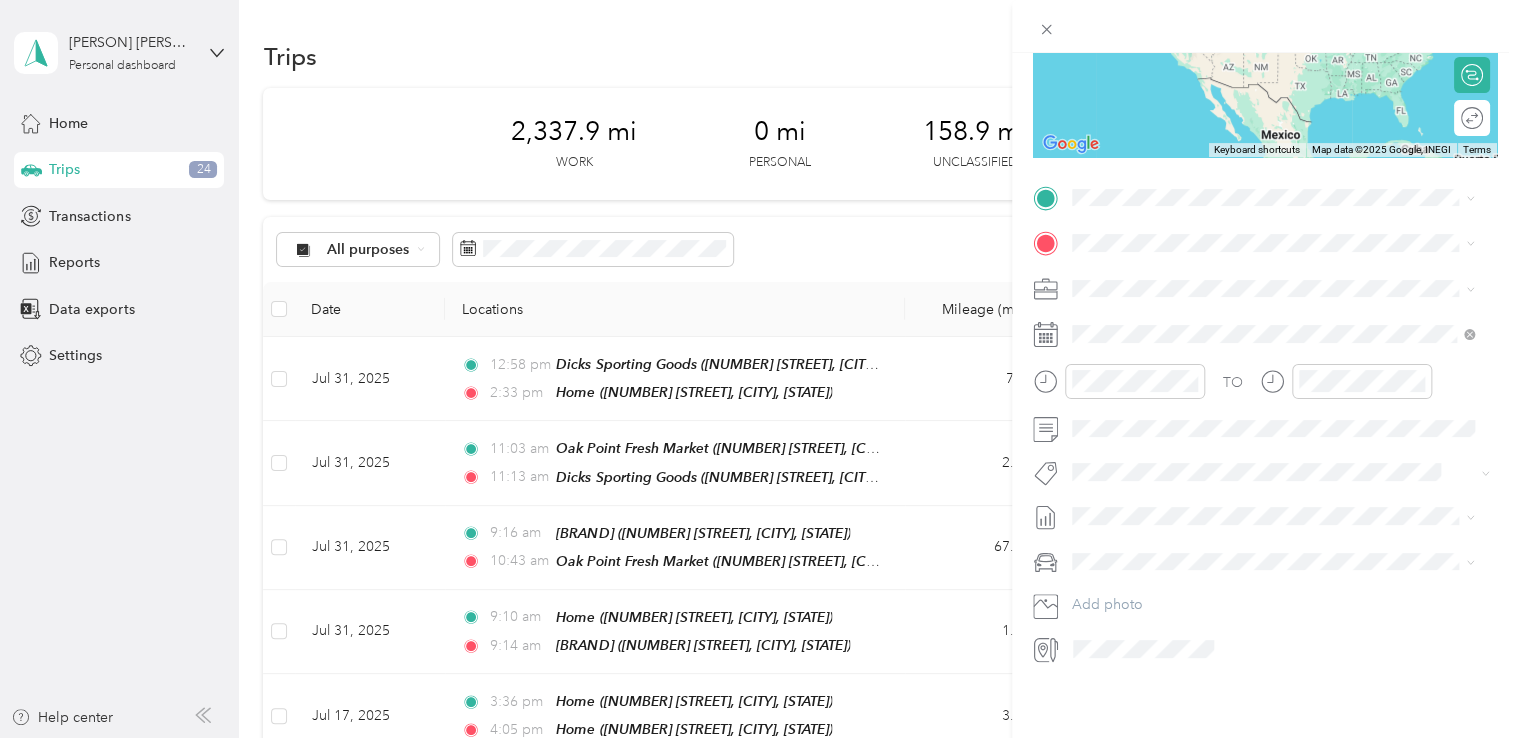 click 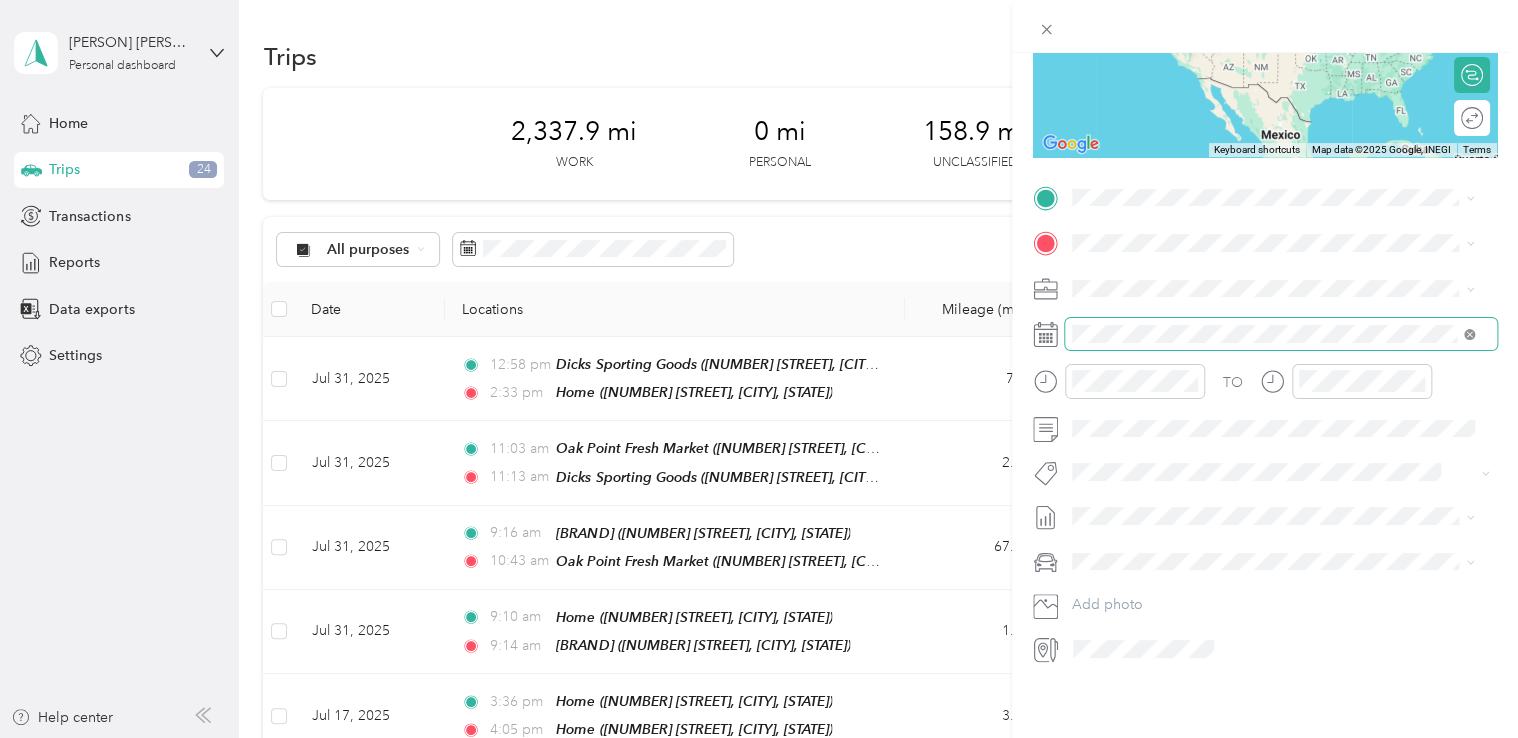 click 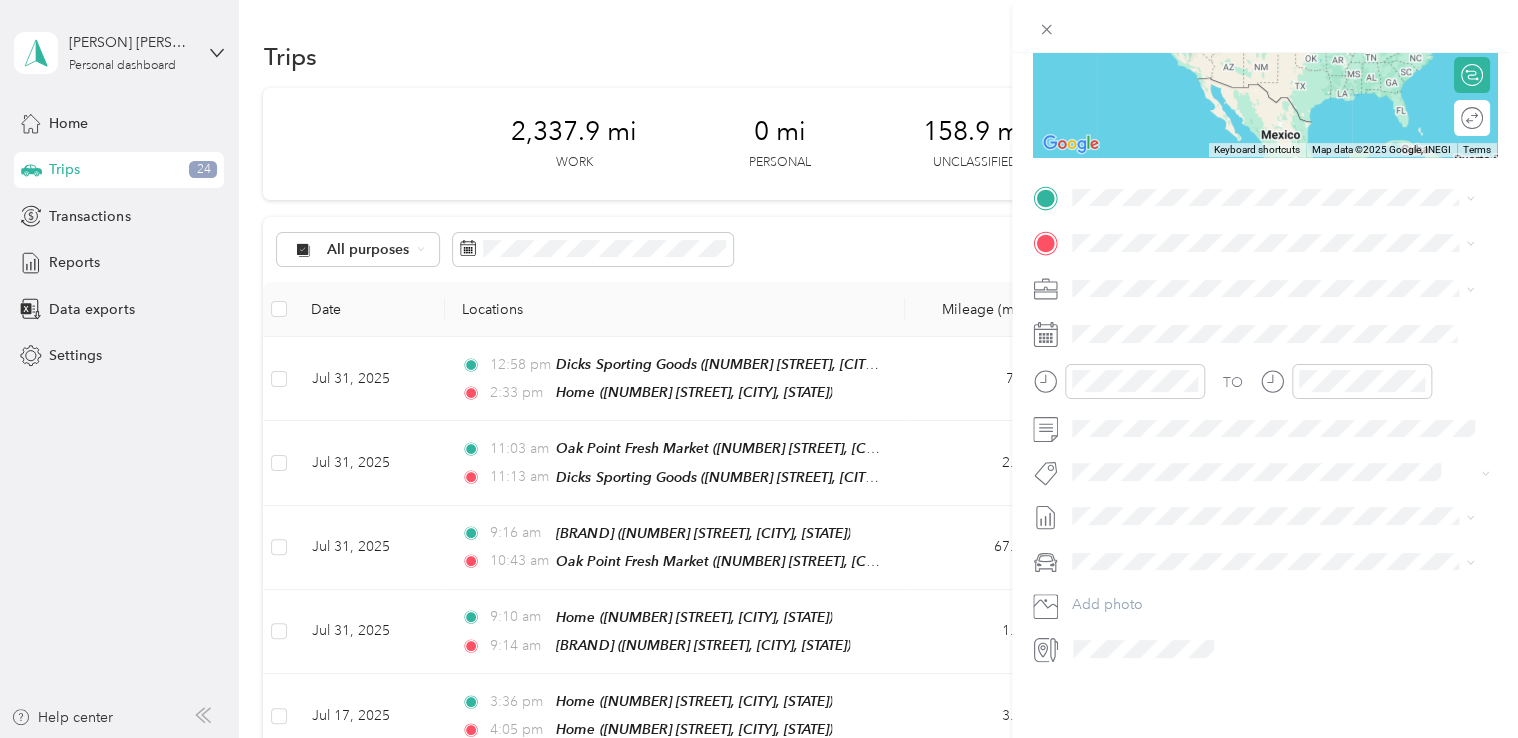 click 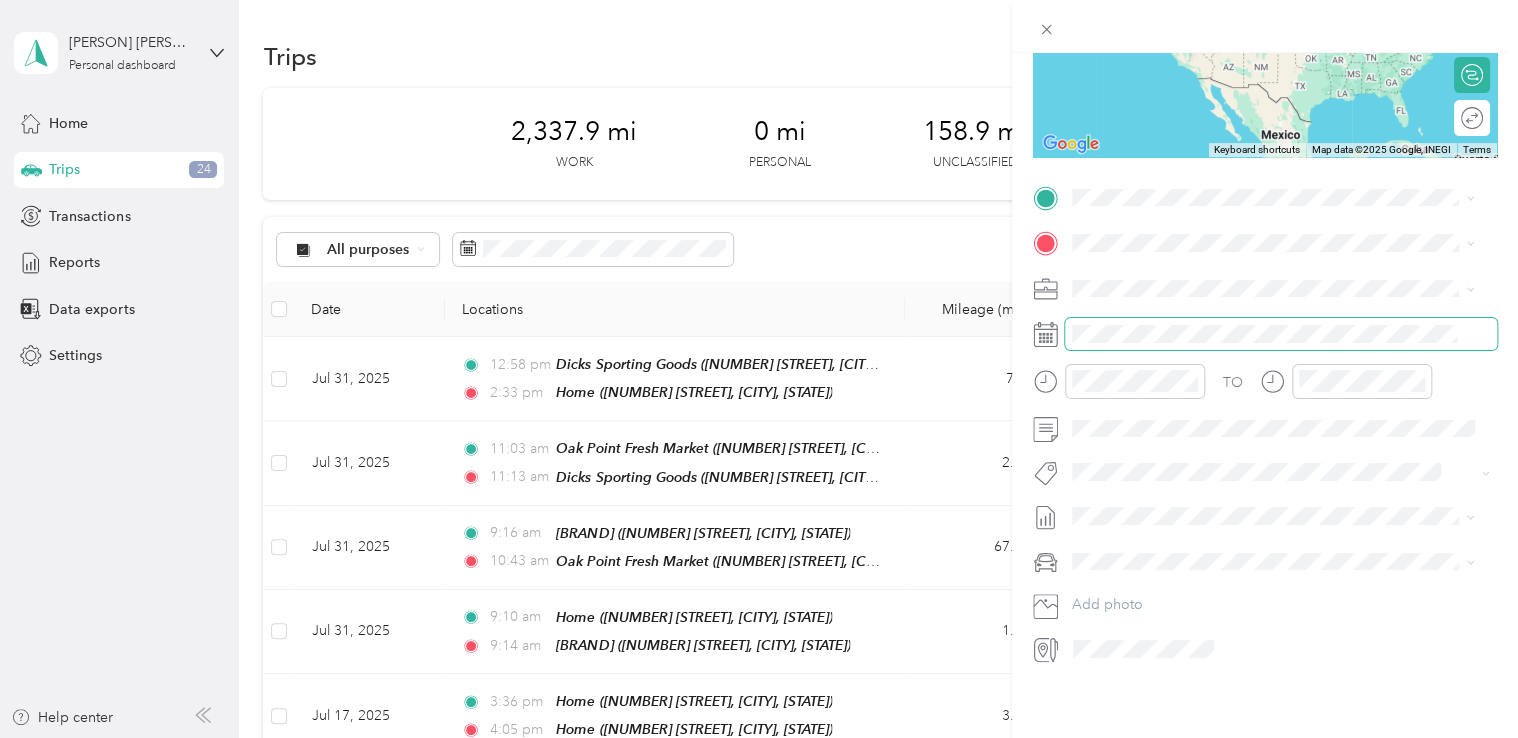 click at bounding box center (1281, 334) 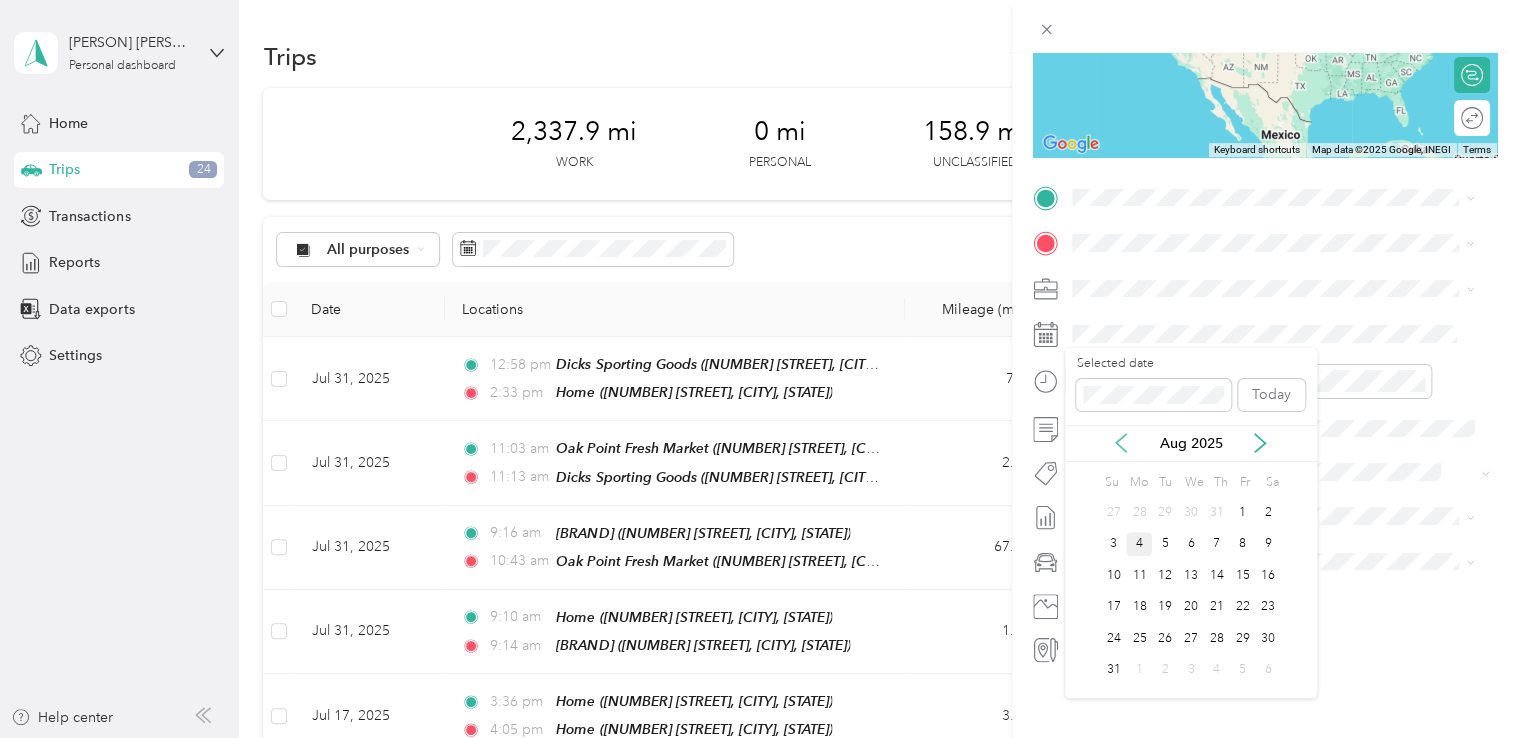 click 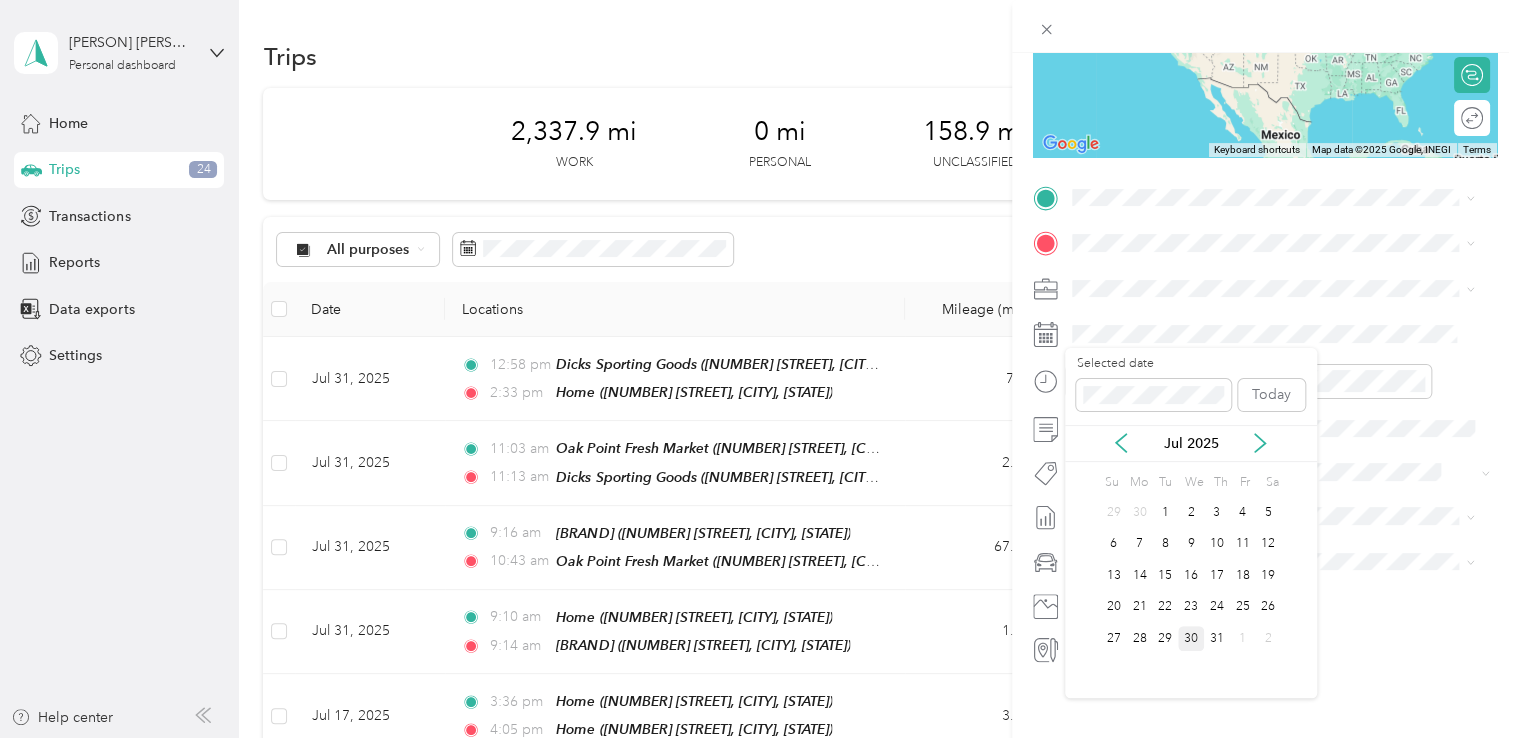 click on "30" at bounding box center (1191, 638) 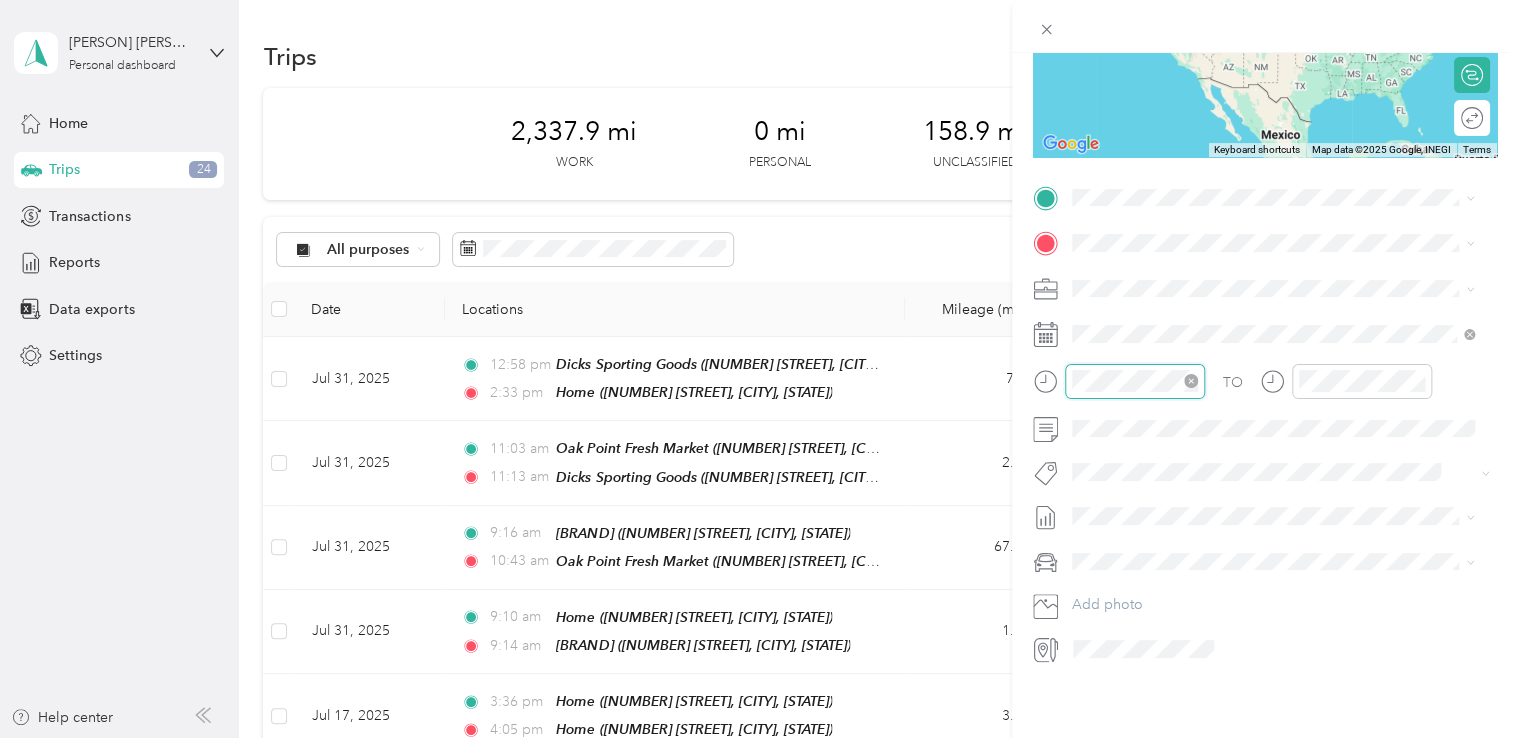 click at bounding box center [1135, 381] 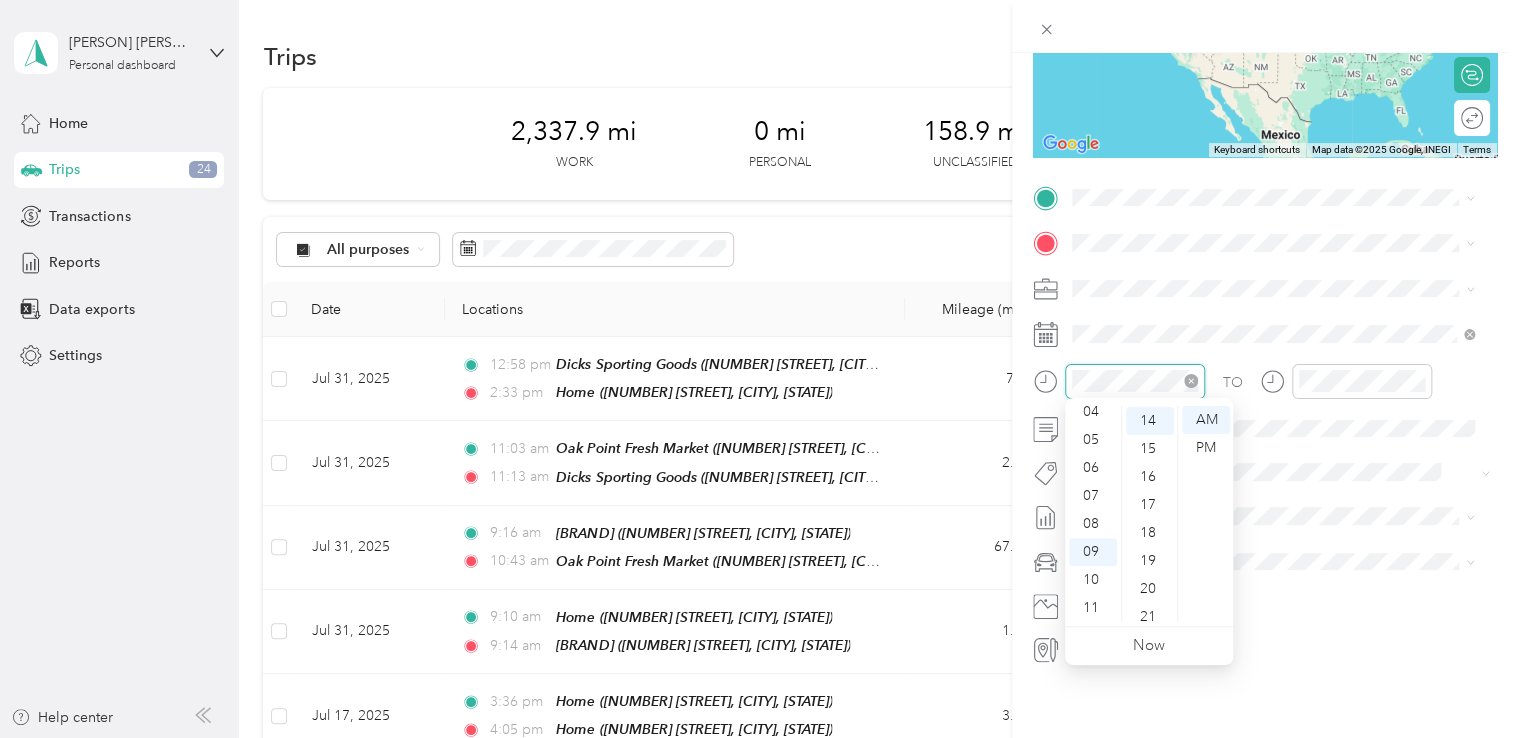 scroll, scrollTop: 392, scrollLeft: 0, axis: vertical 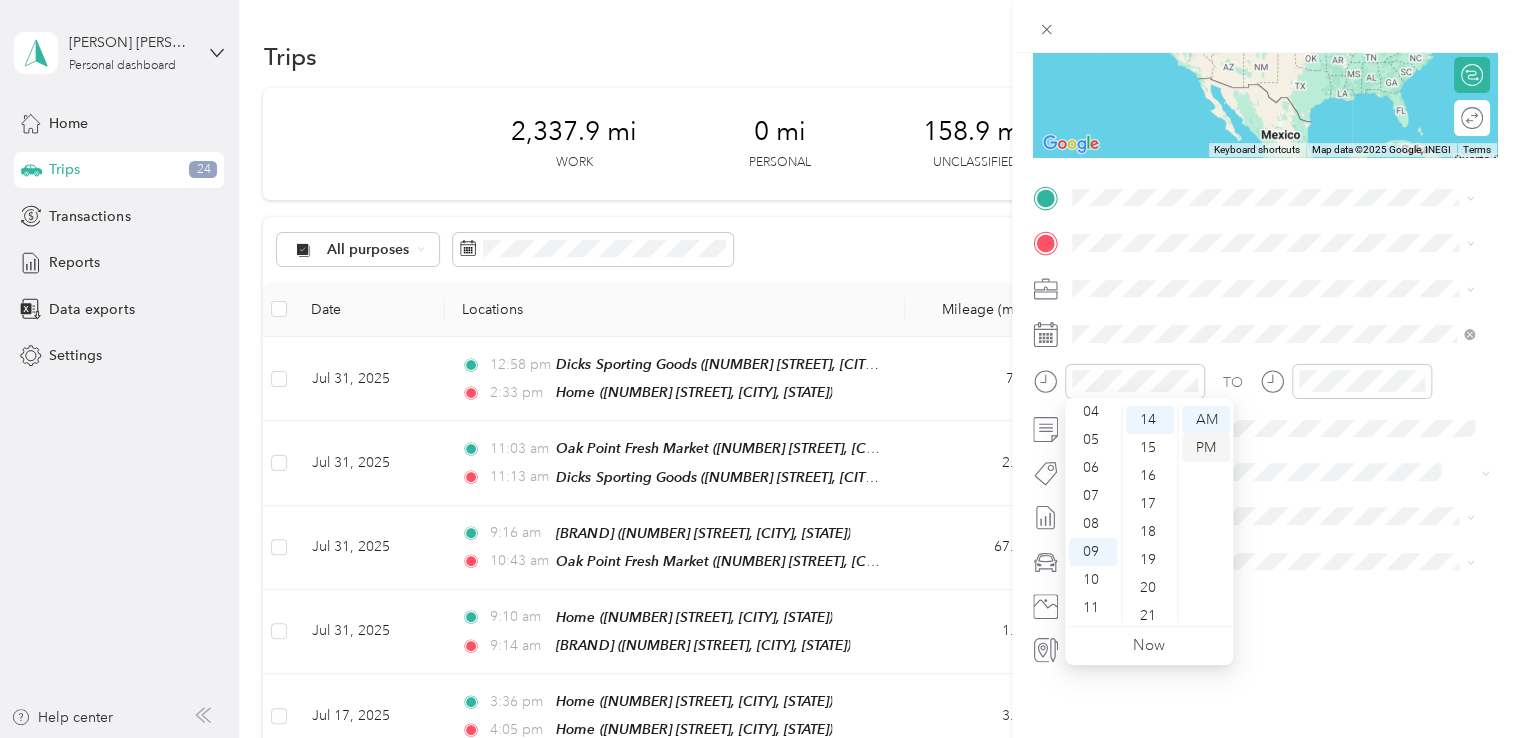 click on "PM" at bounding box center [1206, 448] 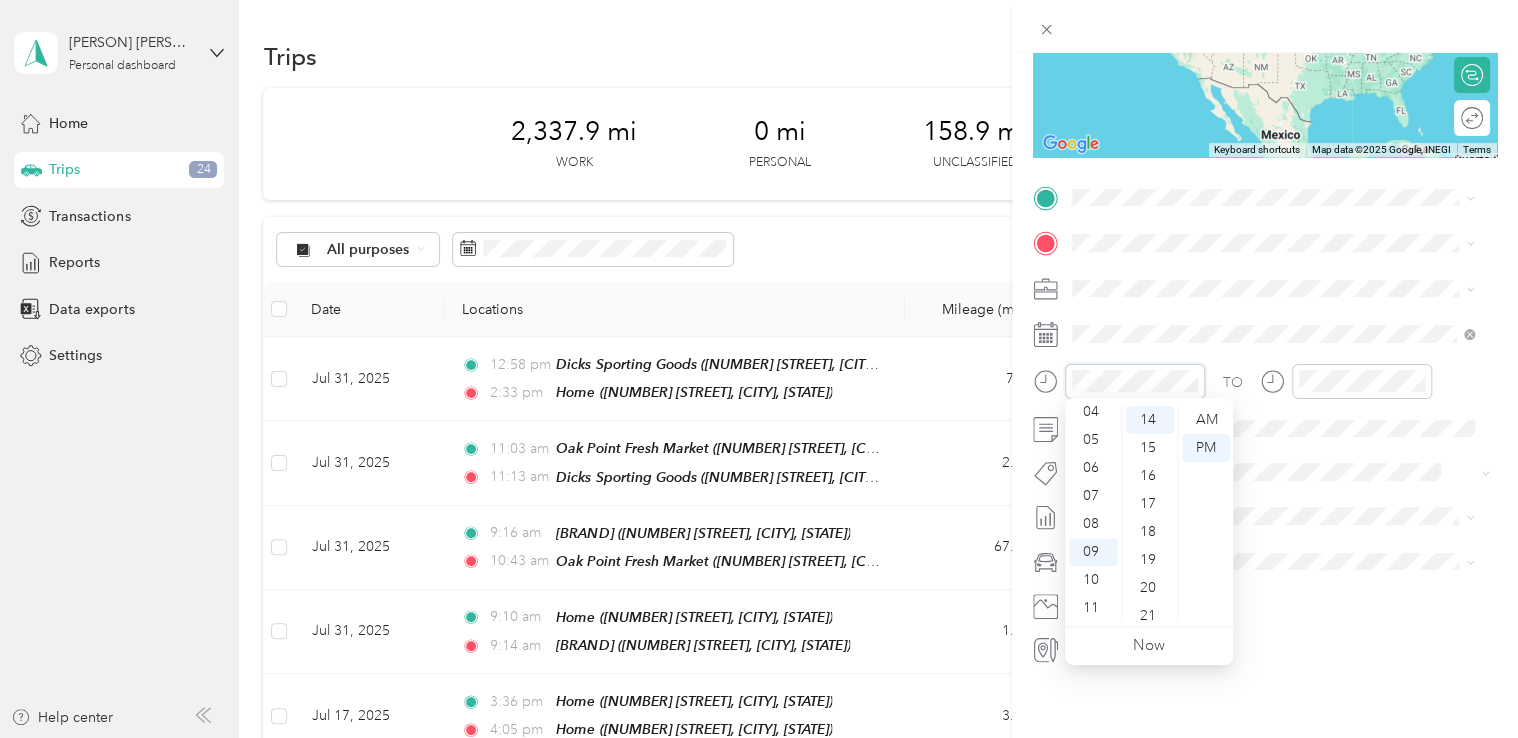click at bounding box center (1119, 381) 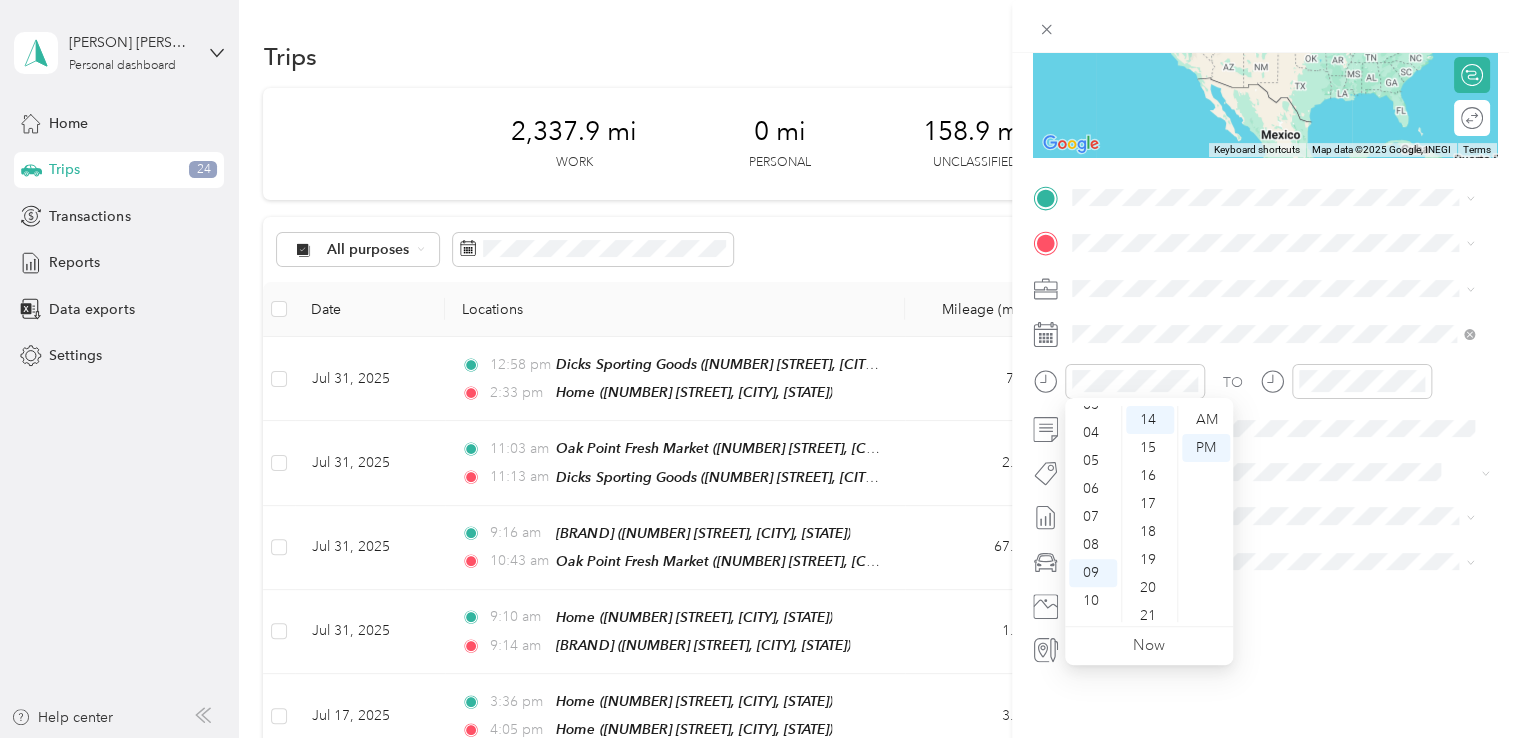 scroll, scrollTop: 0, scrollLeft: 0, axis: both 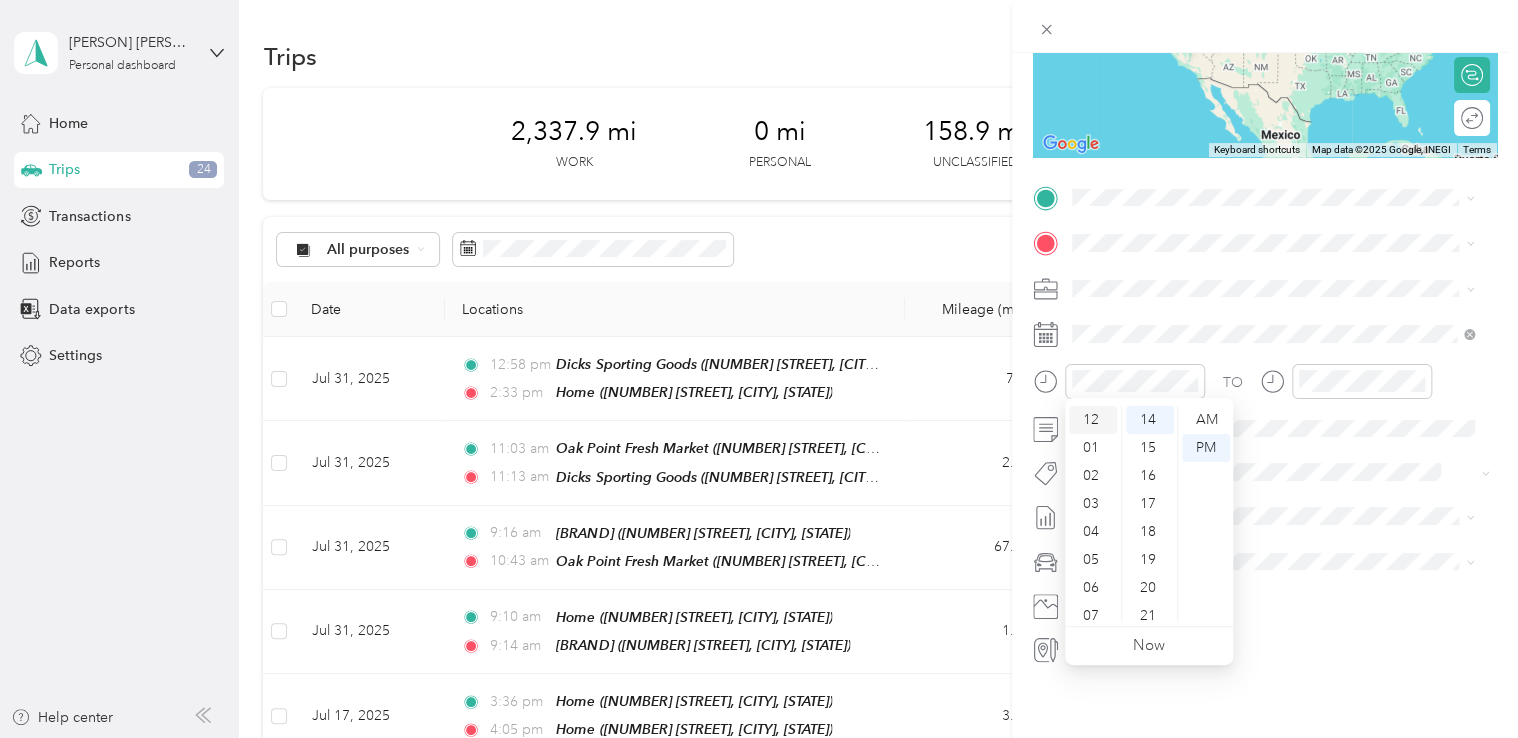 click on "12" at bounding box center (1093, 420) 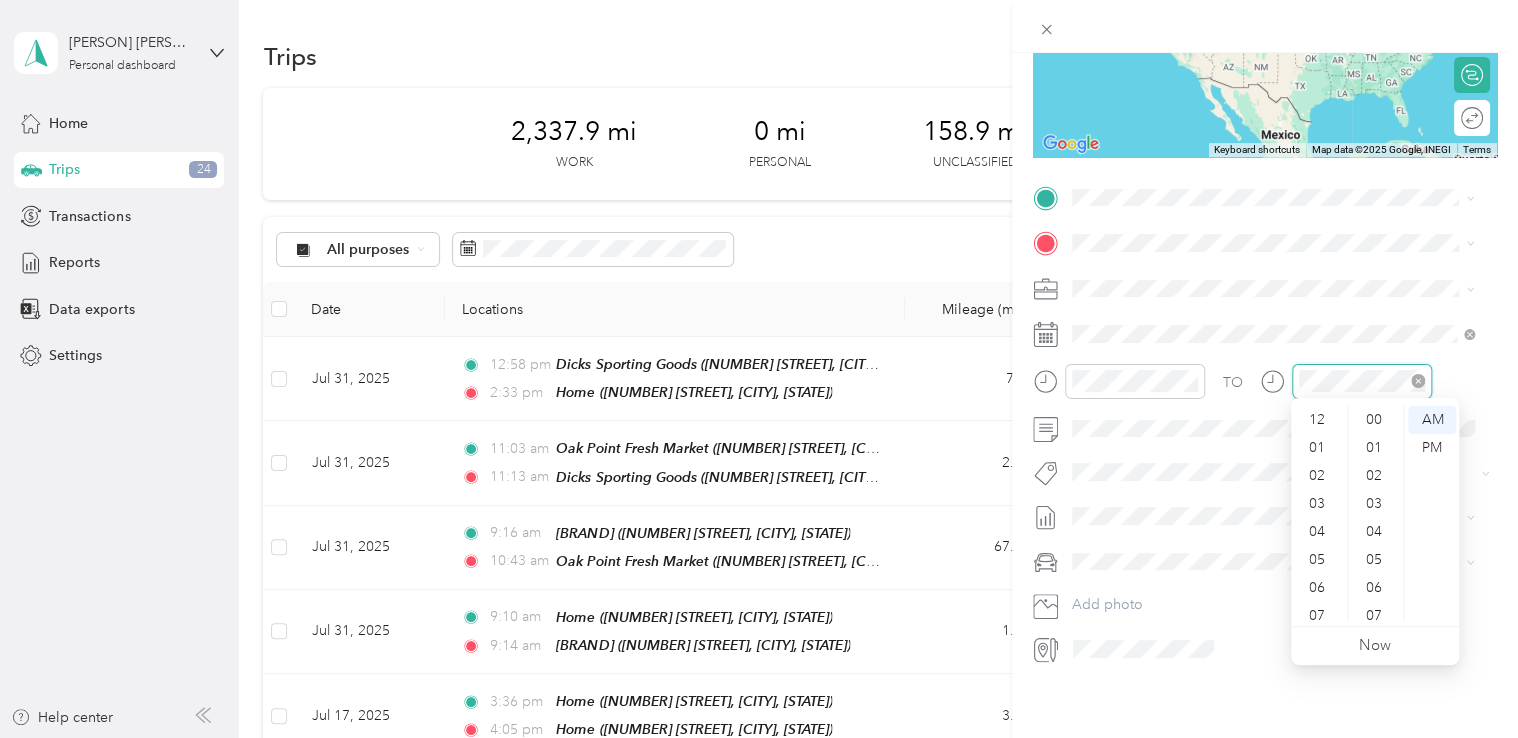 scroll, scrollTop: 392, scrollLeft: 0, axis: vertical 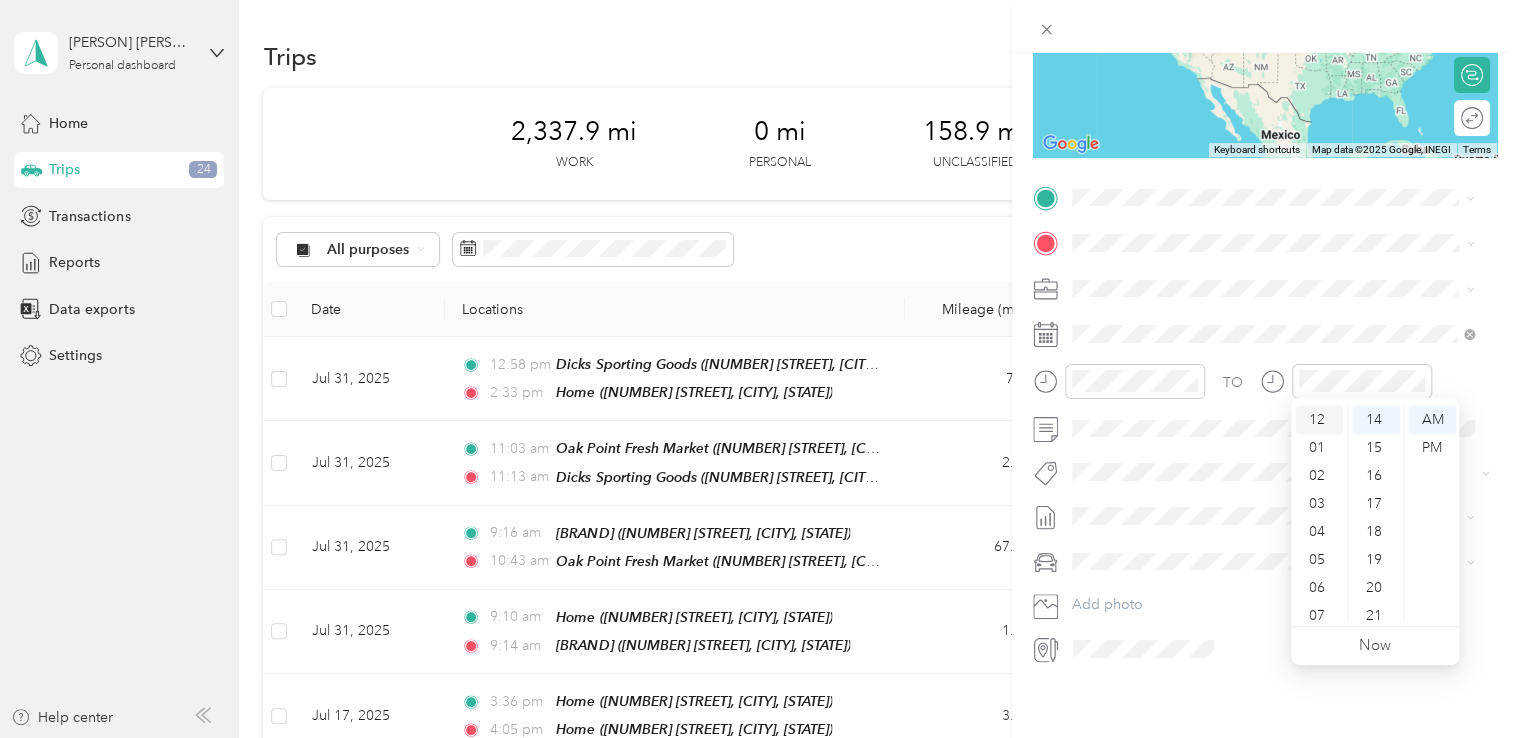 click on "12" at bounding box center [1319, 420] 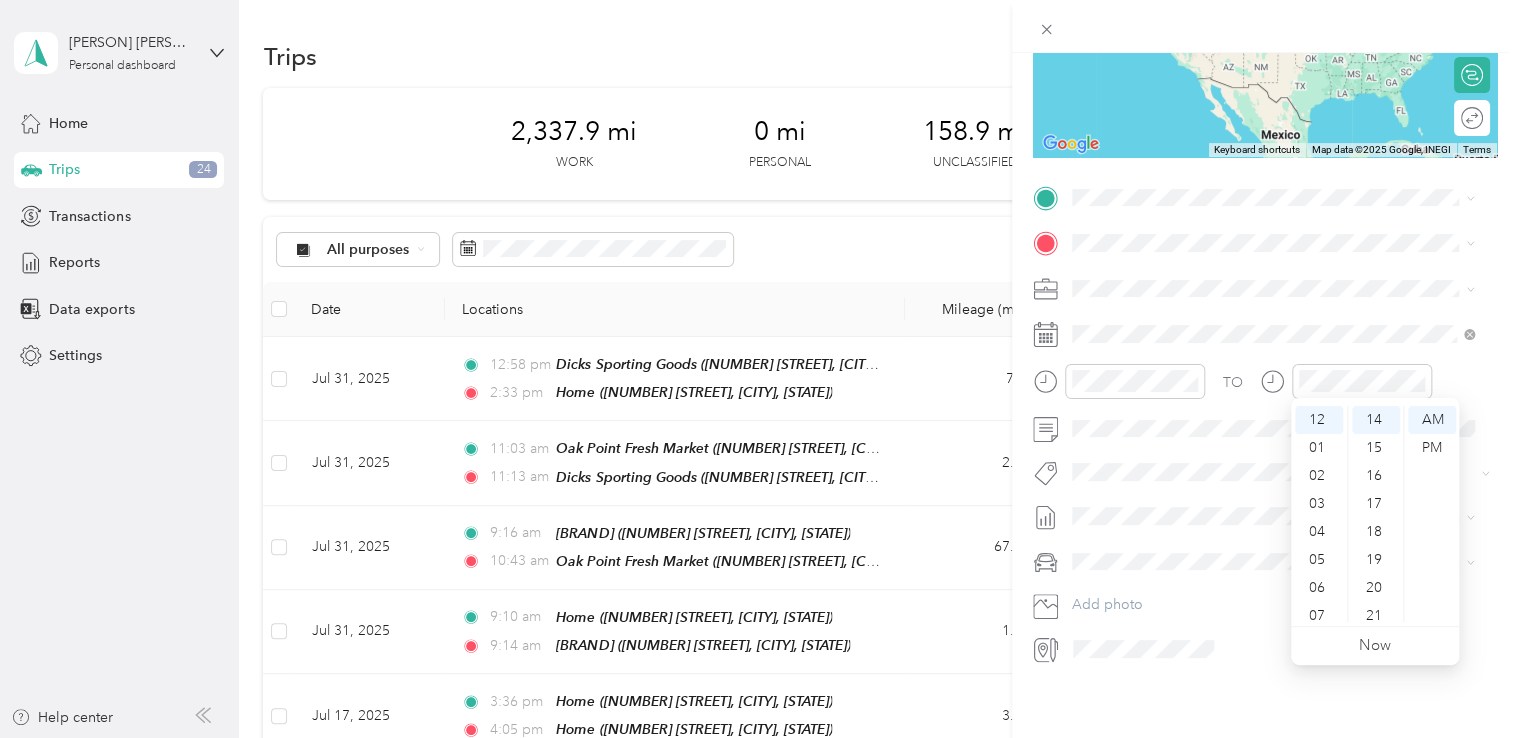 click on "21" at bounding box center [1376, 616] 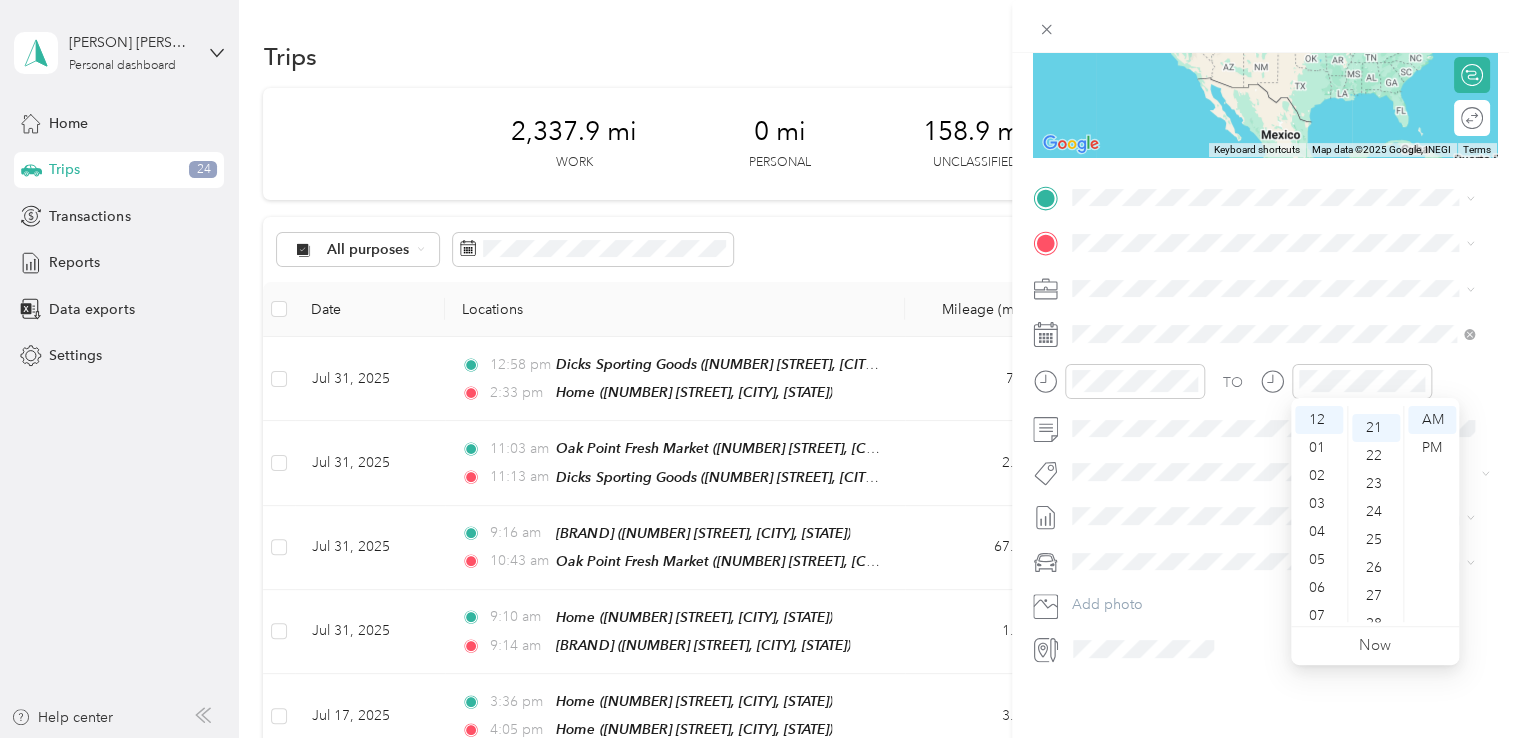 scroll, scrollTop: 588, scrollLeft: 0, axis: vertical 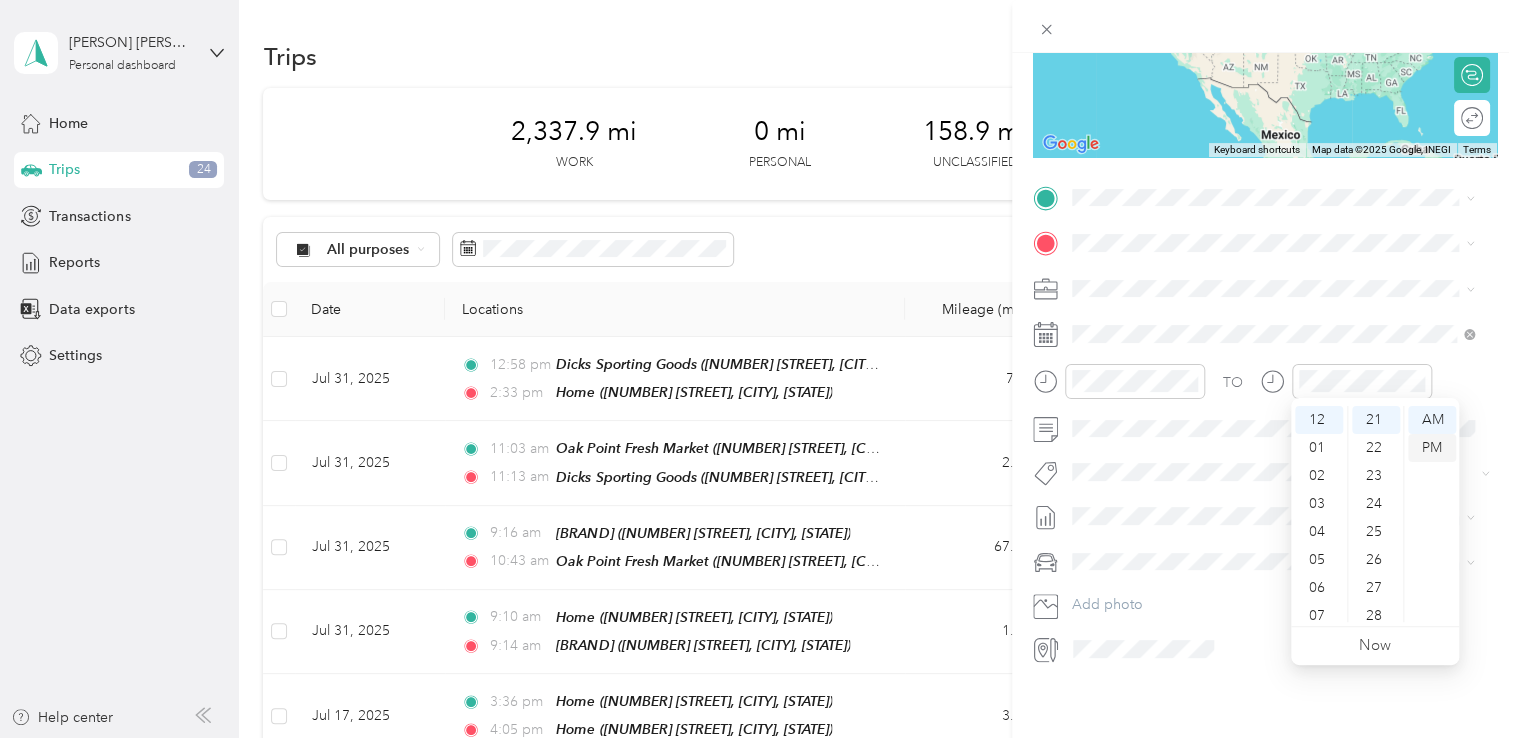 click on "PM" at bounding box center [1432, 448] 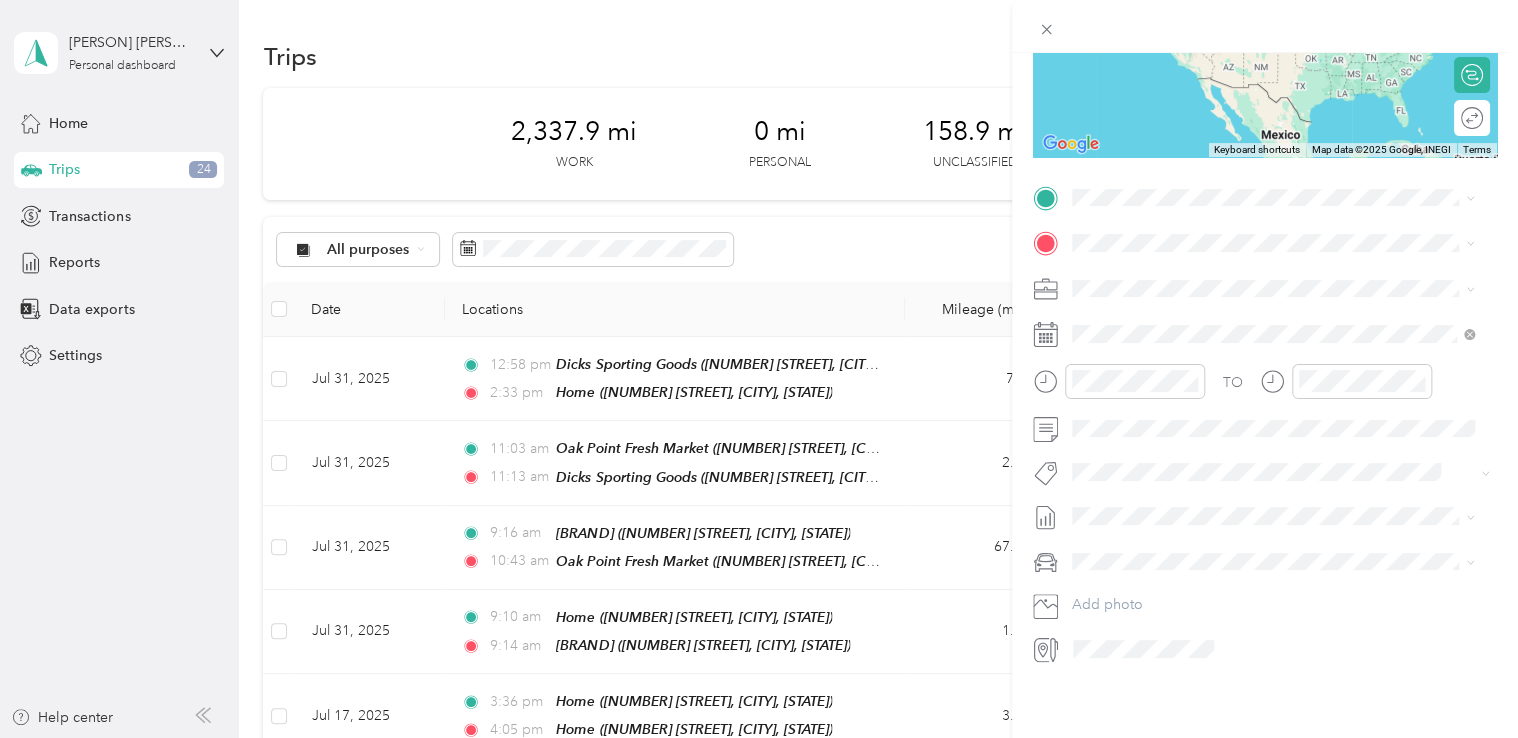 click on "TO" at bounding box center (1265, 388) 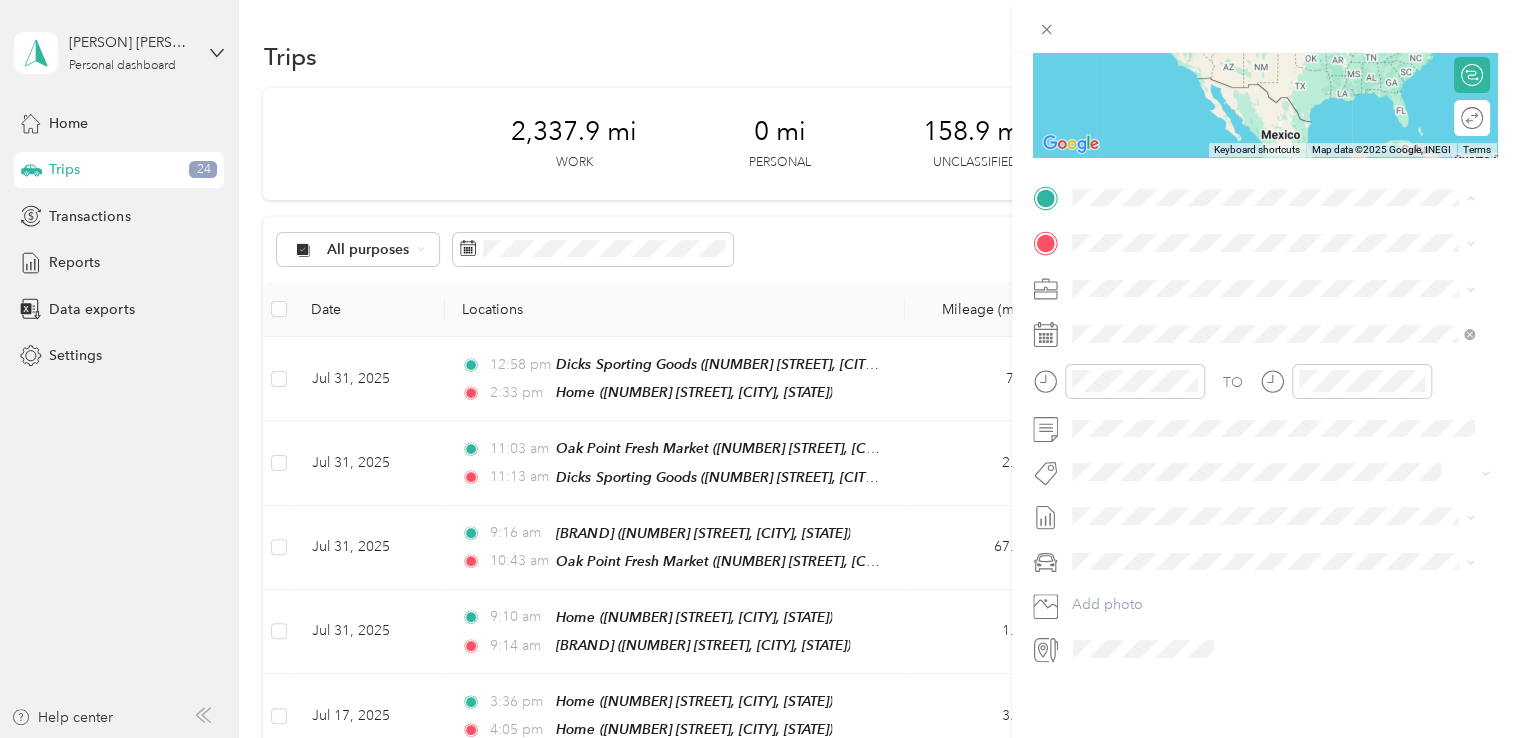 click on "[NUMBER] [STREET], [CITY], [STATE], [COUNTRY]" at bounding box center [1264, 295] 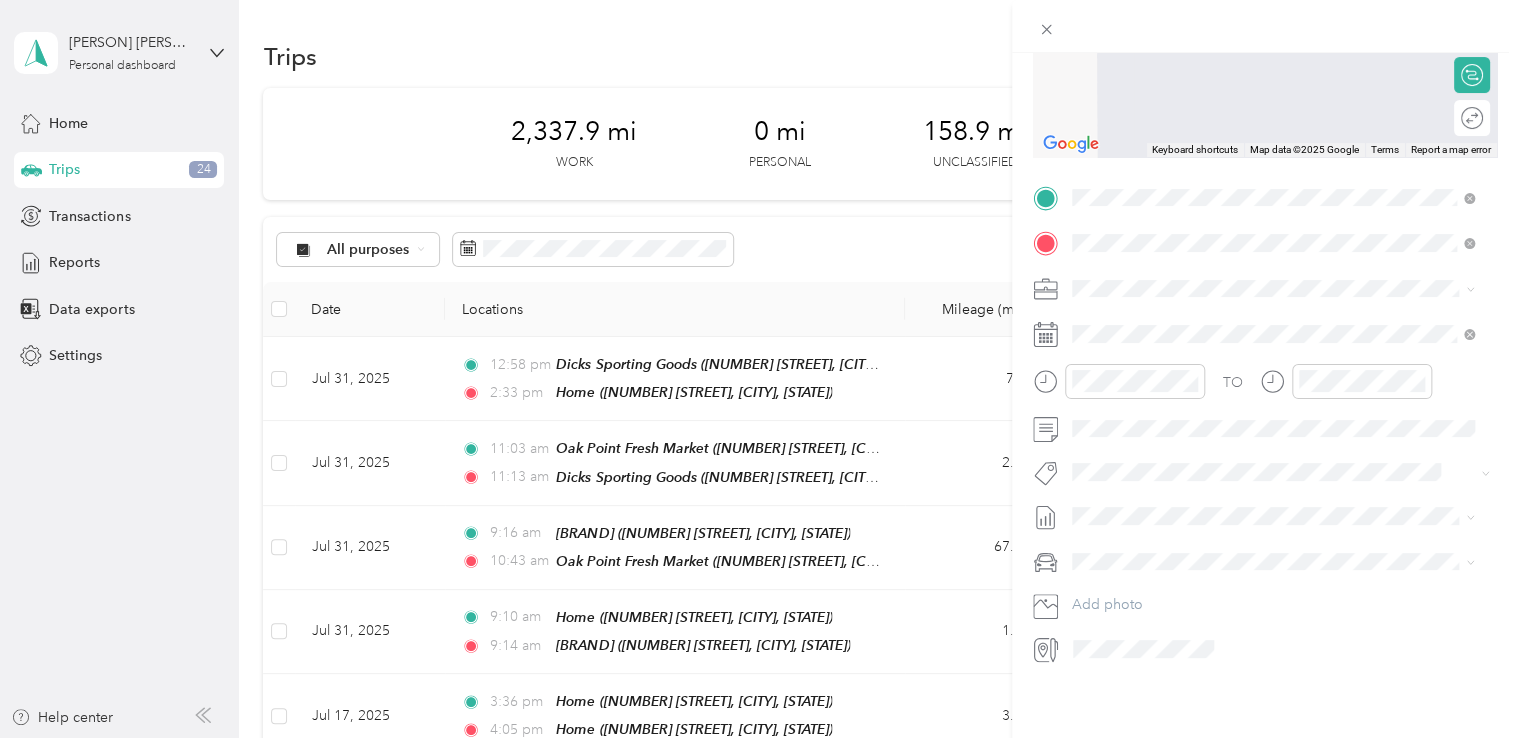 click on "[NUMBER] [STREET], [POSTAL_CODE], [CITY], [STATE], [COUNTRY]" at bounding box center (1283, 358) 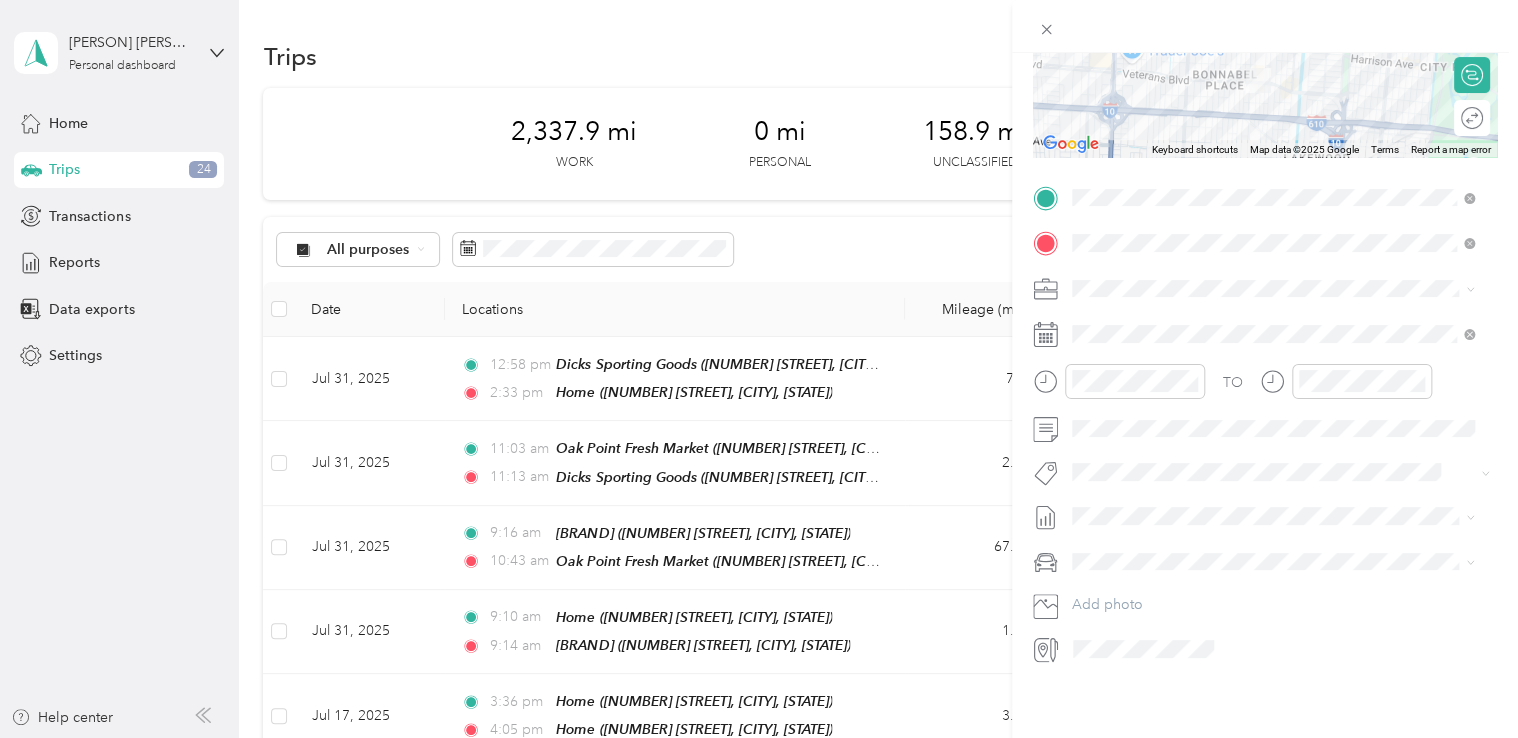 scroll, scrollTop: 310, scrollLeft: 0, axis: vertical 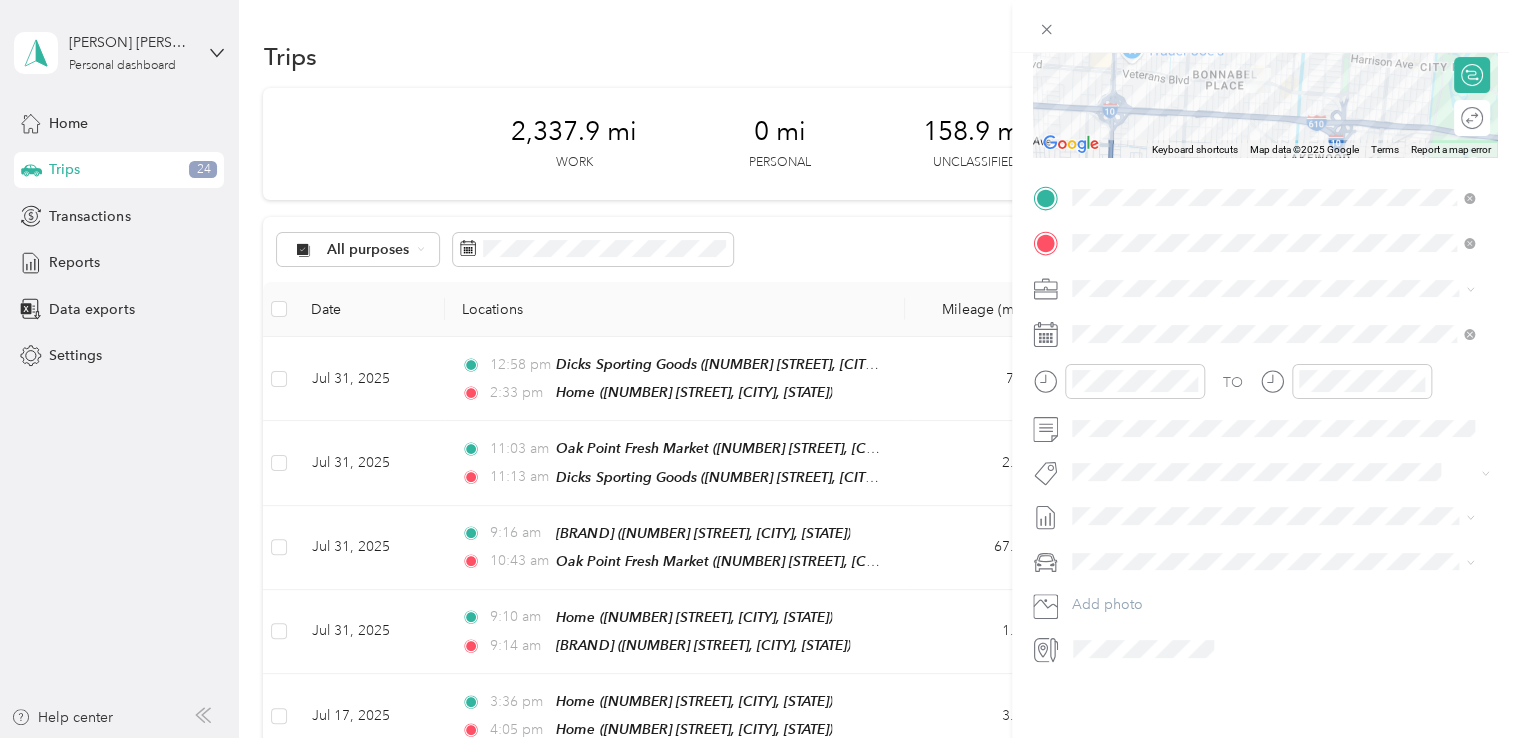 click 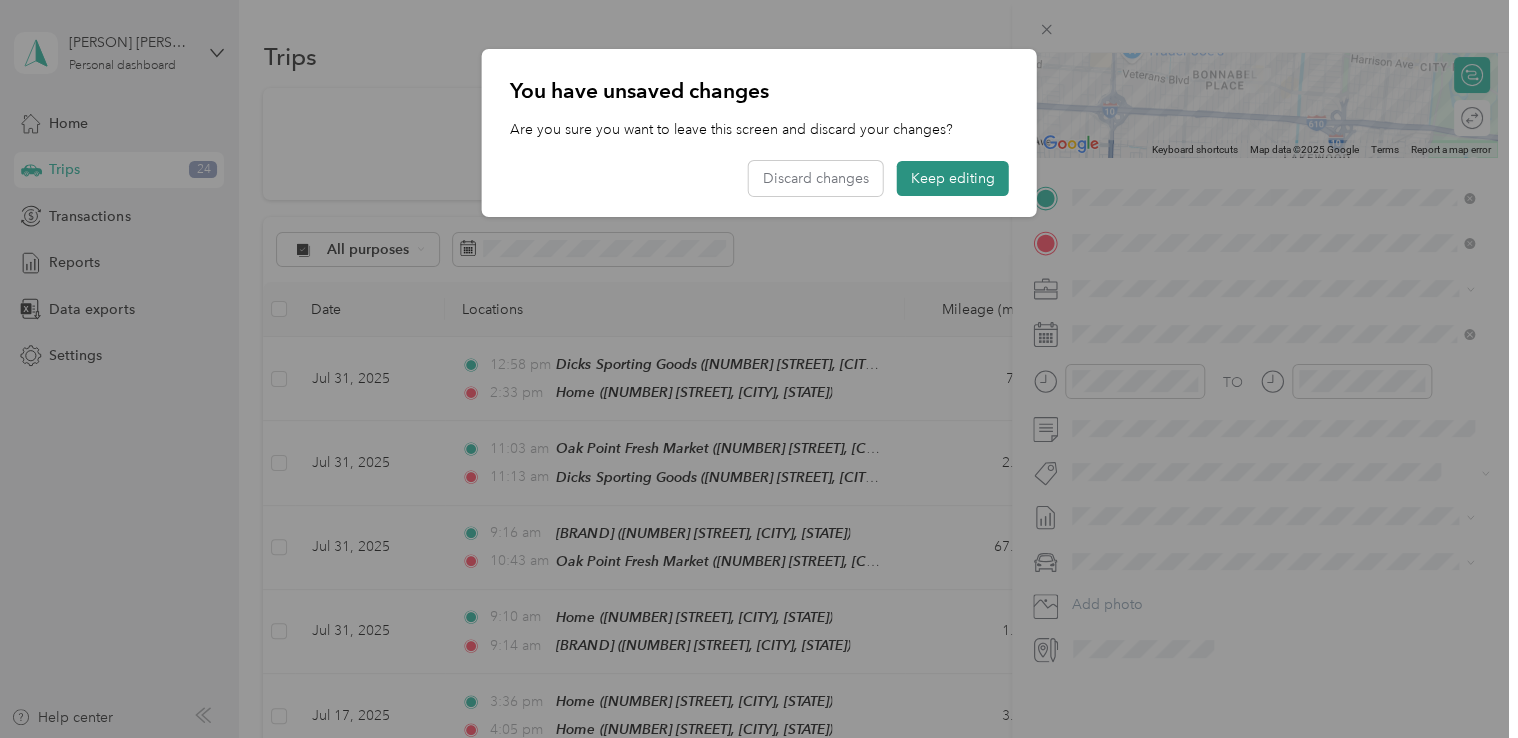 click on "Keep editing" at bounding box center (953, 178) 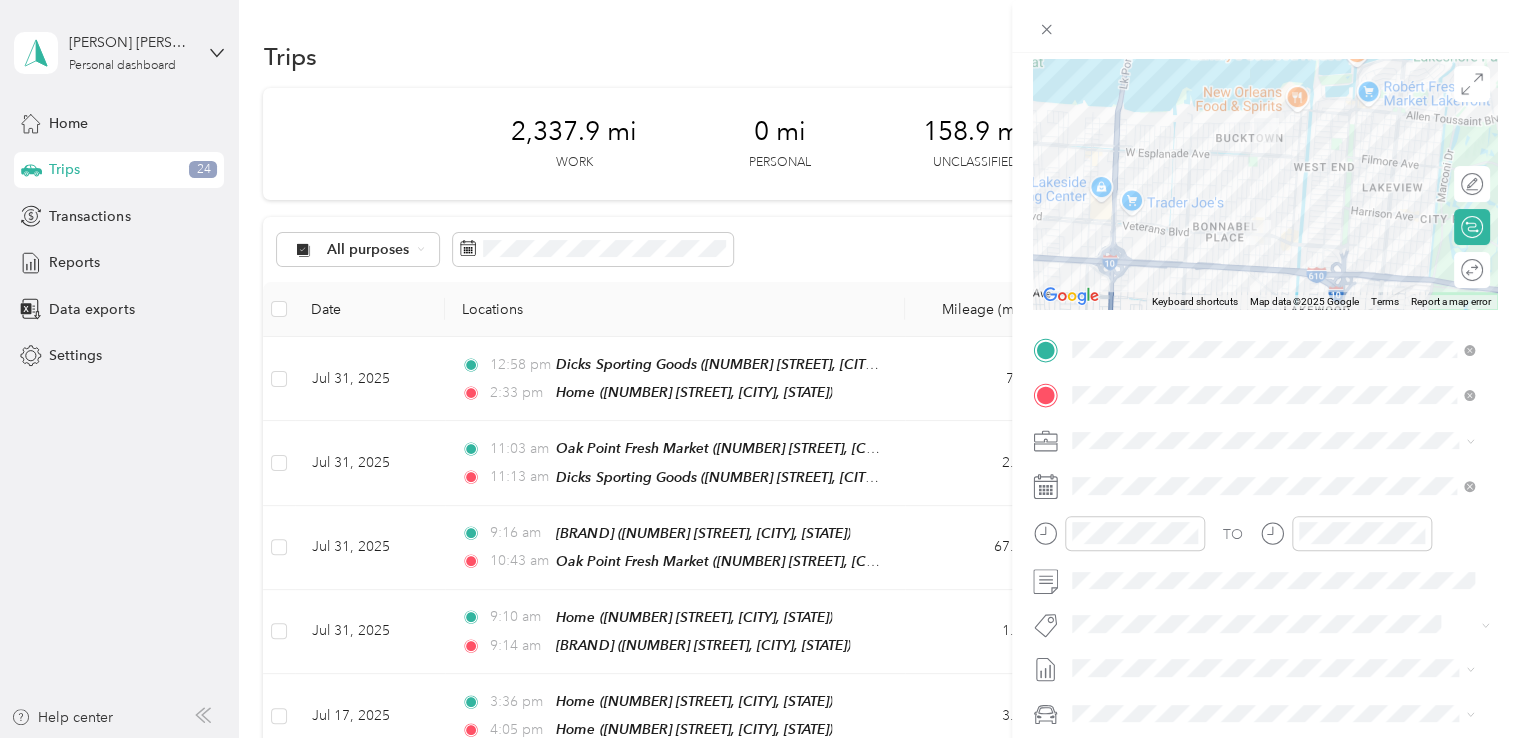 scroll, scrollTop: 0, scrollLeft: 0, axis: both 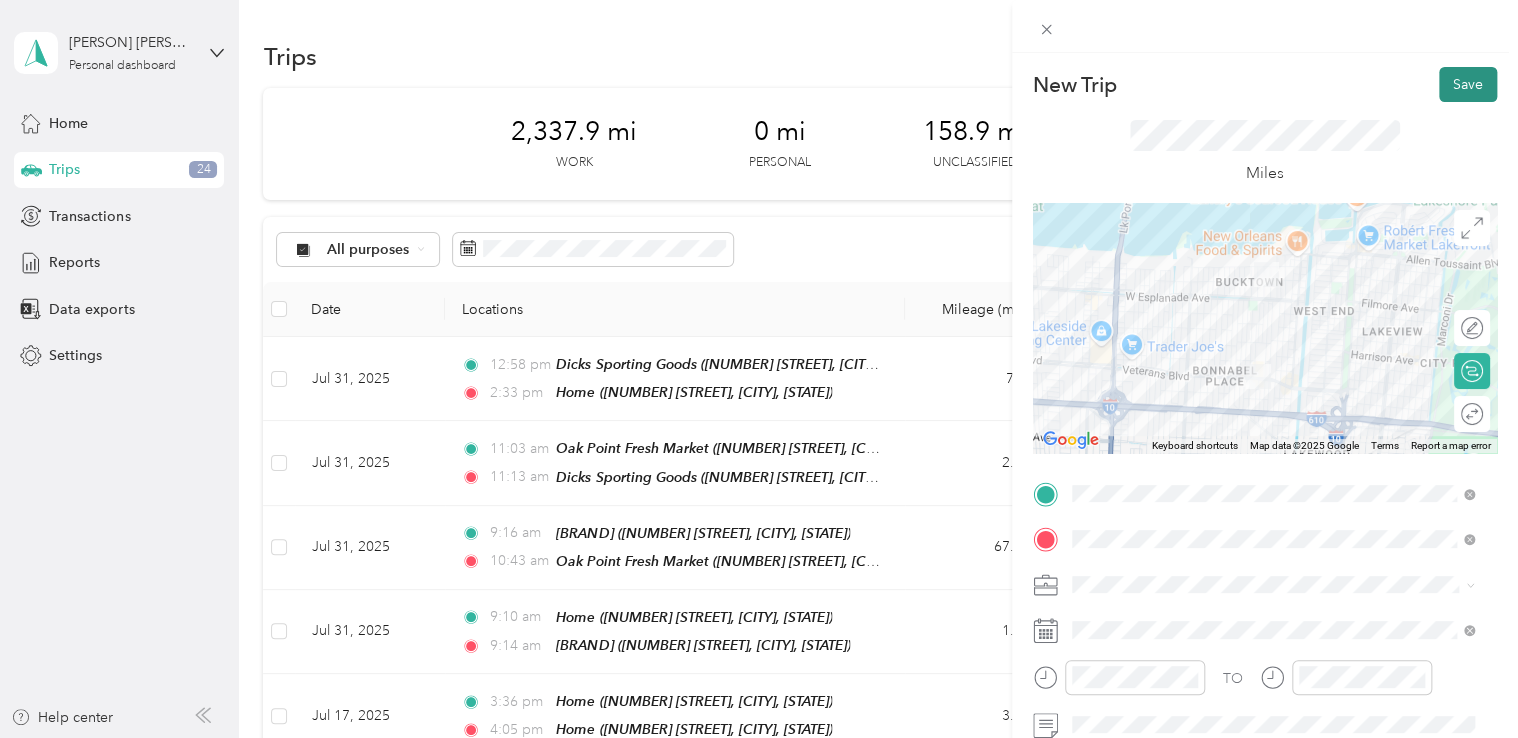 click on "Save" at bounding box center [1468, 84] 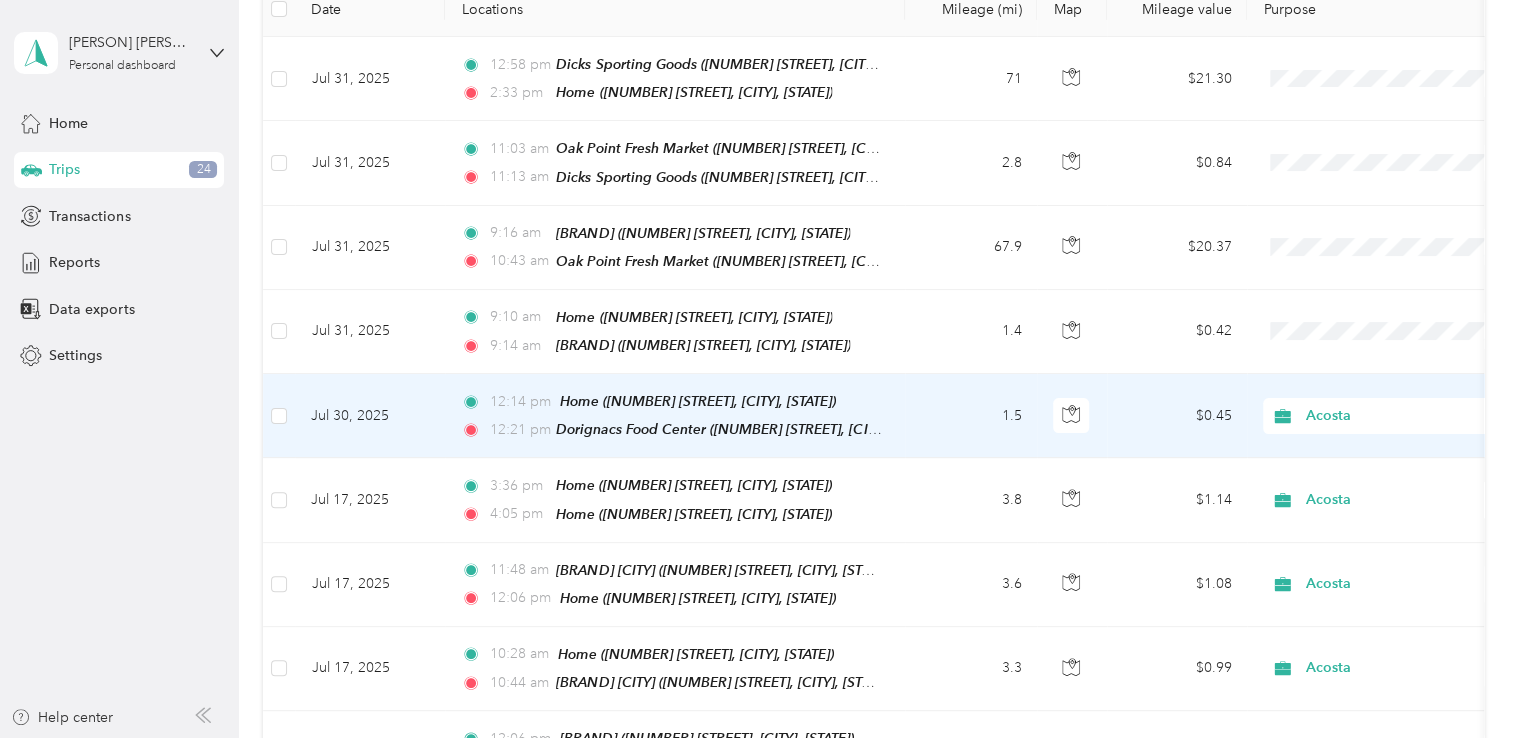 scroll, scrollTop: 0, scrollLeft: 0, axis: both 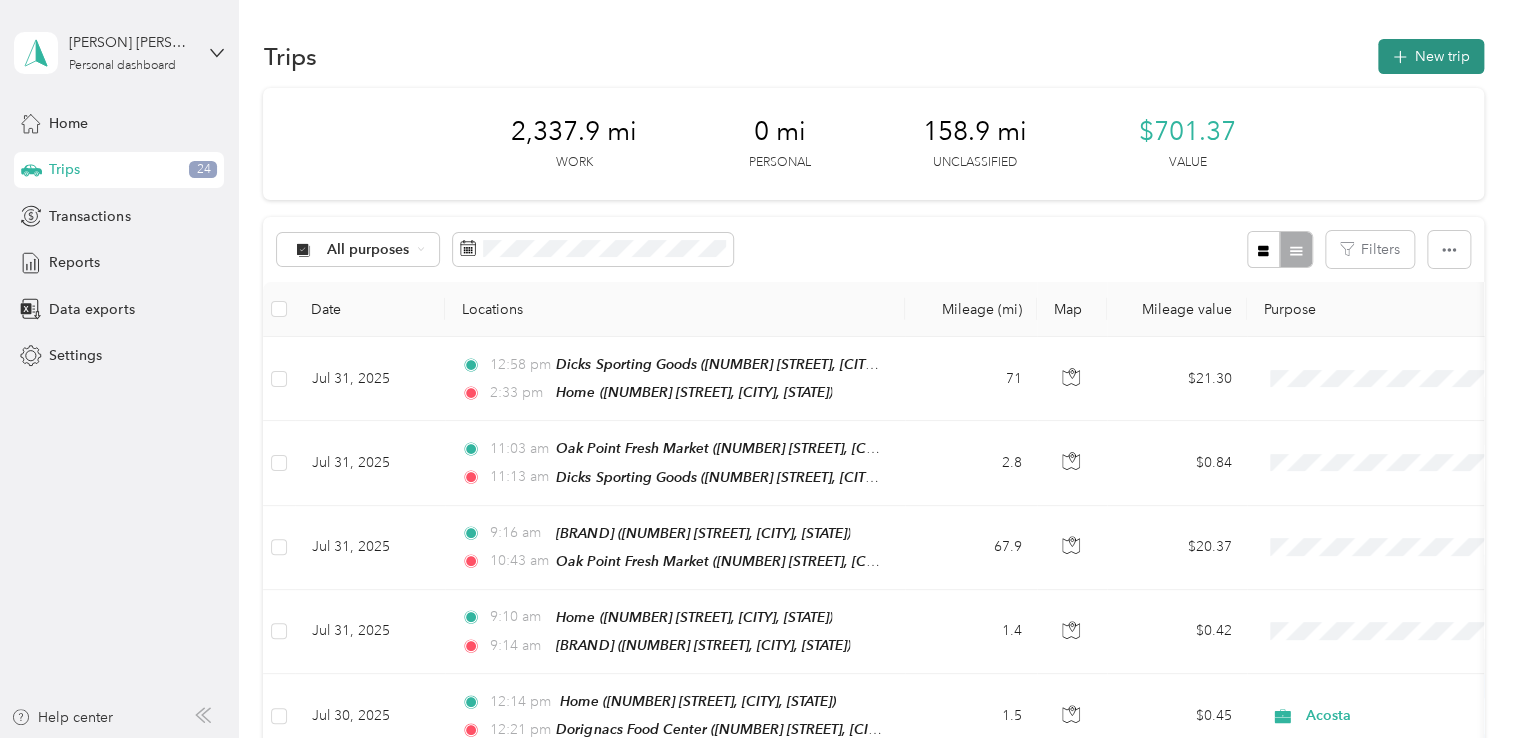 click 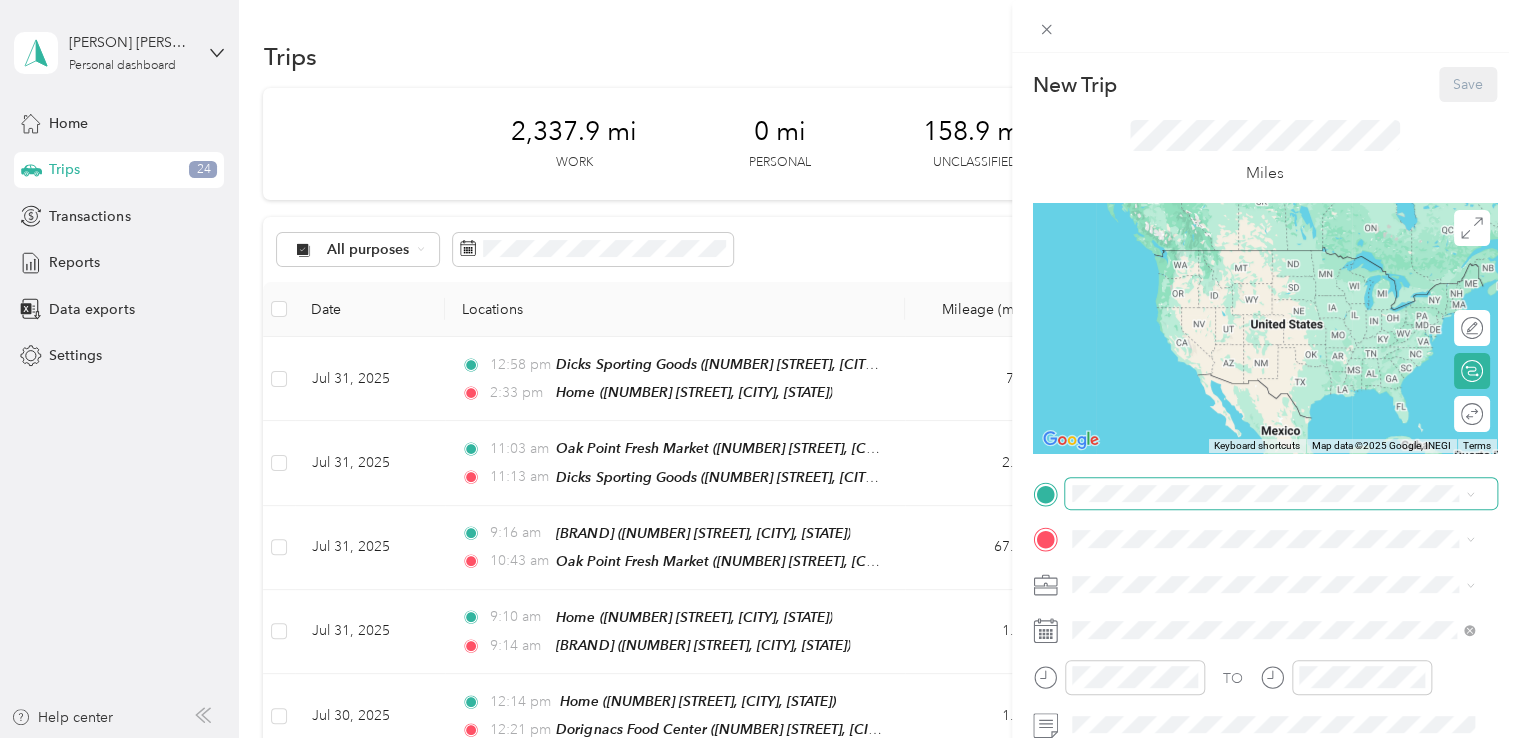 click at bounding box center [1281, 494] 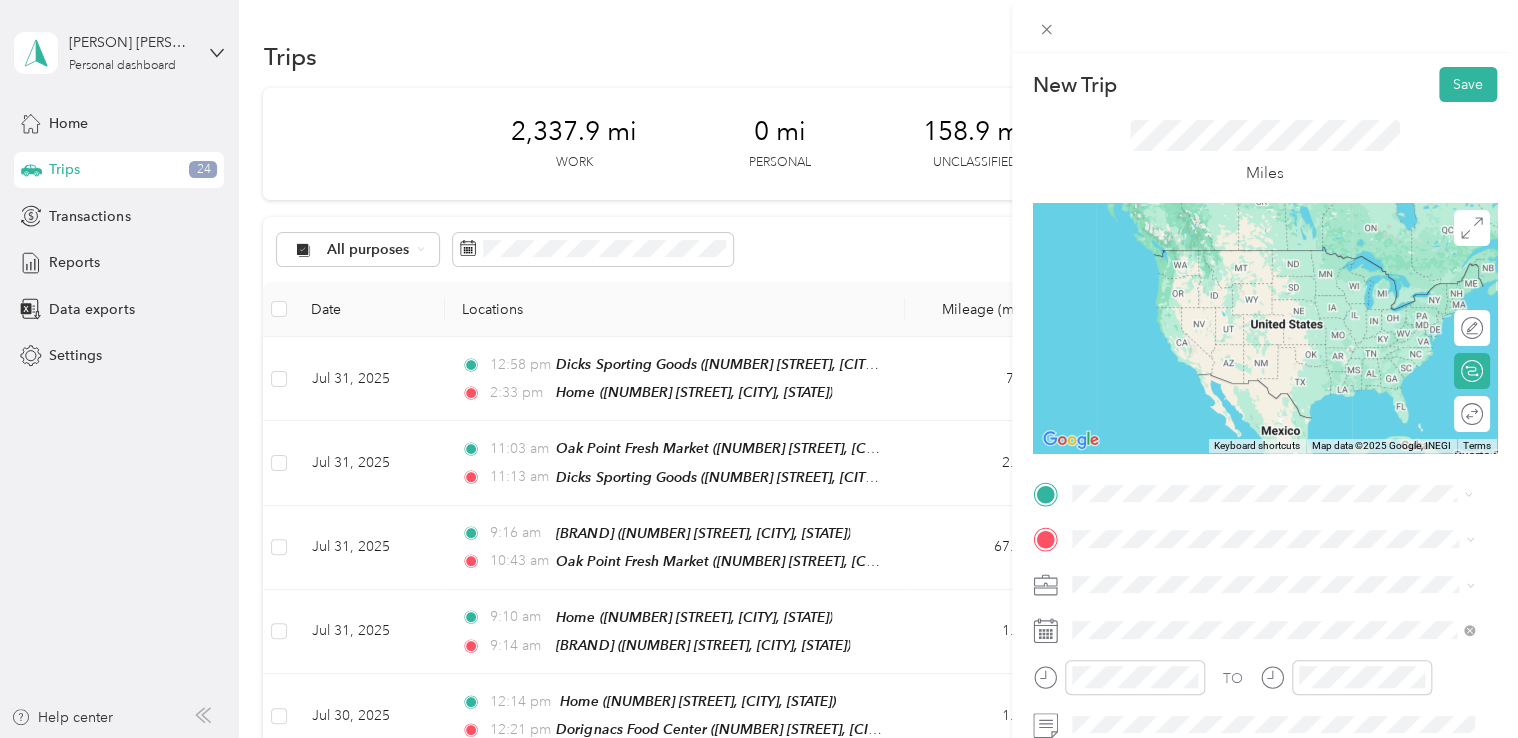 click on "TEAM [PERSON] [NUMBER] [STREET], [POSTAL_CODE], [CITY], [STATE], [COUNTRY]" at bounding box center (1288, 283) 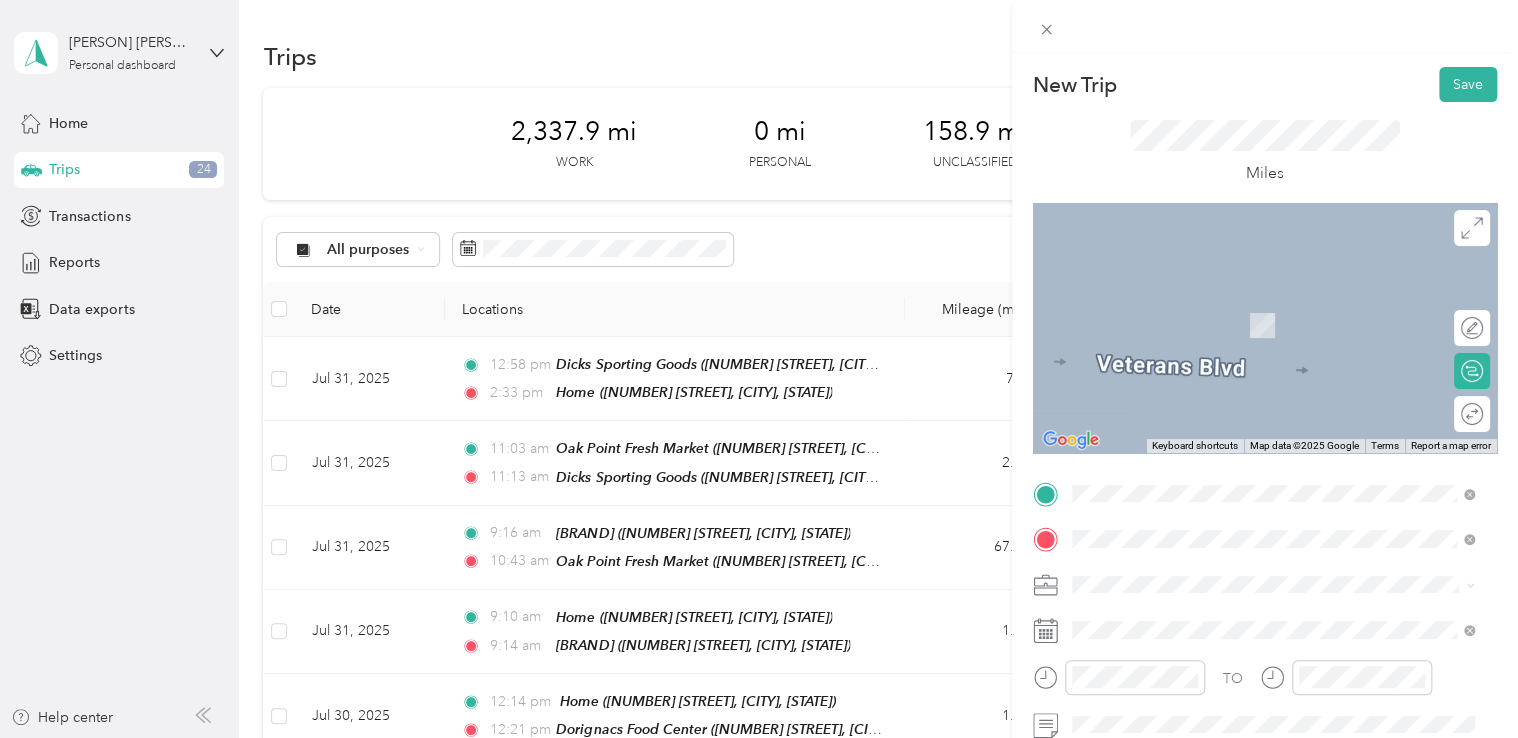 click on "[NUMBER] [STREET], [POSTAL_CODE], [CITY], [STATE], [COUNTRY]" at bounding box center (1283, 343) 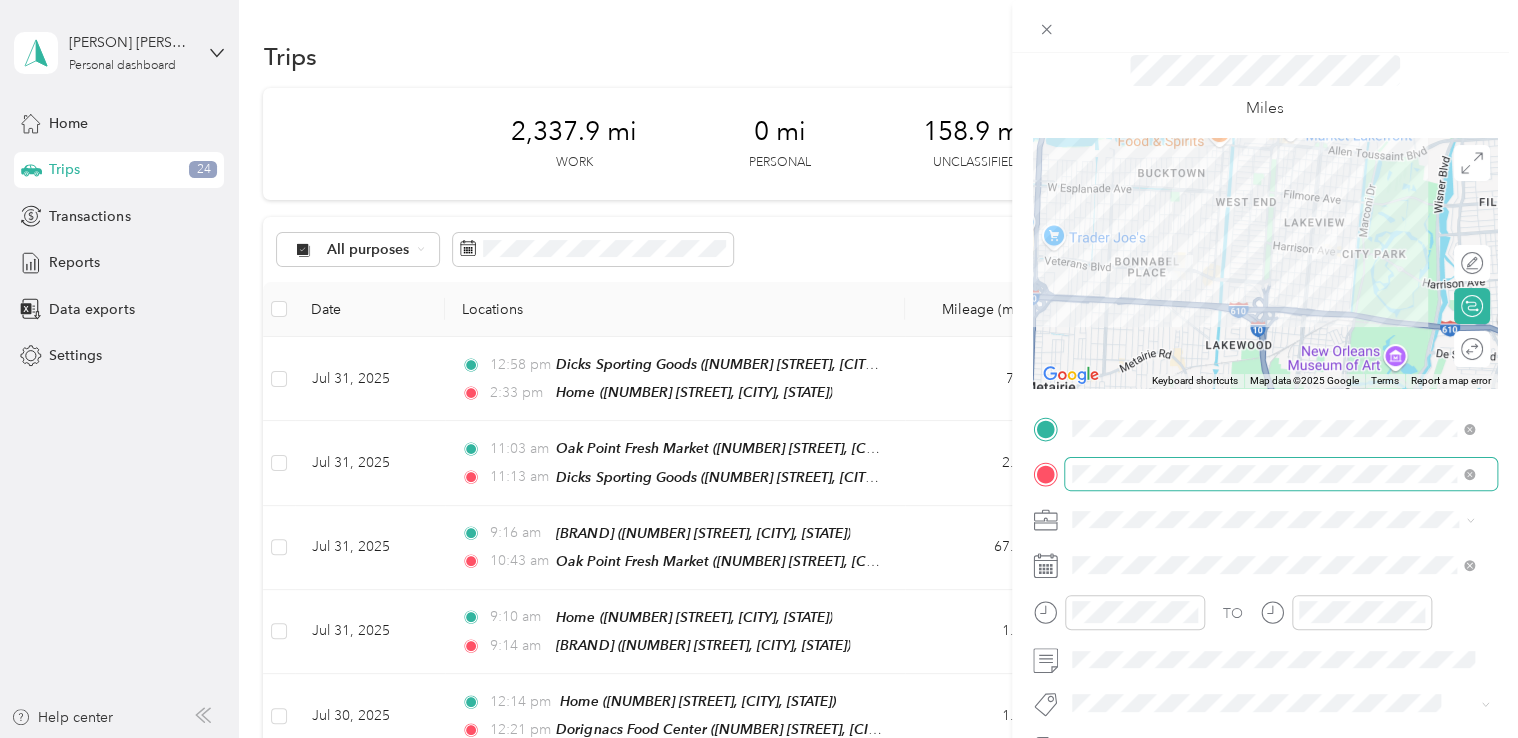 scroll, scrollTop: 100, scrollLeft: 0, axis: vertical 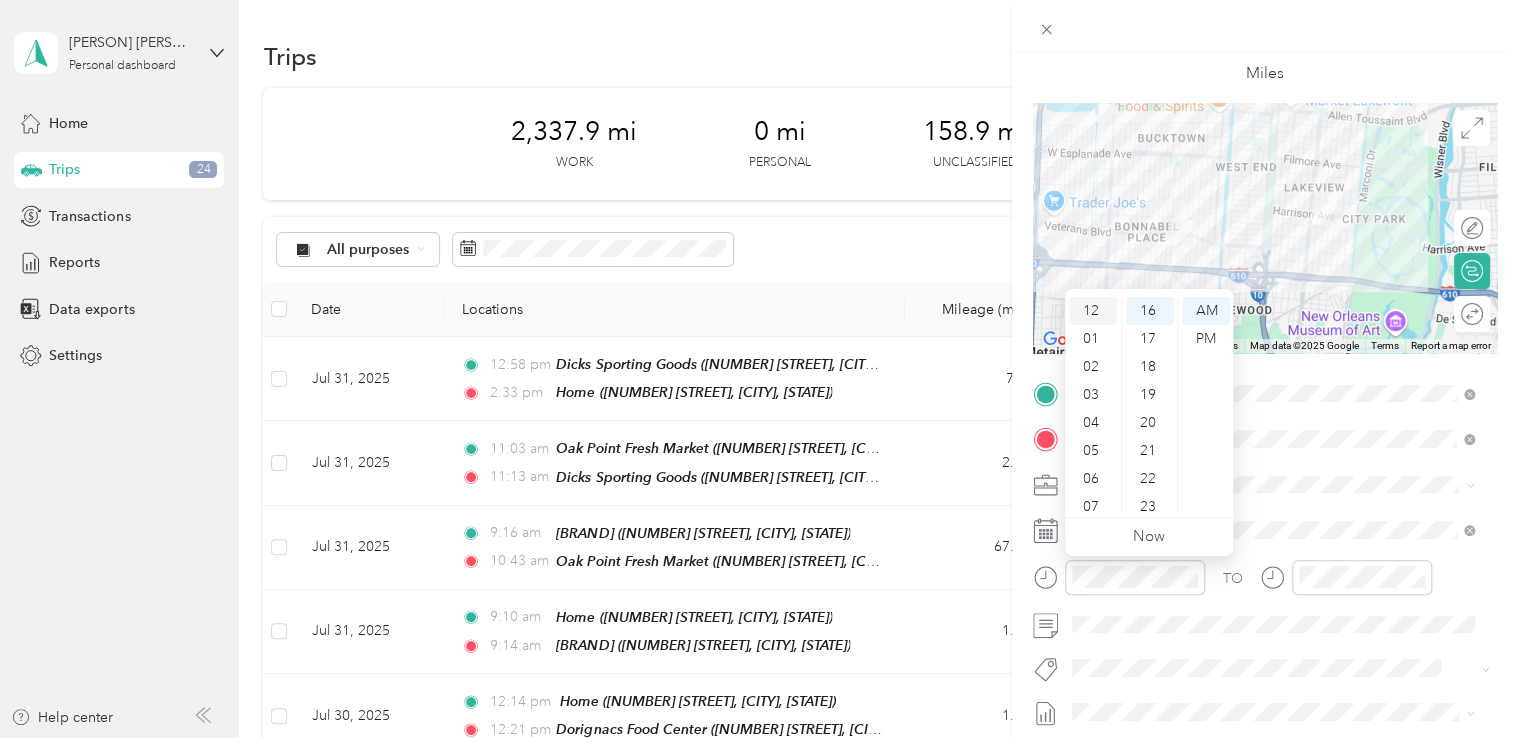 click on "12" at bounding box center [1093, 311] 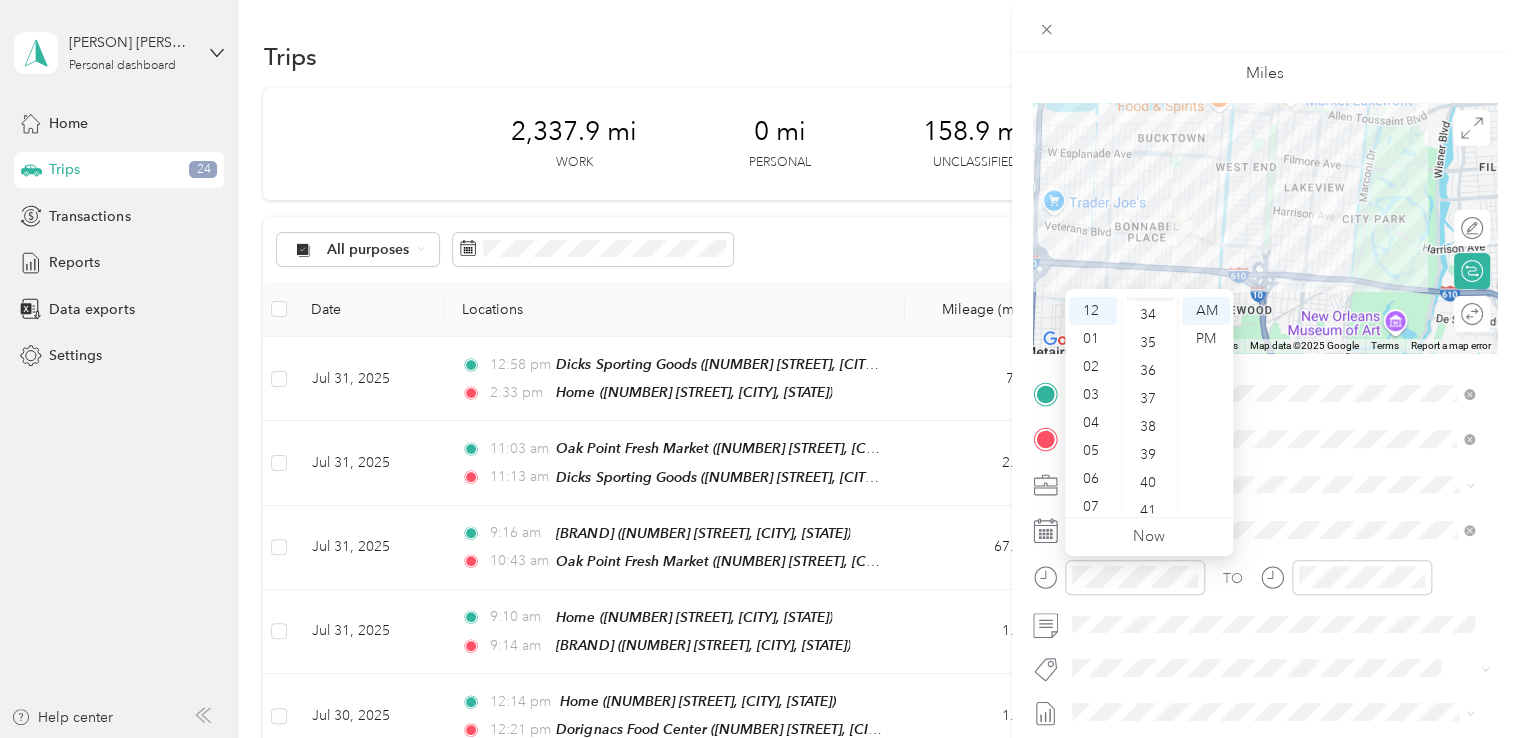 scroll, scrollTop: 1048, scrollLeft: 0, axis: vertical 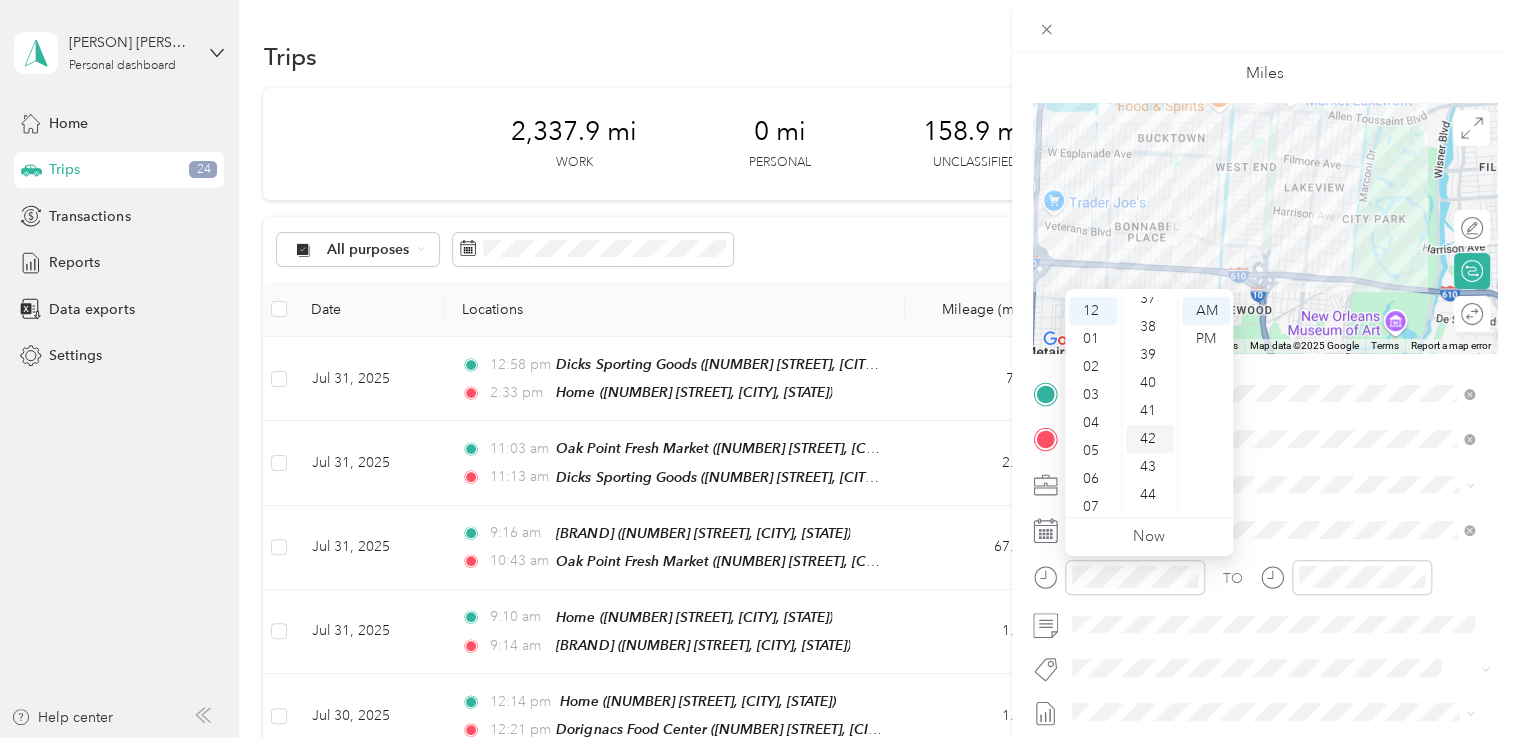 click on "42" at bounding box center (1150, 439) 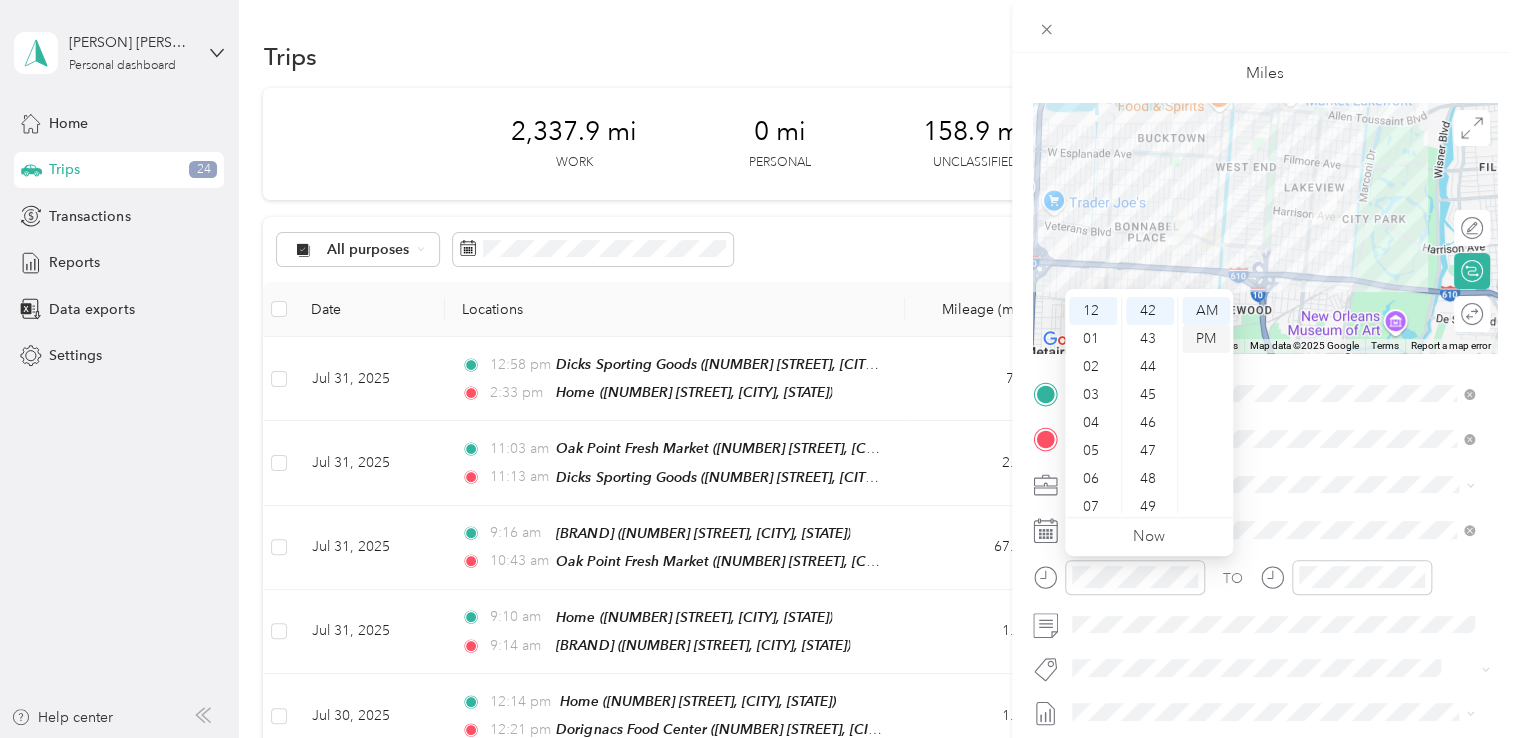click on "PM" at bounding box center [1206, 339] 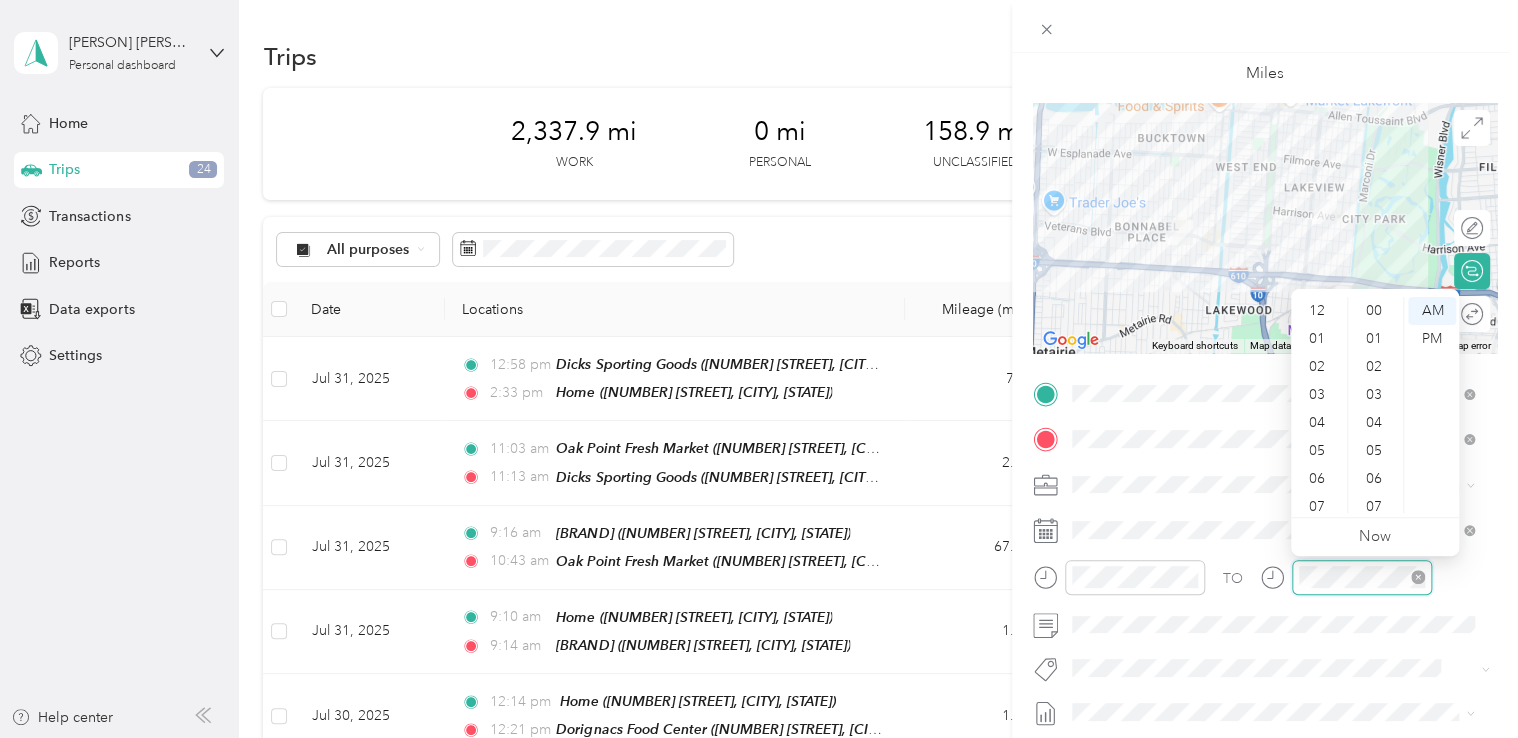 scroll, scrollTop: 448, scrollLeft: 0, axis: vertical 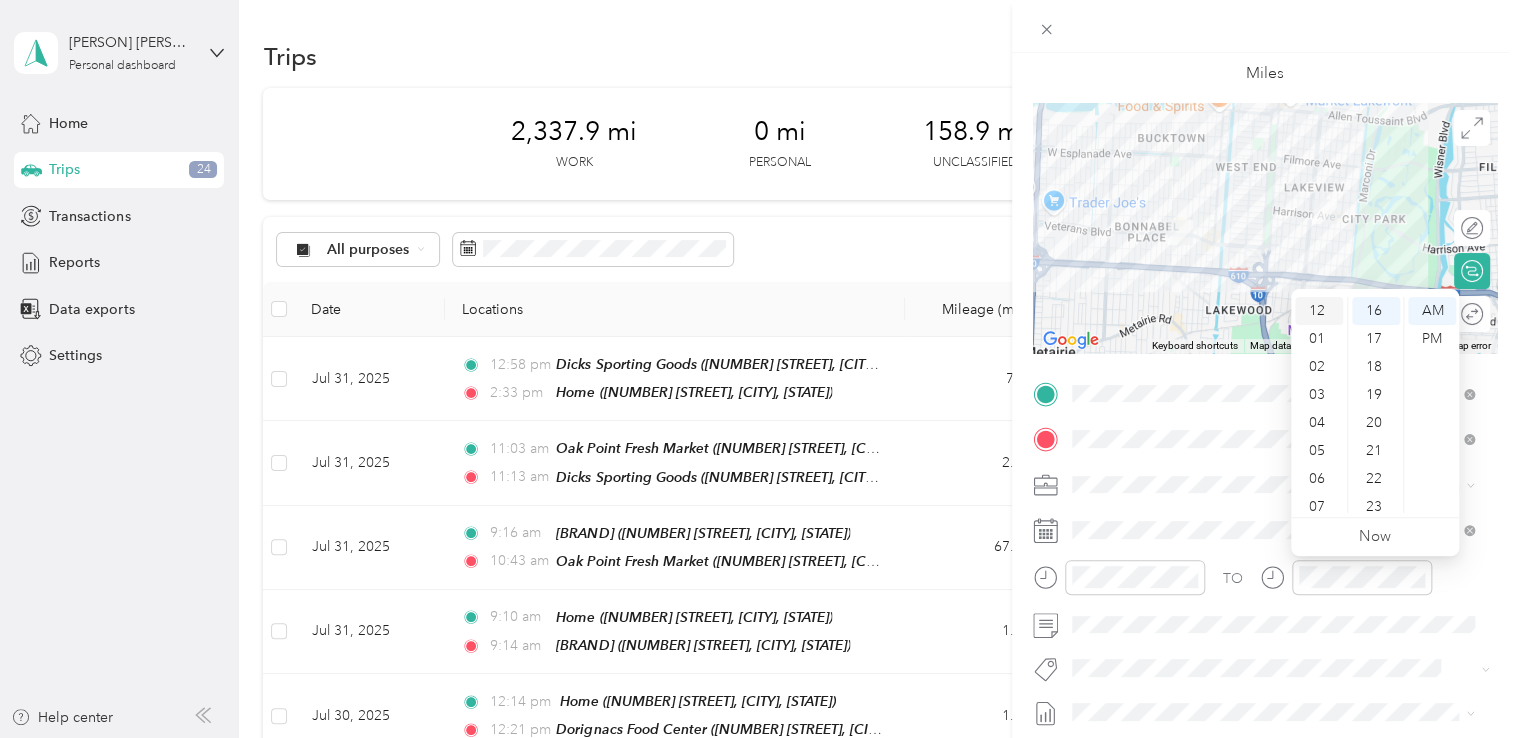 click on "12" at bounding box center (1319, 311) 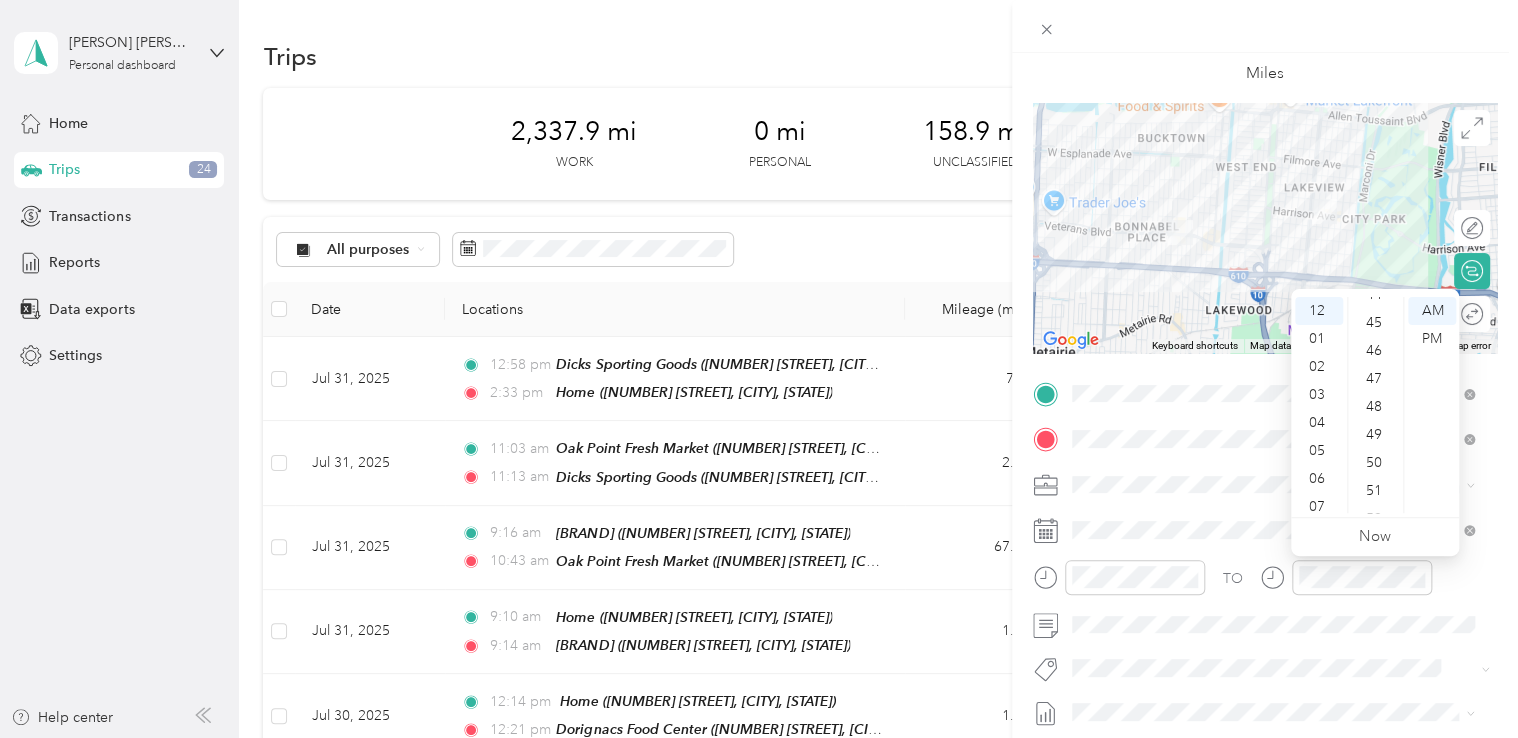 scroll, scrollTop: 1464, scrollLeft: 0, axis: vertical 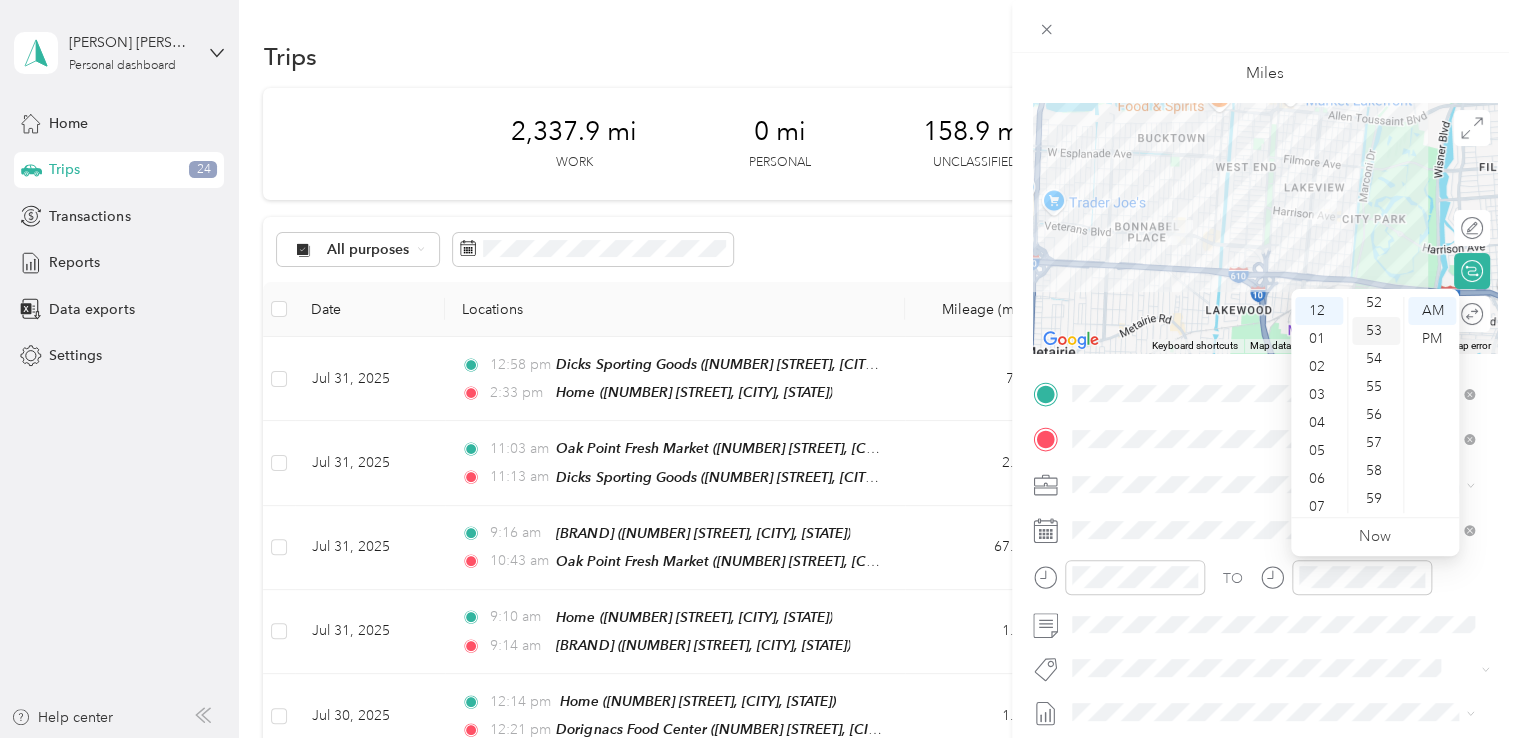 click on "53" at bounding box center [1376, 331] 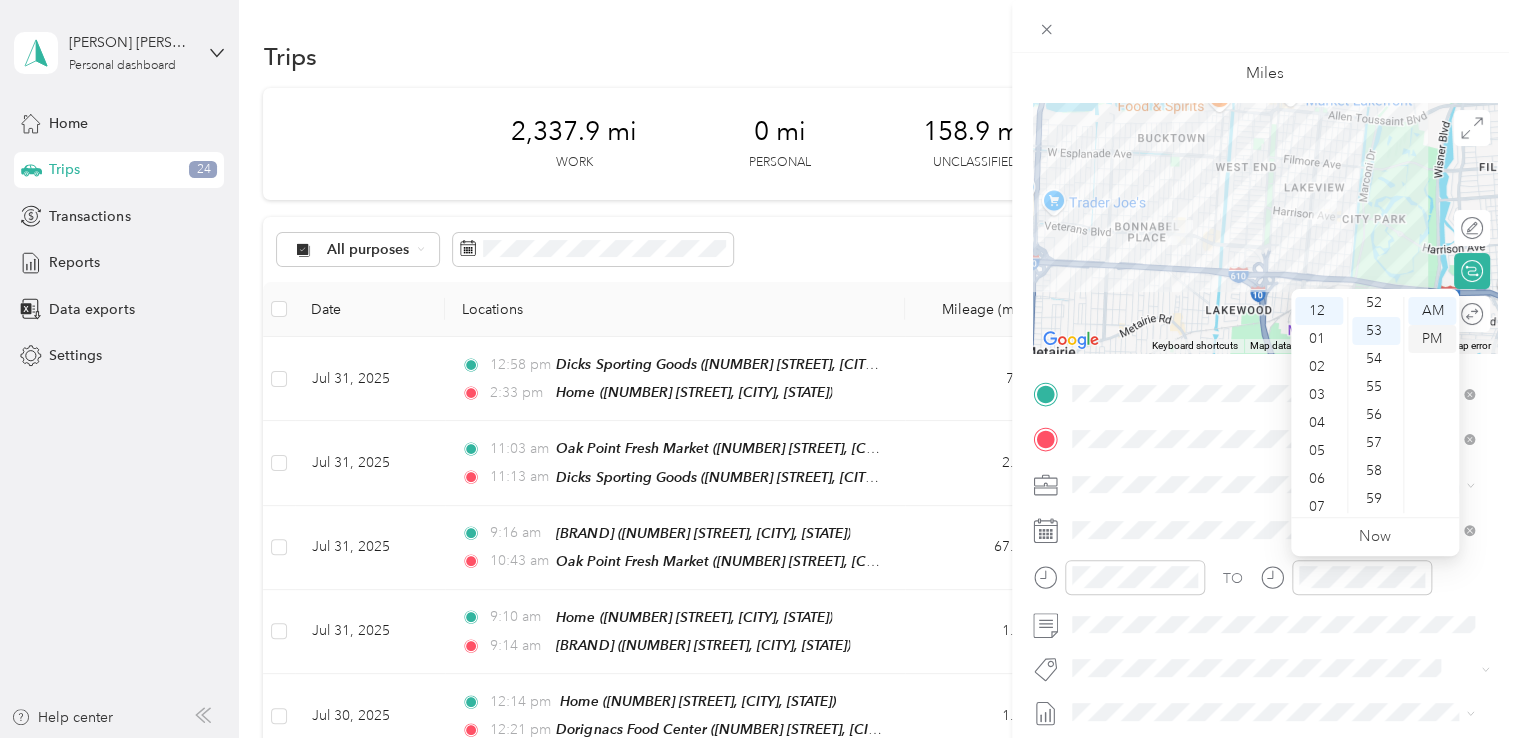 click on "PM" at bounding box center [1432, 339] 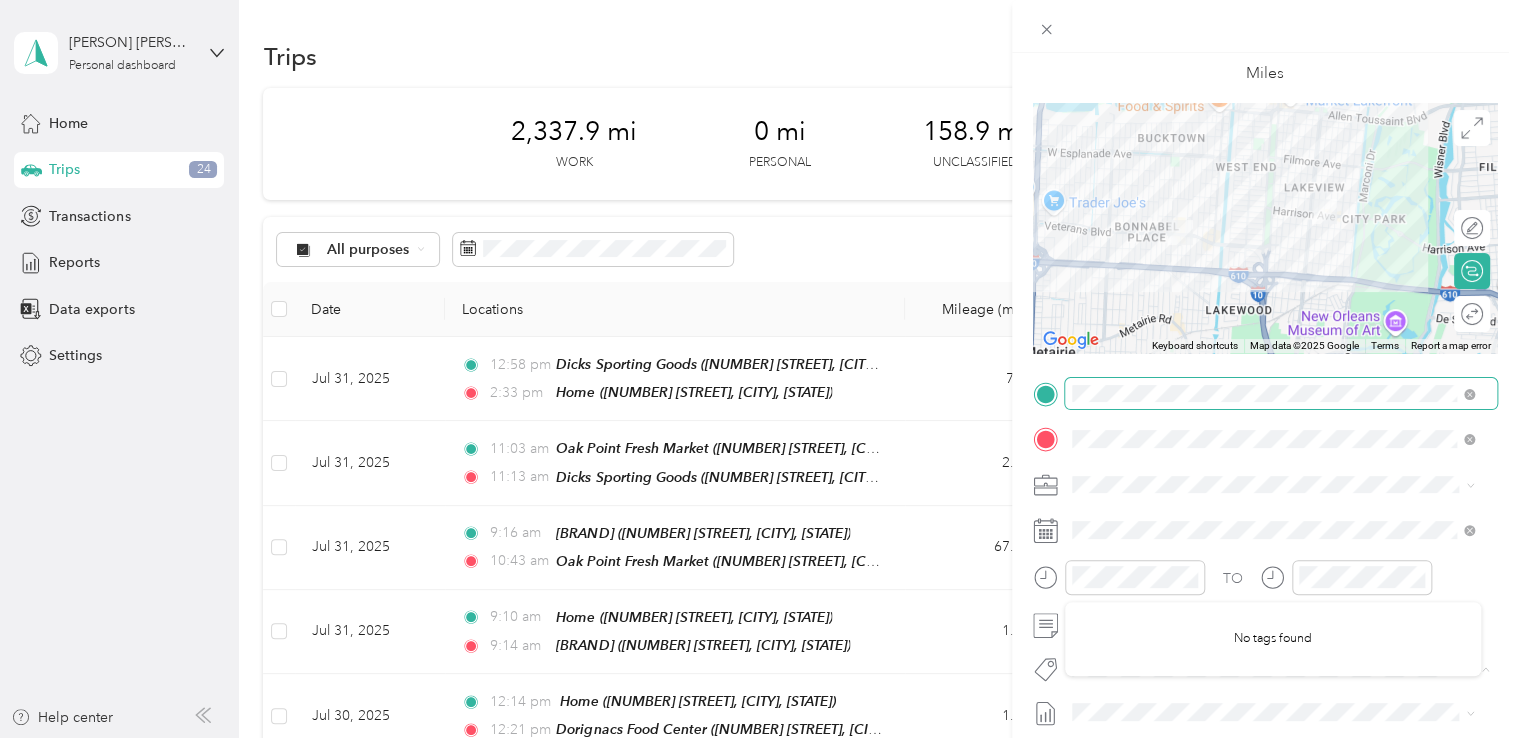 scroll, scrollTop: 0, scrollLeft: 0, axis: both 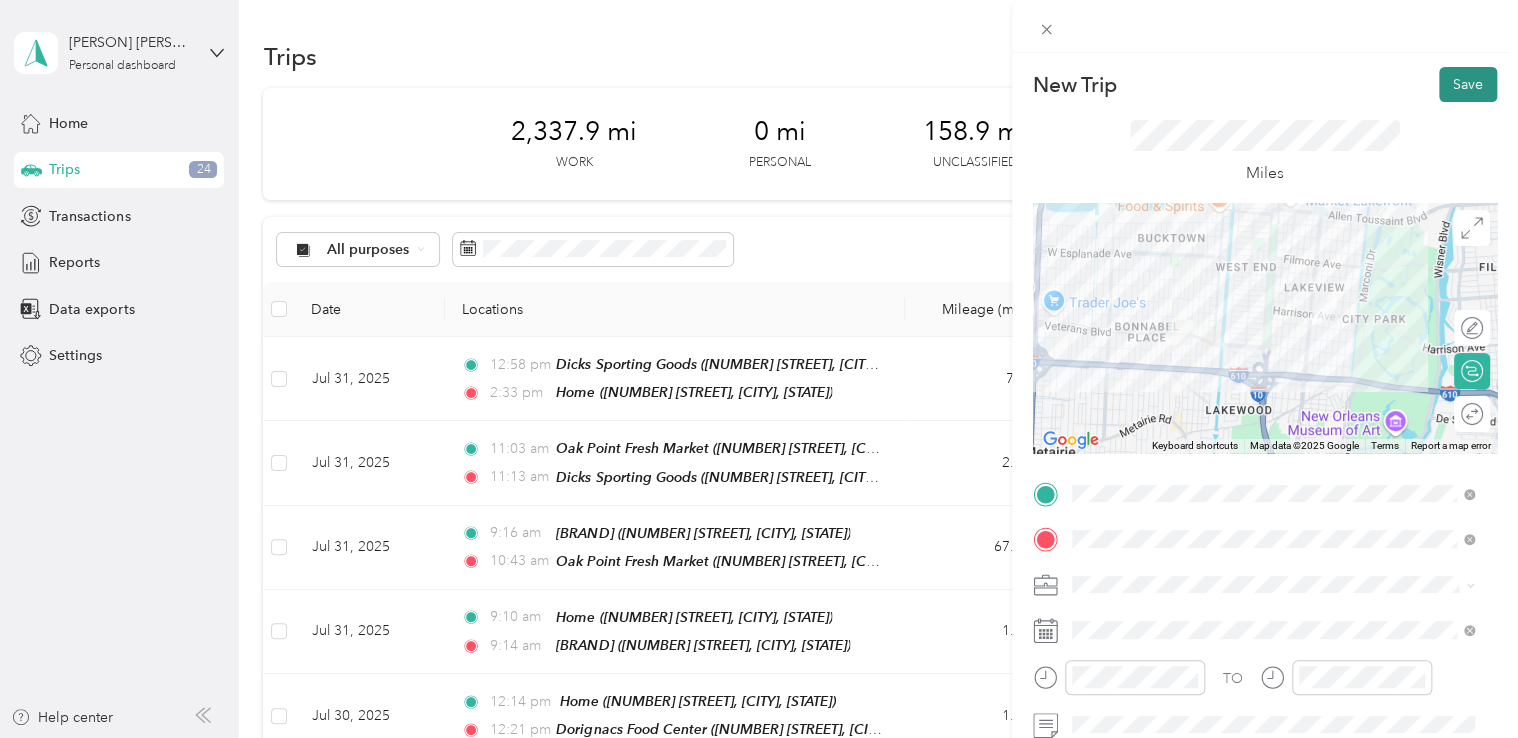 click on "Save" at bounding box center (1468, 84) 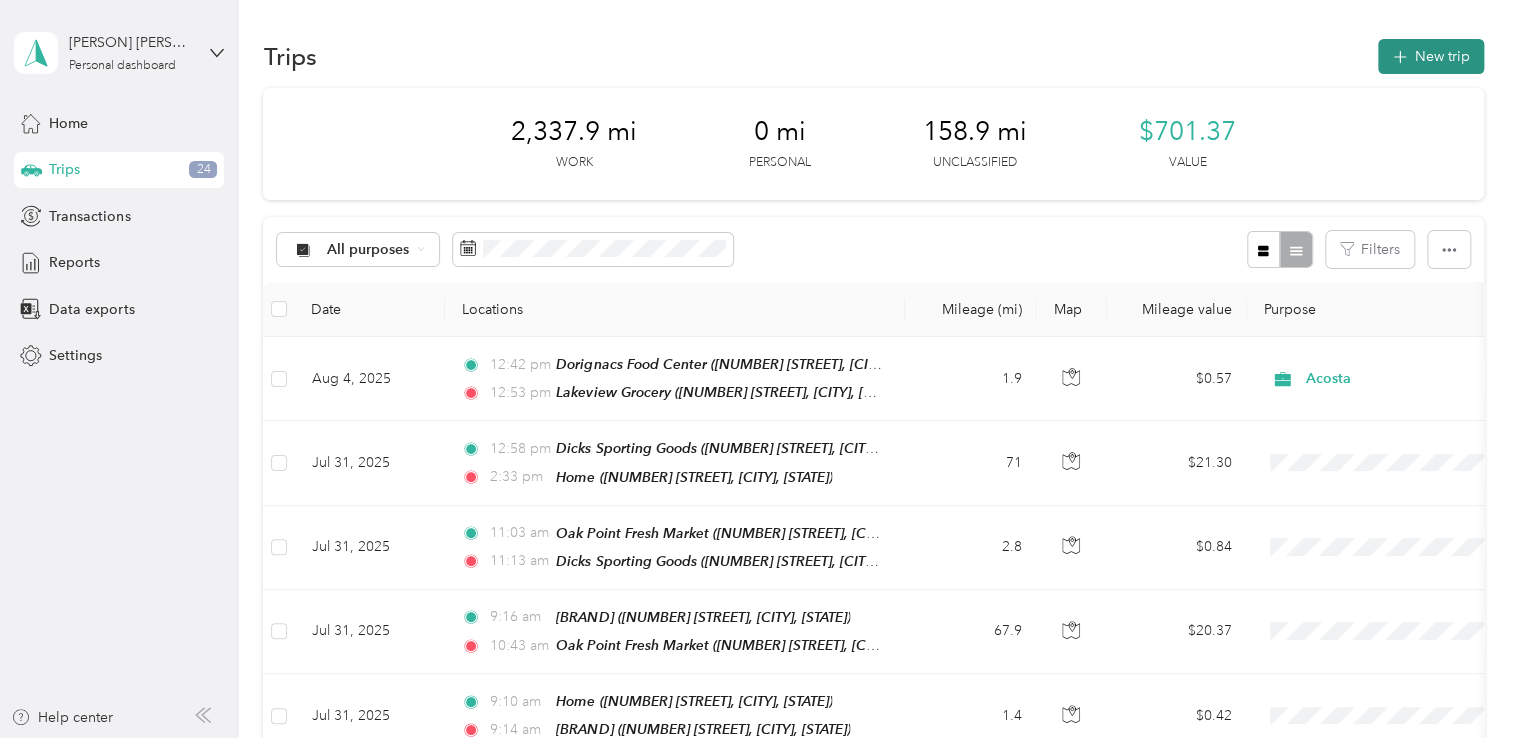 click on "New trip" at bounding box center [1431, 56] 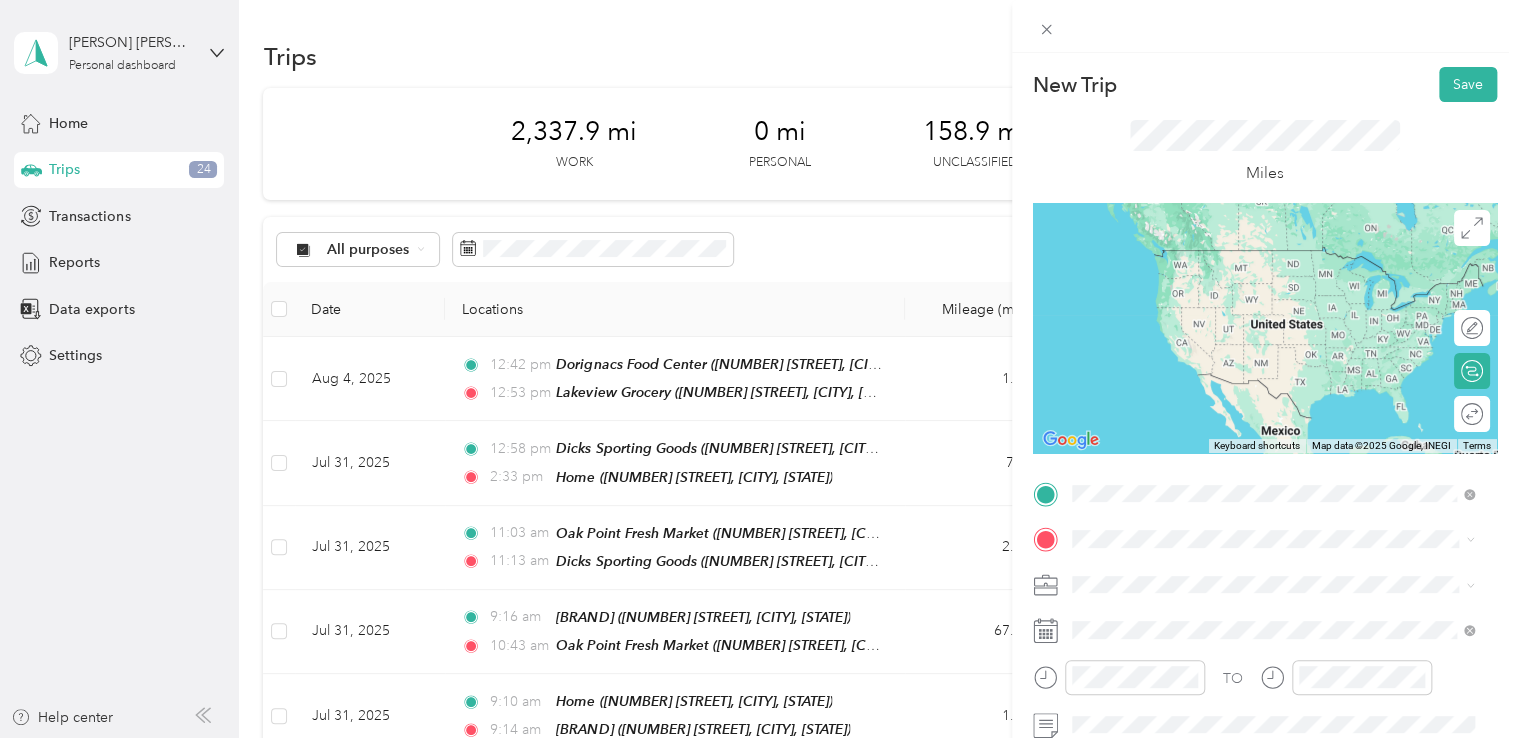 click on "TEAM [BRAND] [NUMBER] [STREET], [POSTAL_CODE], [CITY], [STATE], [COUNTRY]" at bounding box center [1288, 283] 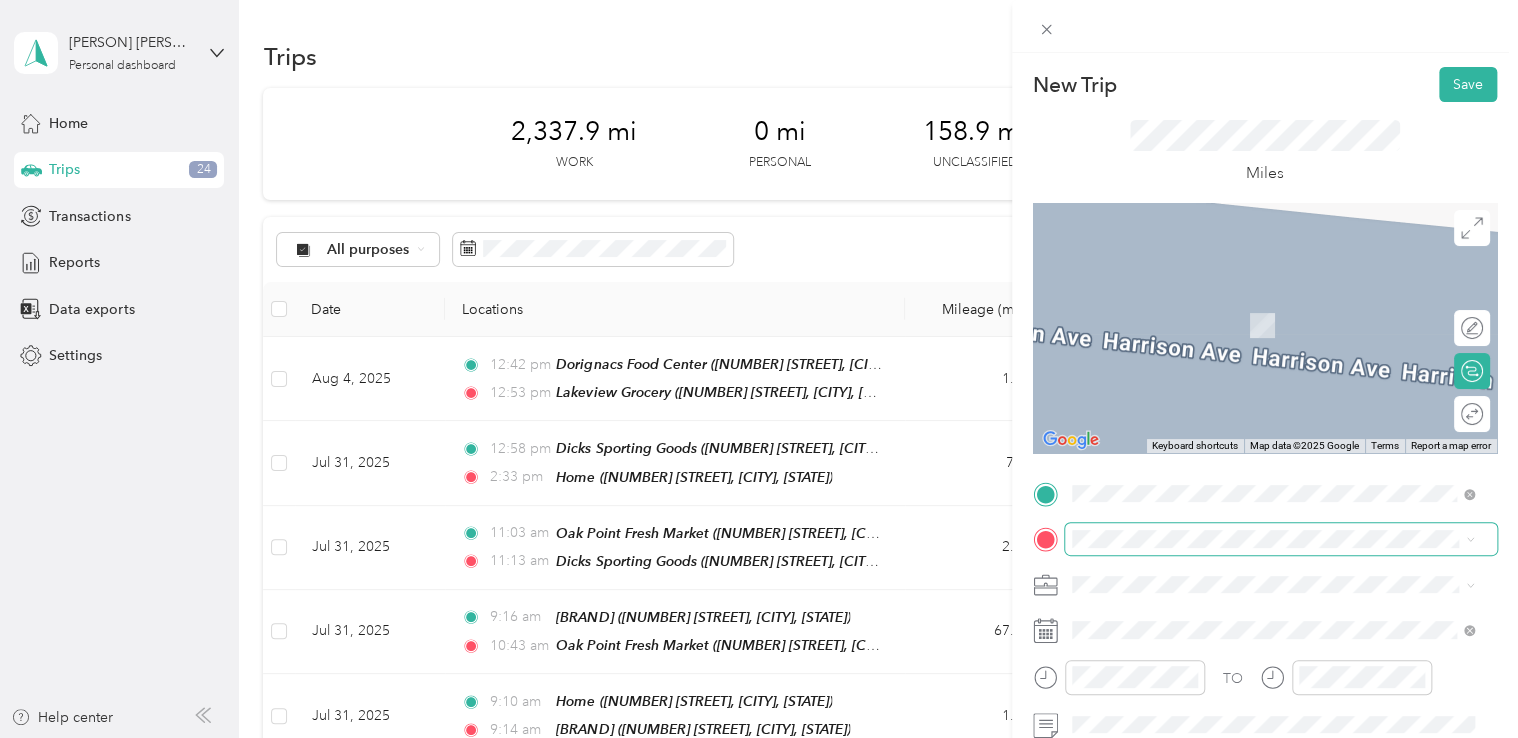 click at bounding box center [1281, 539] 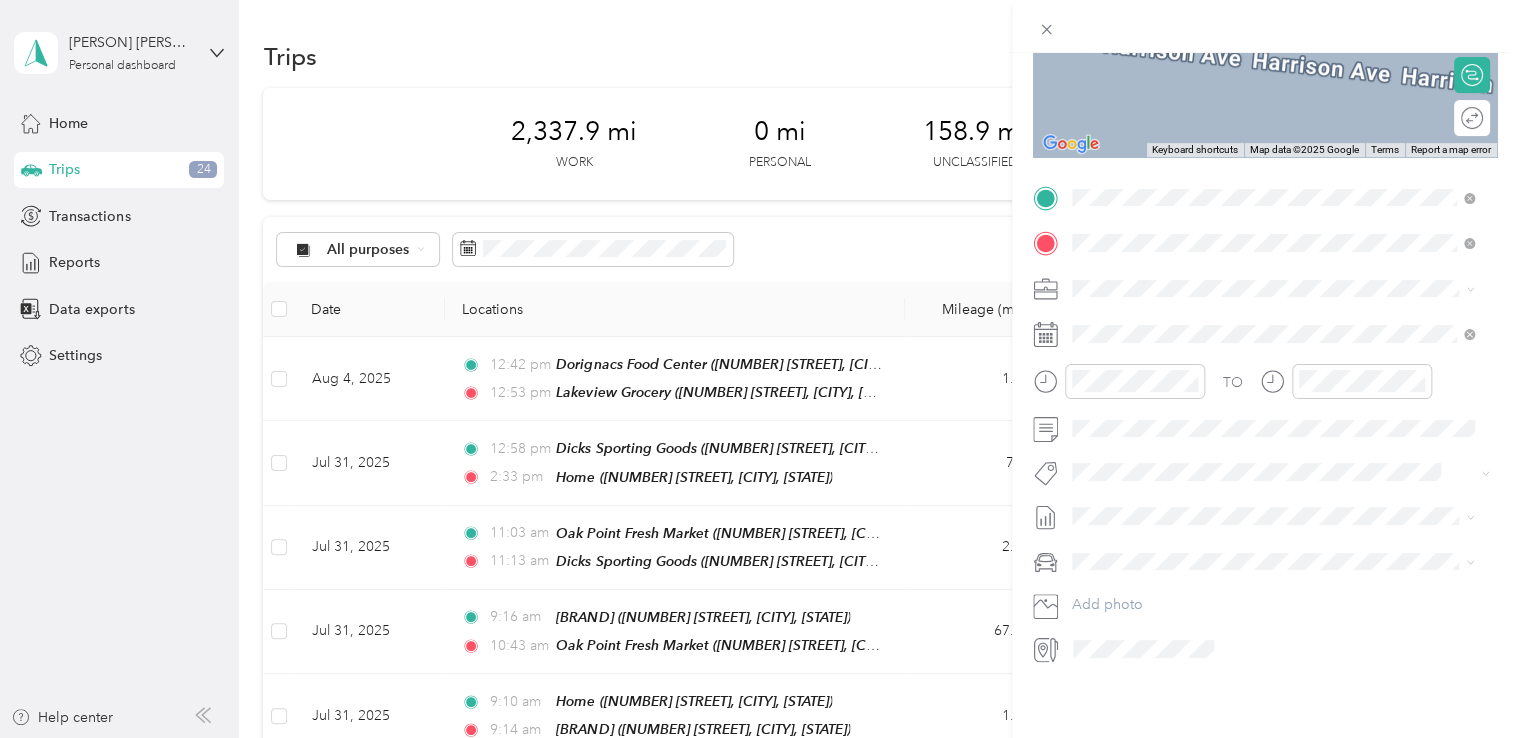 click on "TEAM [BRAND] [NUMBER] [STREET], [POSTAL_CODE], [CITY], [STATE], [COUNTRY]" at bounding box center (1288, 334) 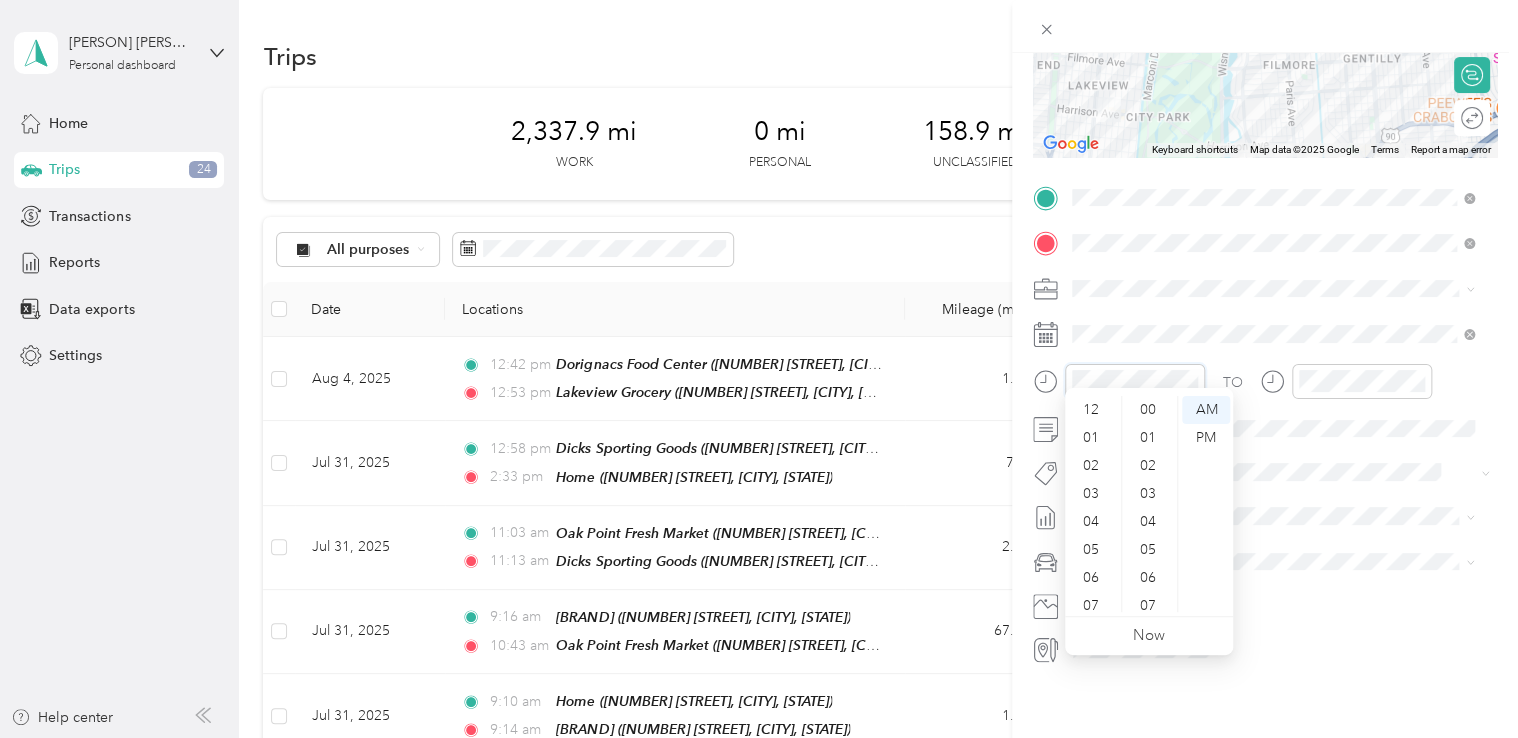 scroll, scrollTop: 476, scrollLeft: 0, axis: vertical 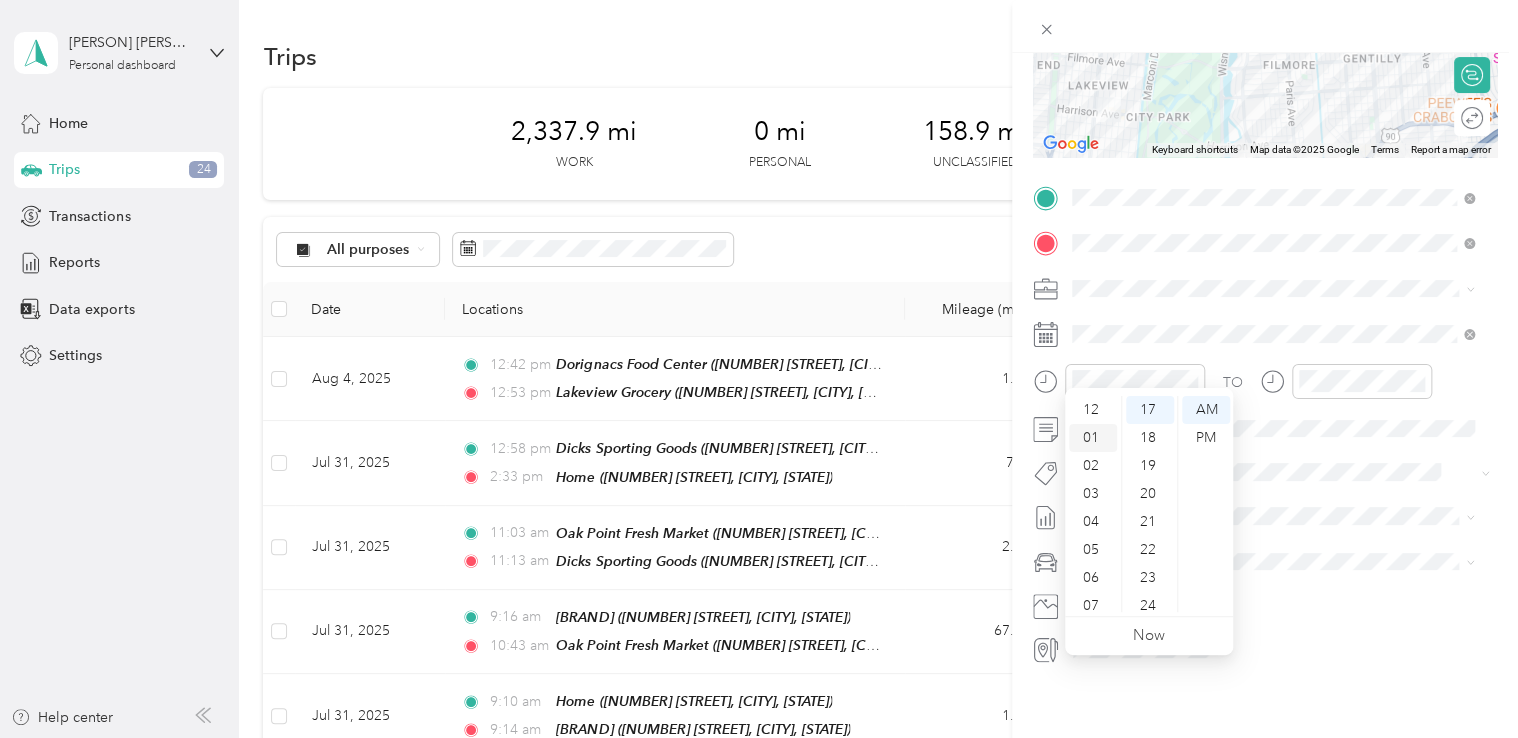 click on "01" at bounding box center (1093, 438) 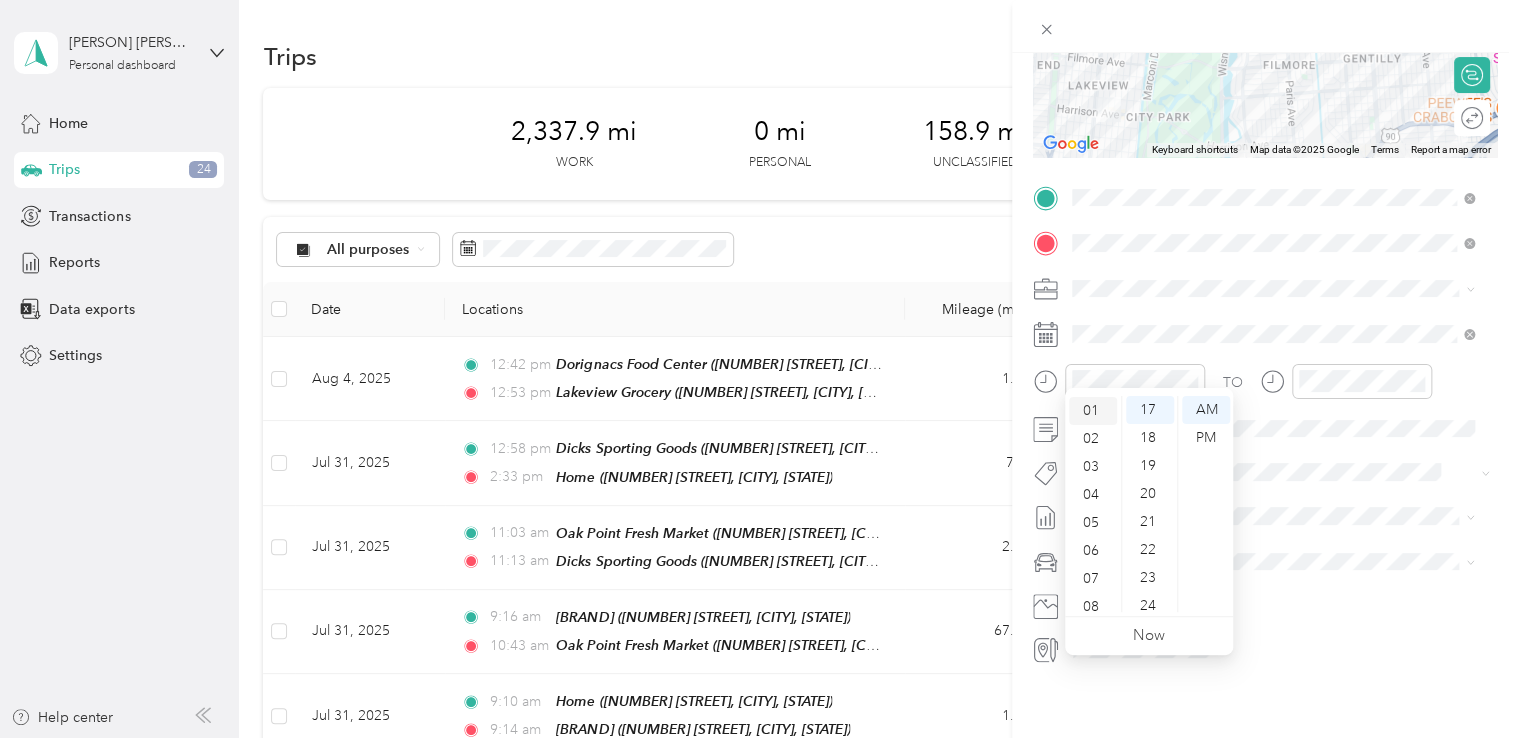 scroll, scrollTop: 28, scrollLeft: 0, axis: vertical 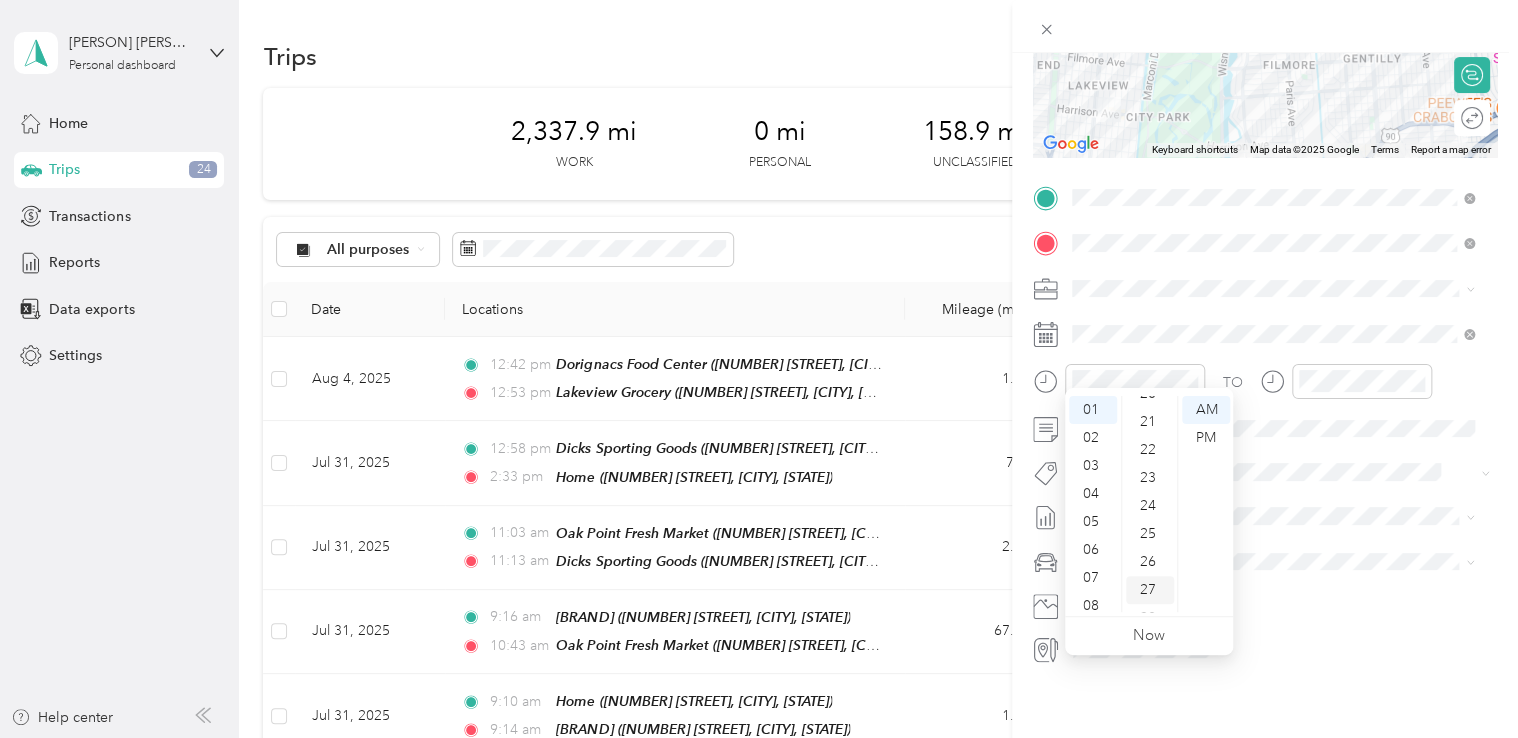 click on "27" at bounding box center [1150, 590] 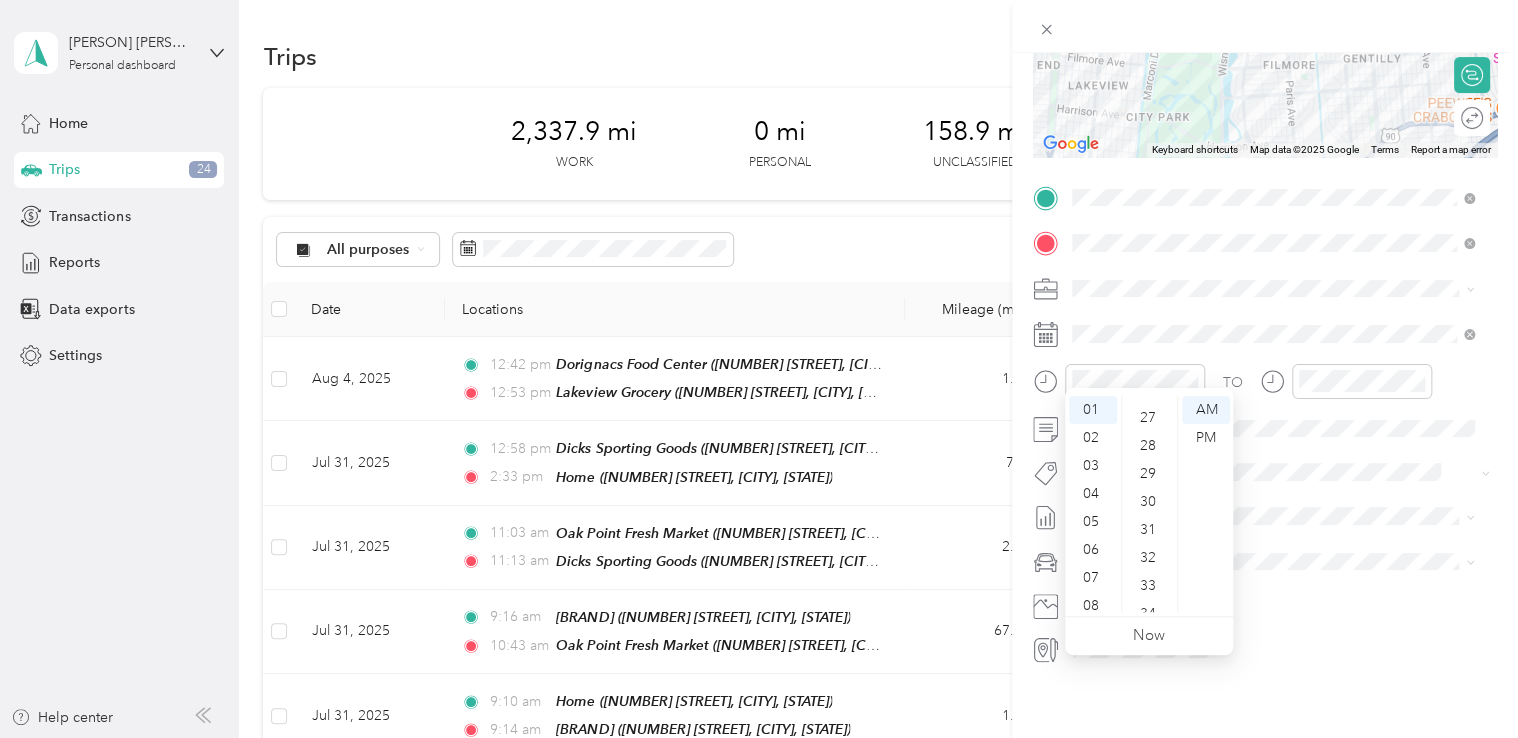 scroll, scrollTop: 756, scrollLeft: 0, axis: vertical 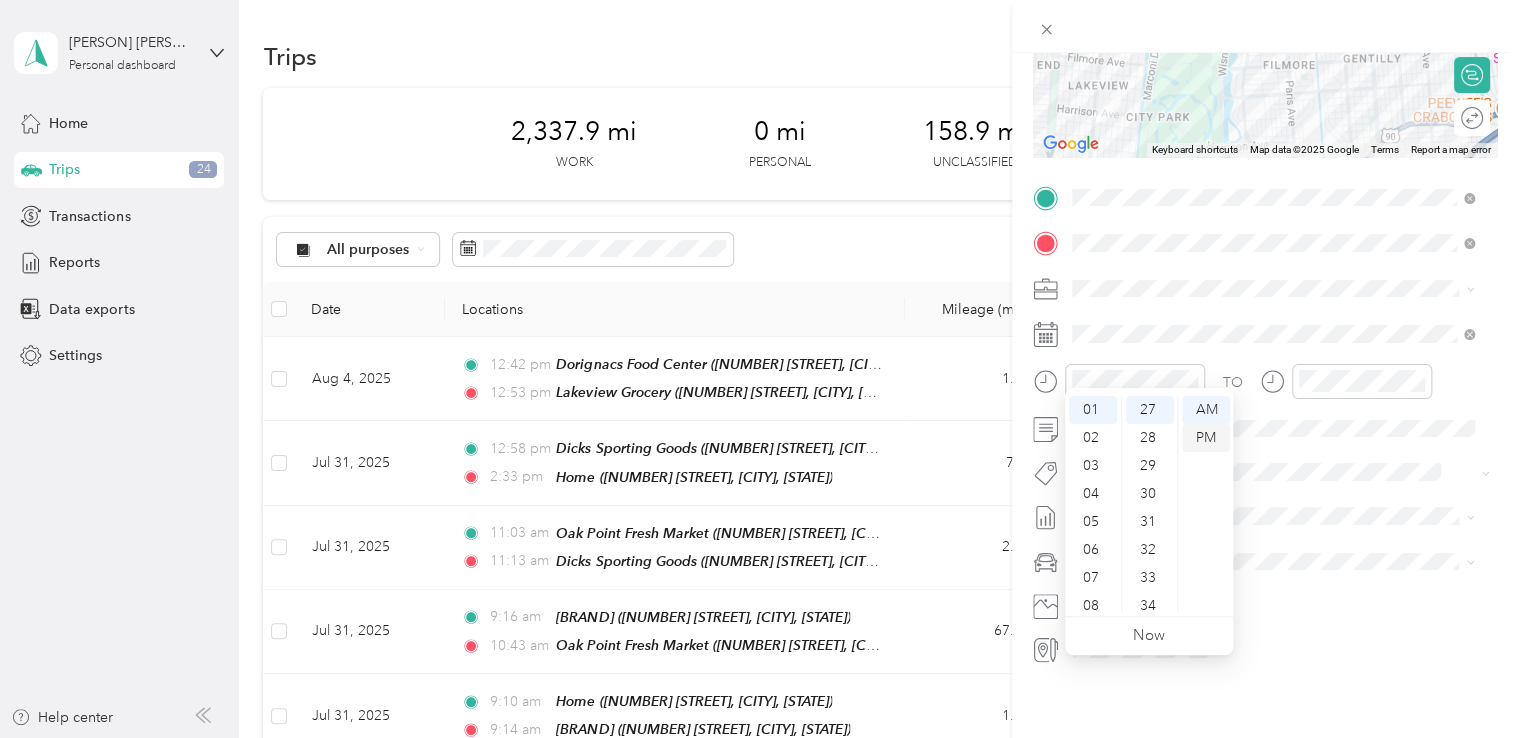 click on "PM" at bounding box center (1206, 438) 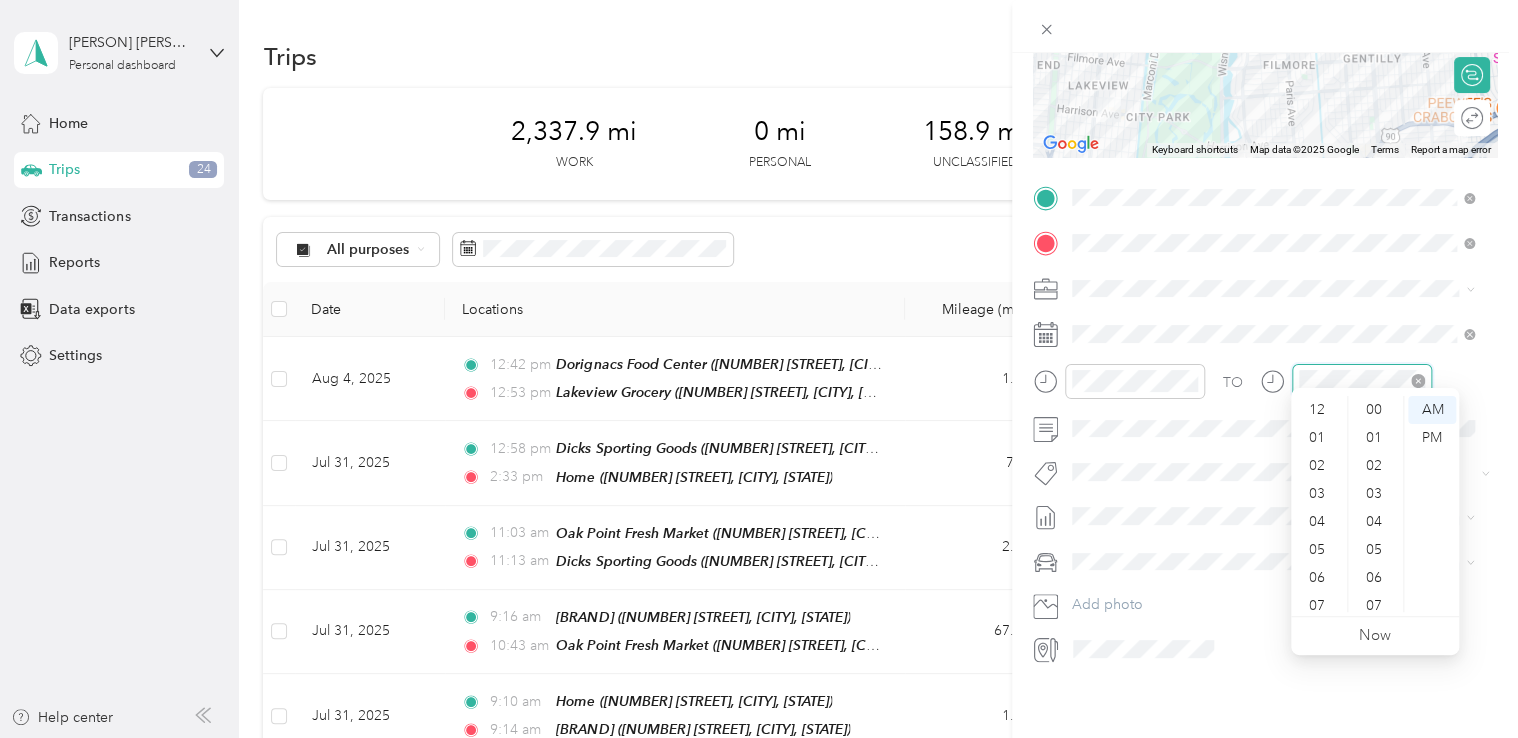 scroll, scrollTop: 476, scrollLeft: 0, axis: vertical 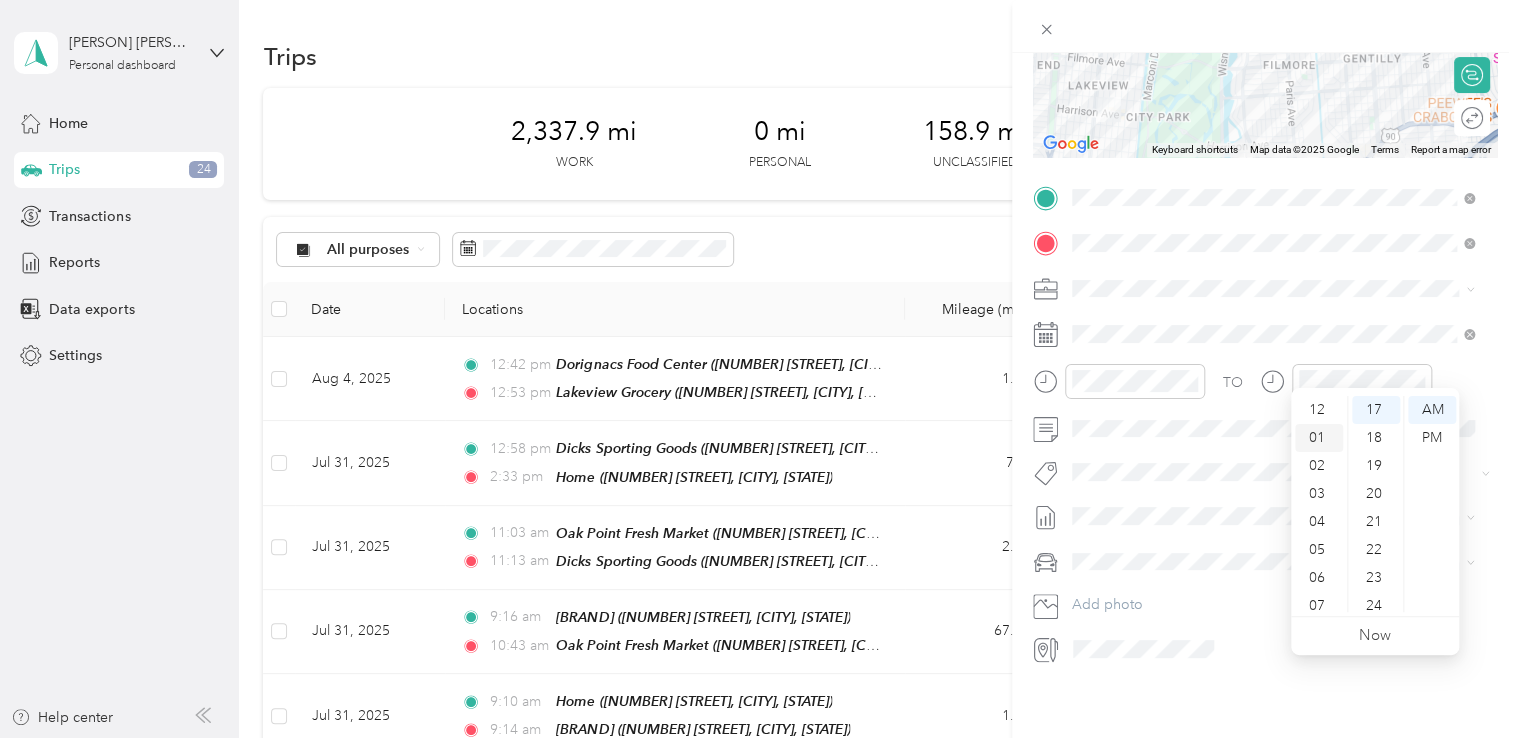 click on "01" at bounding box center [1319, 438] 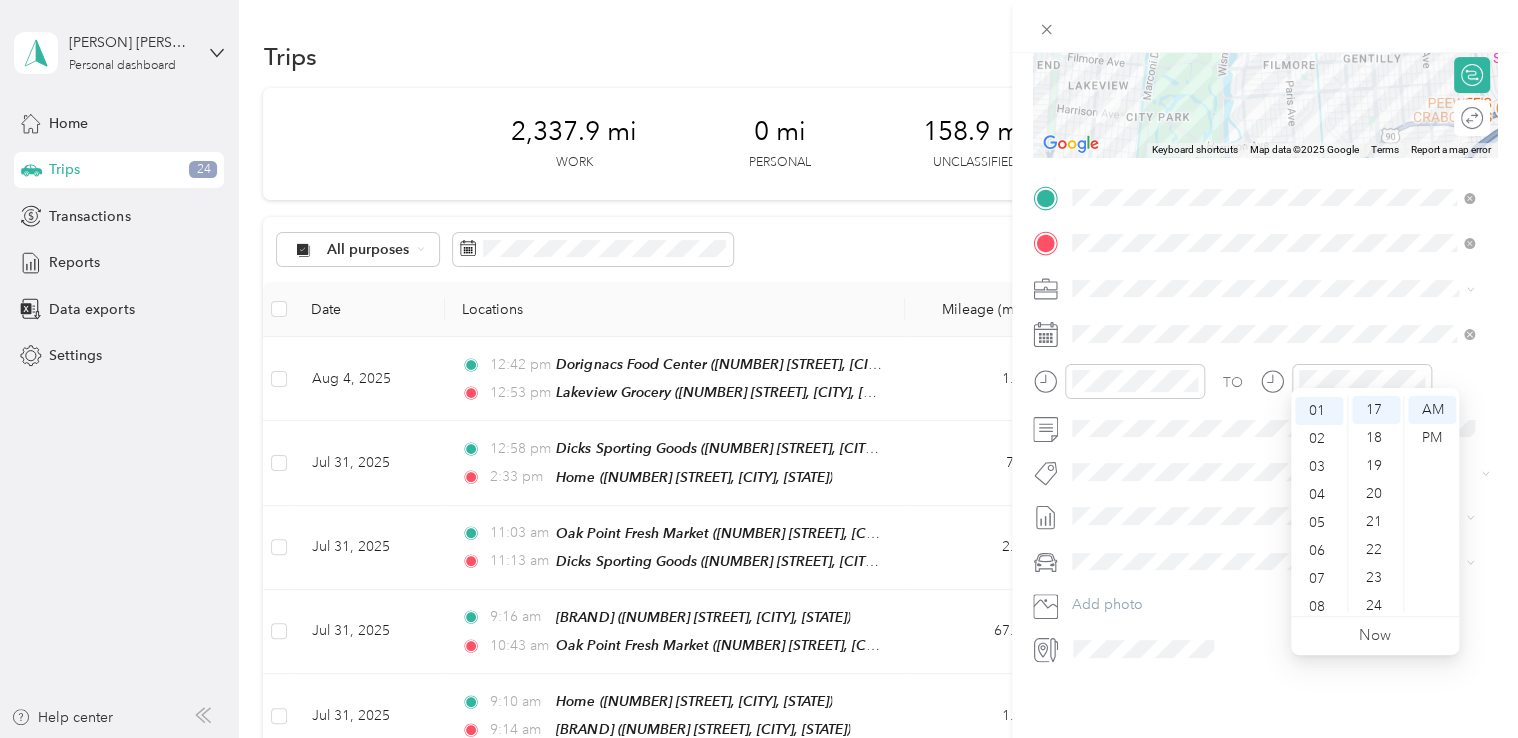 scroll, scrollTop: 28, scrollLeft: 0, axis: vertical 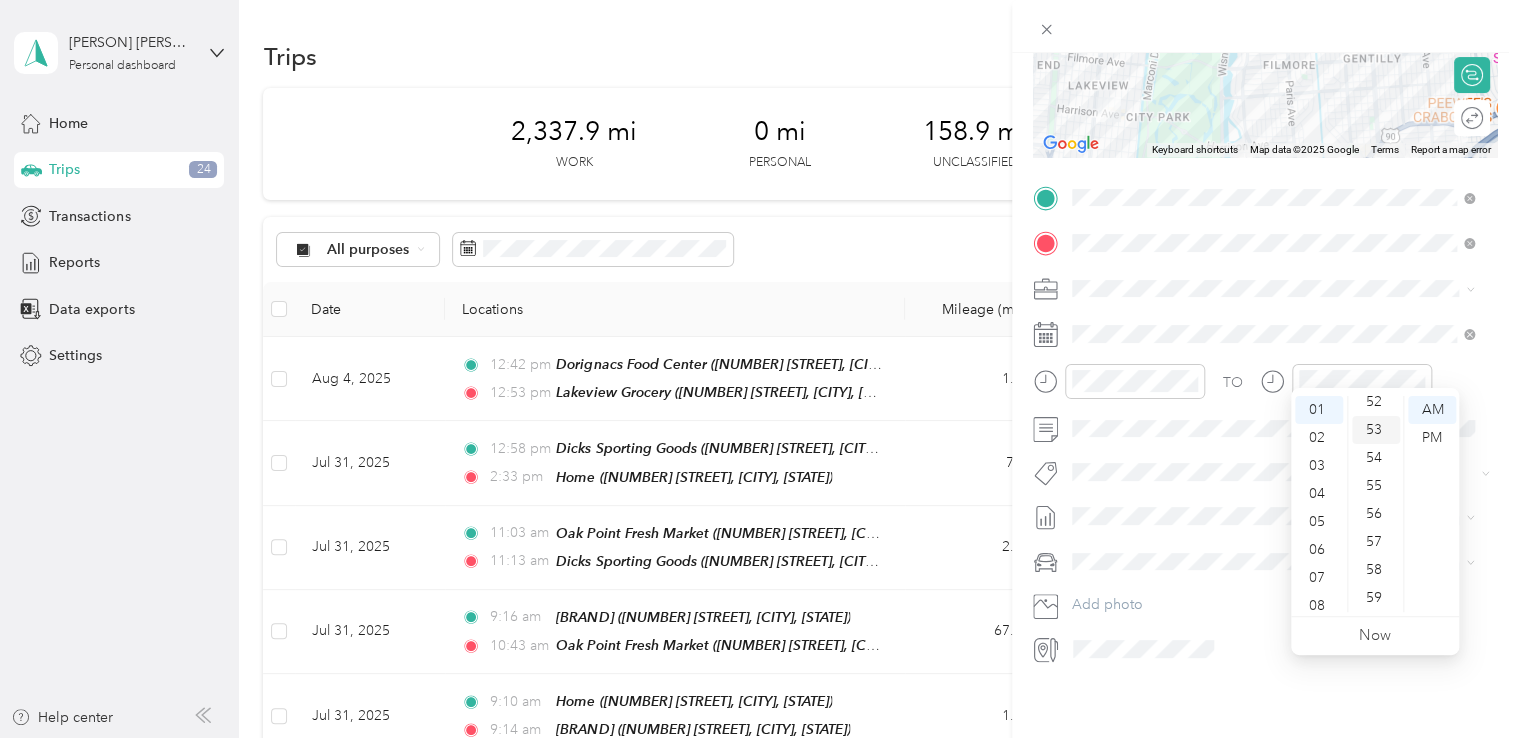 click on "53" at bounding box center (1376, 430) 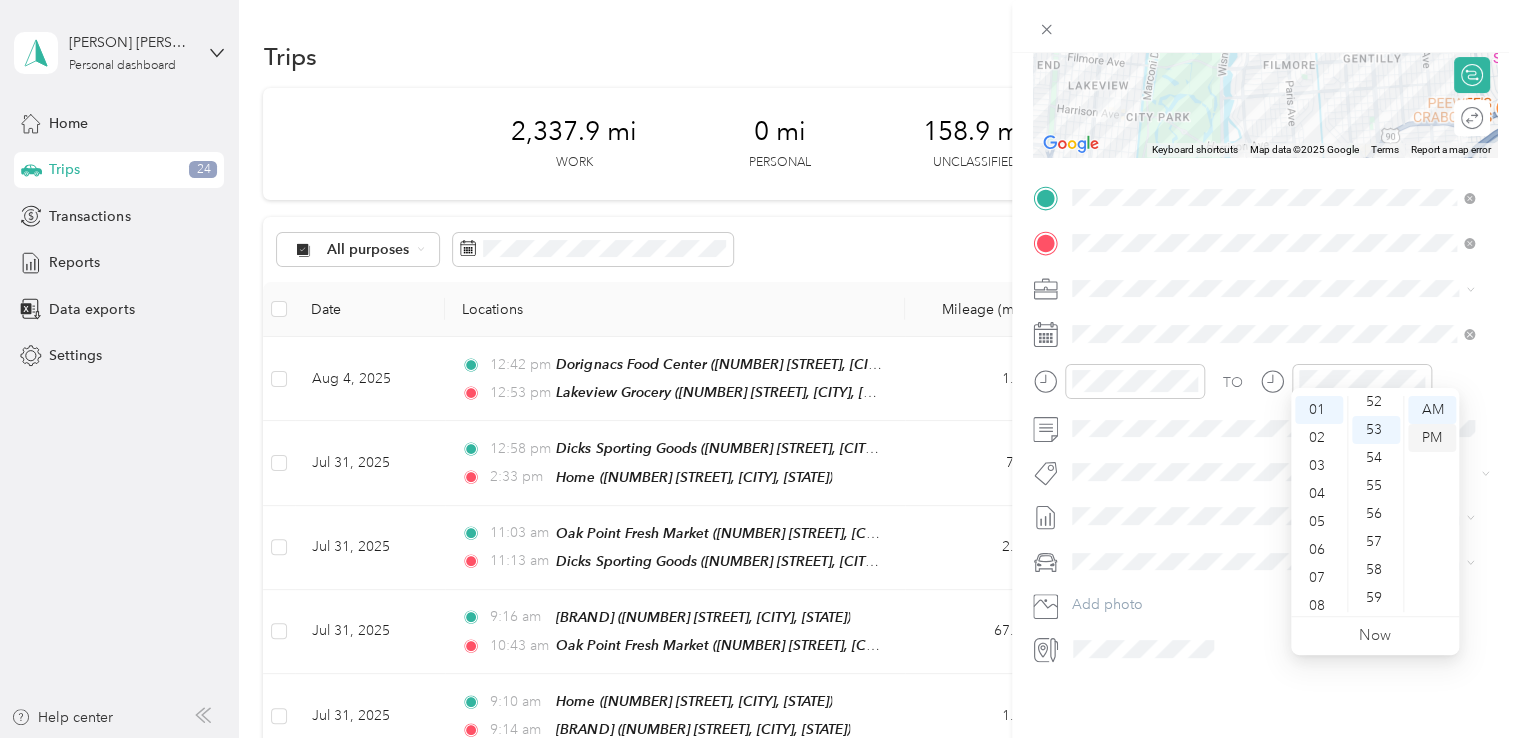 click on "PM" at bounding box center (1432, 438) 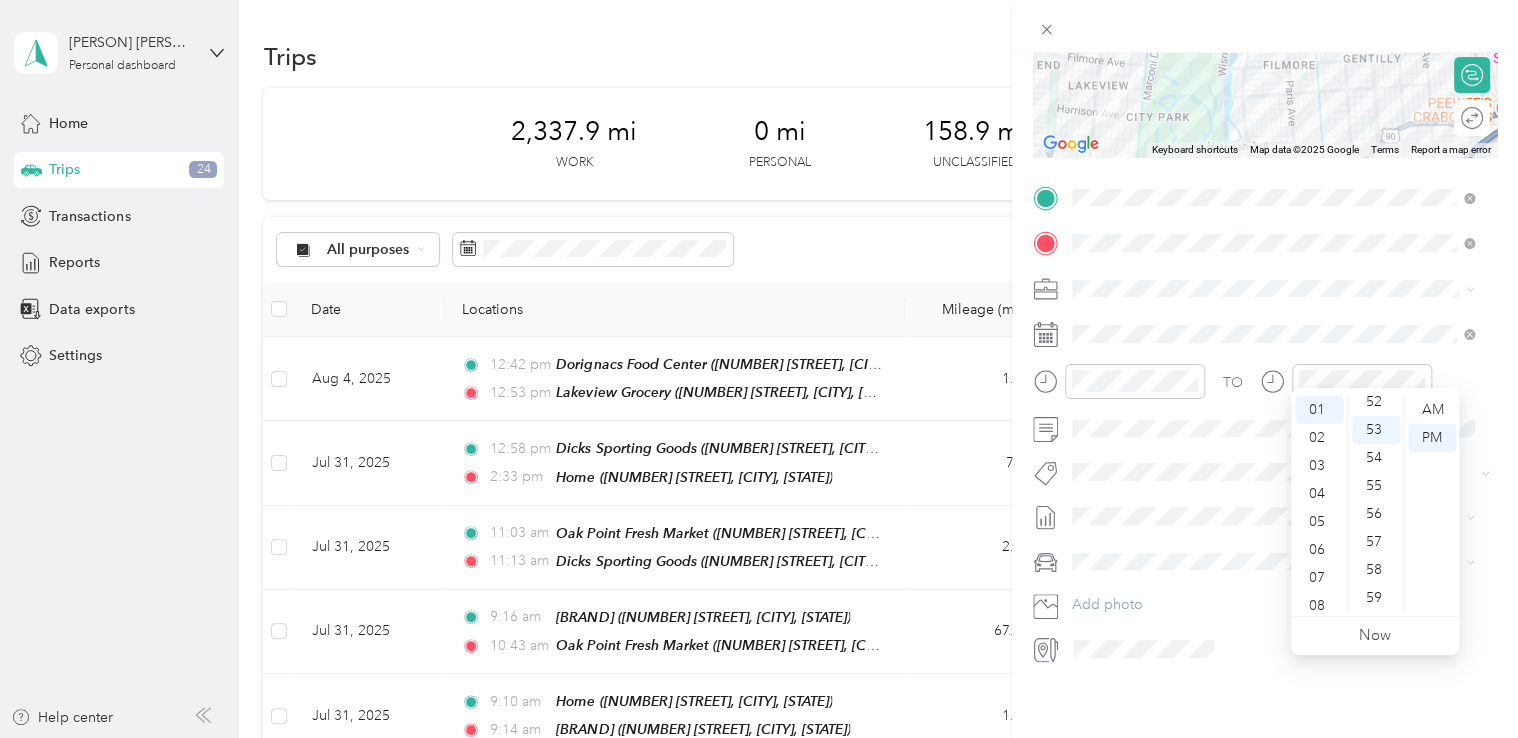 click on "New Trip Save This trip cannot be edited because it is either under review, approved, or paid. Contact your Team Manager to edit it. Miles ← Move left → Move right ↑ Move up ↓ Move down + Zoom in - Zoom out Home Jump left by 75% End Jump right by 75% Page Up Jump up by 75% Page Down Jump down by 75% Keyboard shortcuts Map Data Map data ©2025 Google Map data ©2025 Google 1 km  Click to toggle between metric and imperial units Terms Report a map error Edit route Calculate route Round trip TO Add photo" at bounding box center [1265, 422] 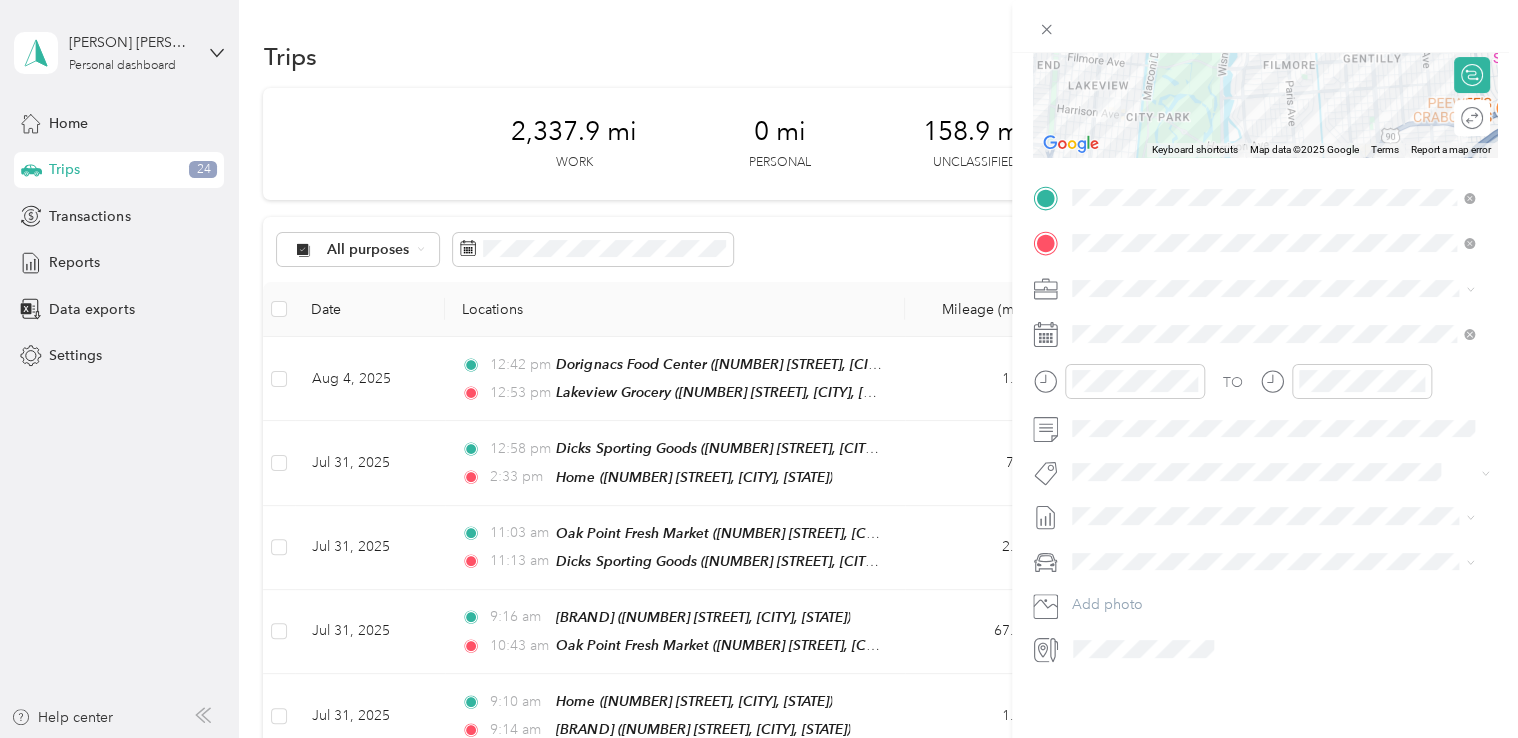 scroll, scrollTop: 0, scrollLeft: 0, axis: both 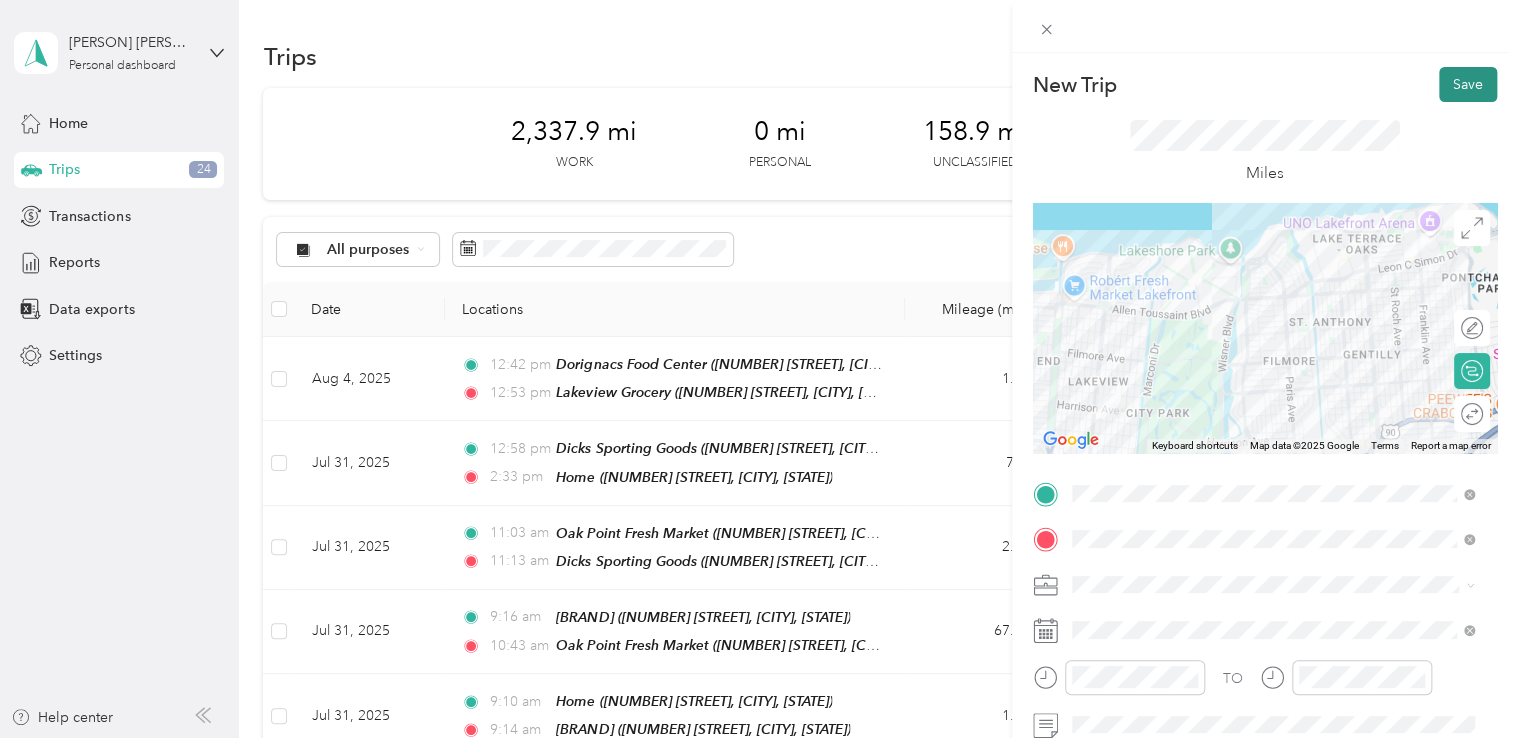 click on "Save" at bounding box center (1468, 84) 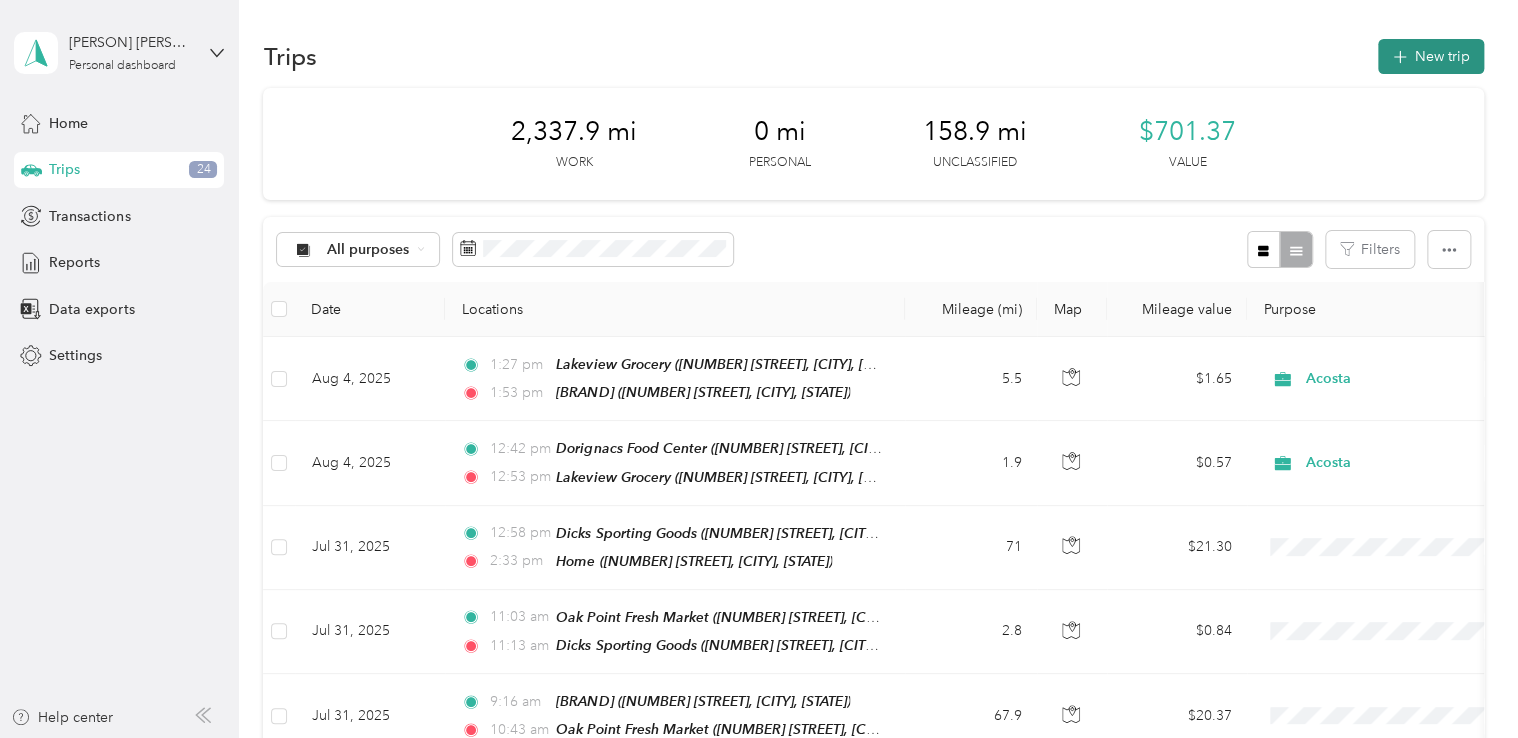 click on "New trip" at bounding box center (1431, 56) 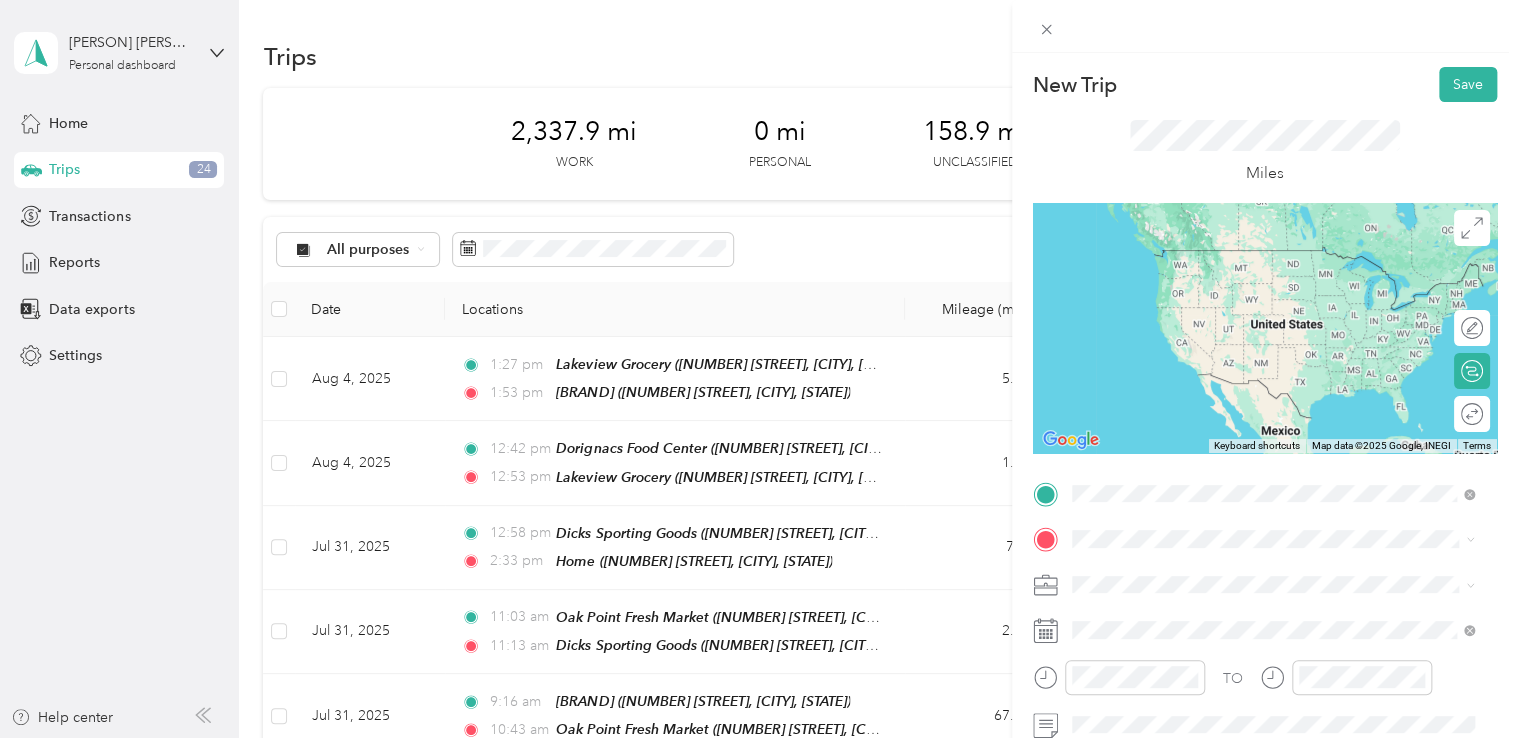 click on "TEAM [BRAND] [NUMBER] [STREET], [POSTAL_CODE], [CITY], [STATE], [COUNTRY]" at bounding box center (1288, 304) 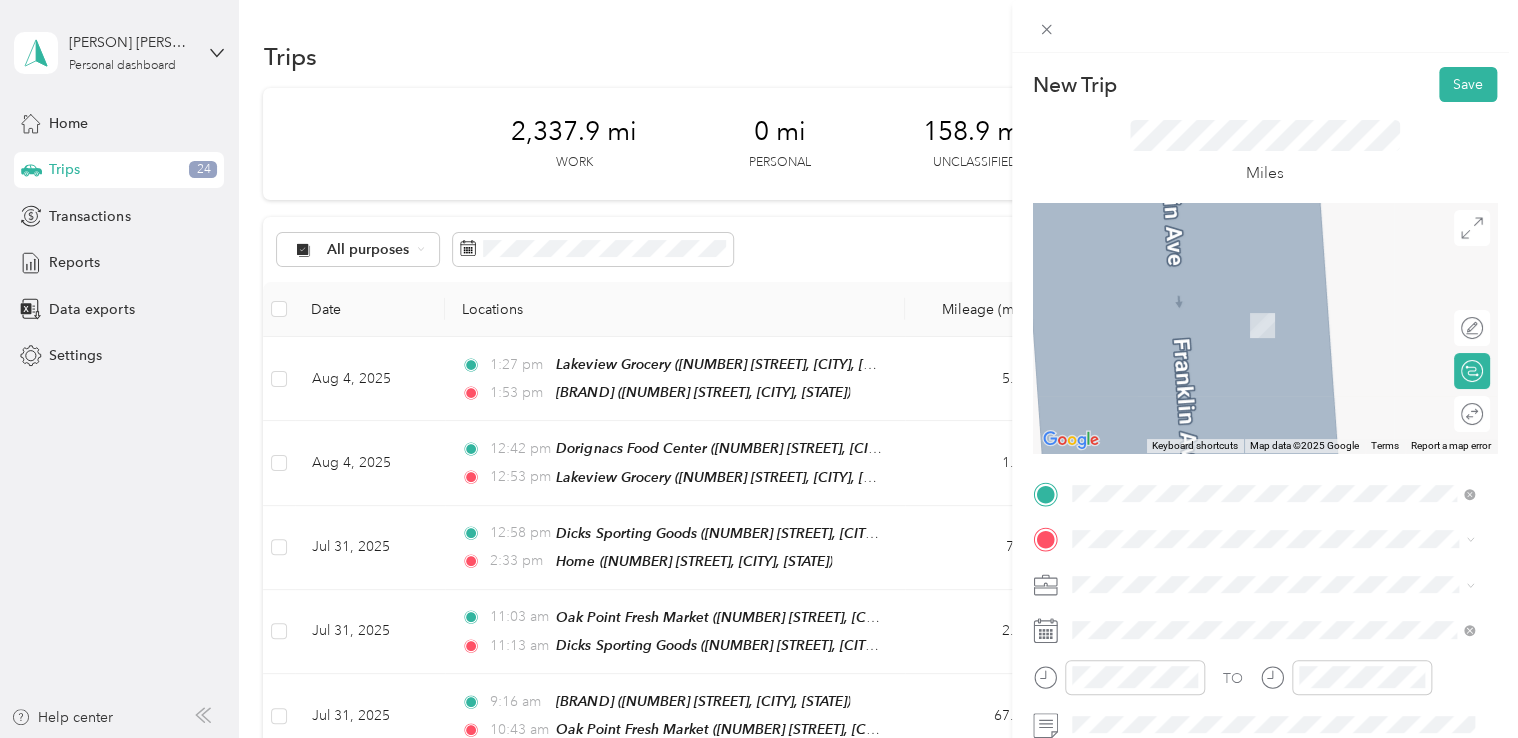 click on "TEAM [PERSON] [NUMBER] [STREET], [POSTAL_CODE], [CITY], [STATE], [COUNTRY]" at bounding box center (1288, 327) 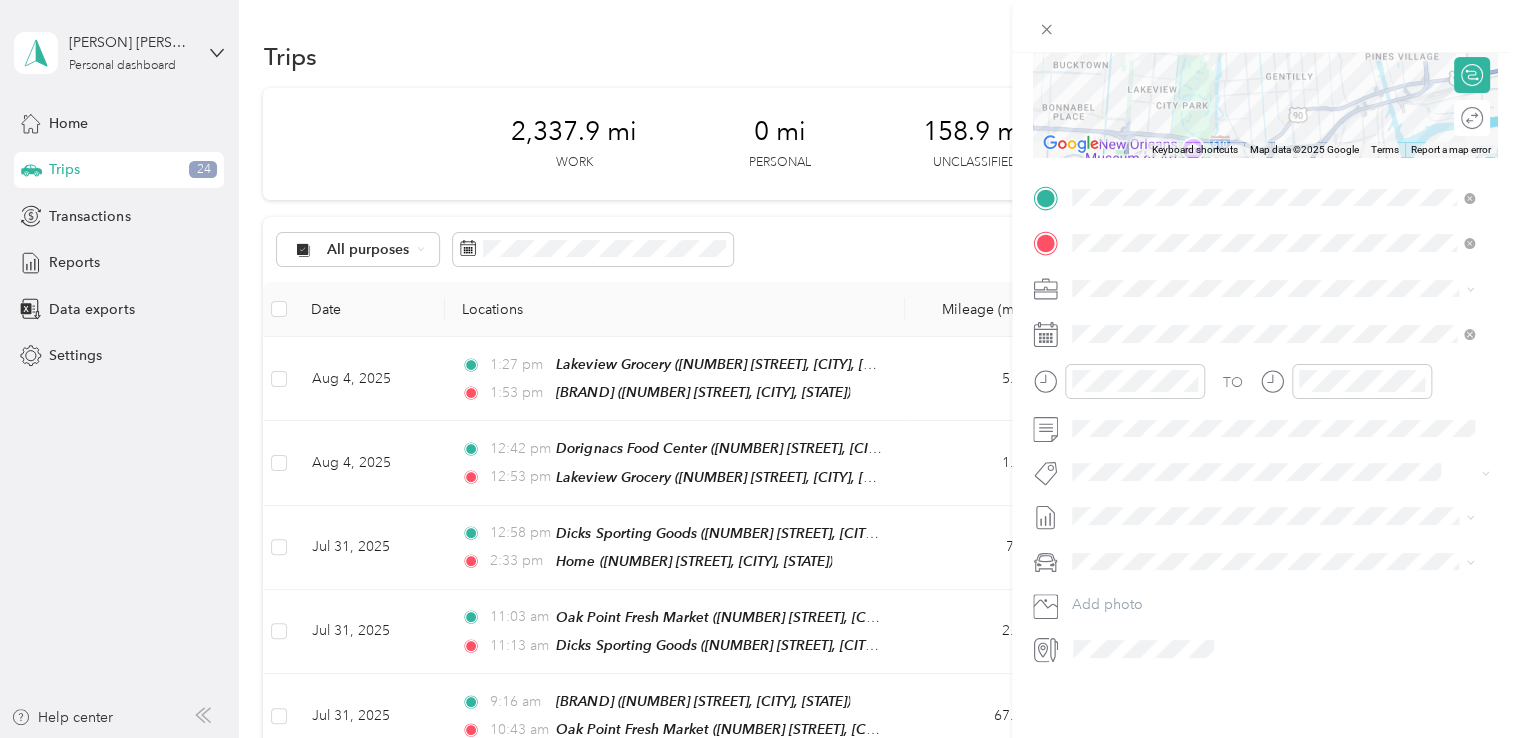 scroll, scrollTop: 310, scrollLeft: 0, axis: vertical 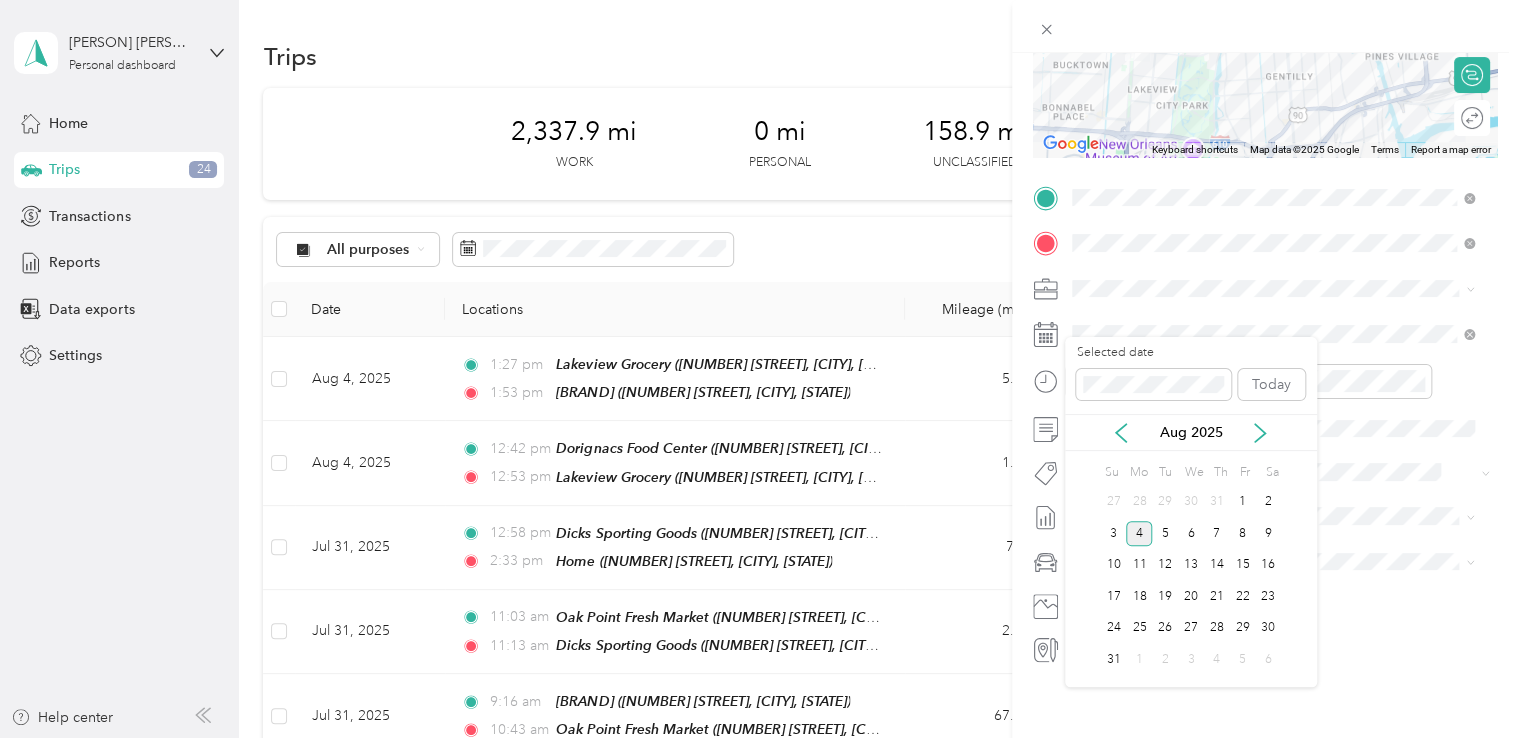click 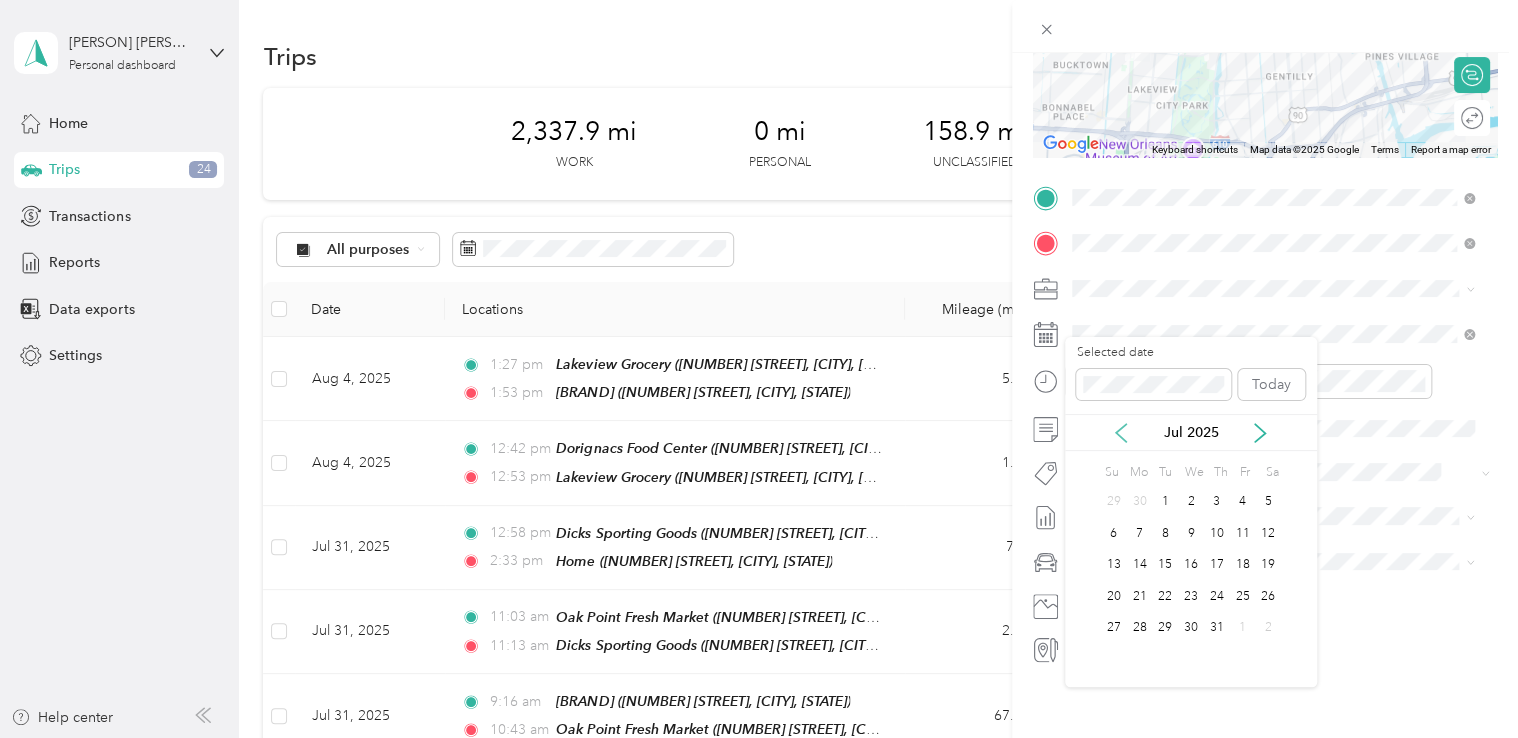 click 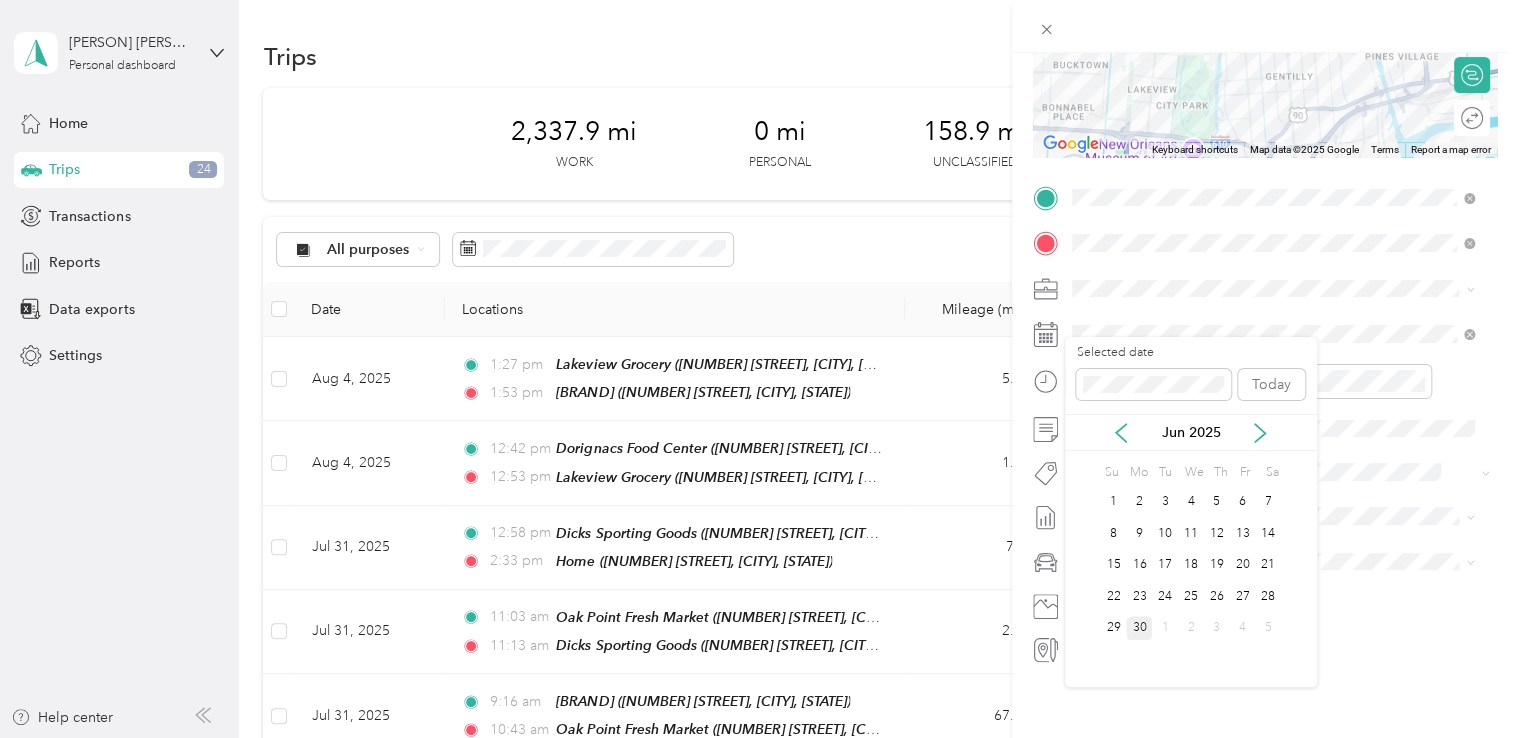 click on "30" at bounding box center [1139, 628] 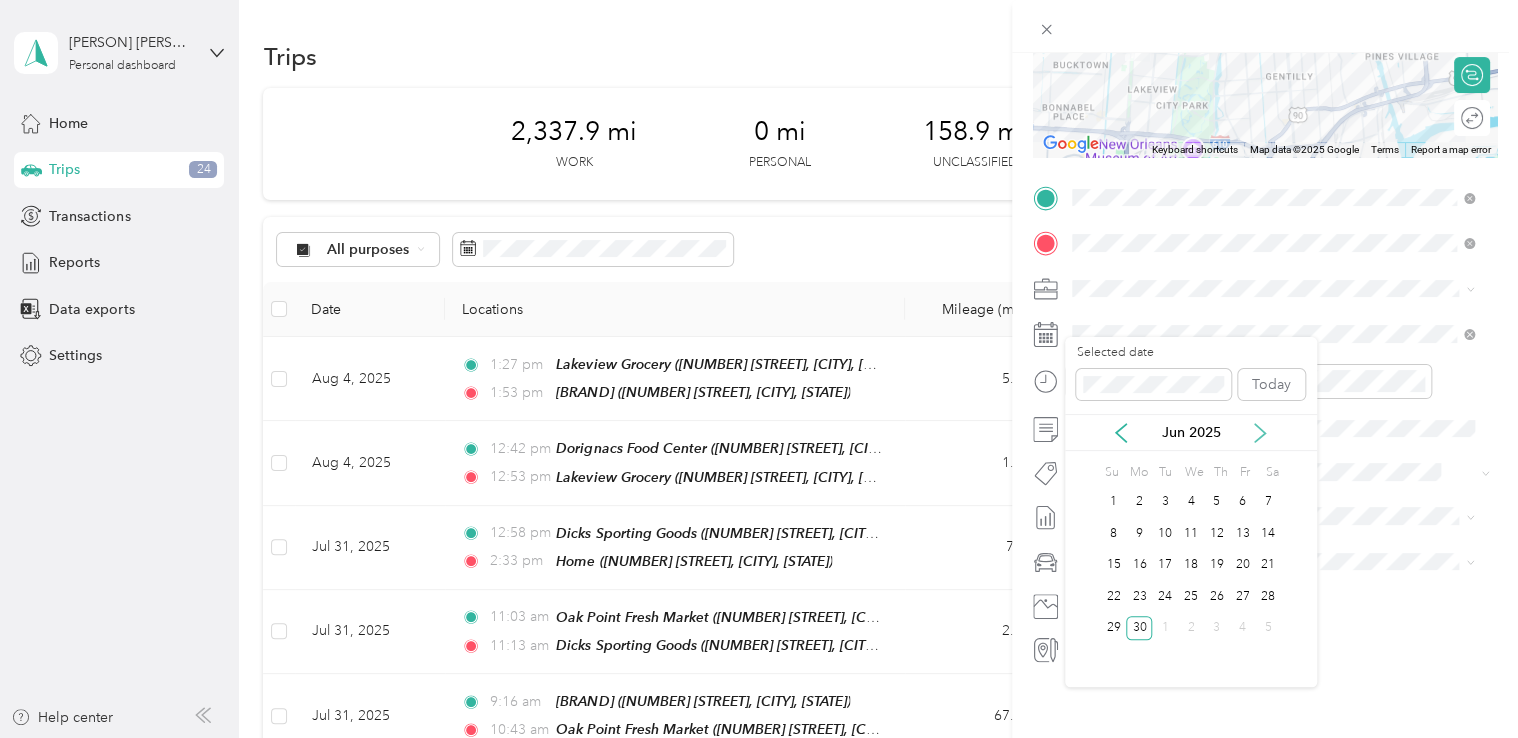 click 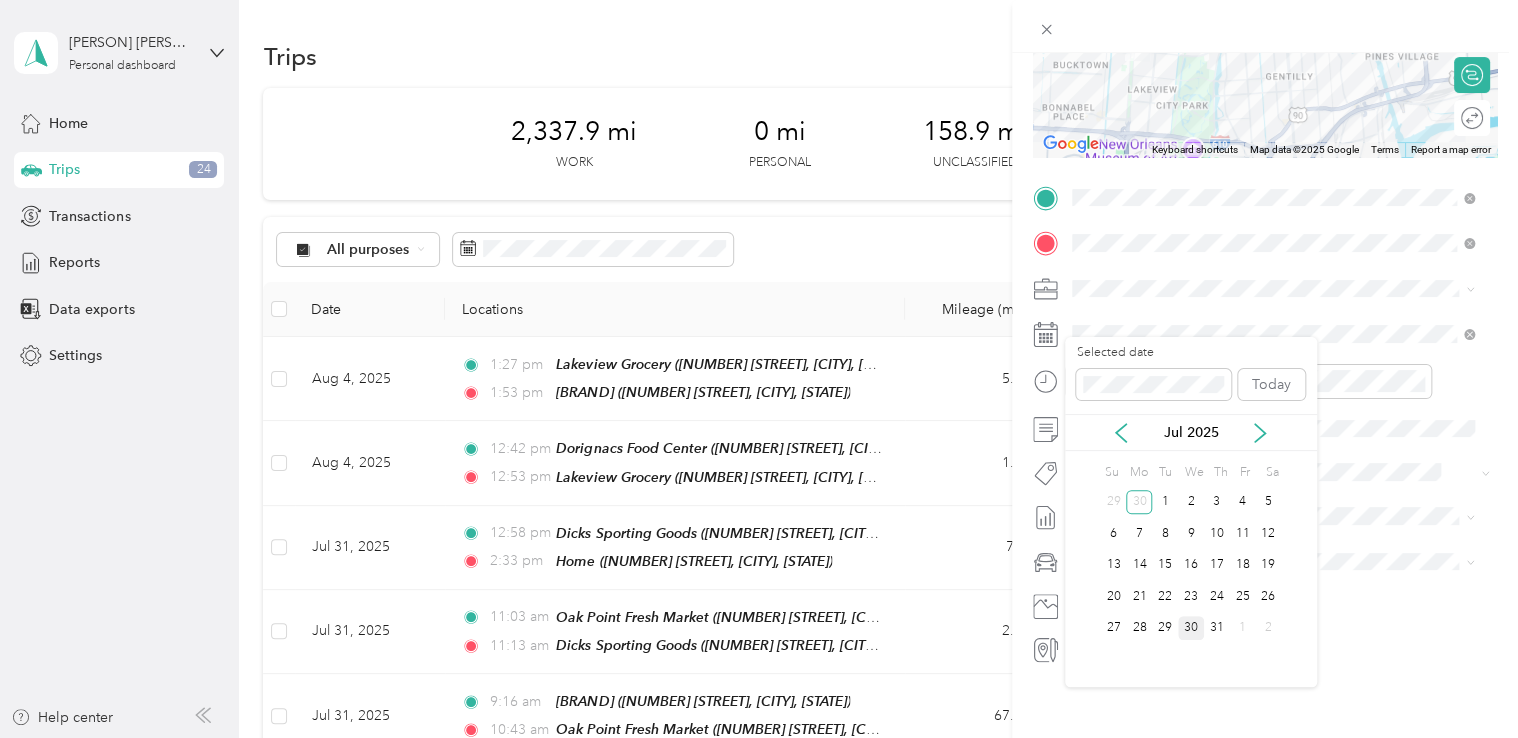click on "30" at bounding box center (1191, 628) 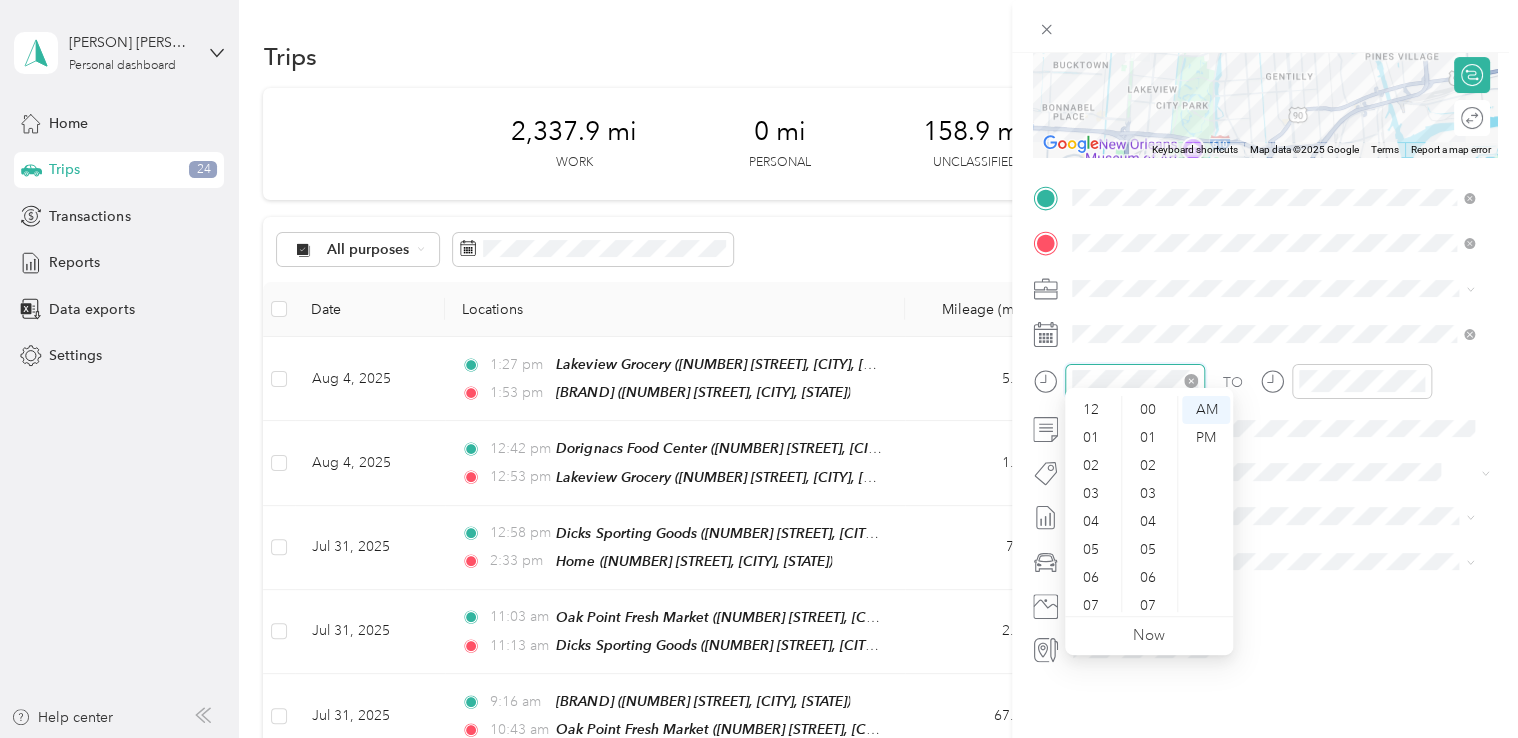 scroll, scrollTop: 504, scrollLeft: 0, axis: vertical 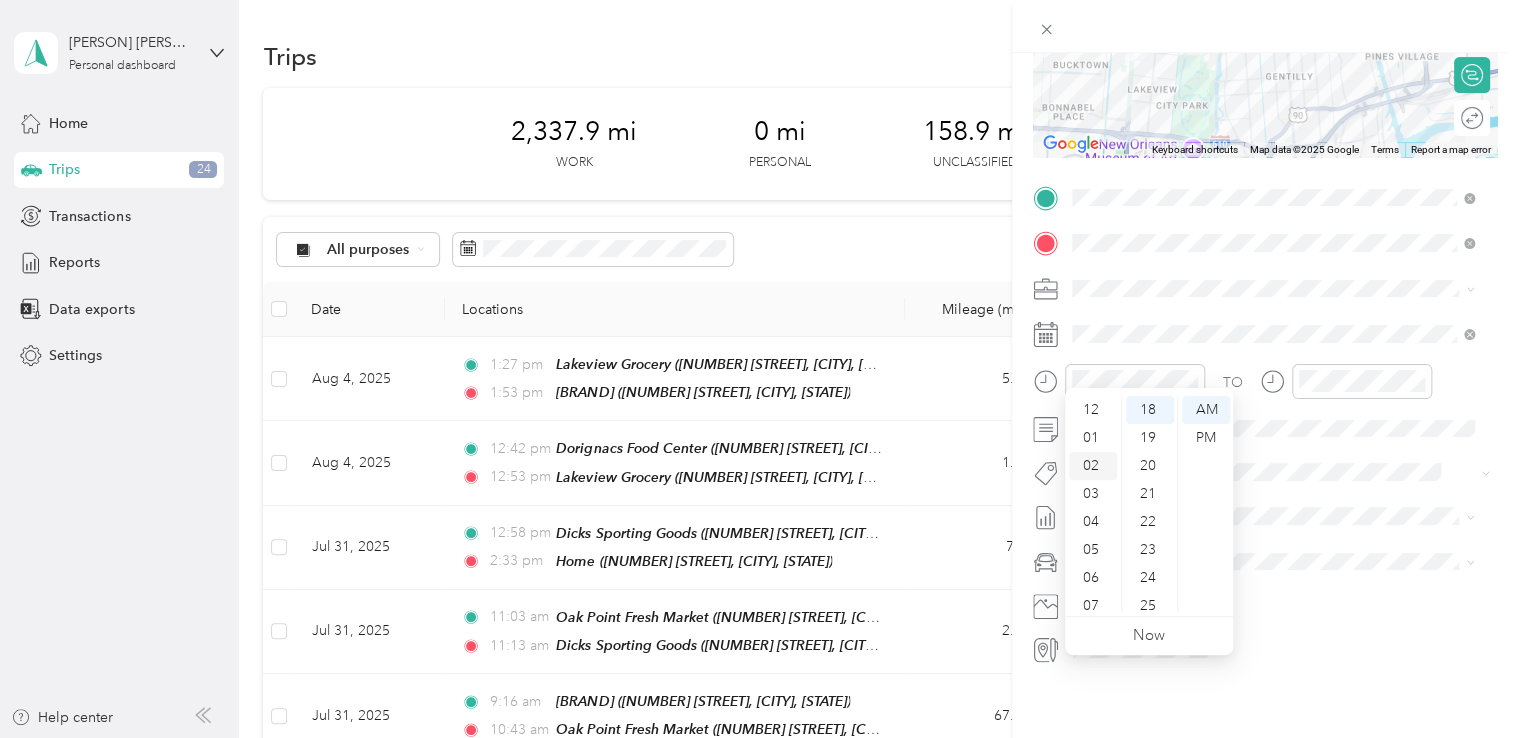 click on "02" at bounding box center [1093, 466] 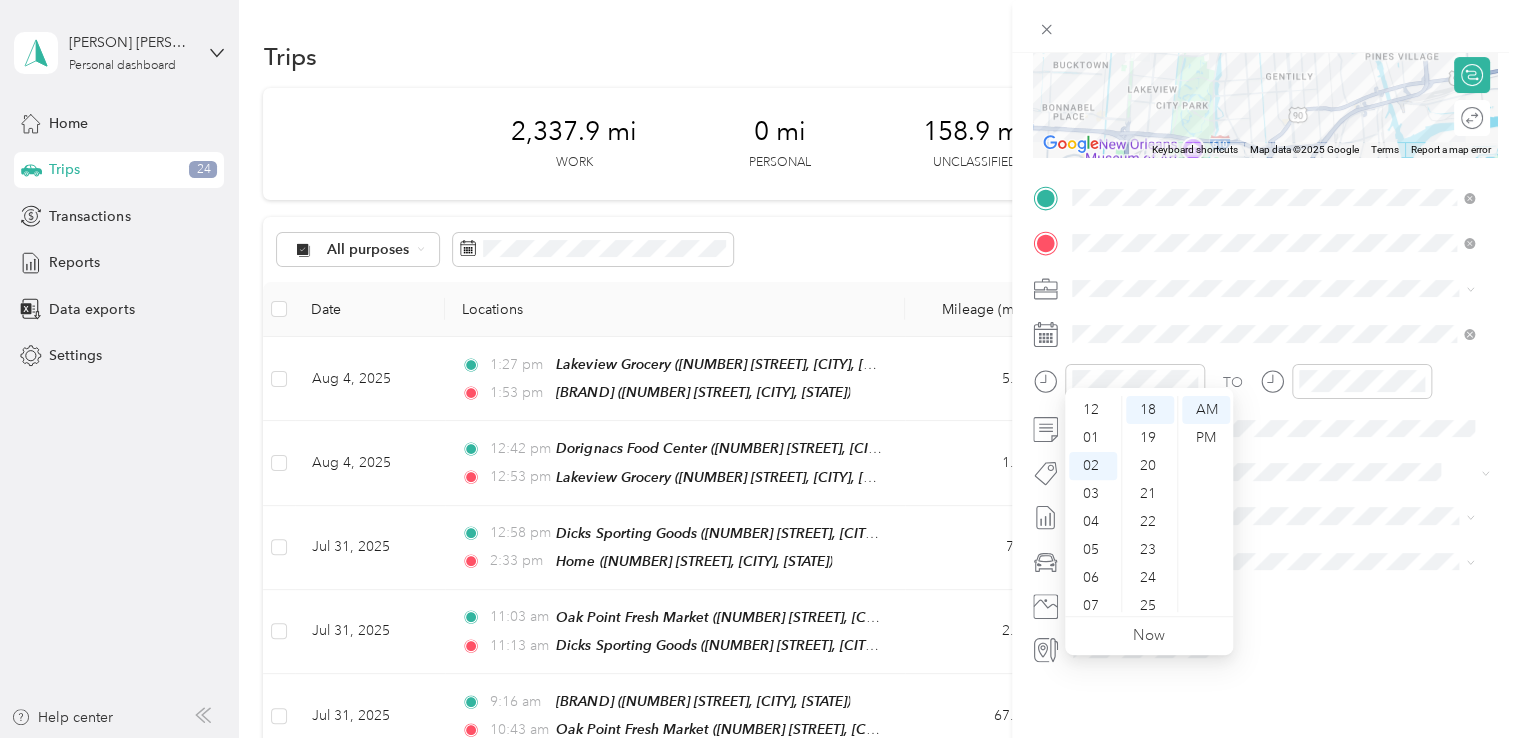 scroll, scrollTop: 56, scrollLeft: 0, axis: vertical 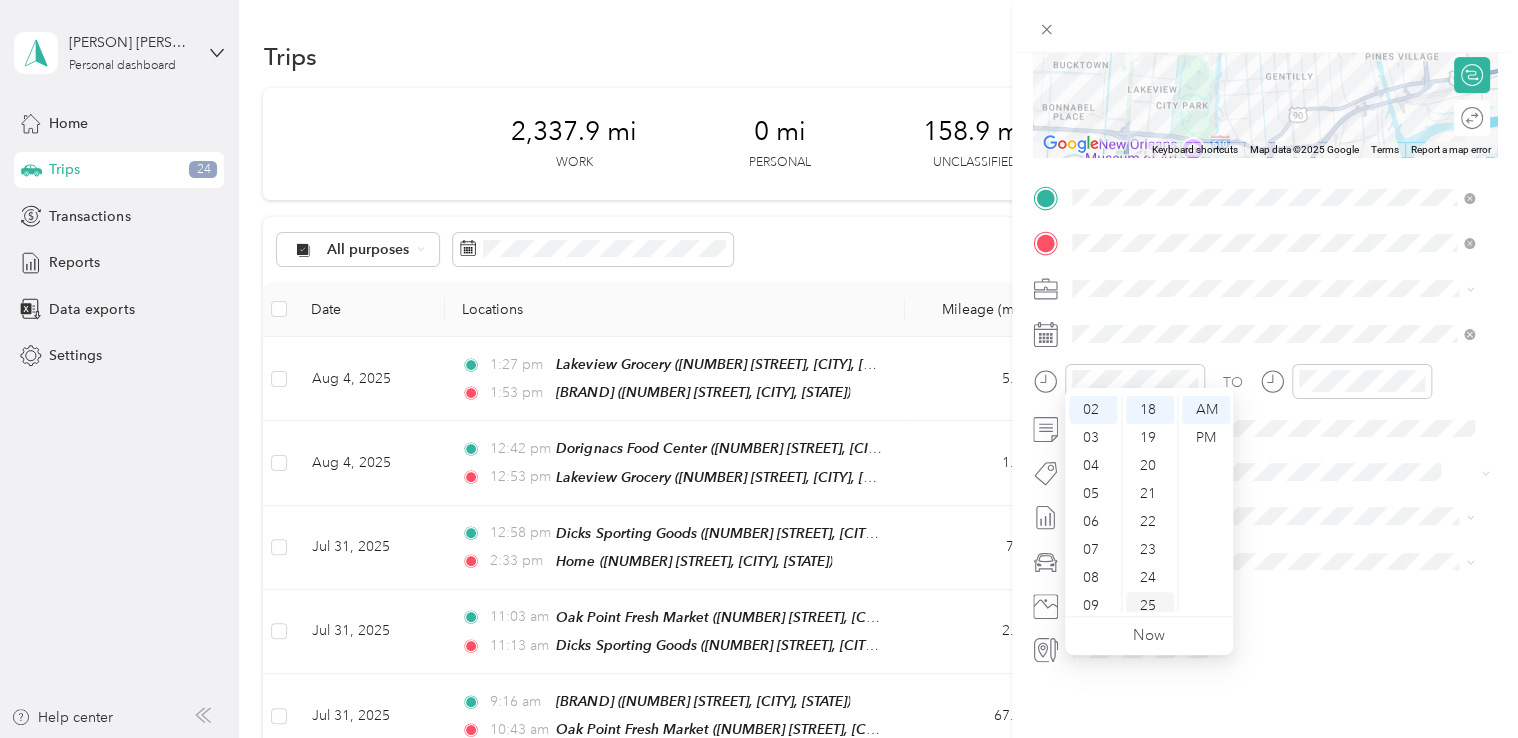 click on "25" at bounding box center (1150, 606) 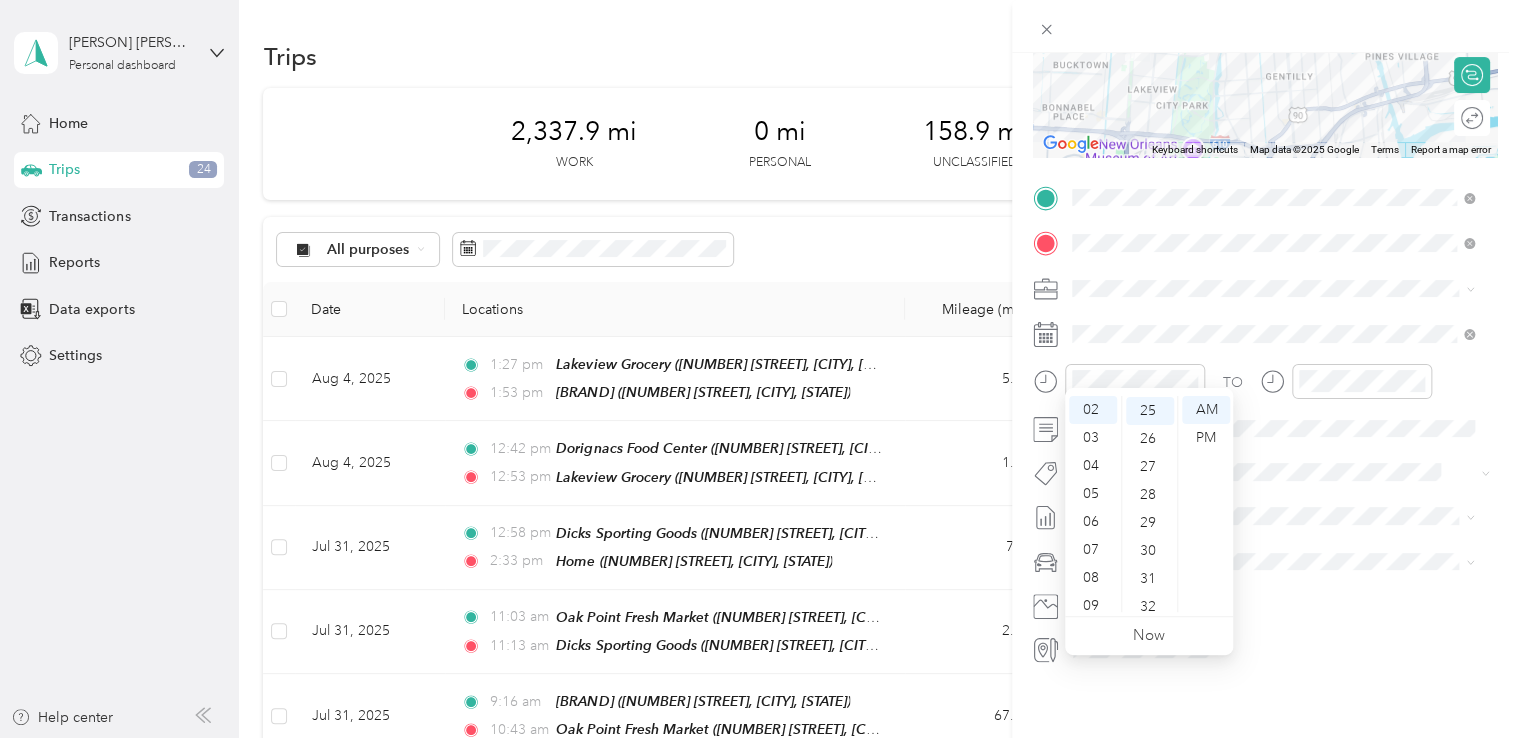 scroll, scrollTop: 700, scrollLeft: 0, axis: vertical 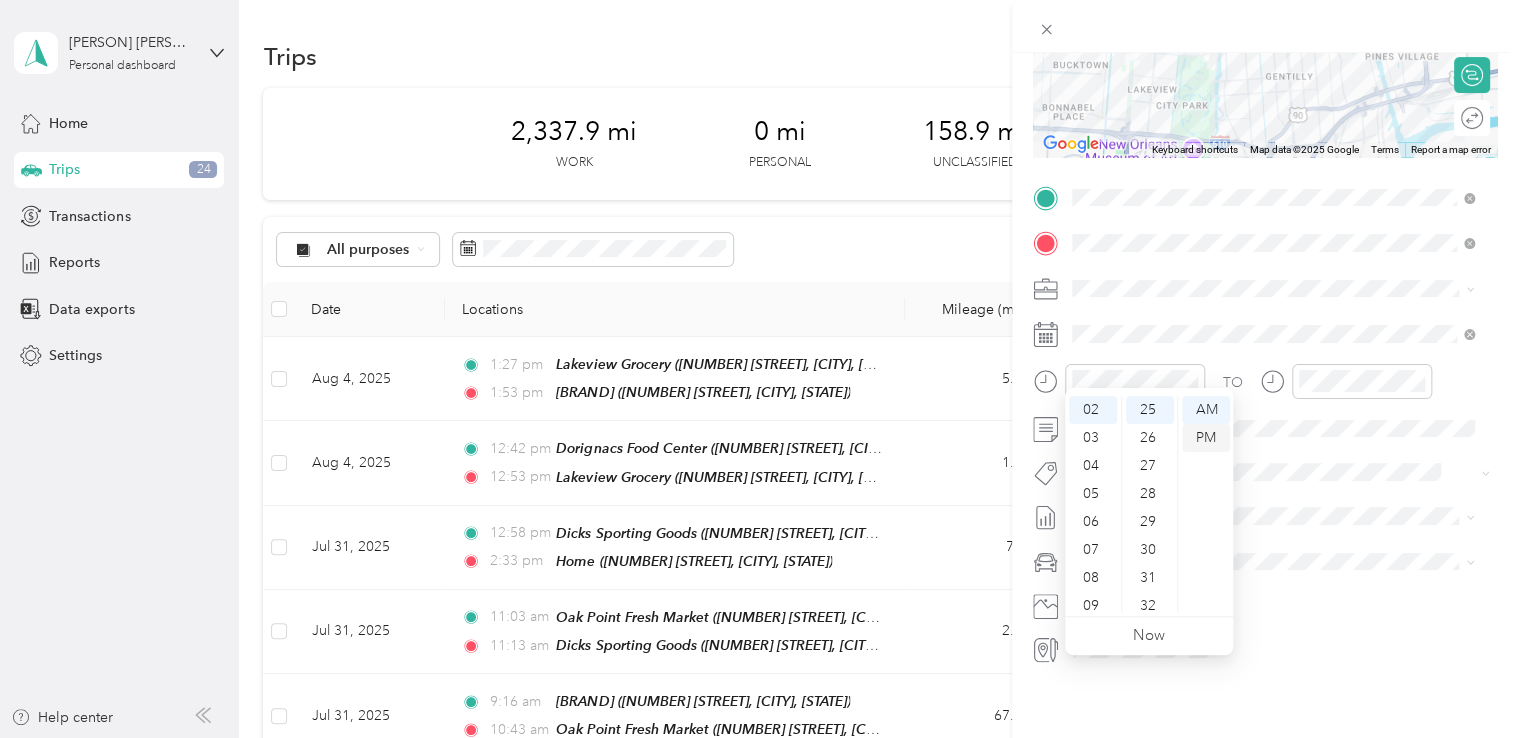 click on "PM" at bounding box center (1206, 438) 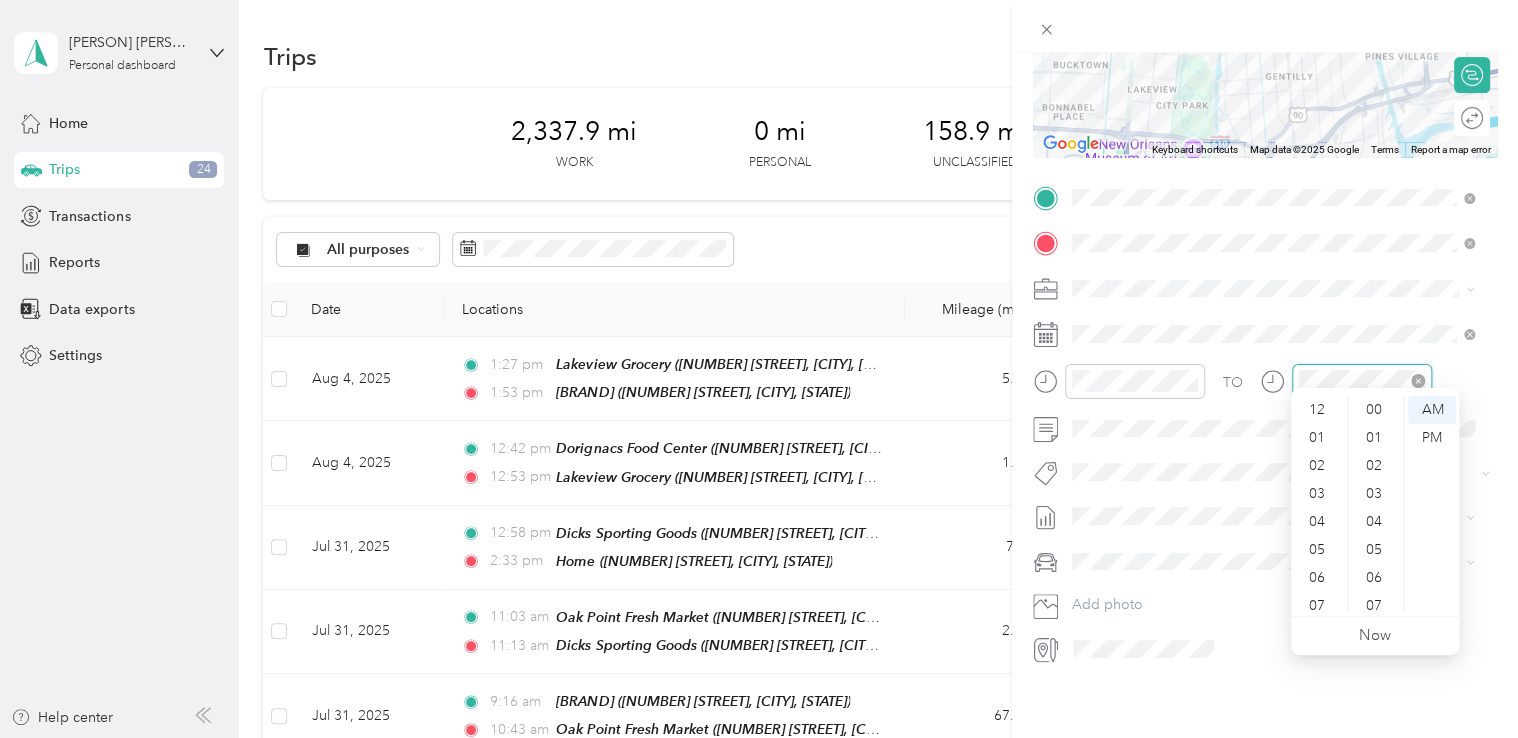scroll, scrollTop: 504, scrollLeft: 0, axis: vertical 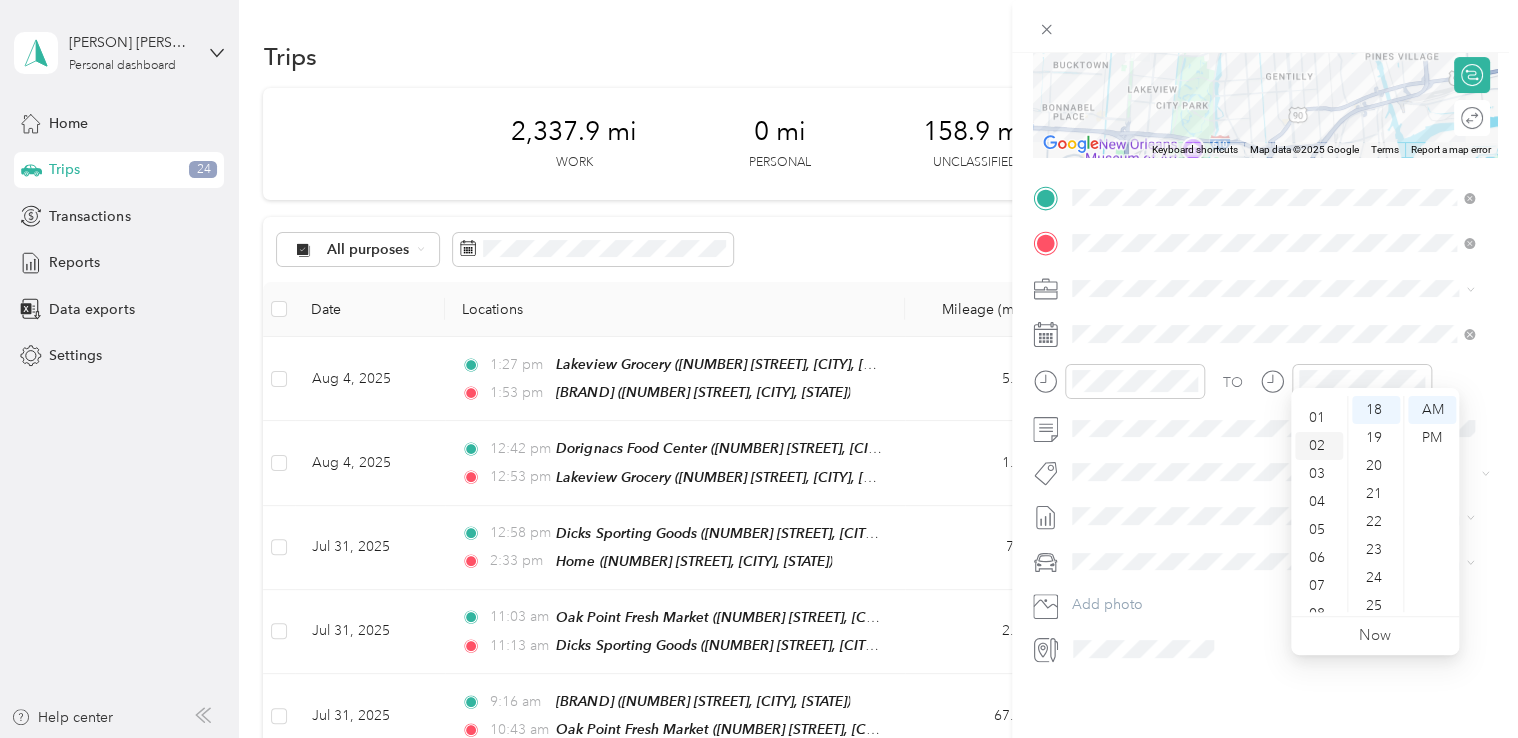 click on "02" at bounding box center [1319, 446] 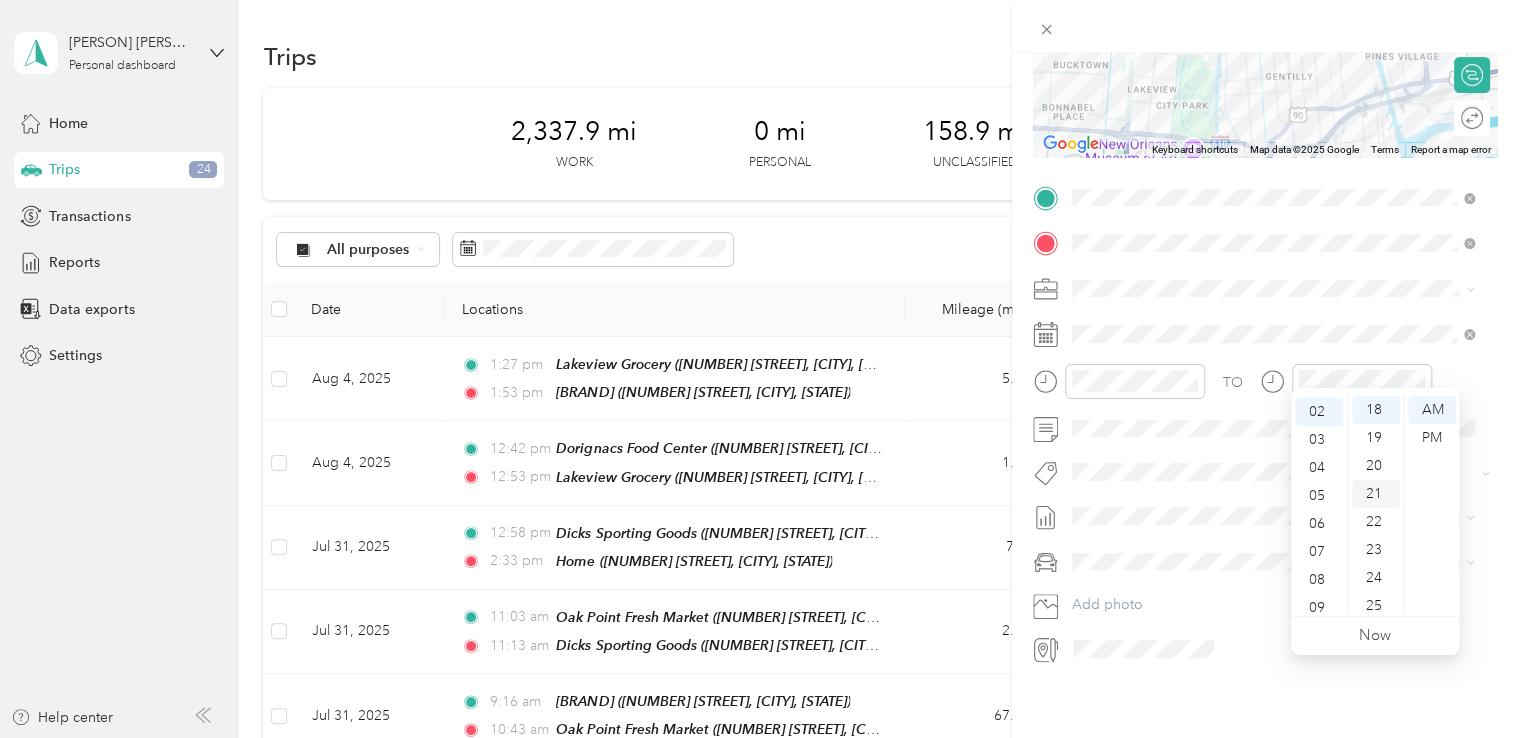 scroll, scrollTop: 56, scrollLeft: 0, axis: vertical 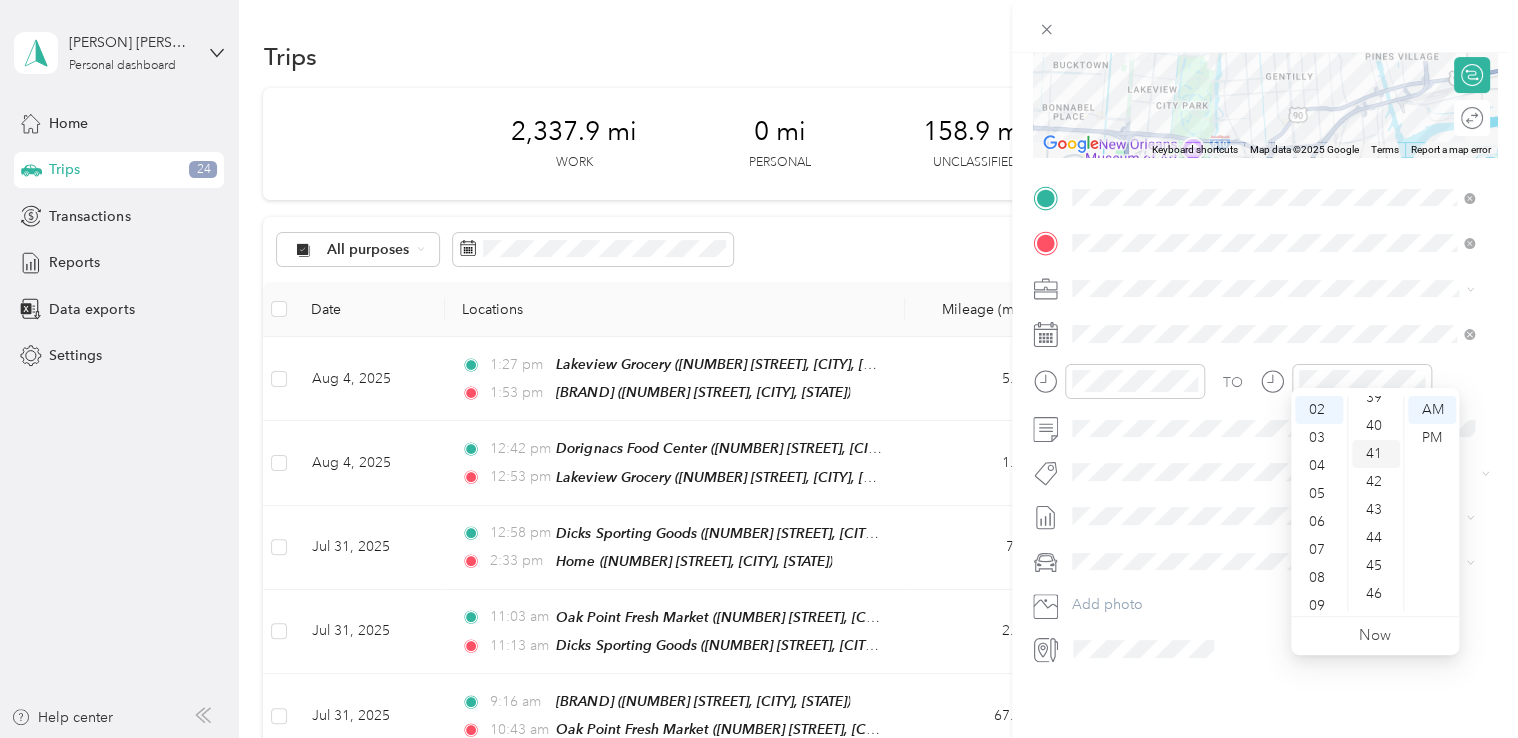 click on "41" at bounding box center (1376, 454) 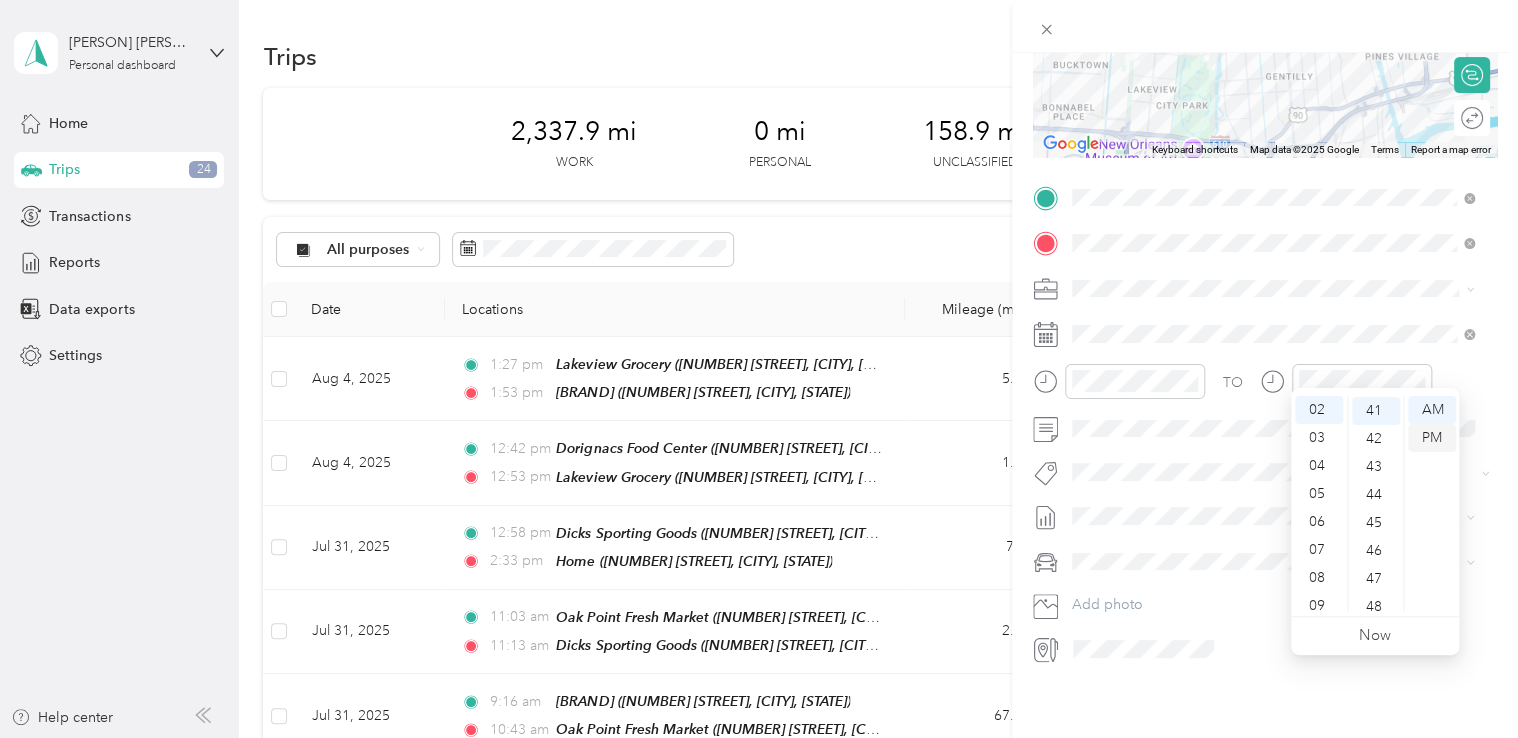 scroll, scrollTop: 1148, scrollLeft: 0, axis: vertical 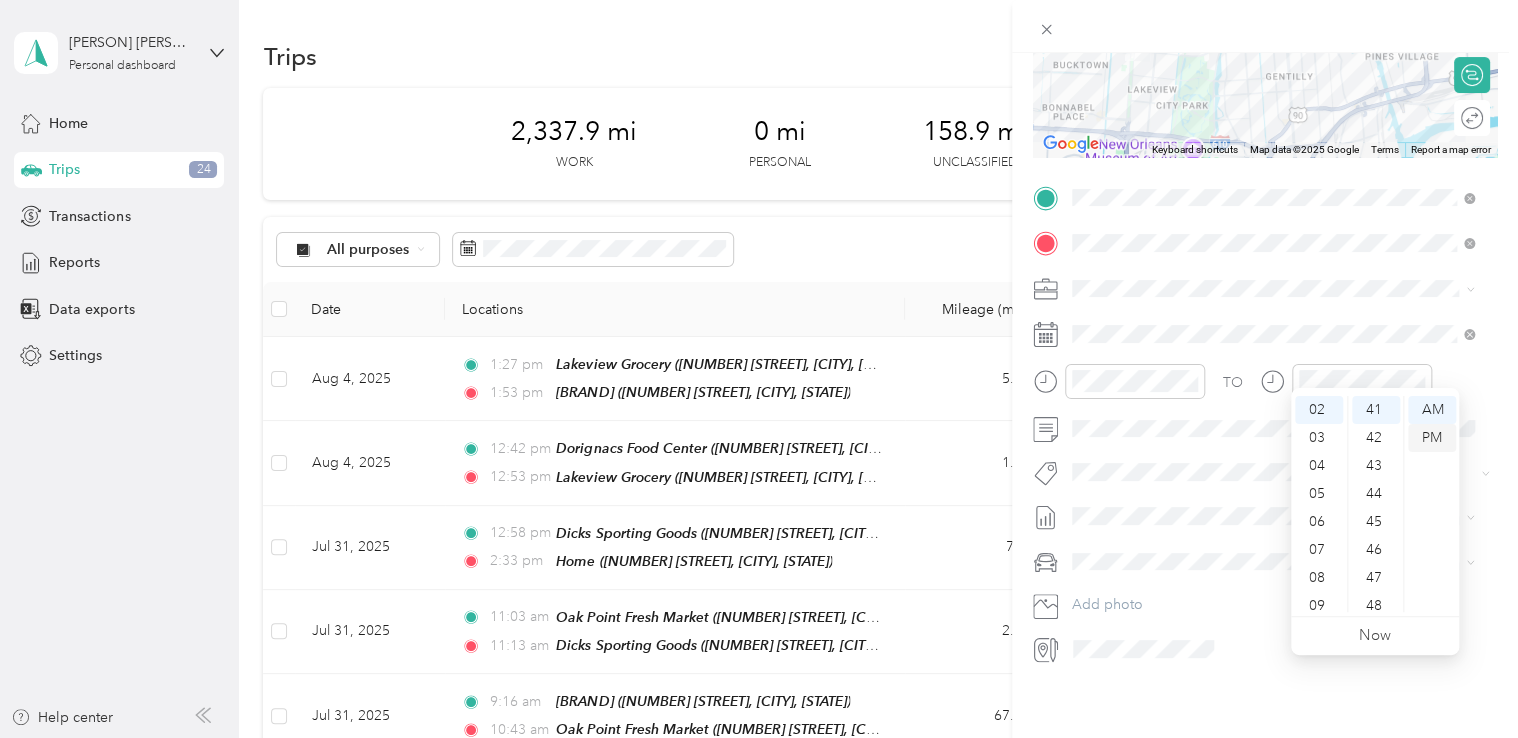 click on "PM" at bounding box center (1432, 438) 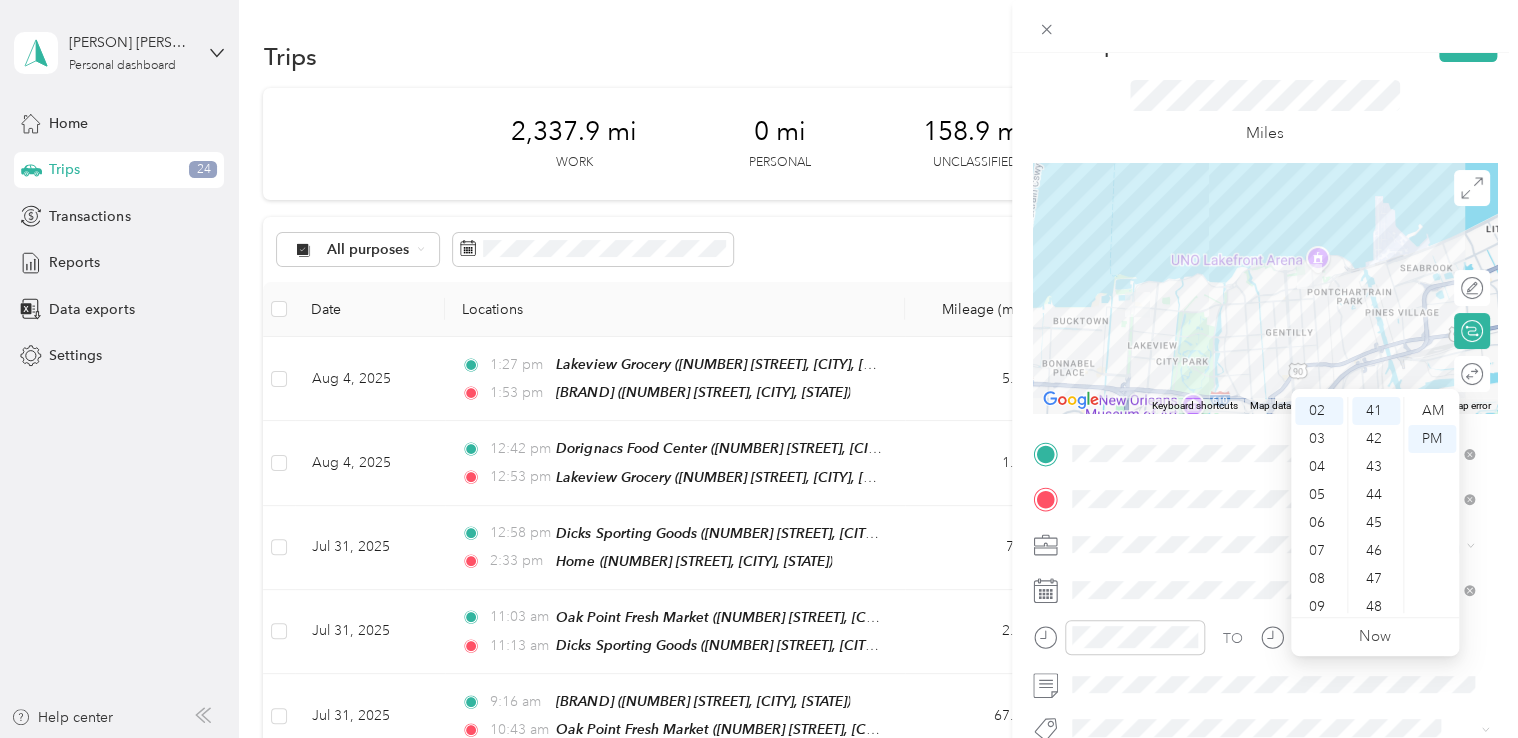 scroll, scrollTop: 0, scrollLeft: 0, axis: both 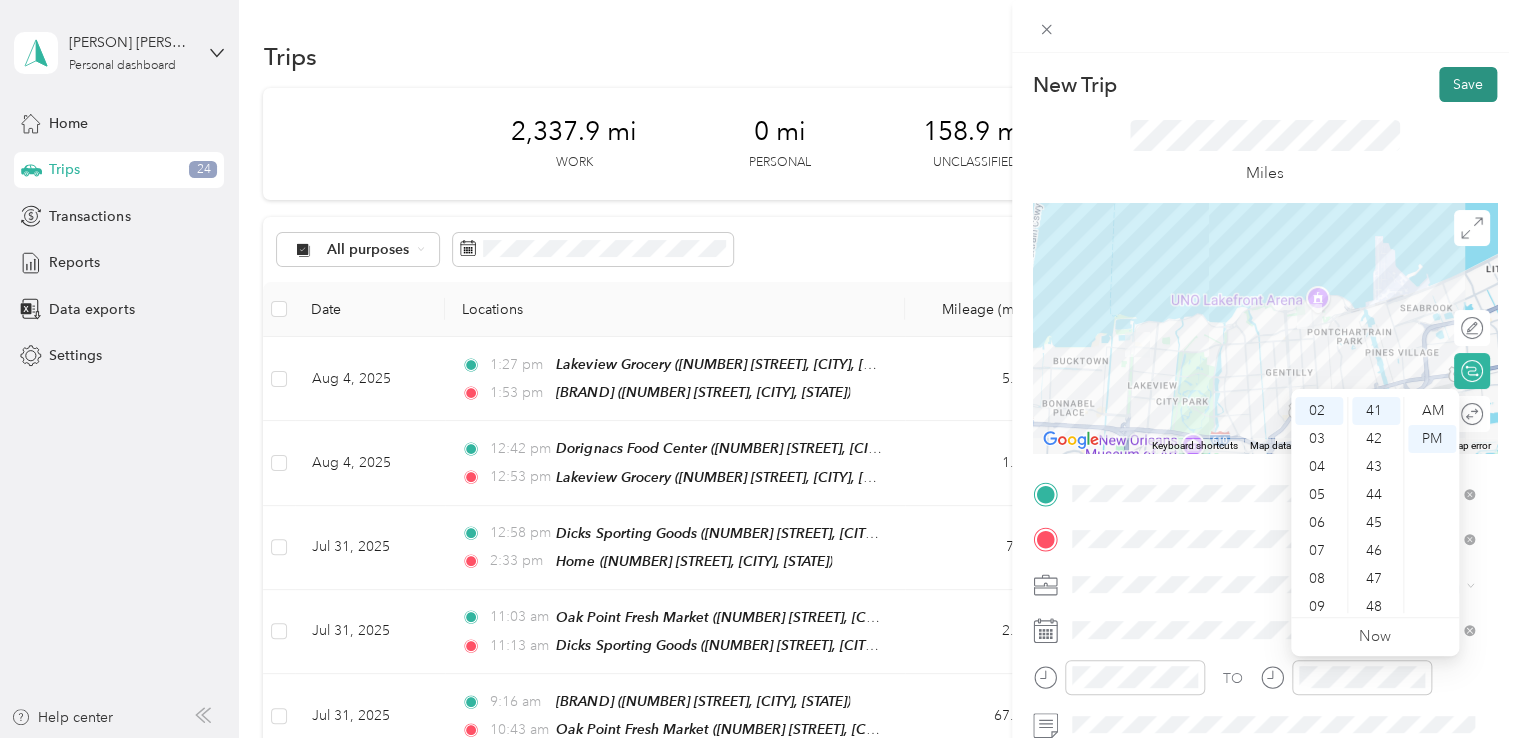 click on "Save" at bounding box center (1468, 84) 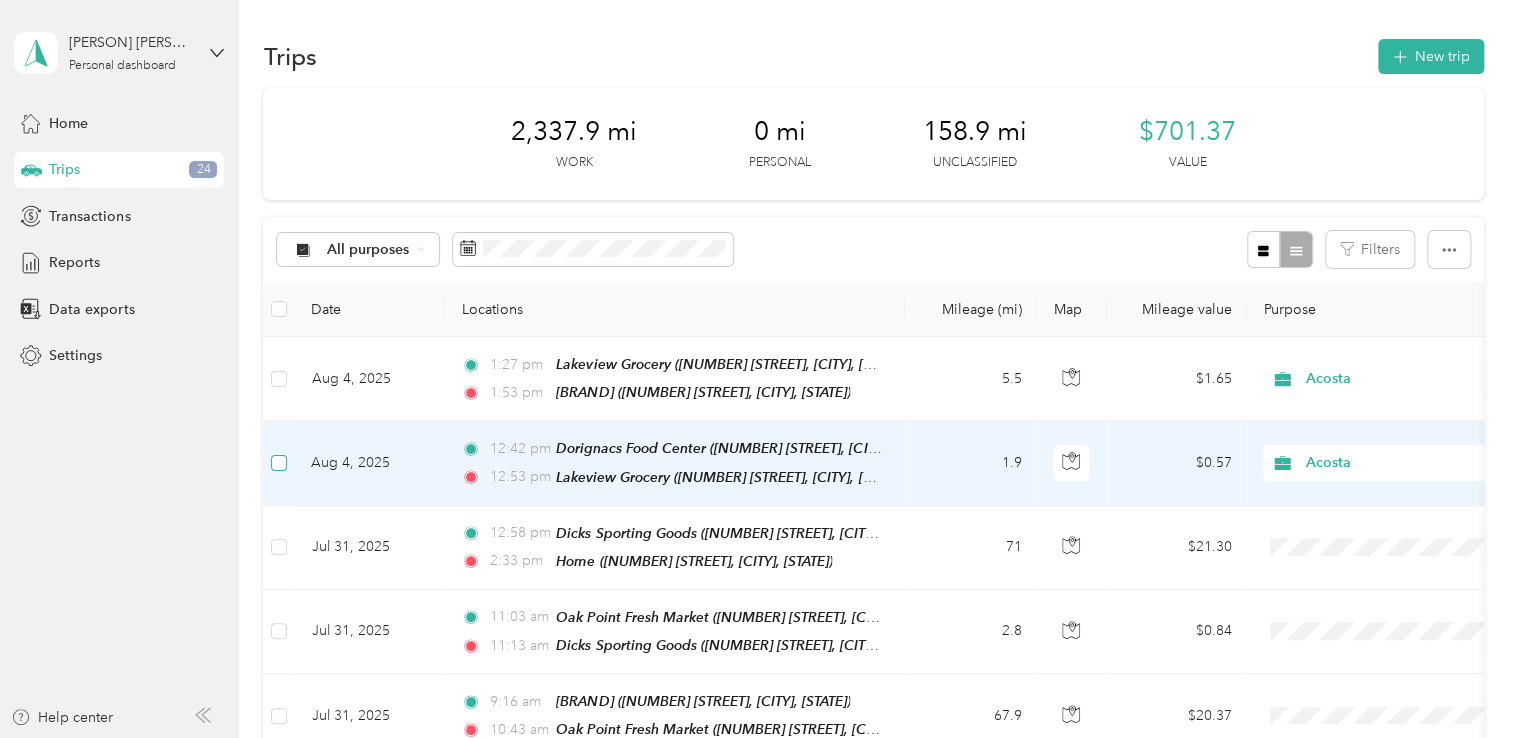 click at bounding box center [279, 463] 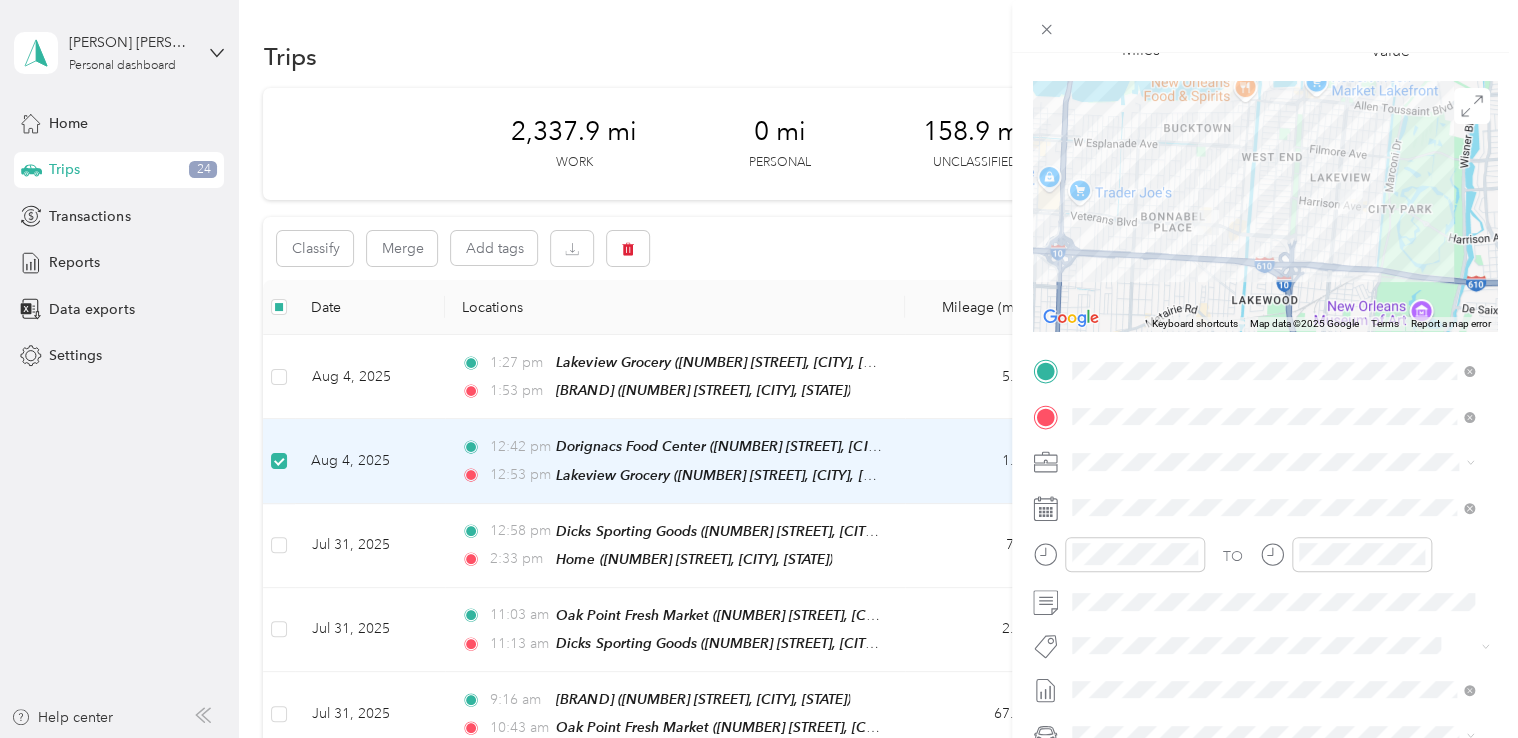 scroll, scrollTop: 200, scrollLeft: 0, axis: vertical 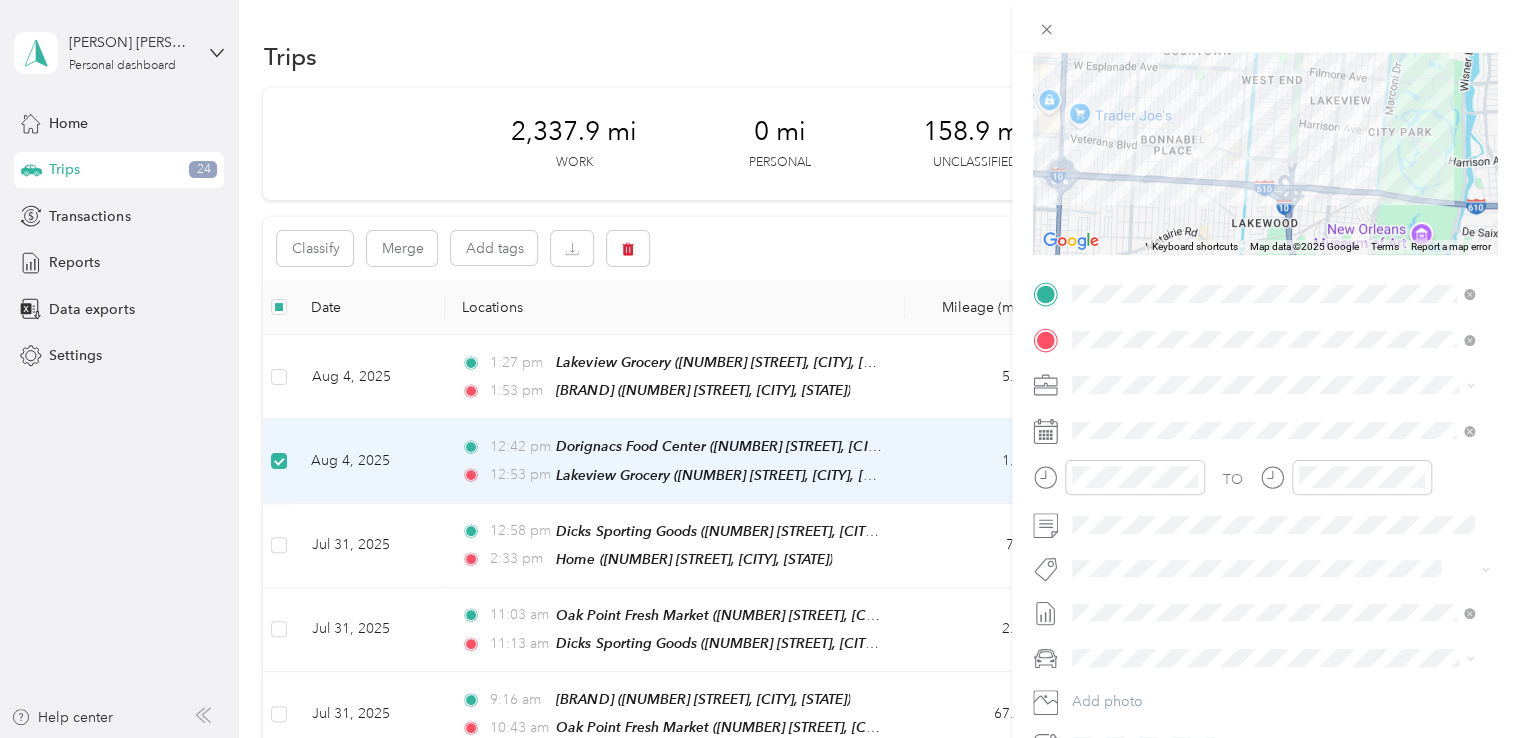 click 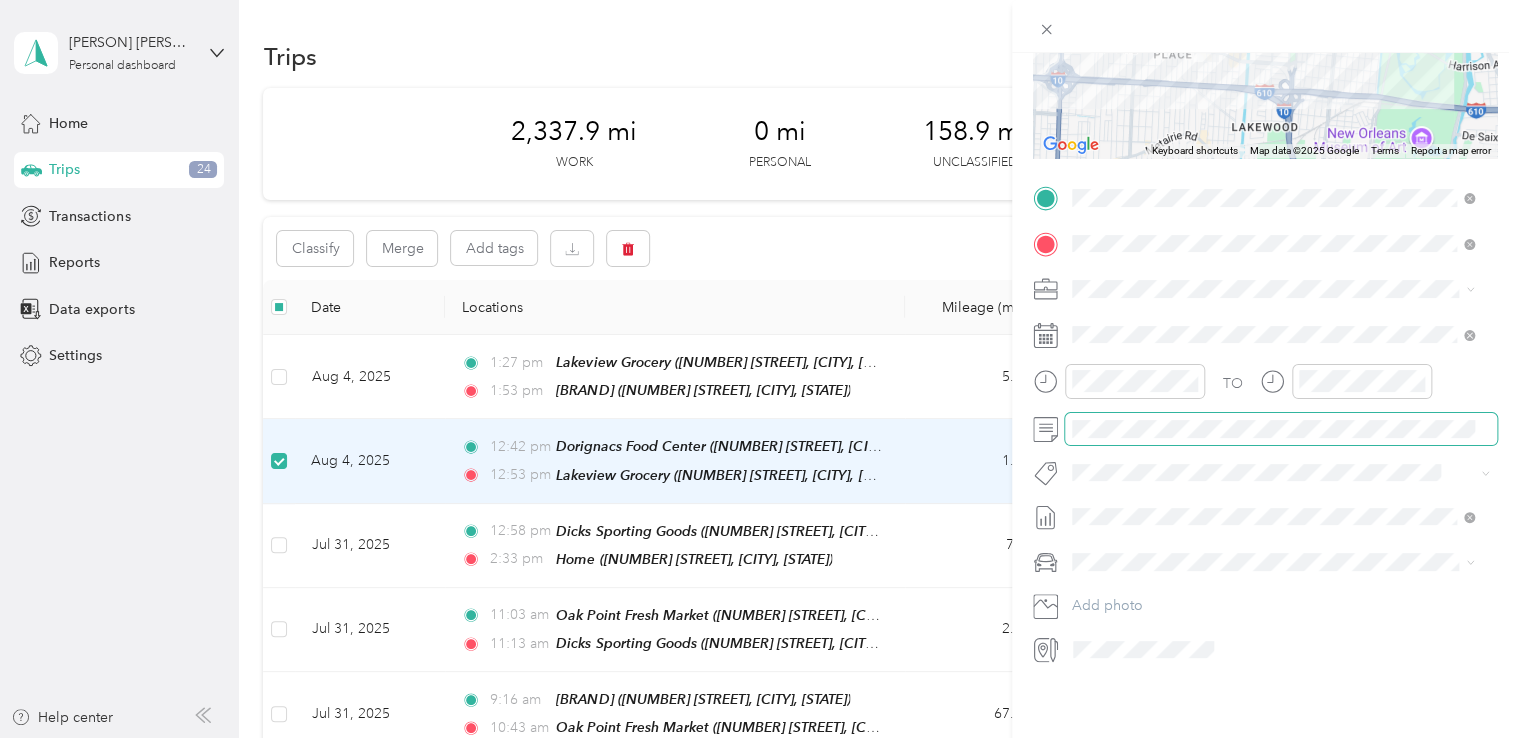 scroll, scrollTop: 0, scrollLeft: 0, axis: both 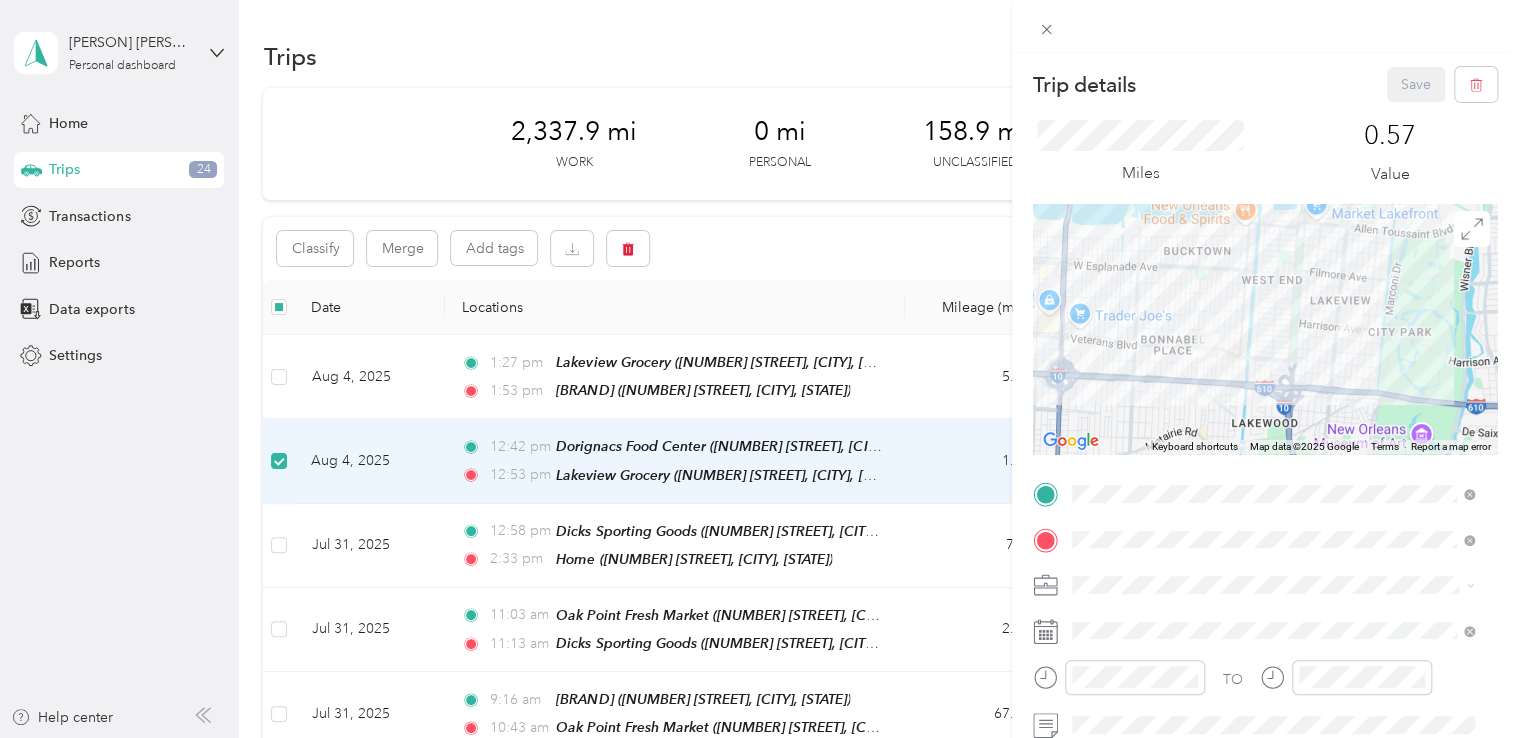click on "Trip details Save This trip cannot be edited because it is either under review, approved, or paid. Contact your Team Manager to edit it. Miles 0.57 Value  ← Move left → Move right ↑ Move up ↓ Move down + Zoom in - Zoom out Home Jump left by 75% End Jump right by 75% Page Up Jump up by 75% Page Down Jump down by 75% Keyboard shortcuts Map Data Map data ©2025 Google Map data ©2025 Google 1 km  Click to toggle between metric and imperial units Terms Report a map error TO Add photo" at bounding box center (759, 369) 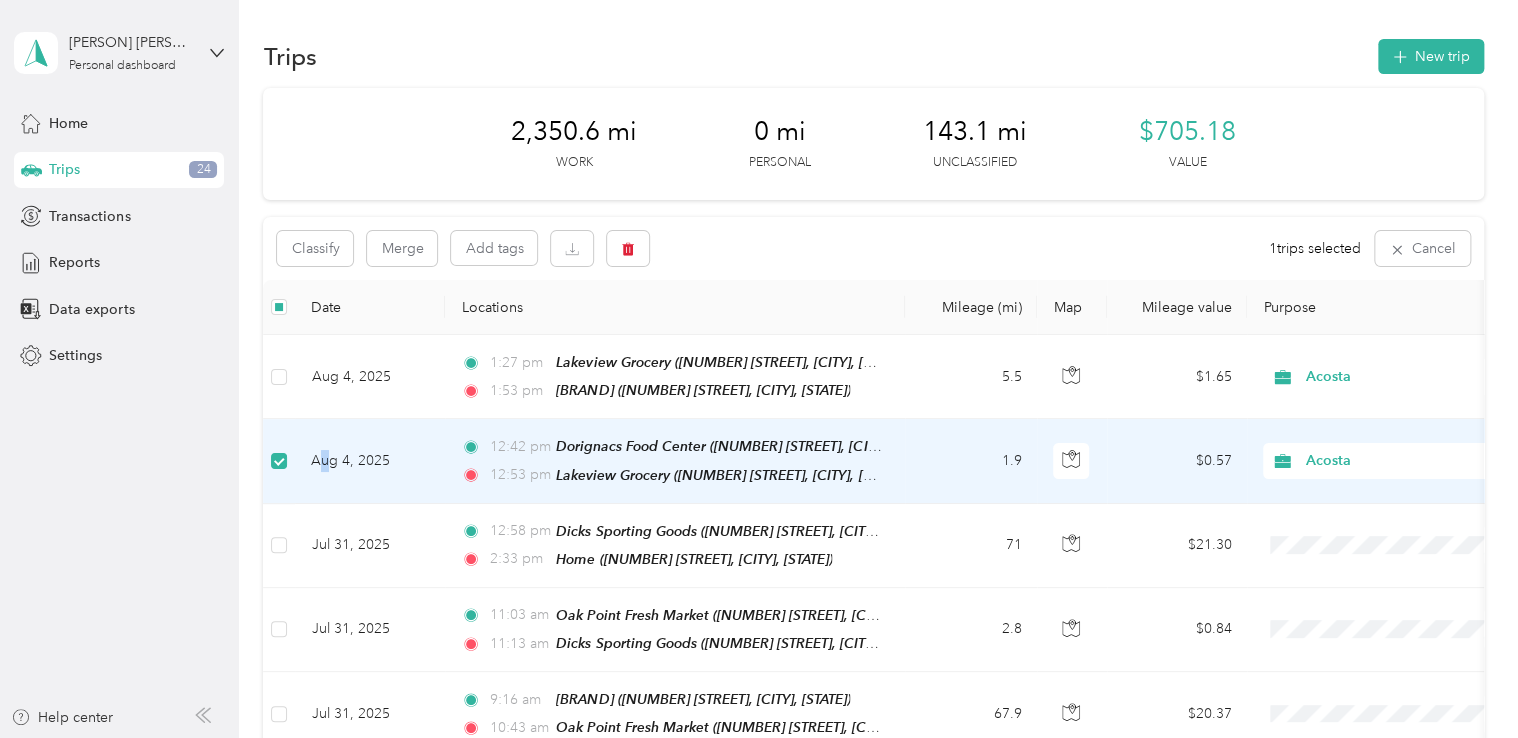 drag, startPoint x: 301, startPoint y: 461, endPoint x: 325, endPoint y: 490, distance: 37.64306 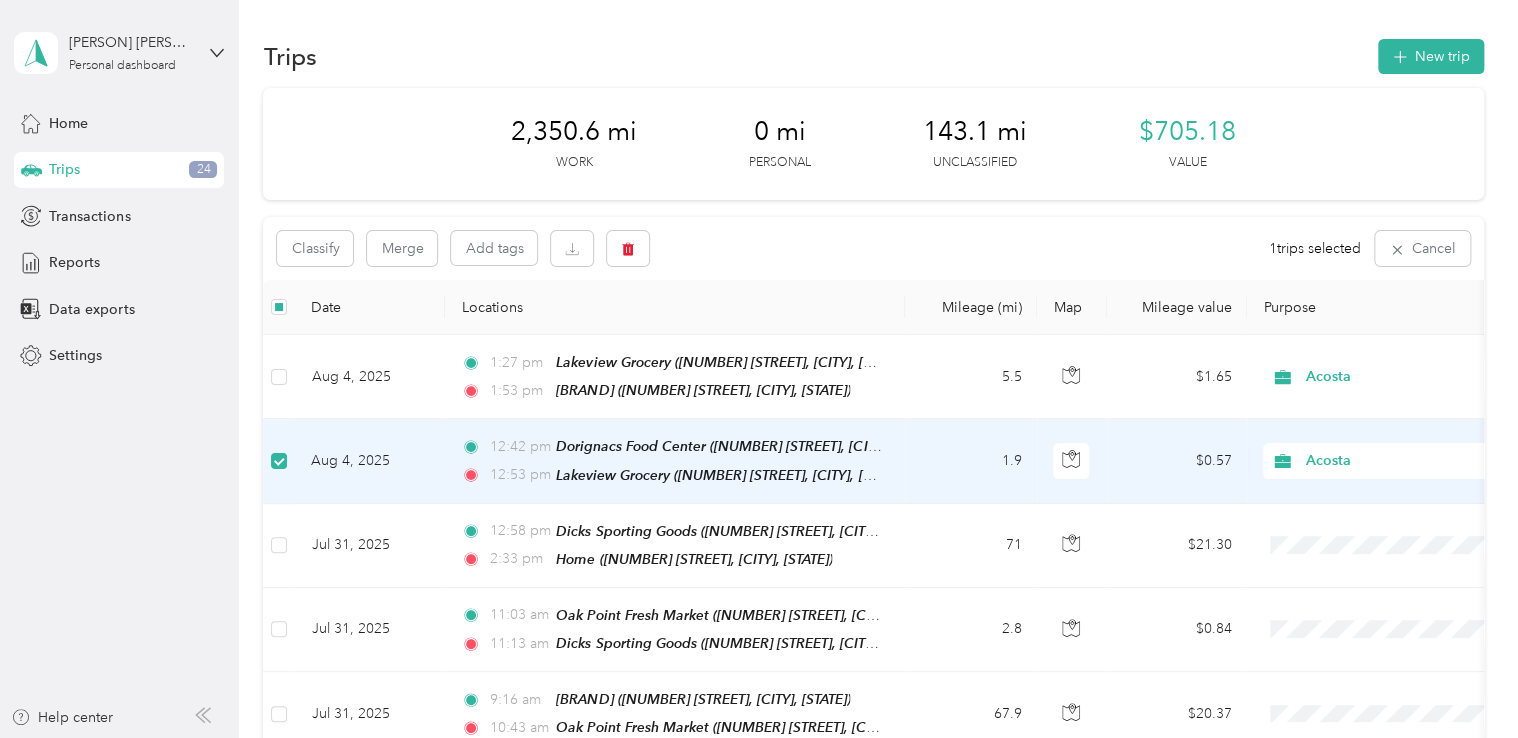 click on "1.9" at bounding box center [971, 461] 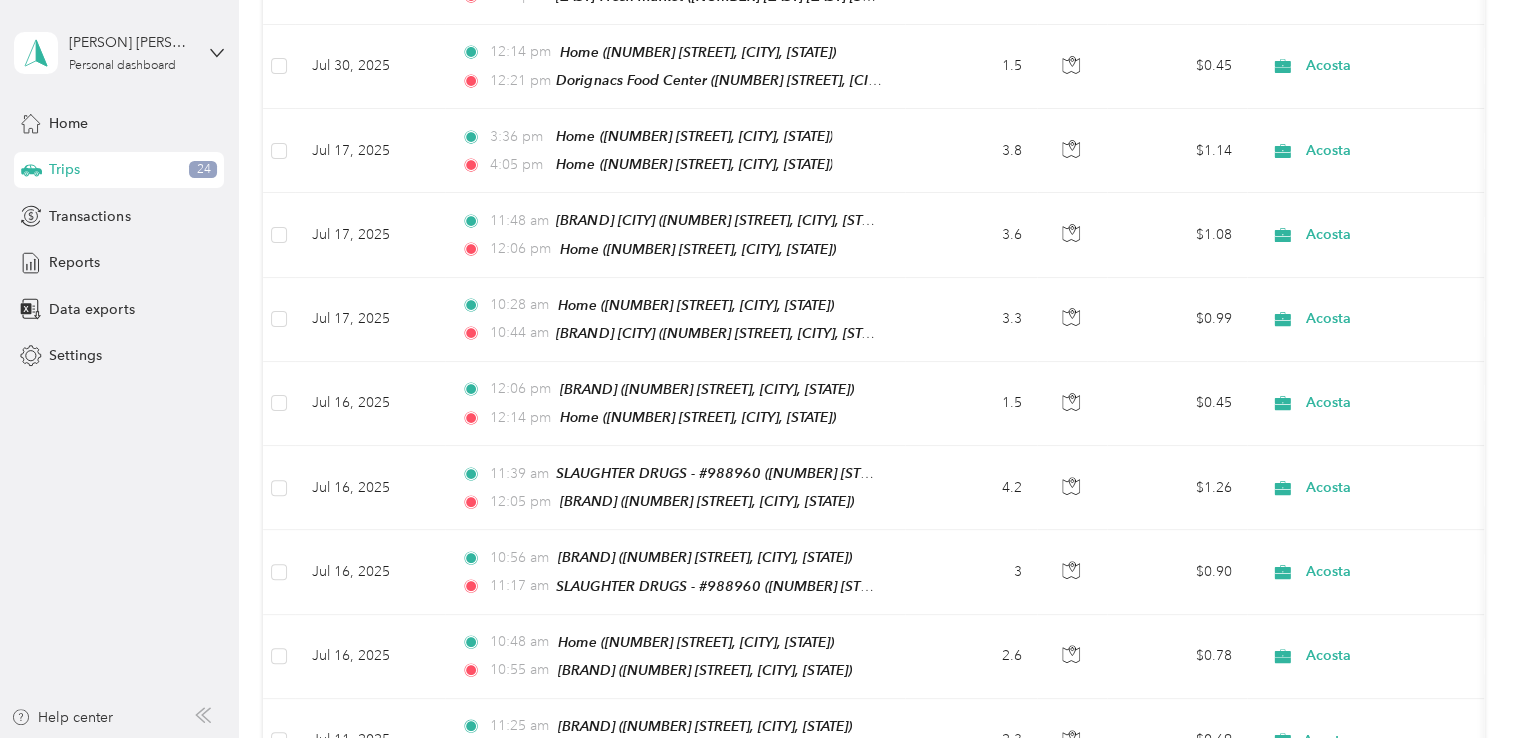 scroll, scrollTop: 0, scrollLeft: 0, axis: both 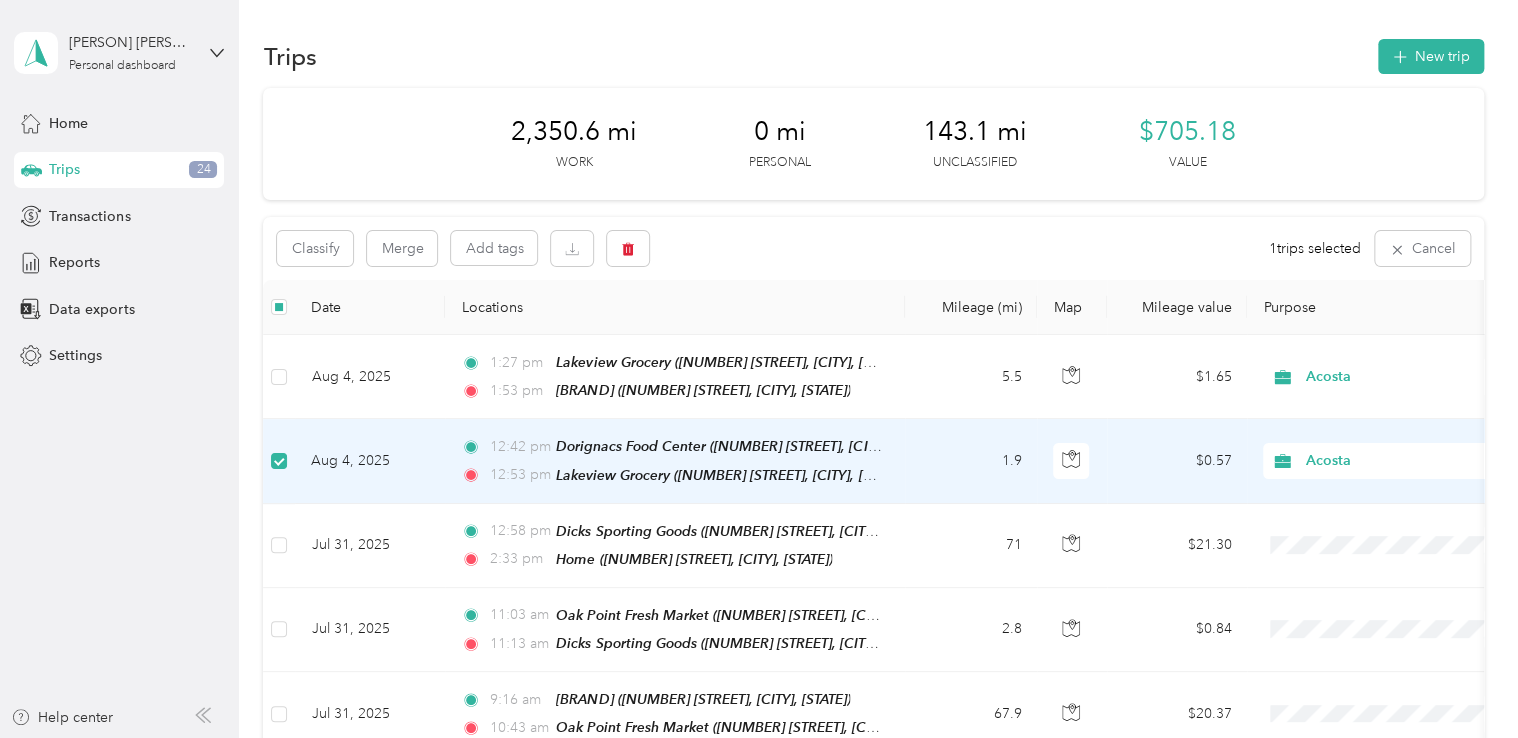 click on "Aug 4, 2025" at bounding box center [370, 461] 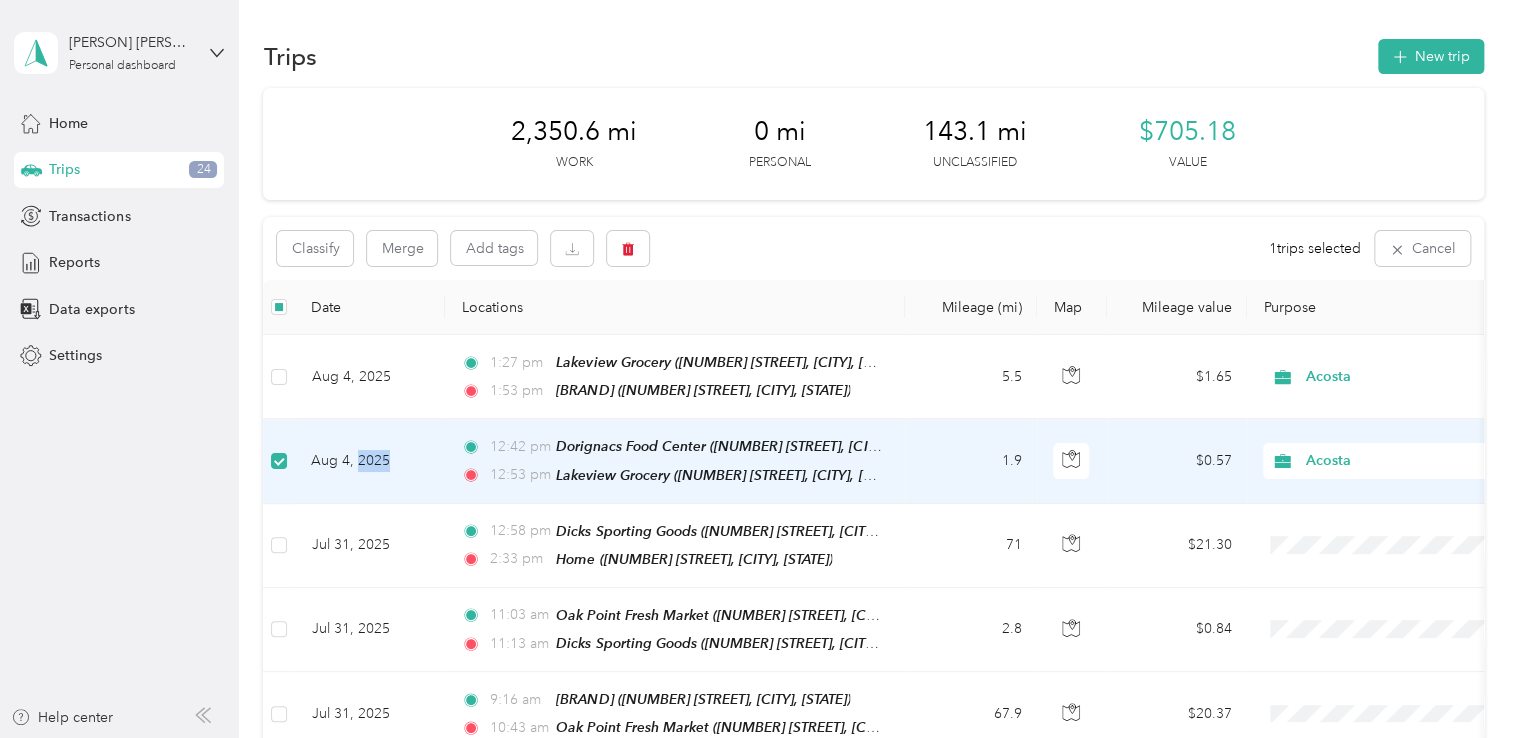 click on "Aug 4, 2025" at bounding box center (370, 461) 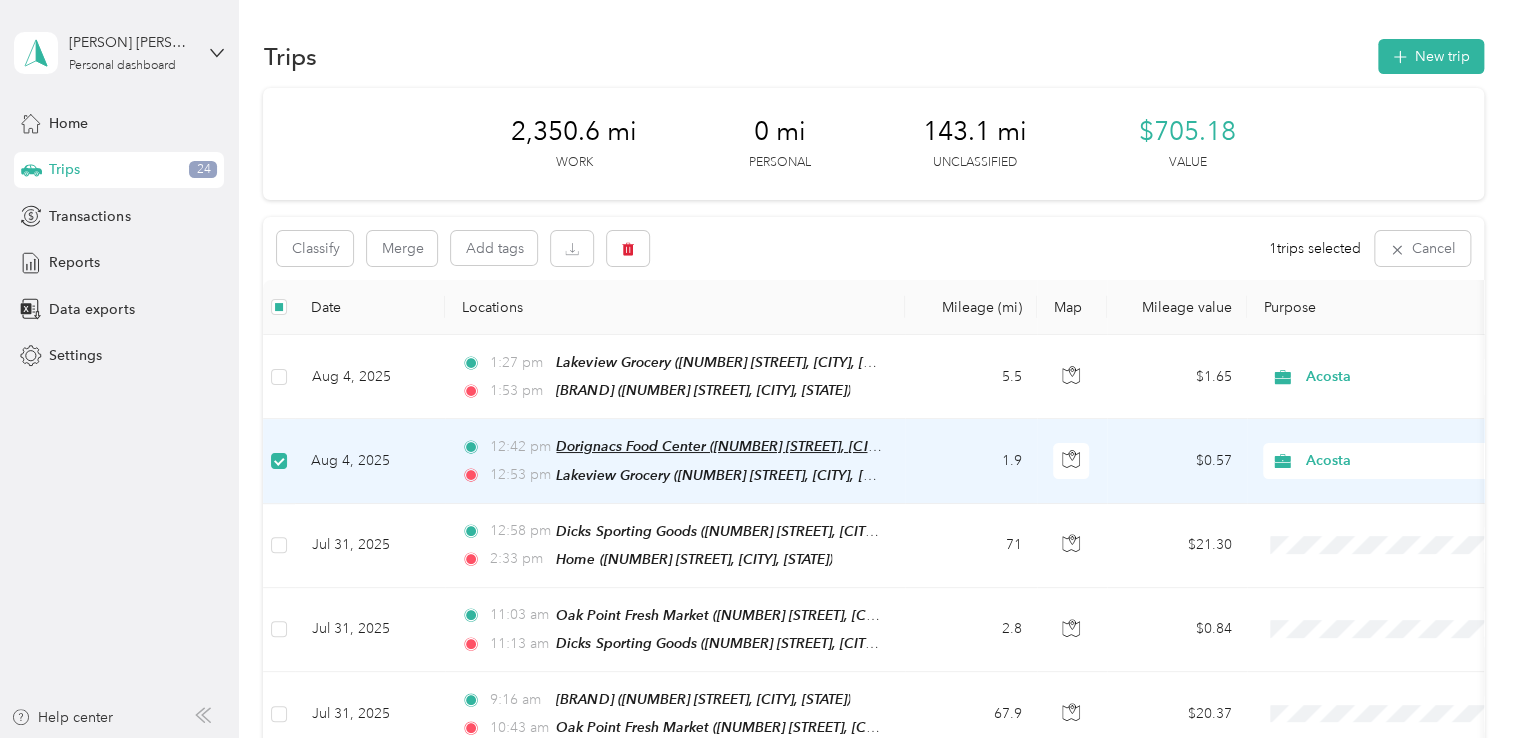 click on "Dorignacs Food Center ([NUMBER] [STREET], [CITY], [STATE])" at bounding box center (749, 446) 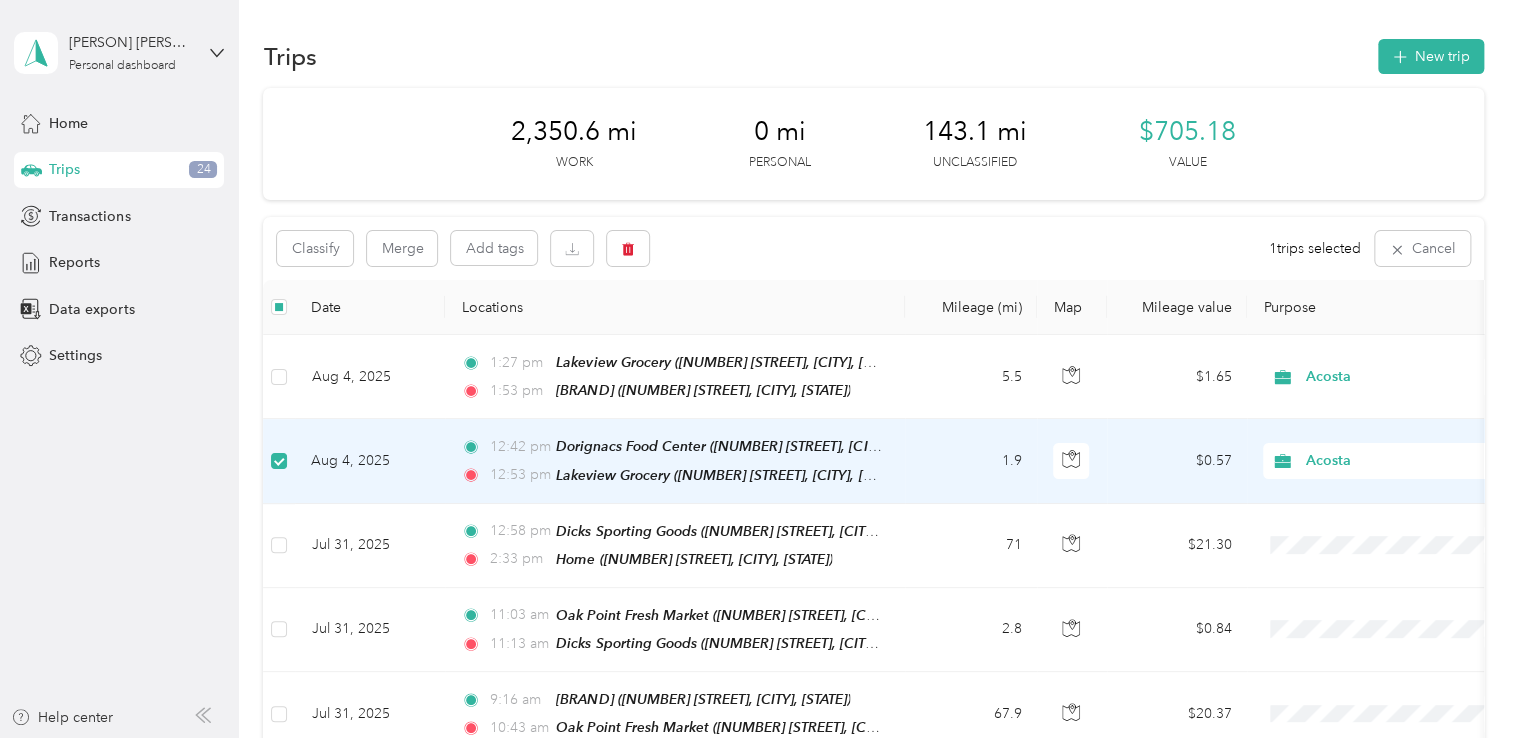 click on "1.9" at bounding box center (971, 461) 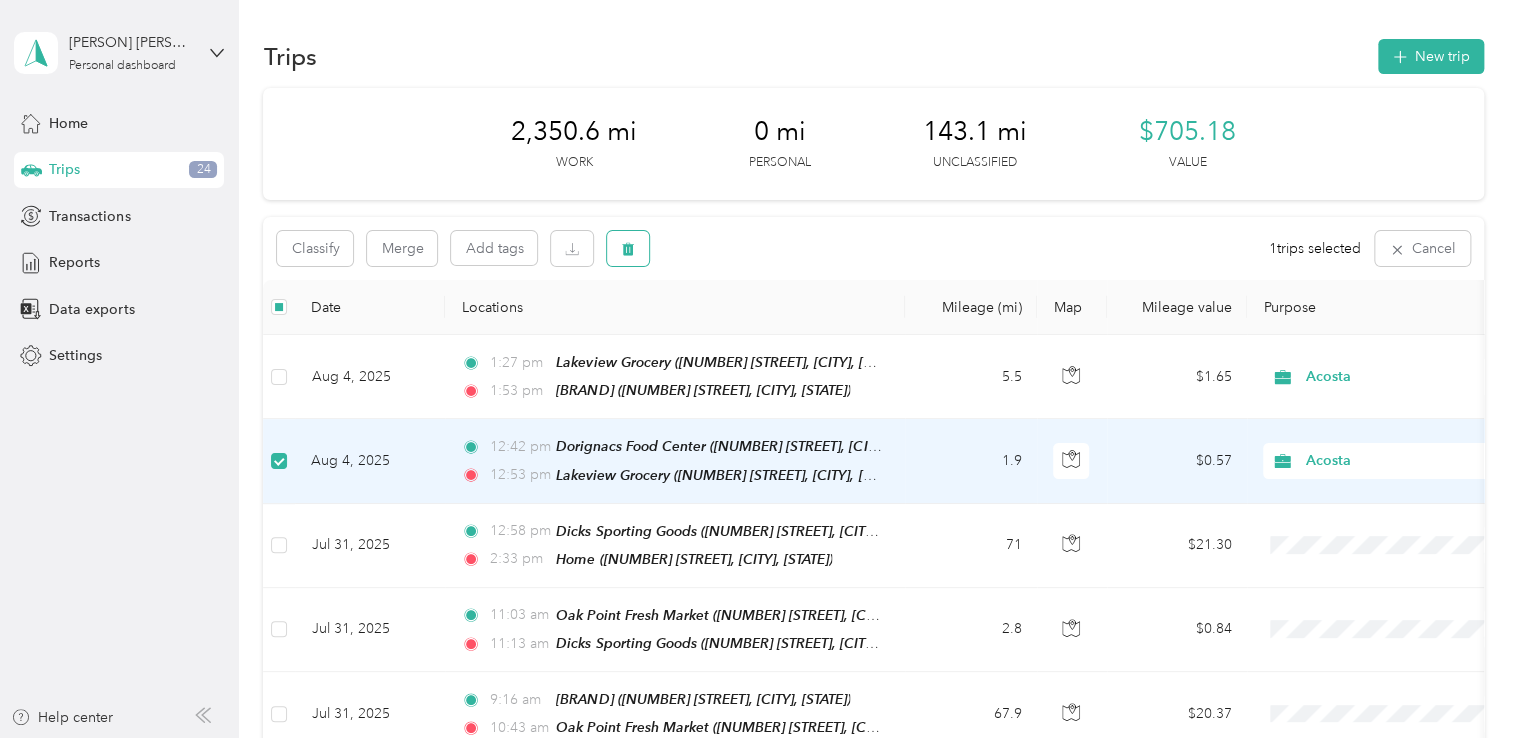click 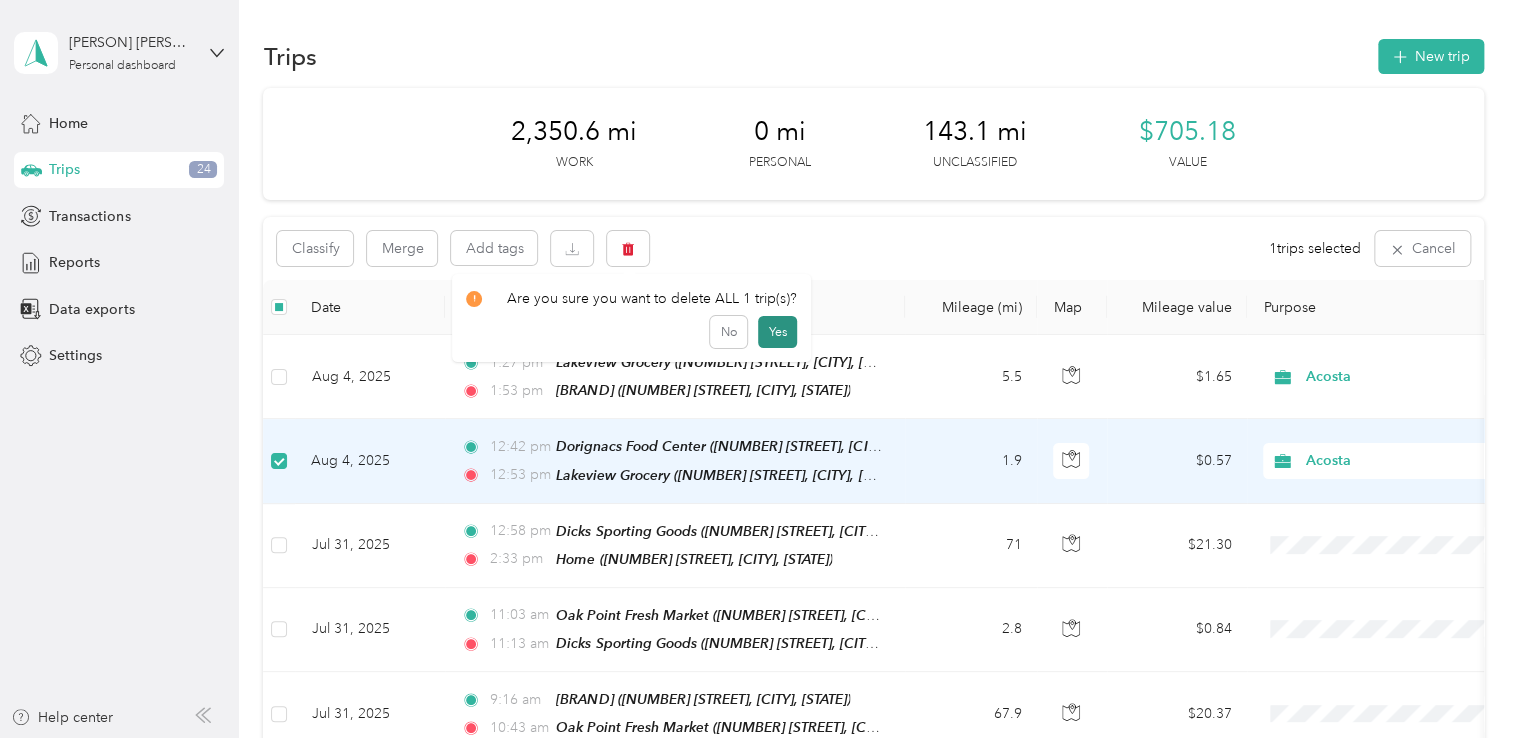 click on "Yes" at bounding box center (777, 332) 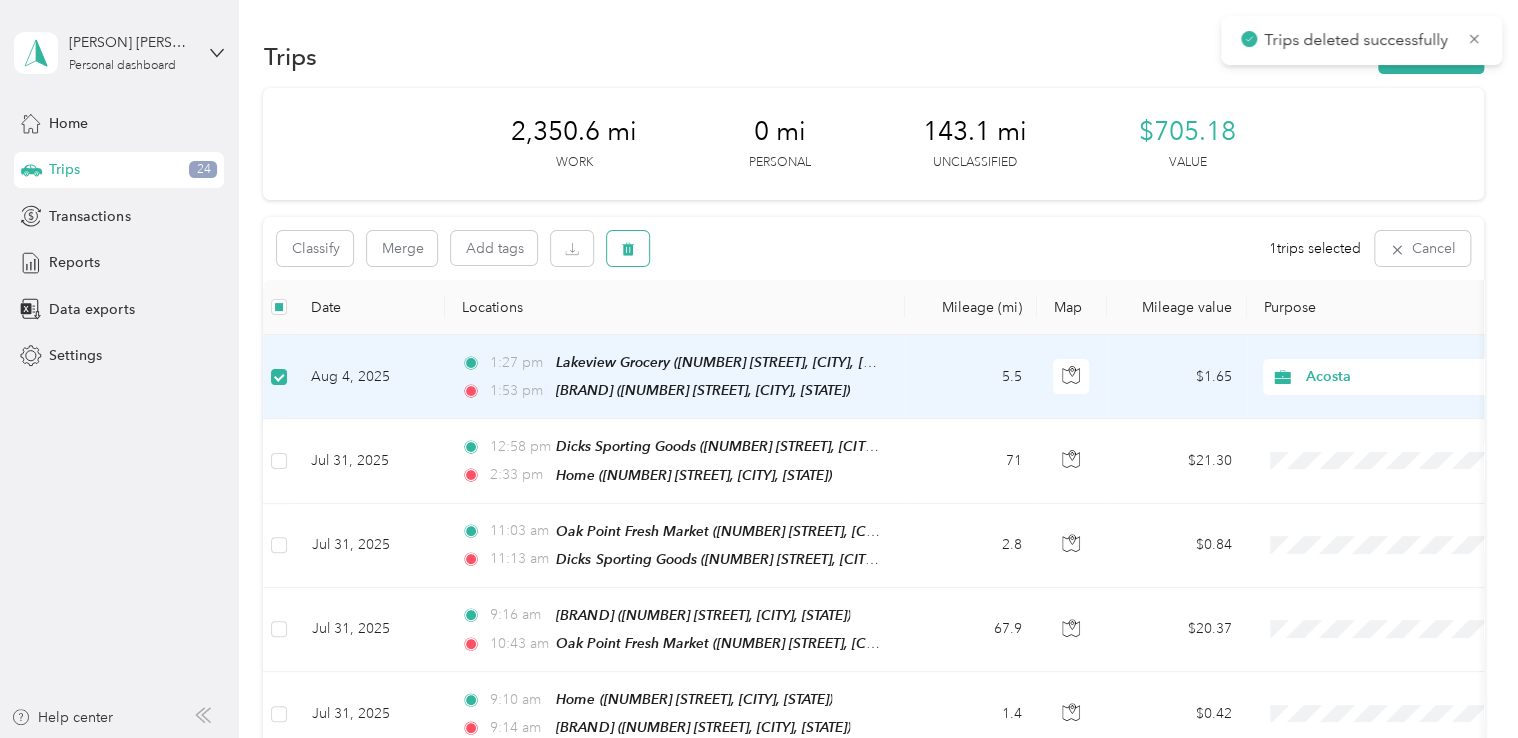 click 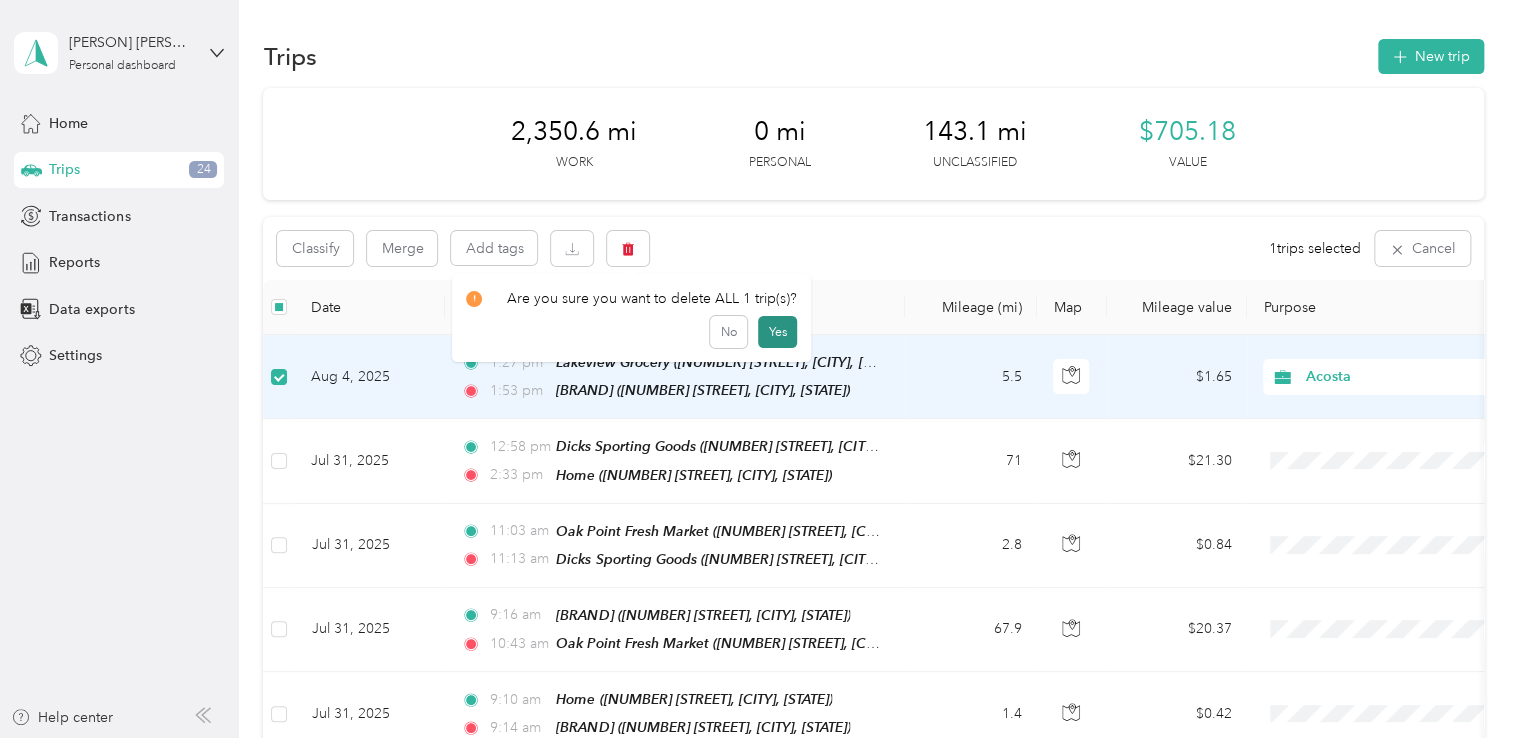click on "Yes" at bounding box center [777, 332] 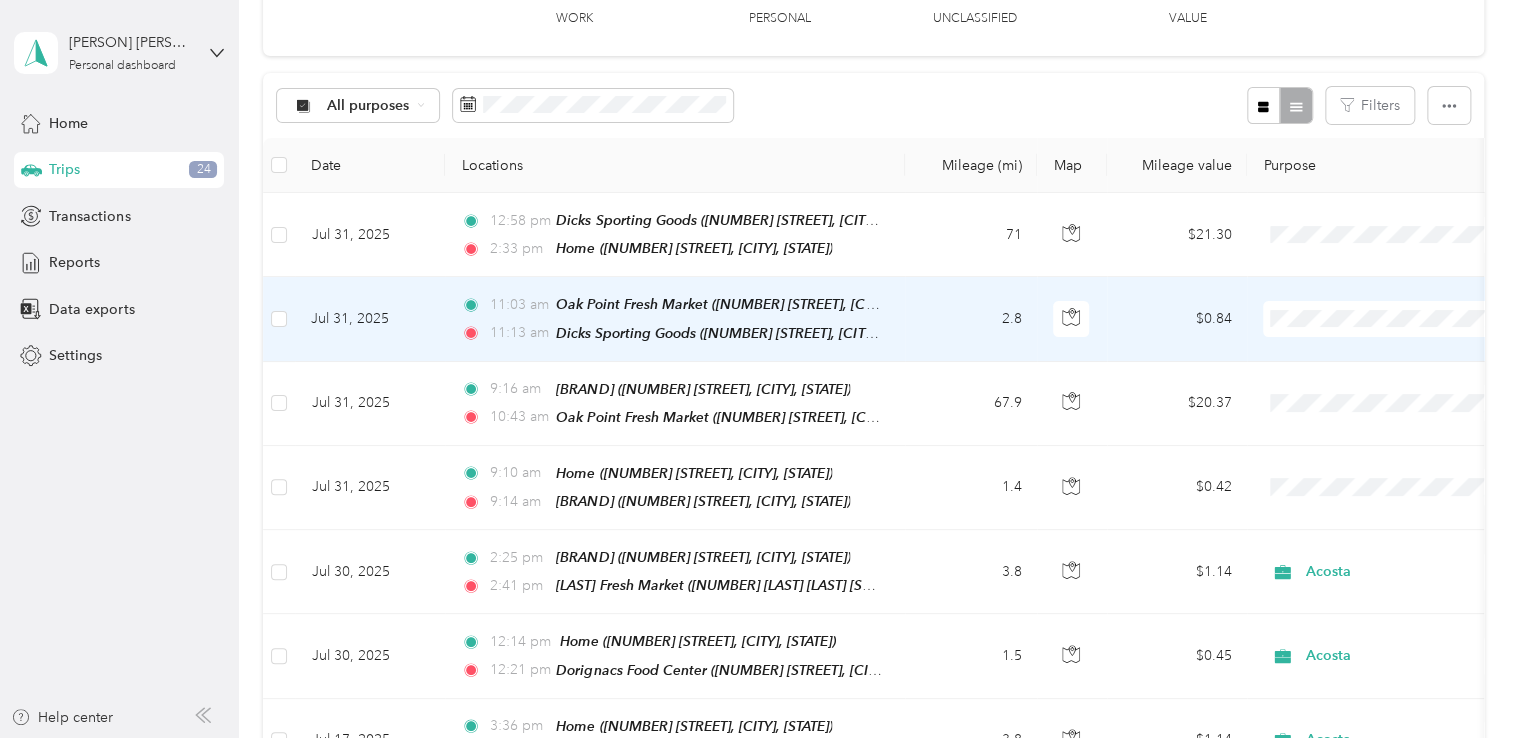 scroll, scrollTop: 0, scrollLeft: 0, axis: both 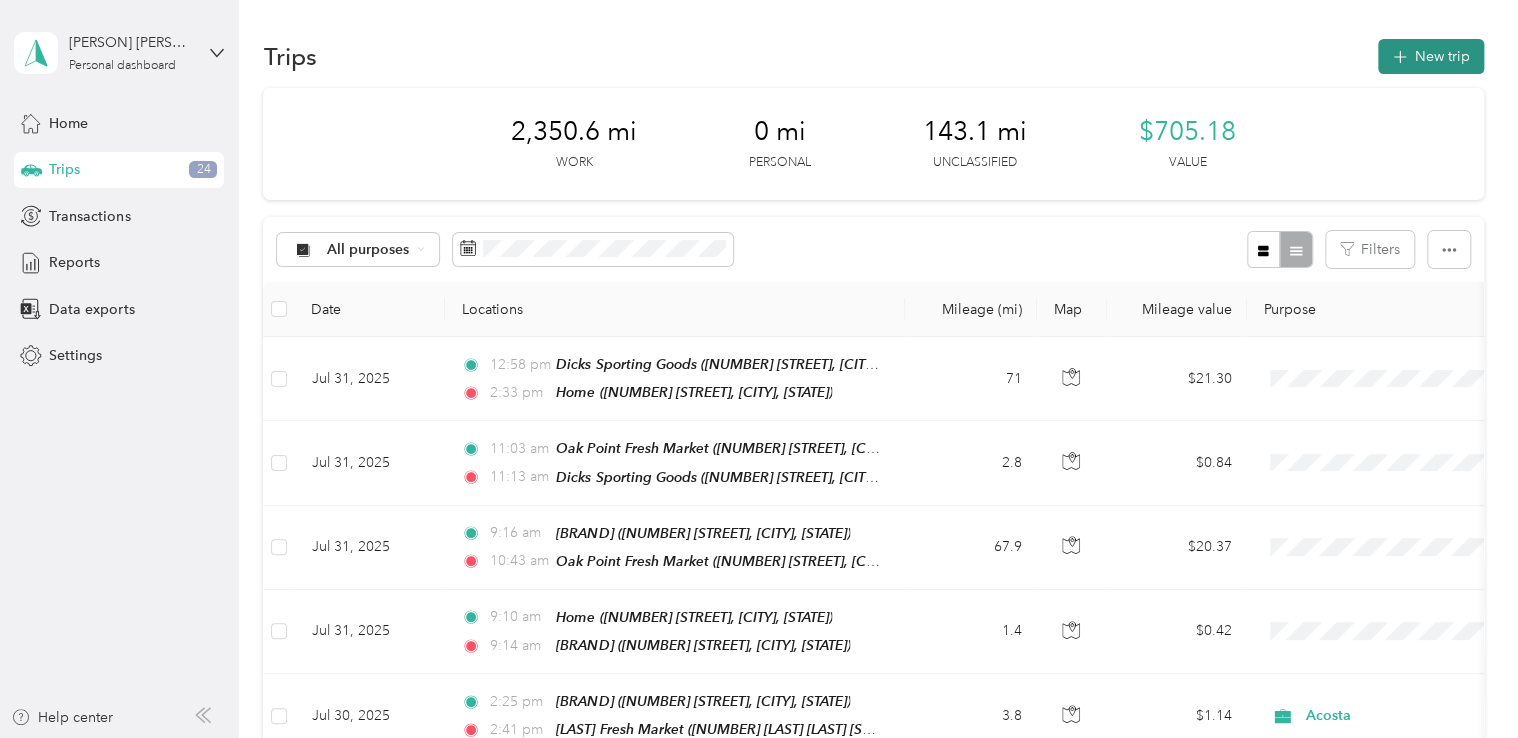click on "New trip" at bounding box center [1431, 56] 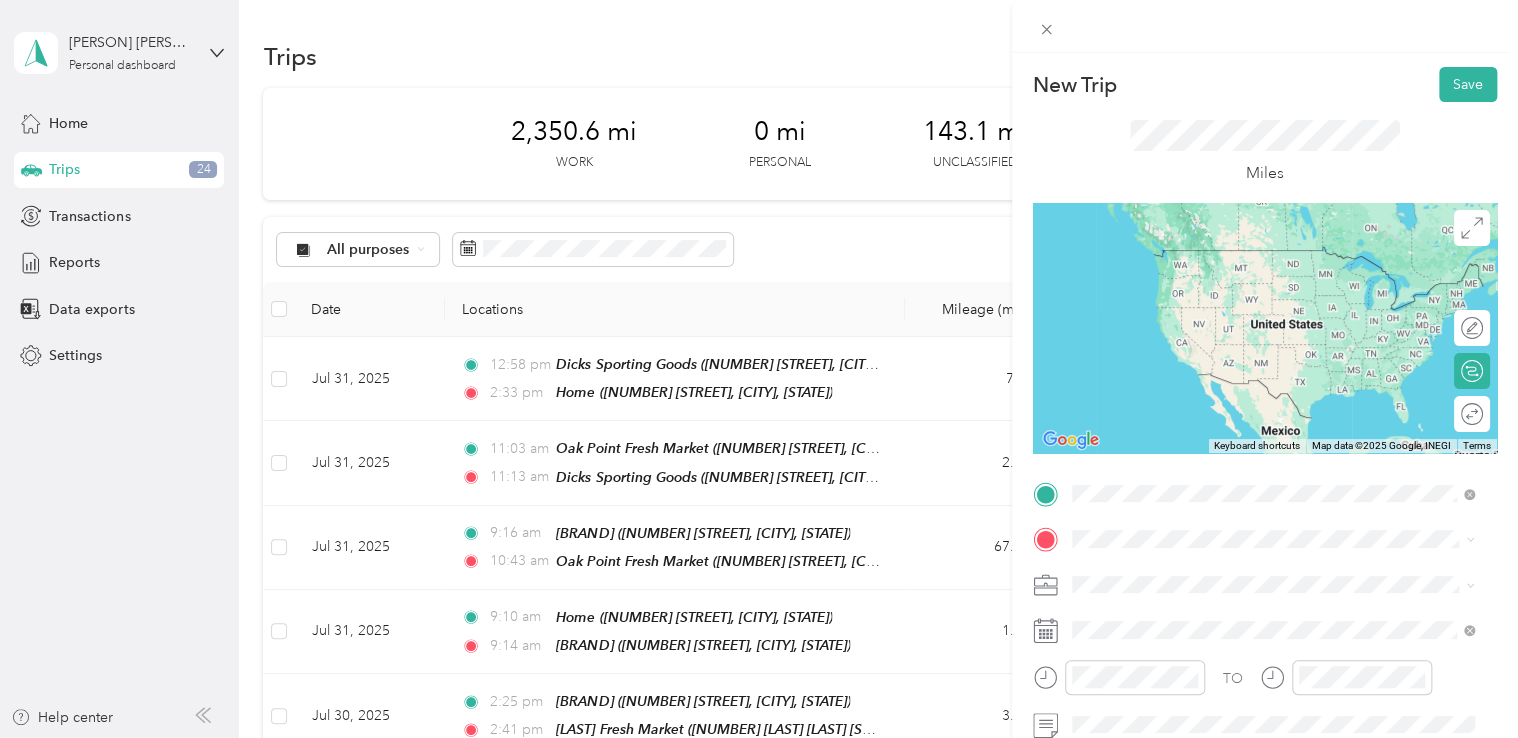 click on "[NUMBER] [STREET], [POSTAL_CODE], [CITY], [STATE], [COUNTRY]" at bounding box center (1283, 297) 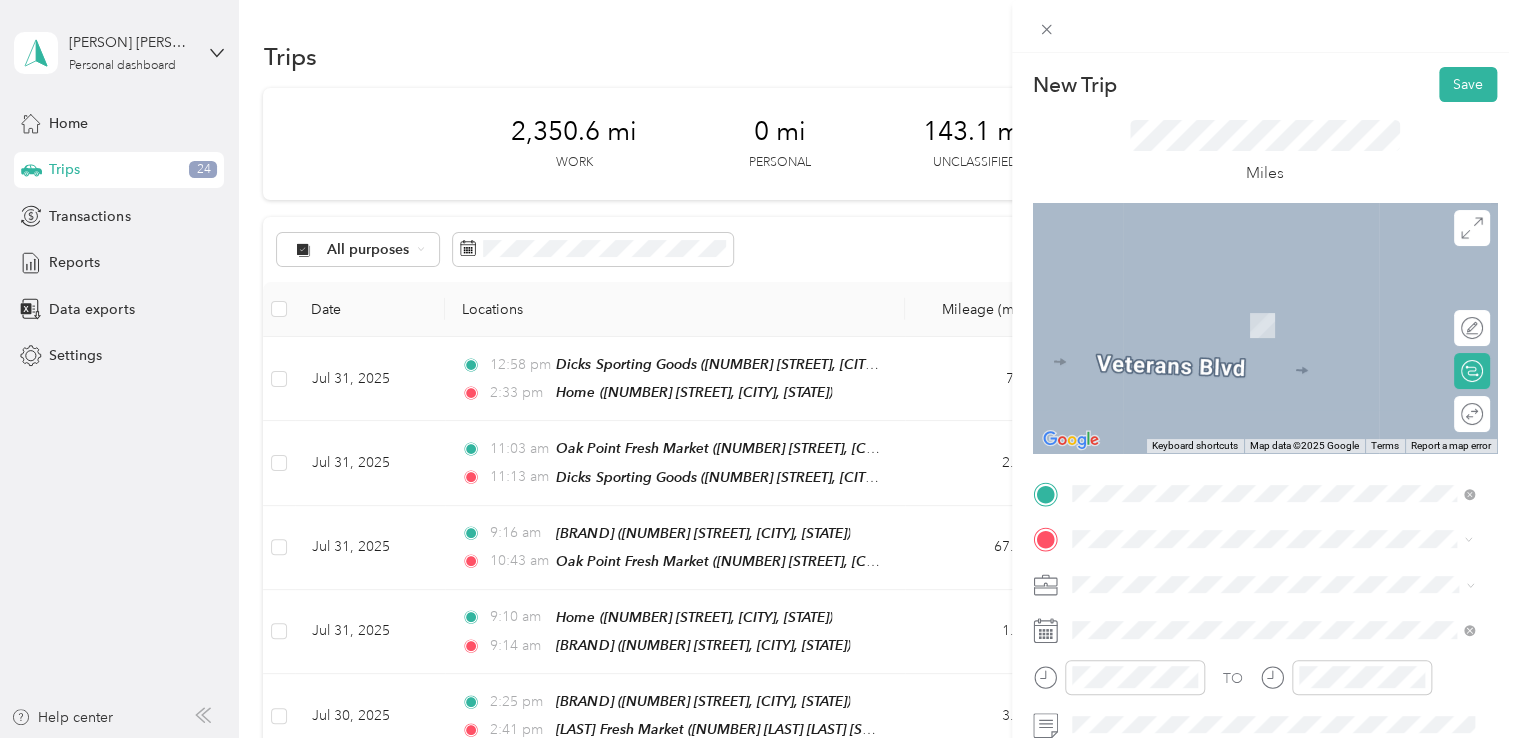 click on "[NUMBER] [STREET], [POSTAL_CODE], [CITY], [STATE], [COUNTRY]" at bounding box center [1283, 343] 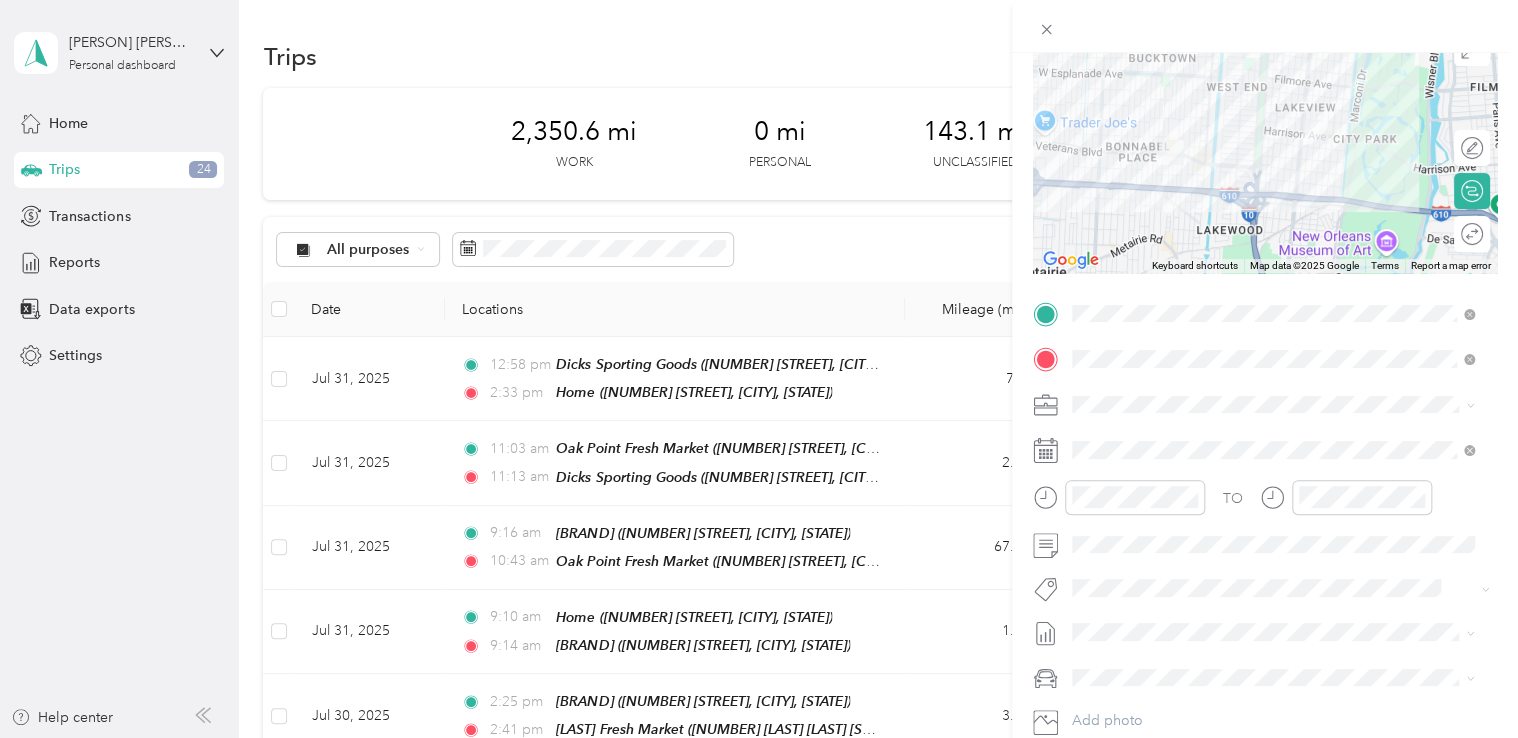 scroll, scrollTop: 200, scrollLeft: 0, axis: vertical 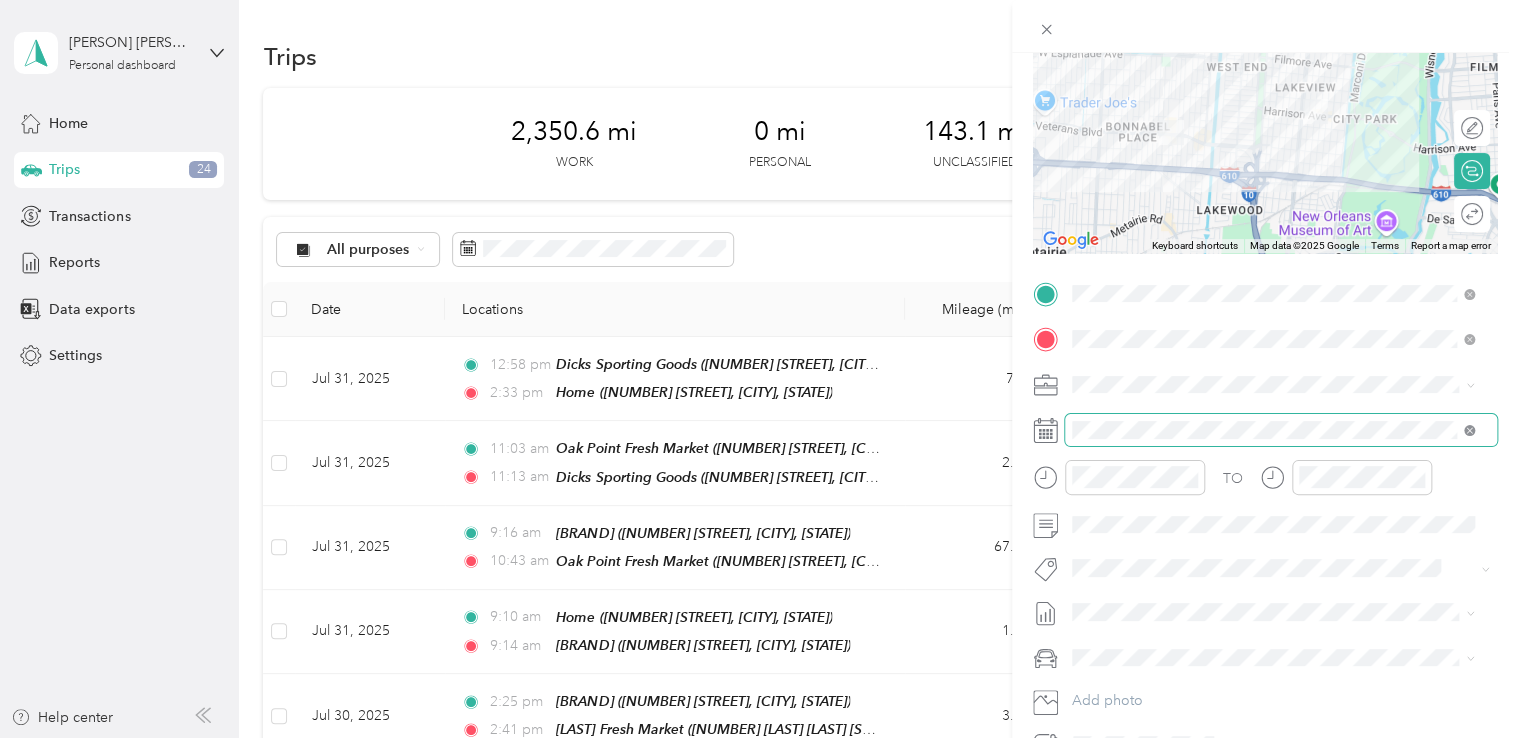 click 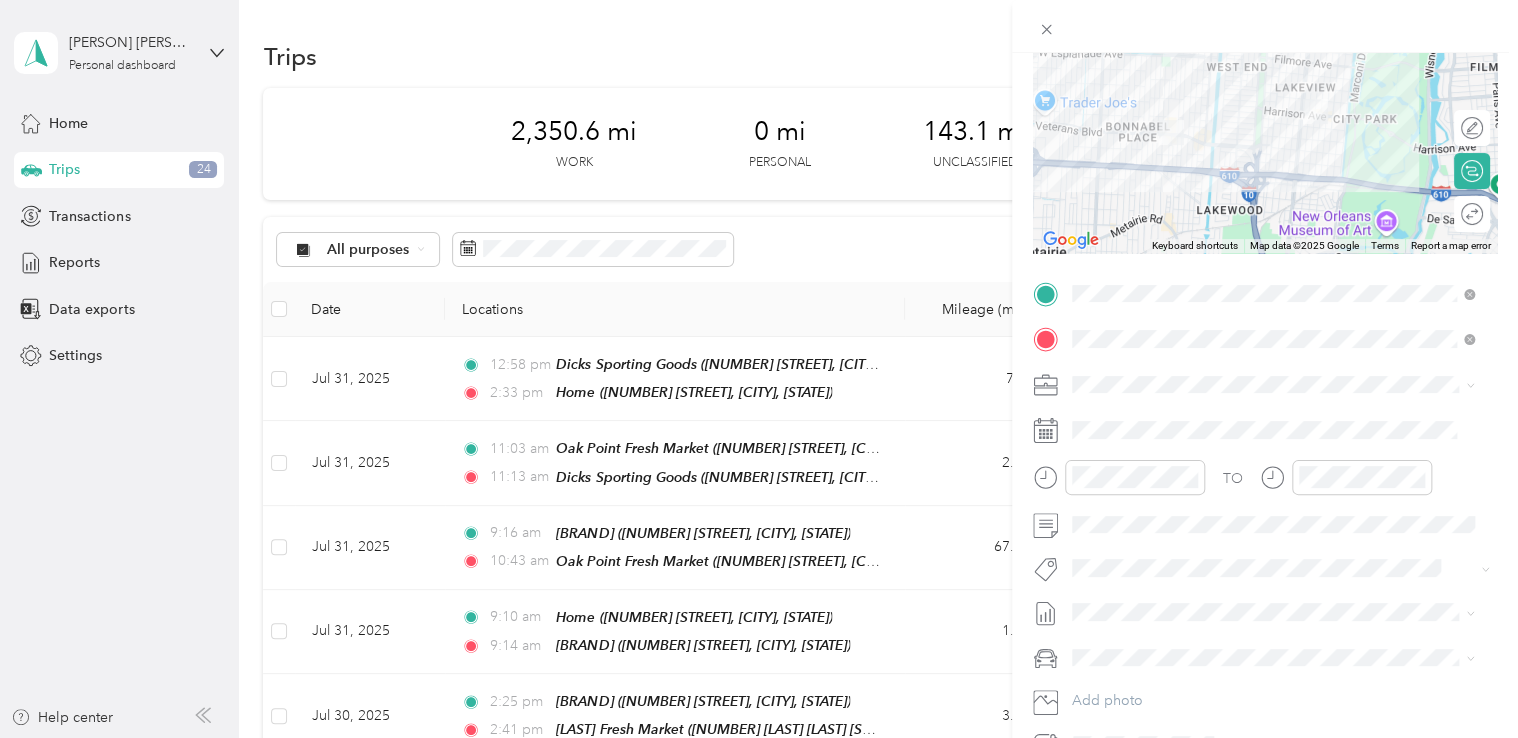 click 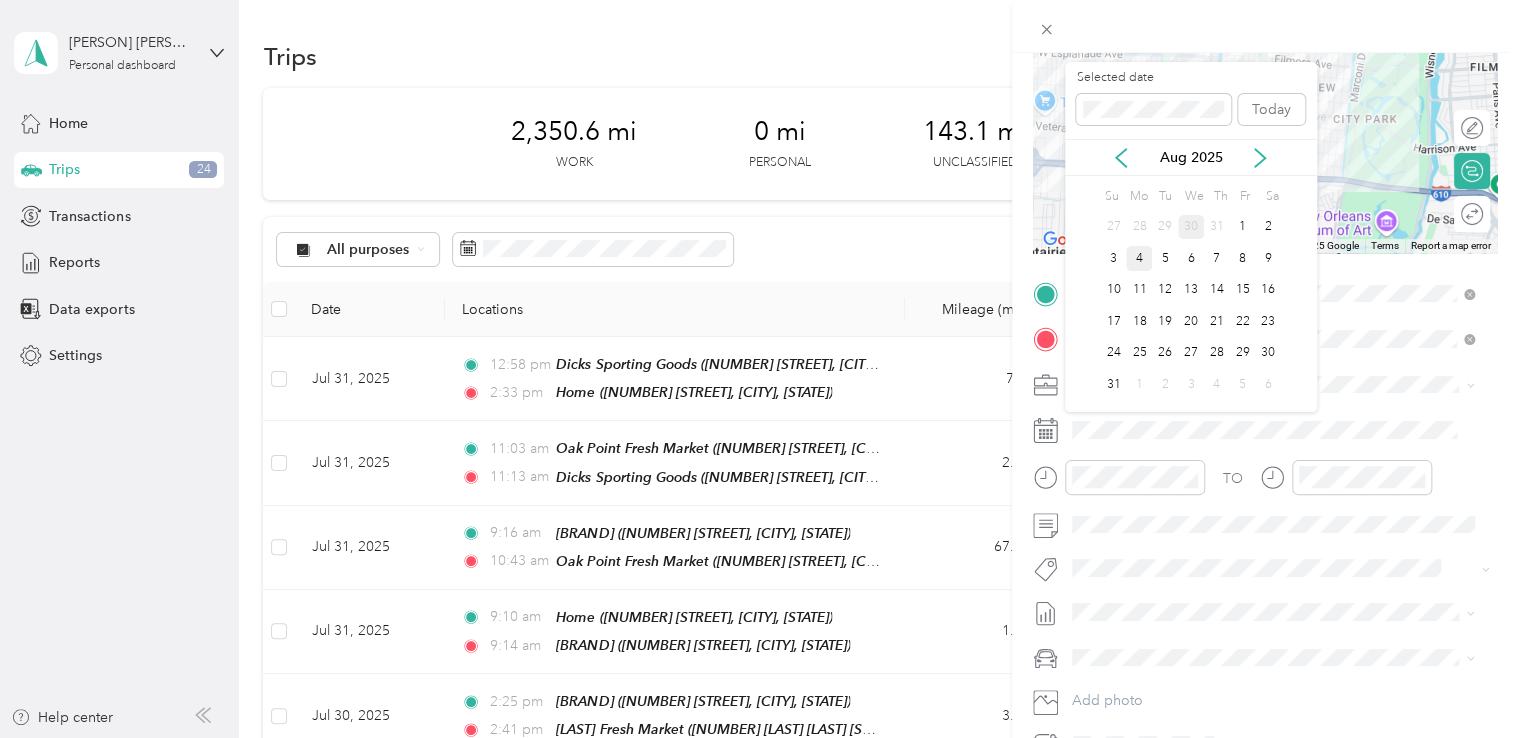 click on "30" at bounding box center [1191, 227] 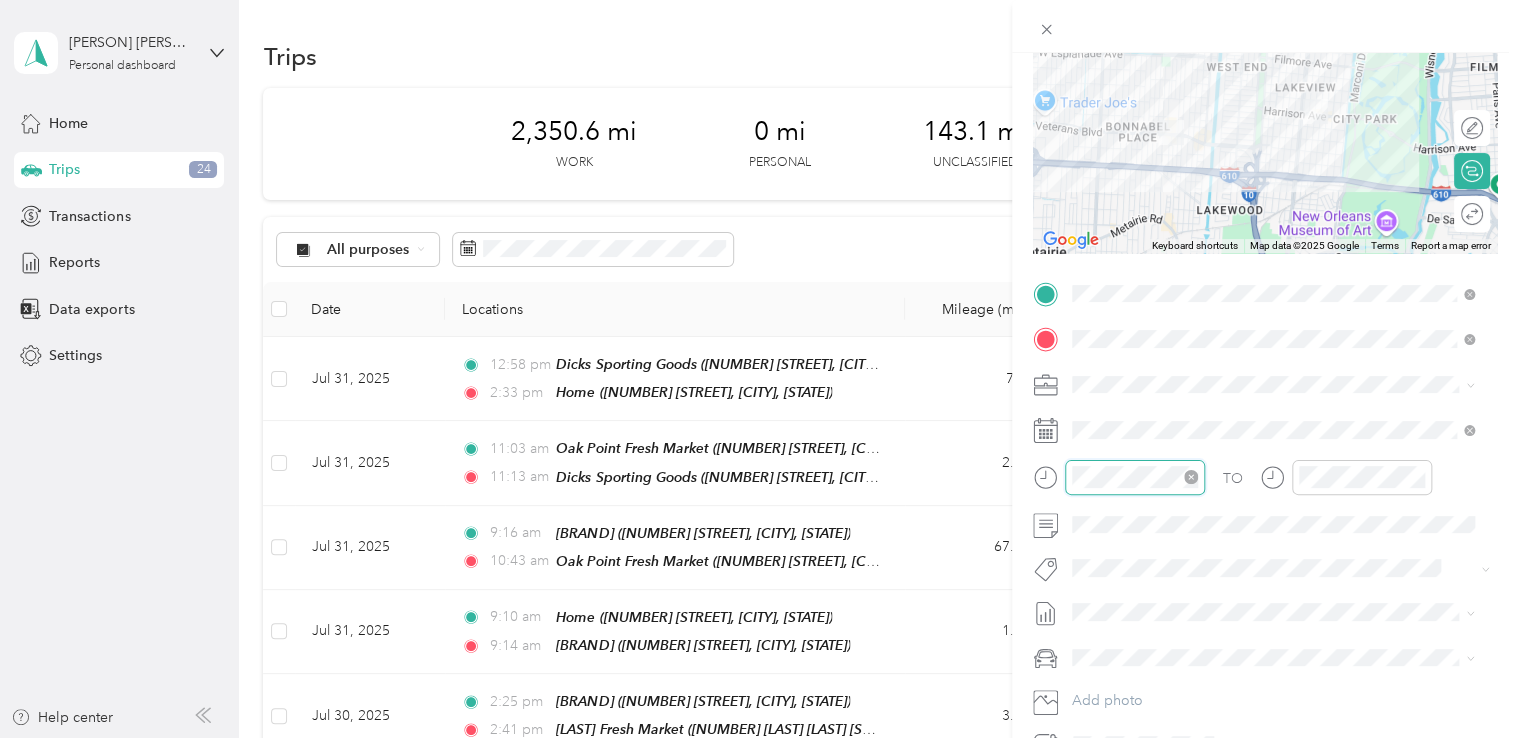 scroll, scrollTop: 120, scrollLeft: 0, axis: vertical 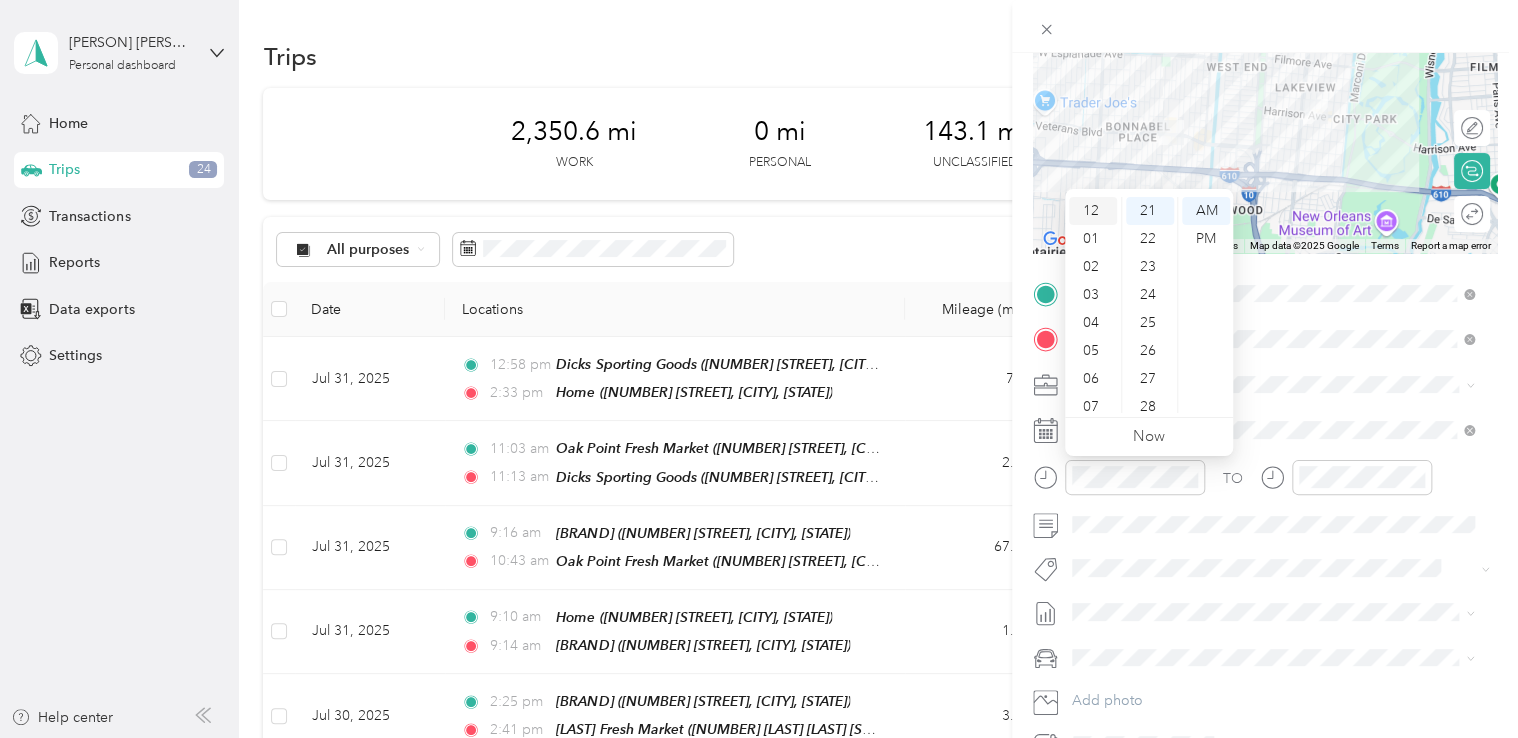 click on "12" at bounding box center [1093, 211] 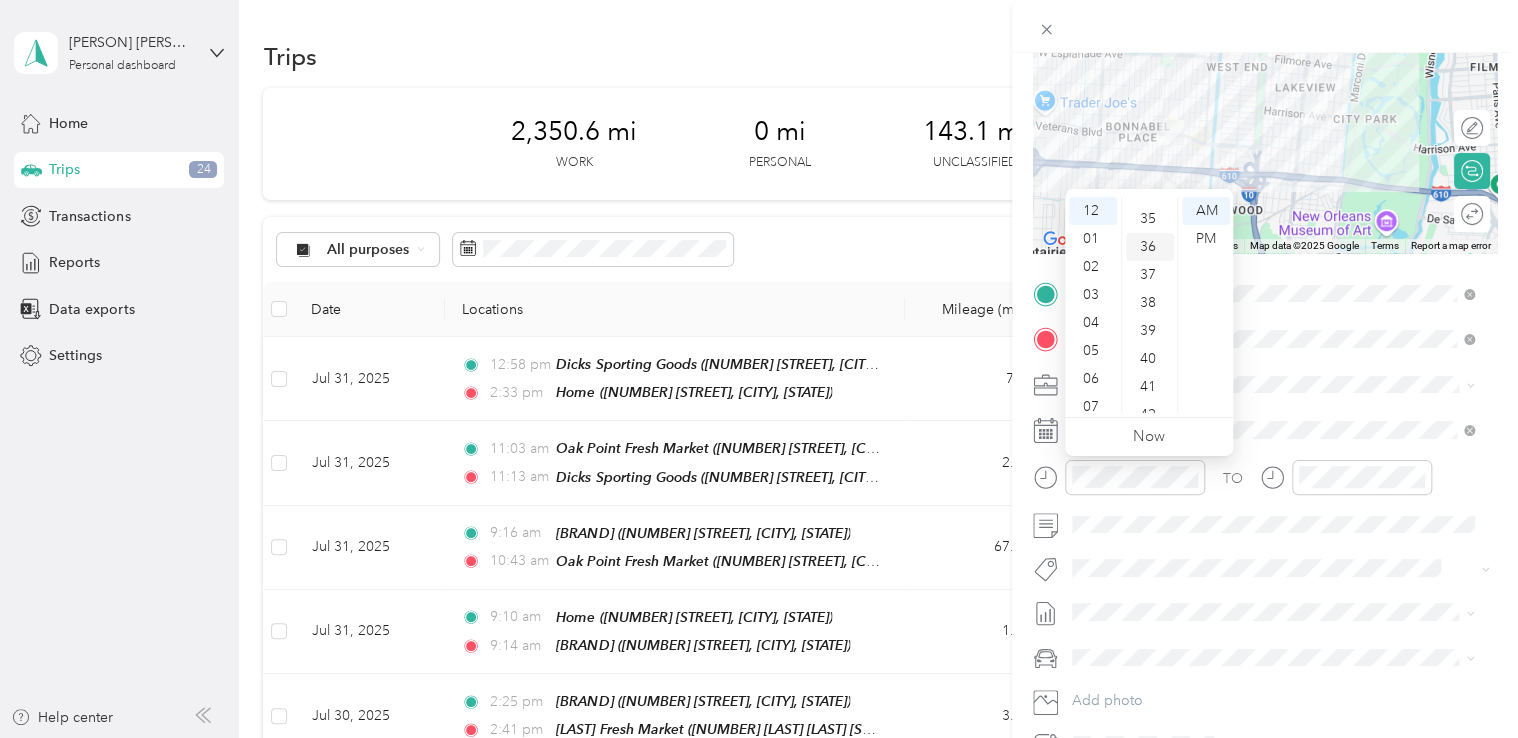 scroll, scrollTop: 1088, scrollLeft: 0, axis: vertical 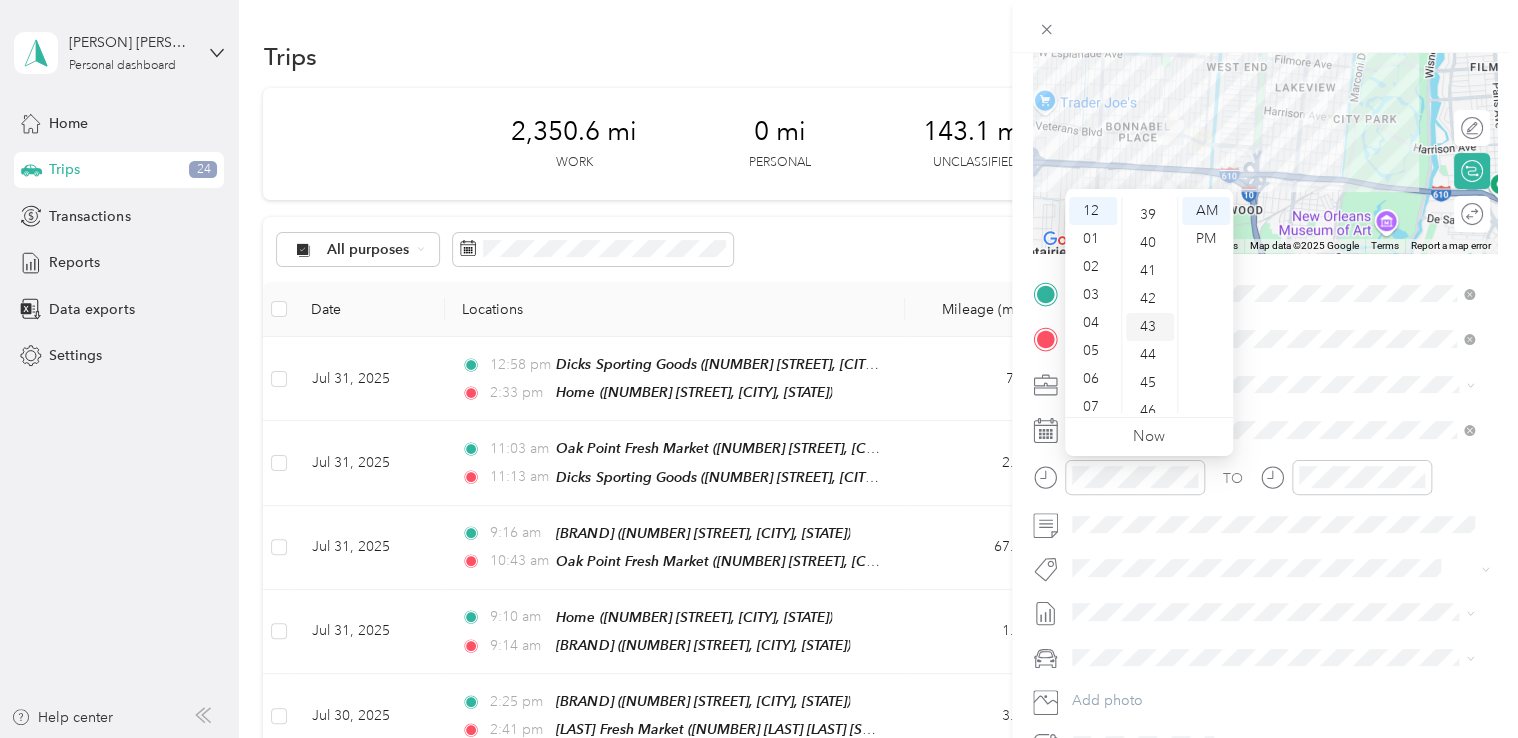 click on "42" at bounding box center [1150, 299] 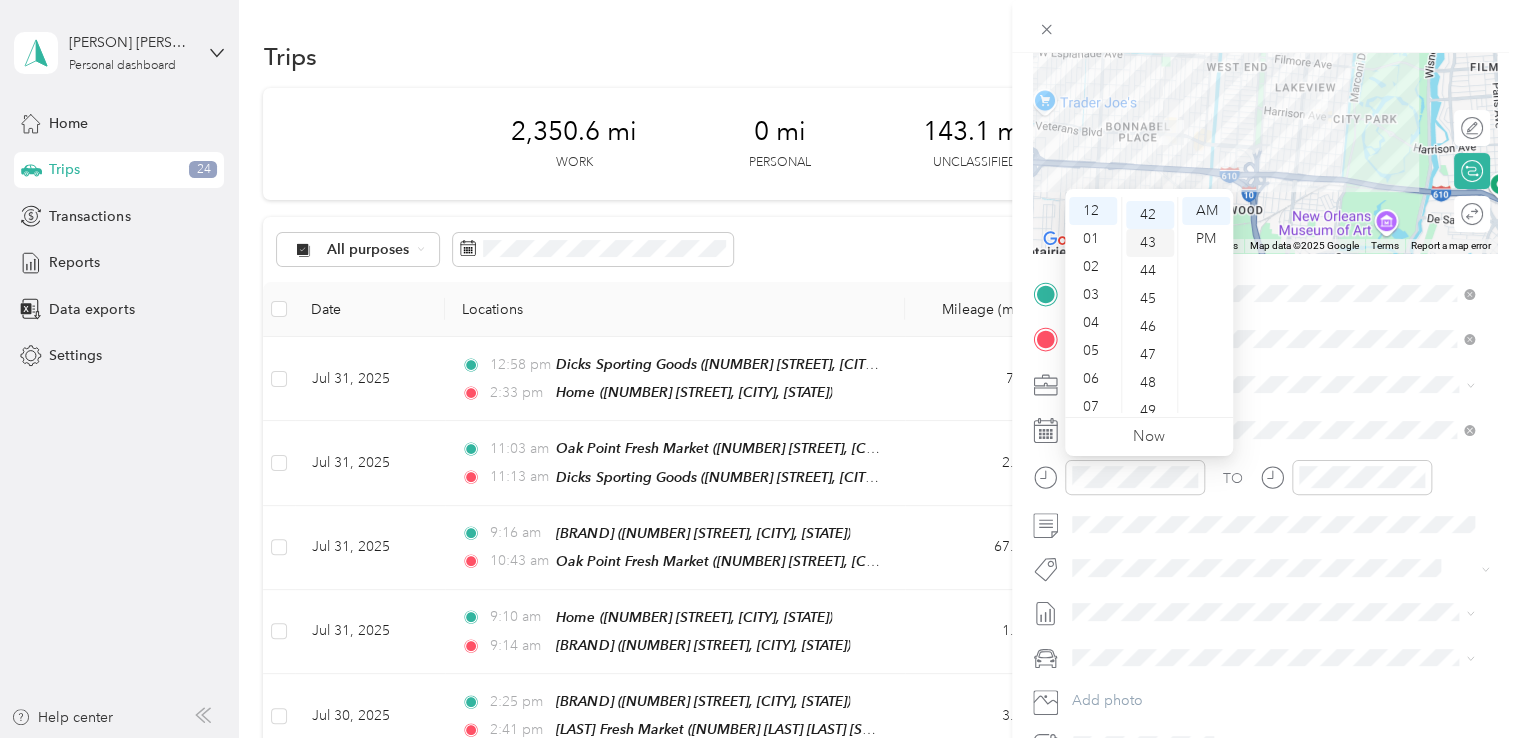 scroll, scrollTop: 1176, scrollLeft: 0, axis: vertical 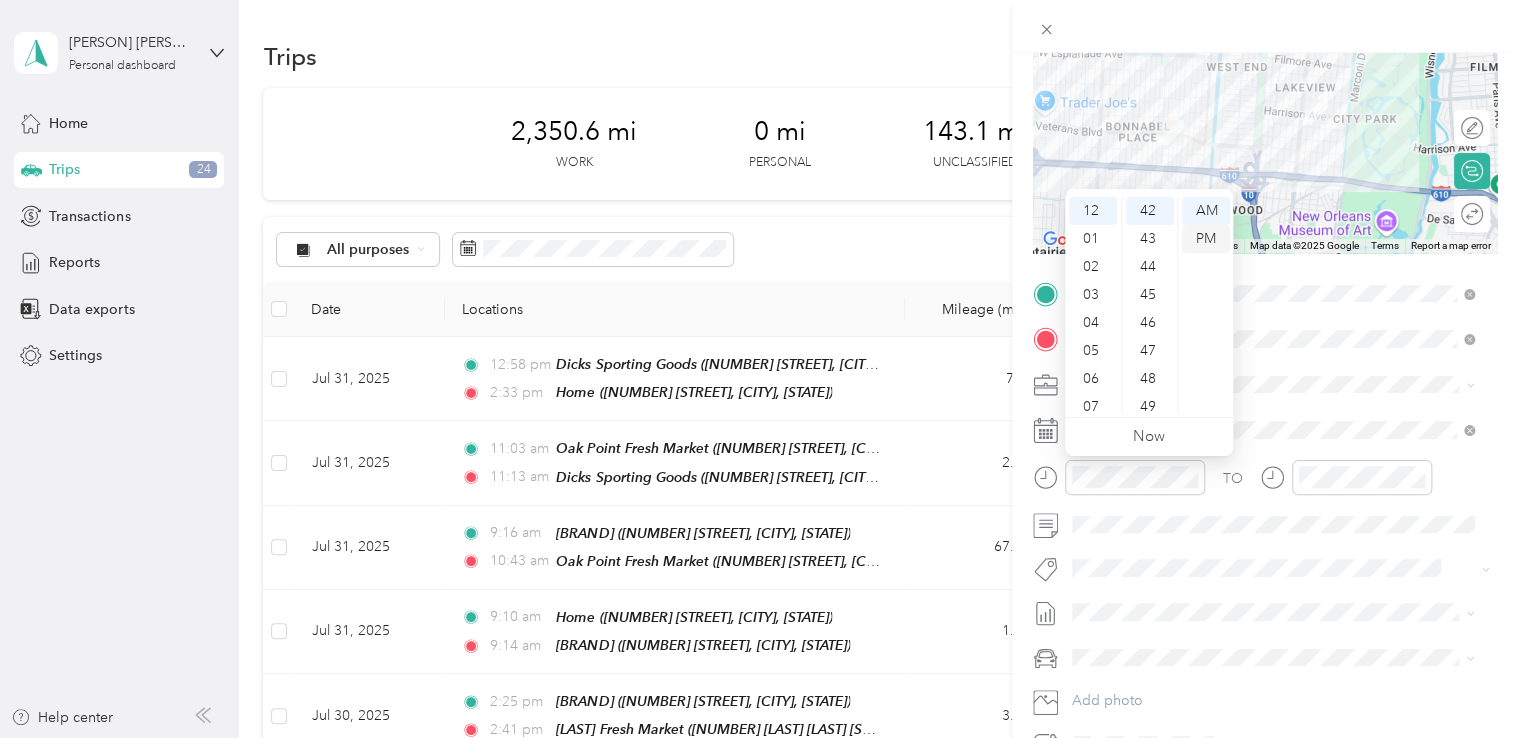click on "PM" at bounding box center (1206, 239) 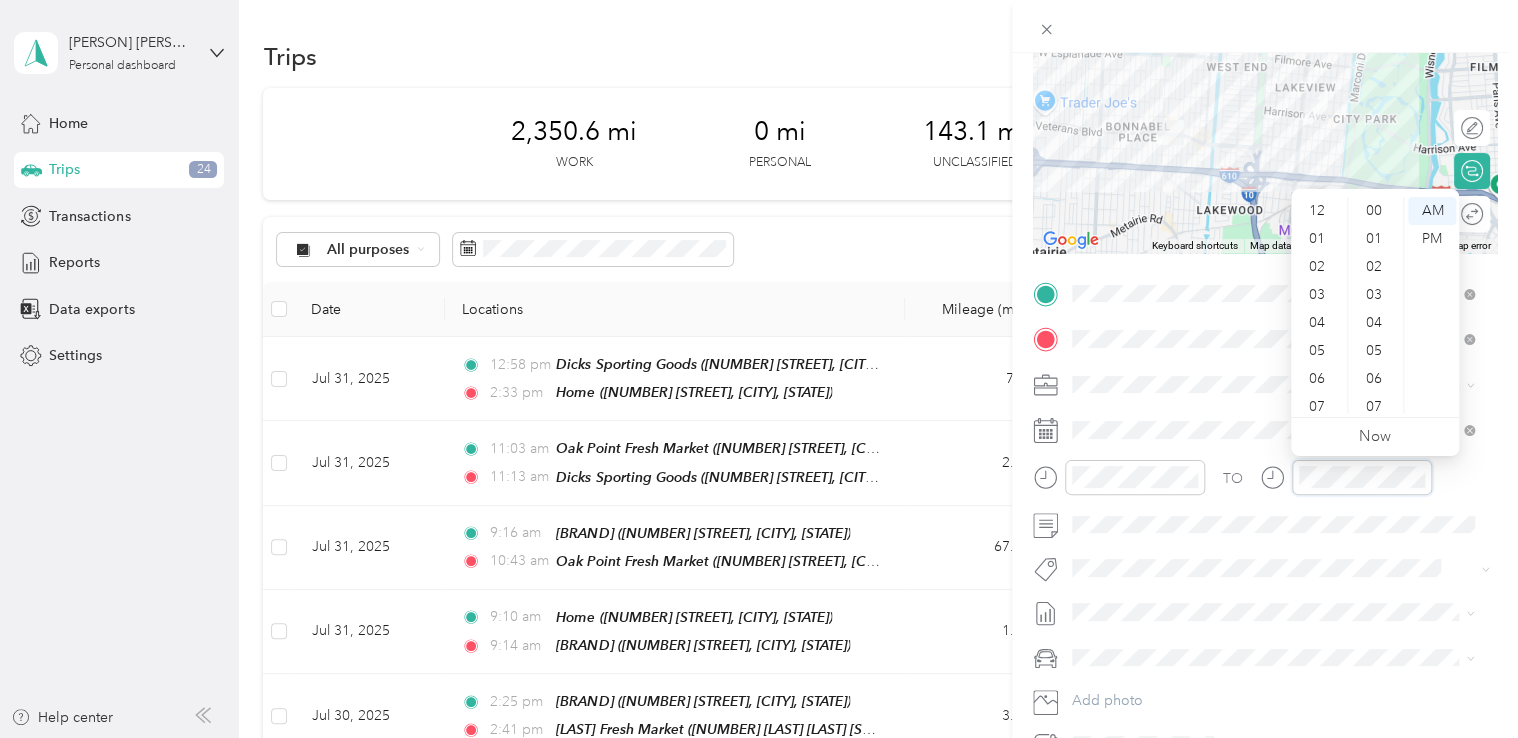 scroll, scrollTop: 588, scrollLeft: 0, axis: vertical 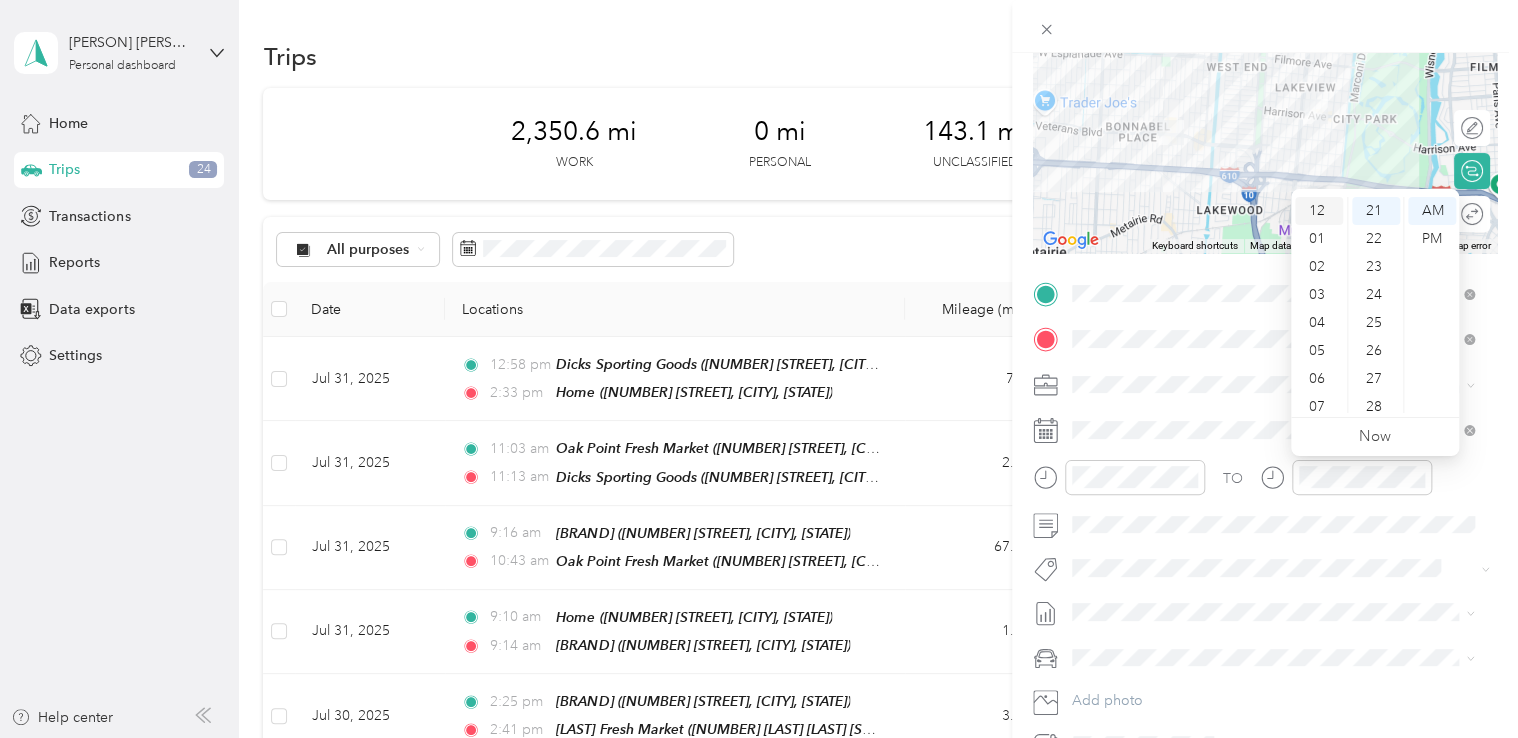 click on "12" at bounding box center [1319, 211] 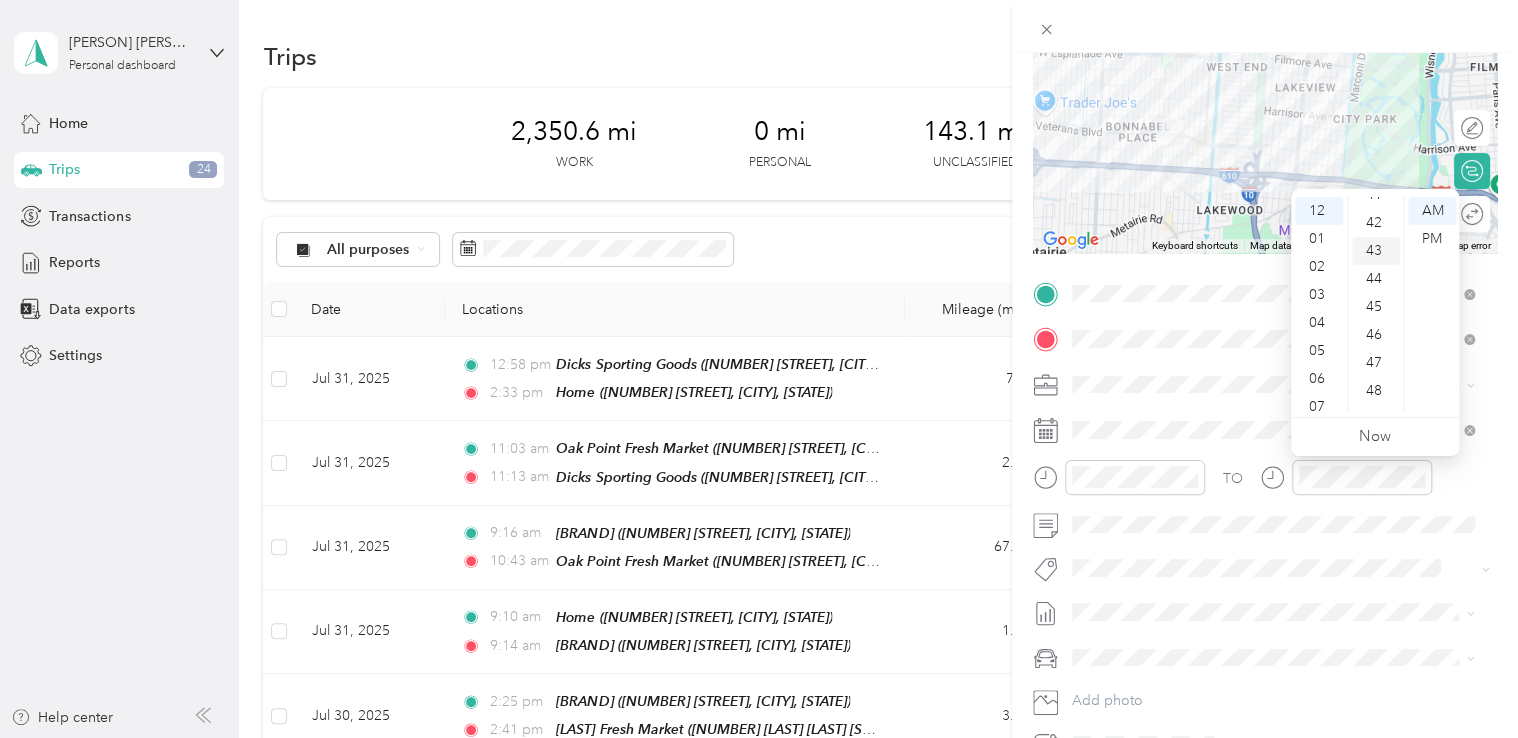 scroll, scrollTop: 1288, scrollLeft: 0, axis: vertical 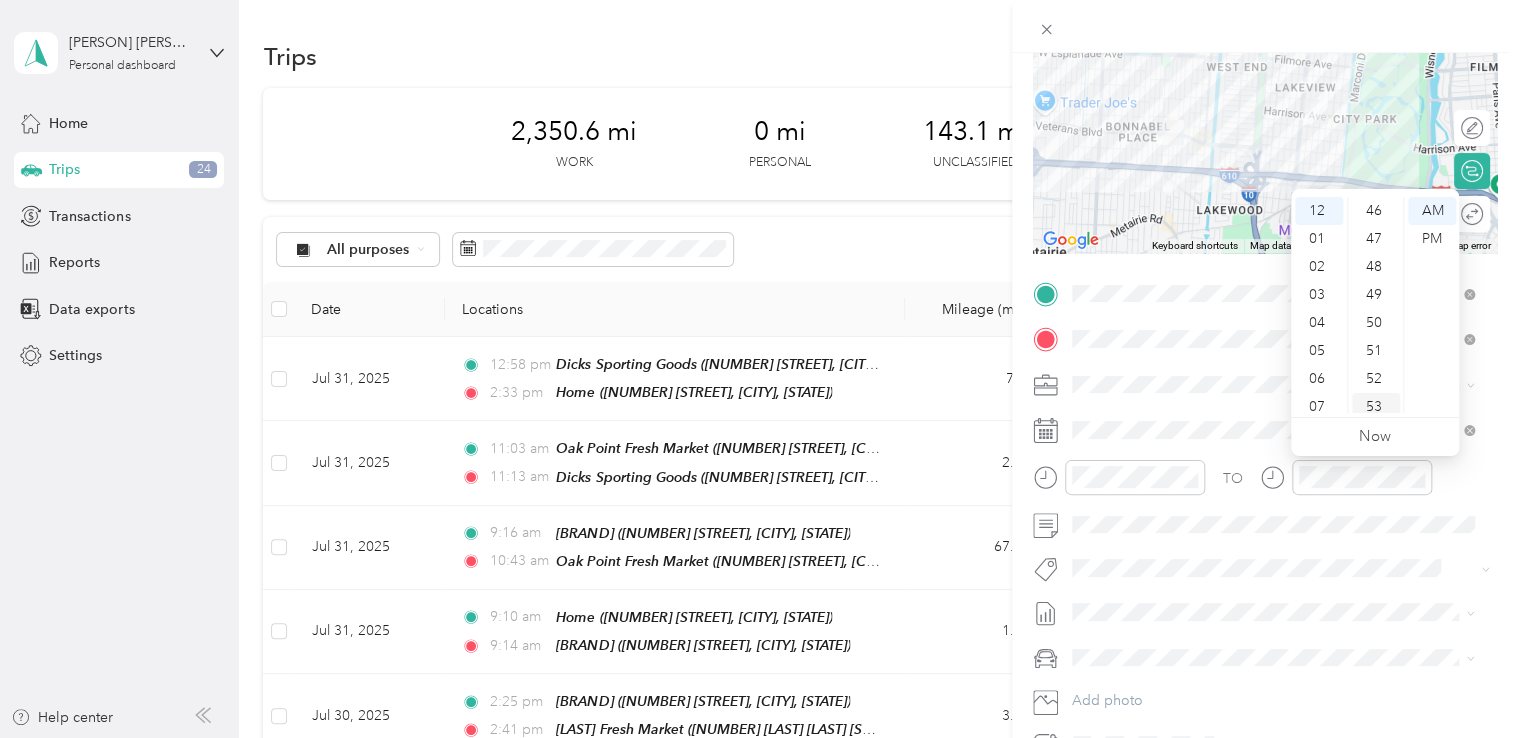 click on "53" at bounding box center (1376, 407) 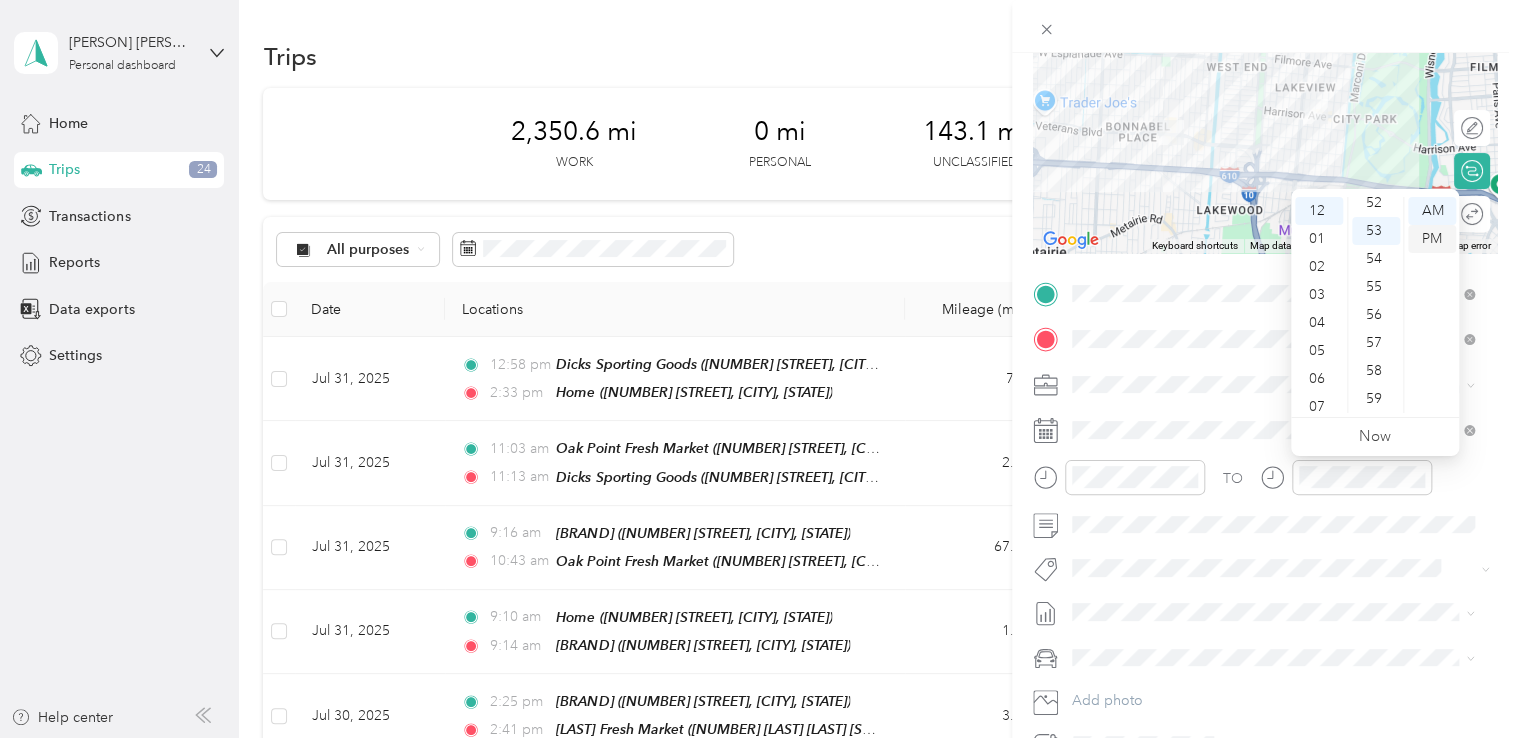 click on "PM" at bounding box center [1432, 239] 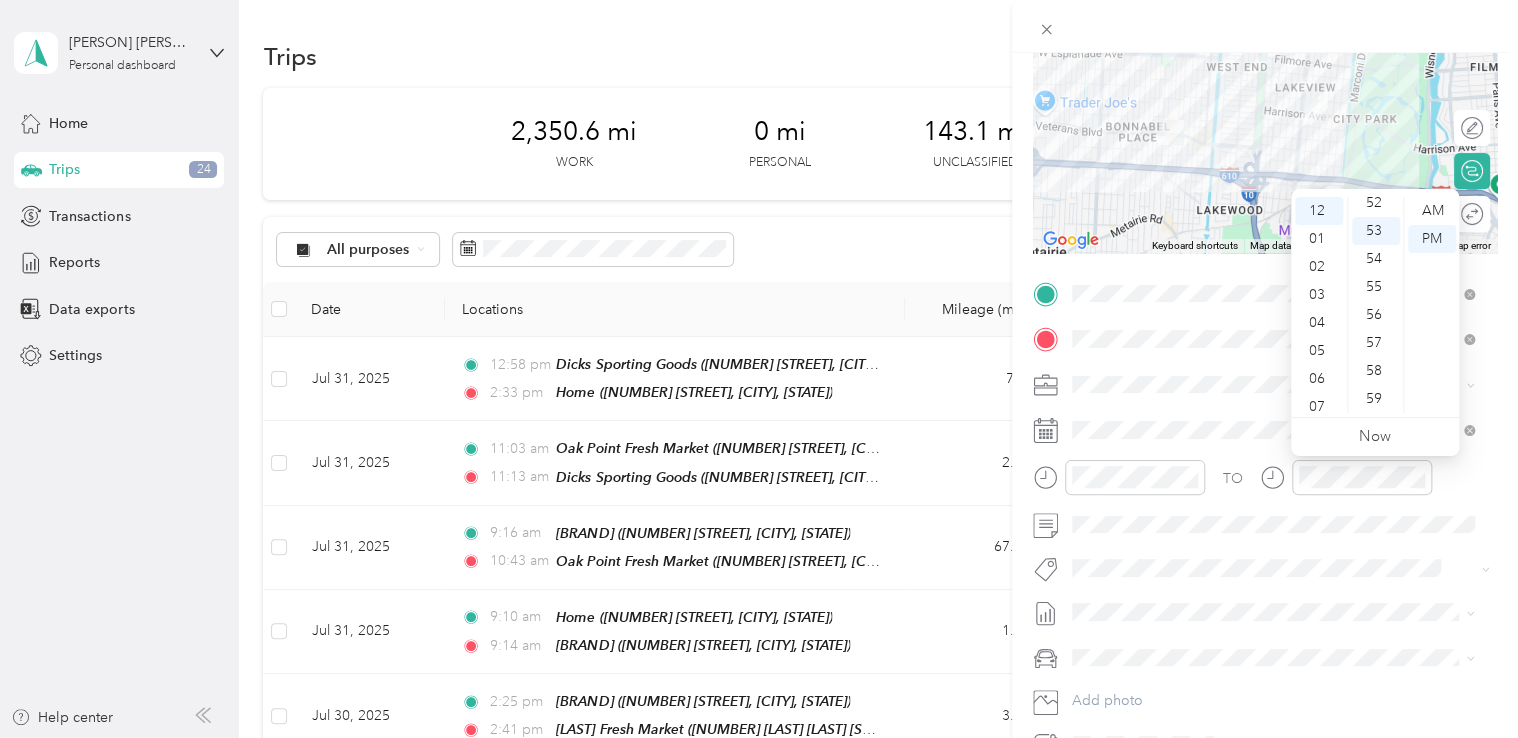 click on "TO Add photo" at bounding box center (1265, 519) 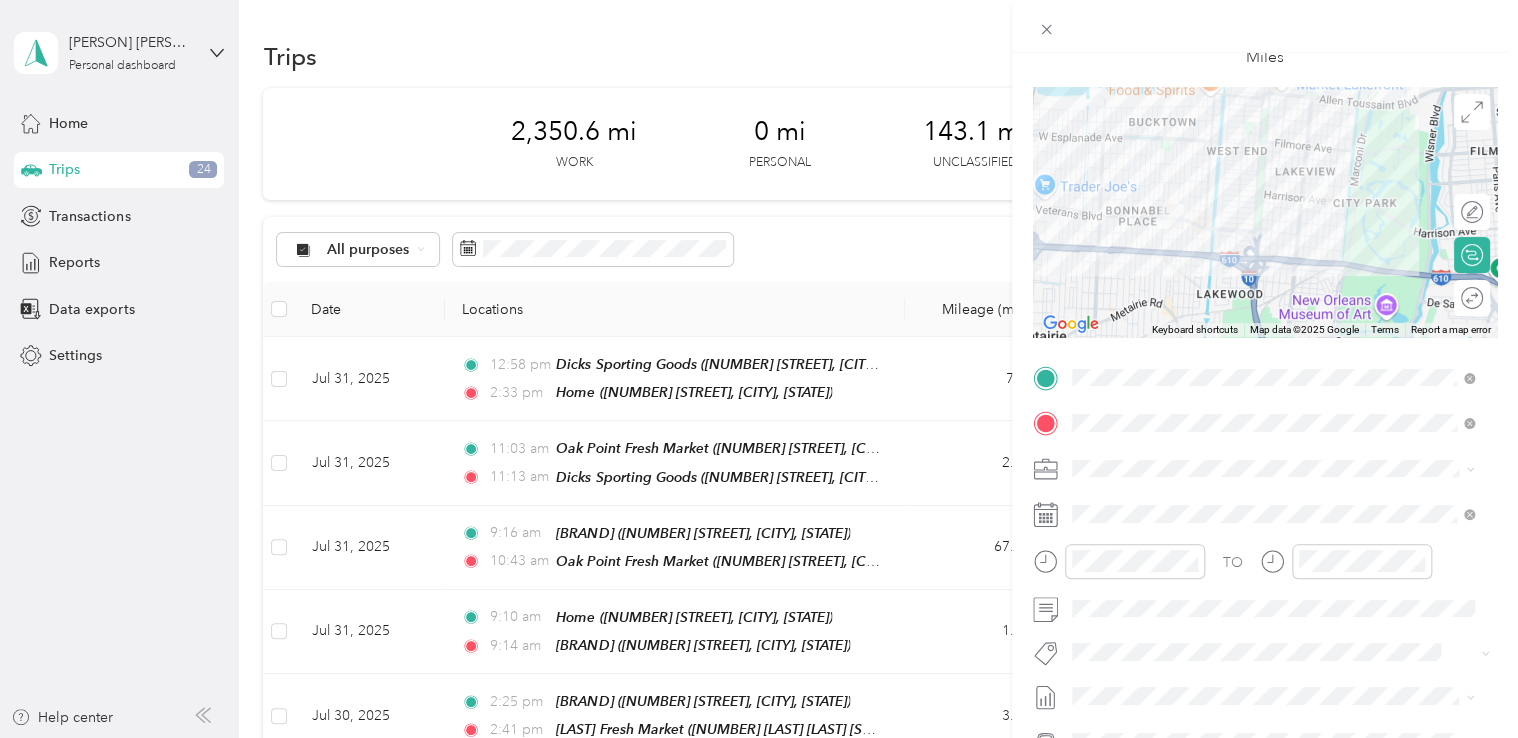 scroll, scrollTop: 0, scrollLeft: 0, axis: both 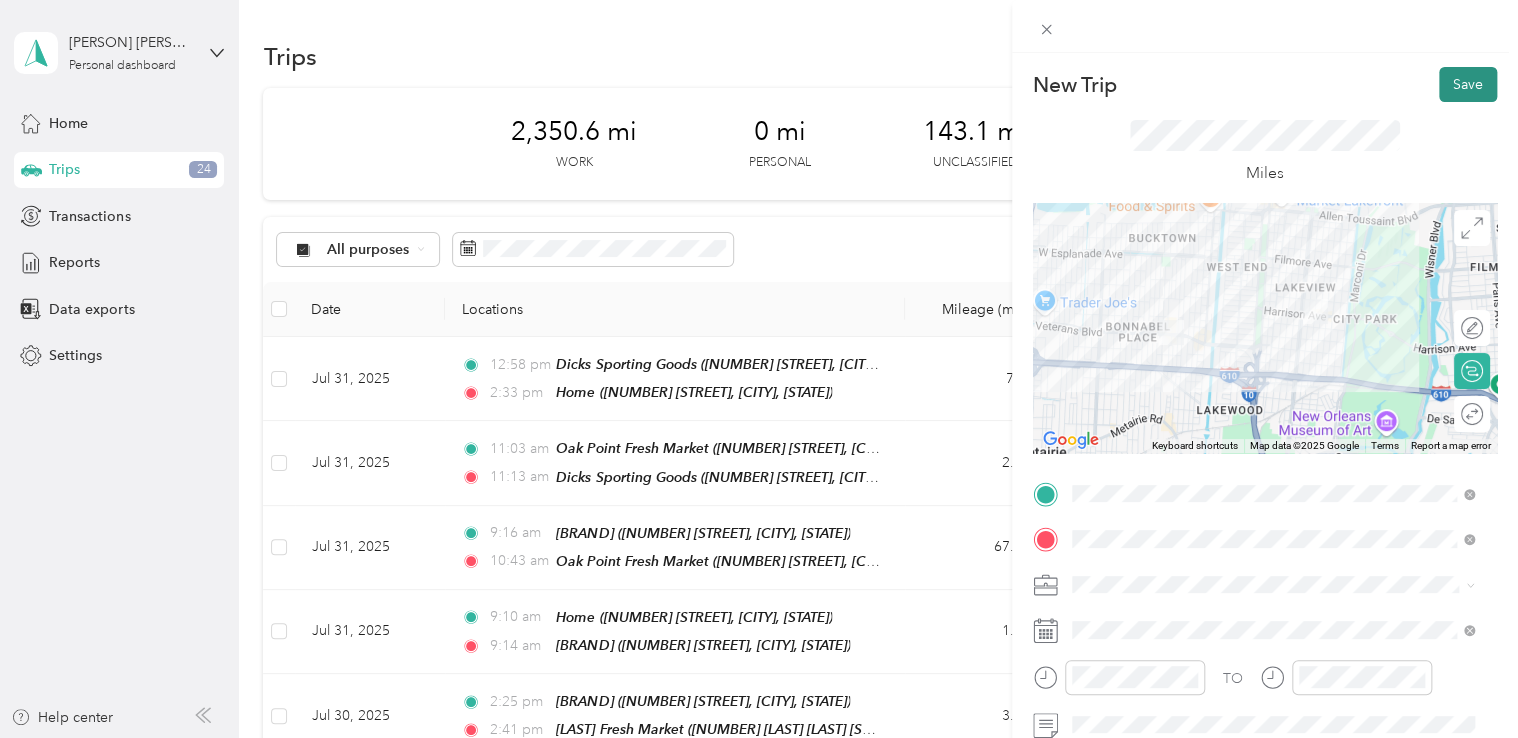 click on "Save" at bounding box center [1468, 84] 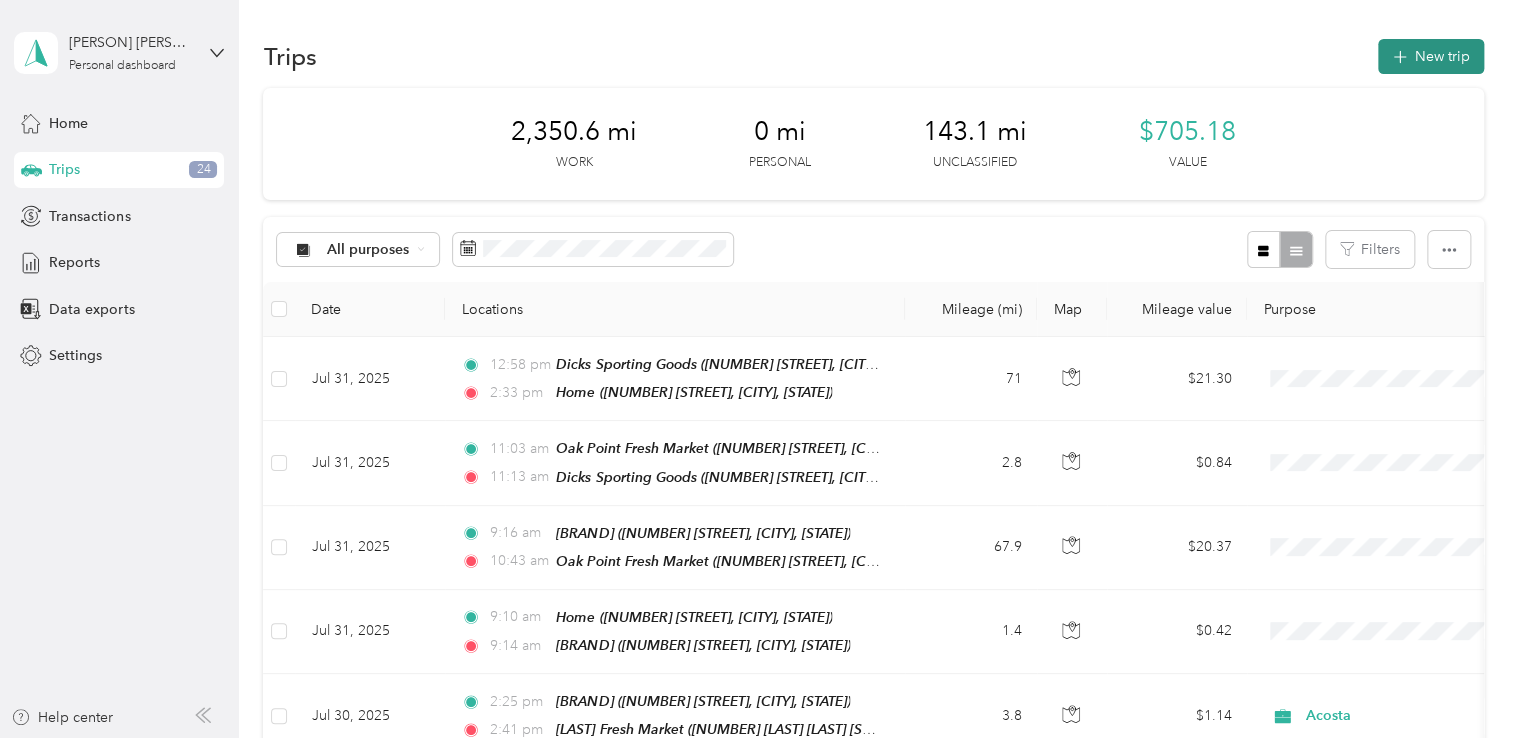 click on "New trip" at bounding box center (1431, 56) 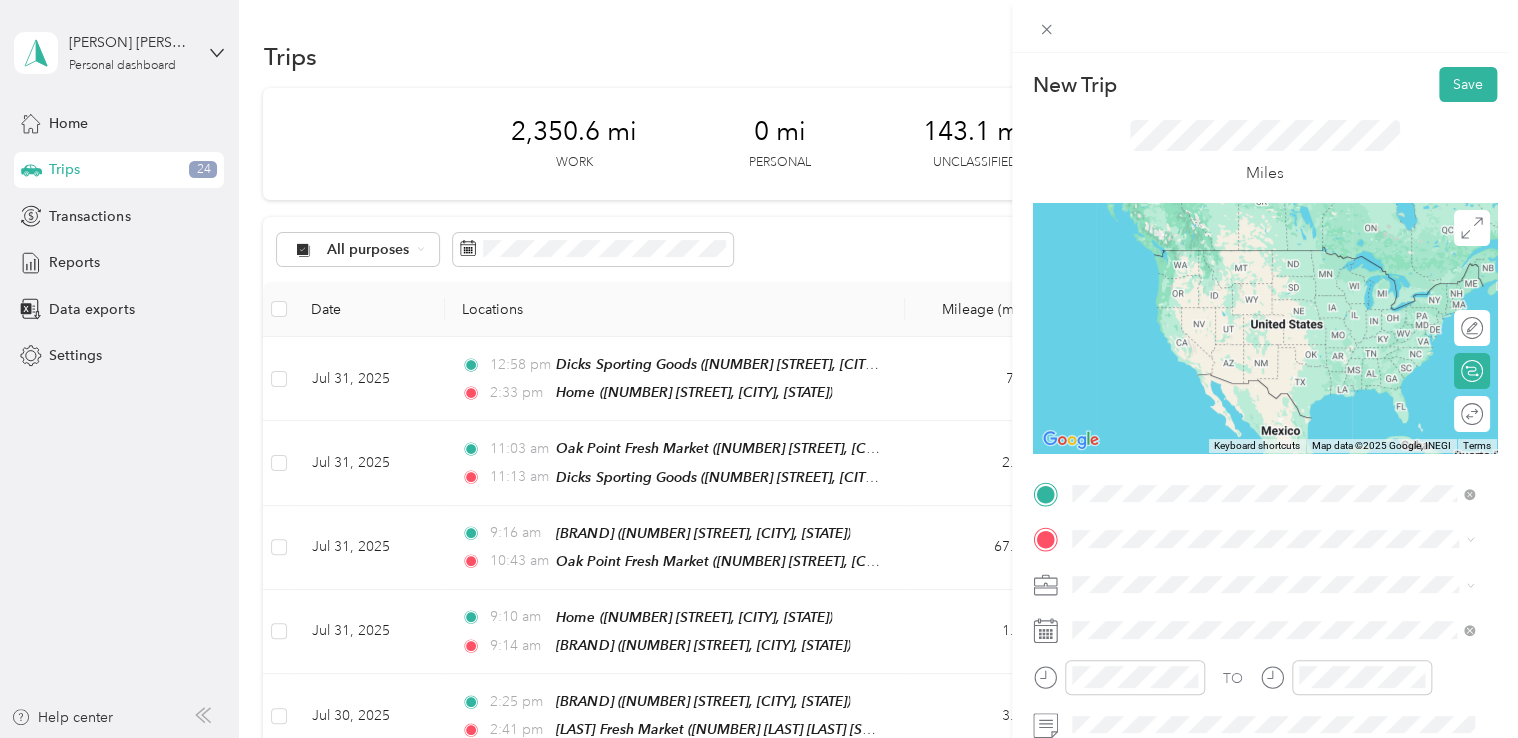 click on "TEAM [BRAND] [NUMBER] [STREET], [POSTAL_CODE], [CITY], [STATE], [COUNTRY]" at bounding box center [1288, 283] 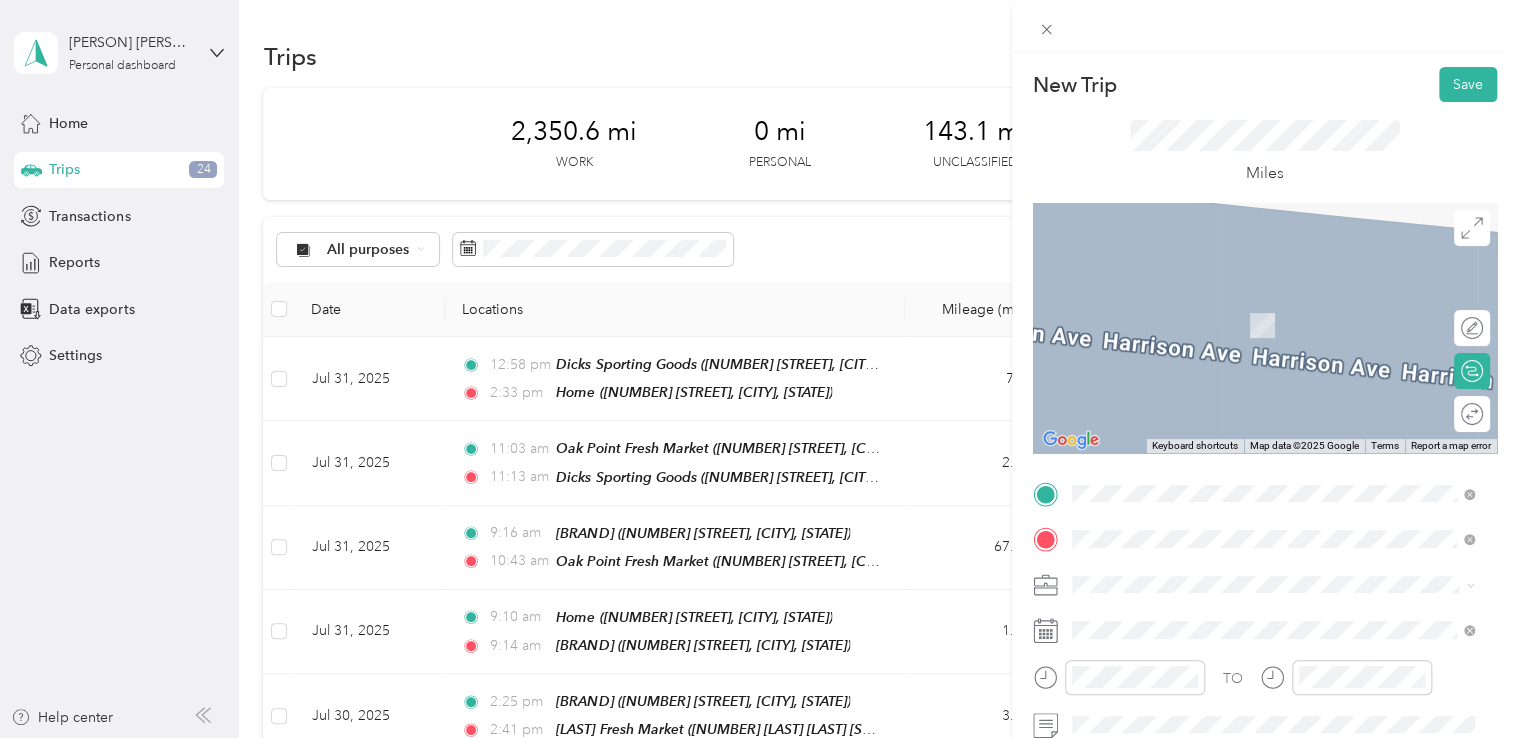 click on "TEAM Rouses Market" at bounding box center (1288, 327) 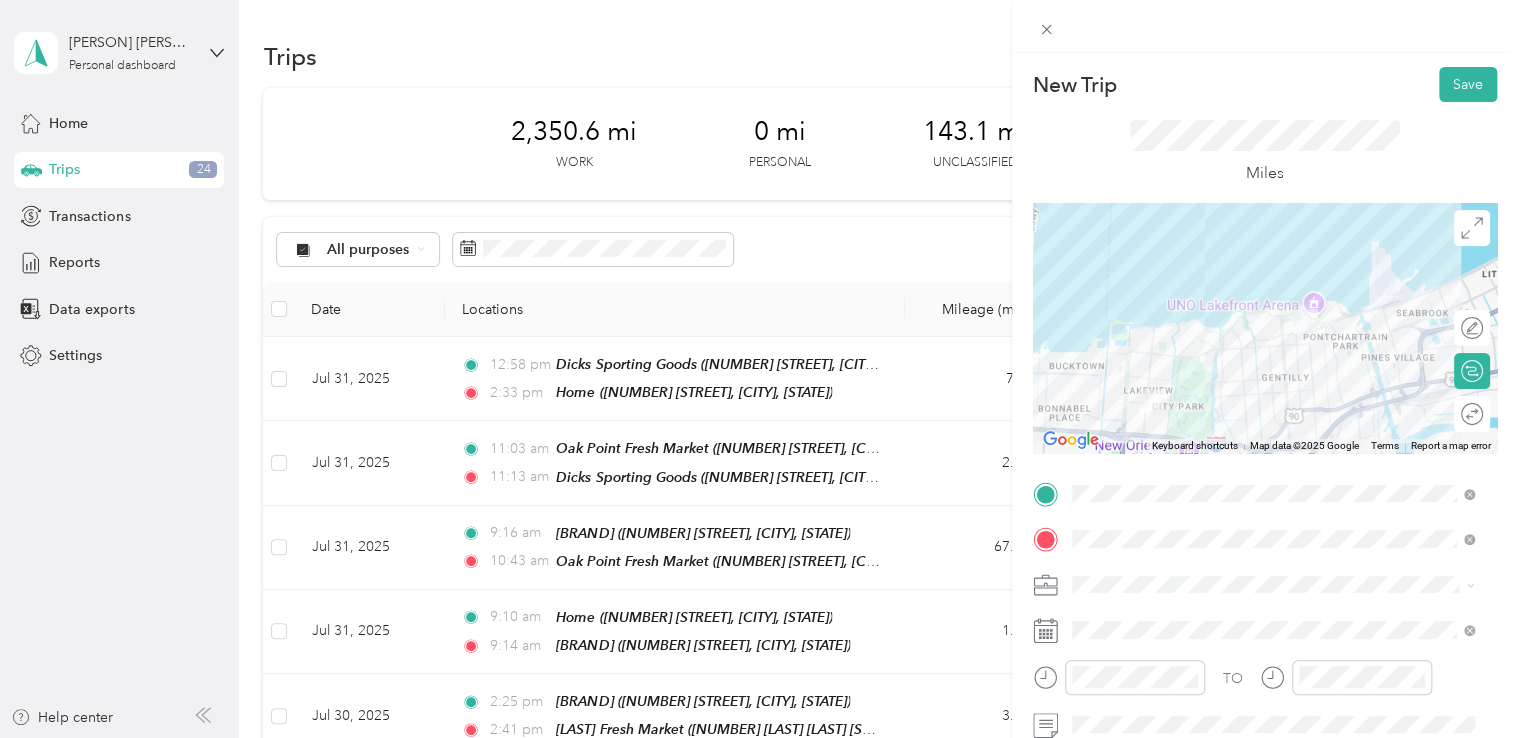 click 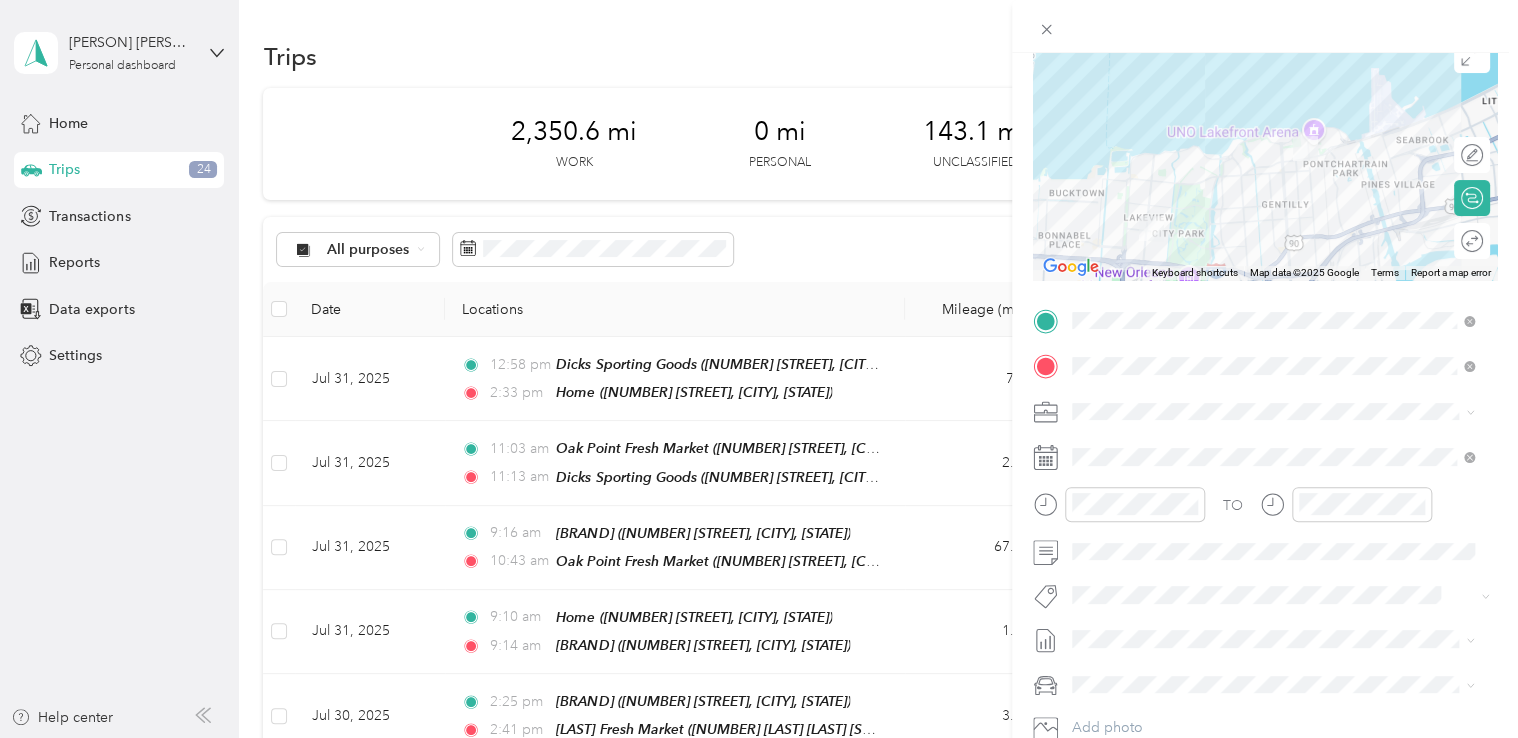 scroll, scrollTop: 200, scrollLeft: 0, axis: vertical 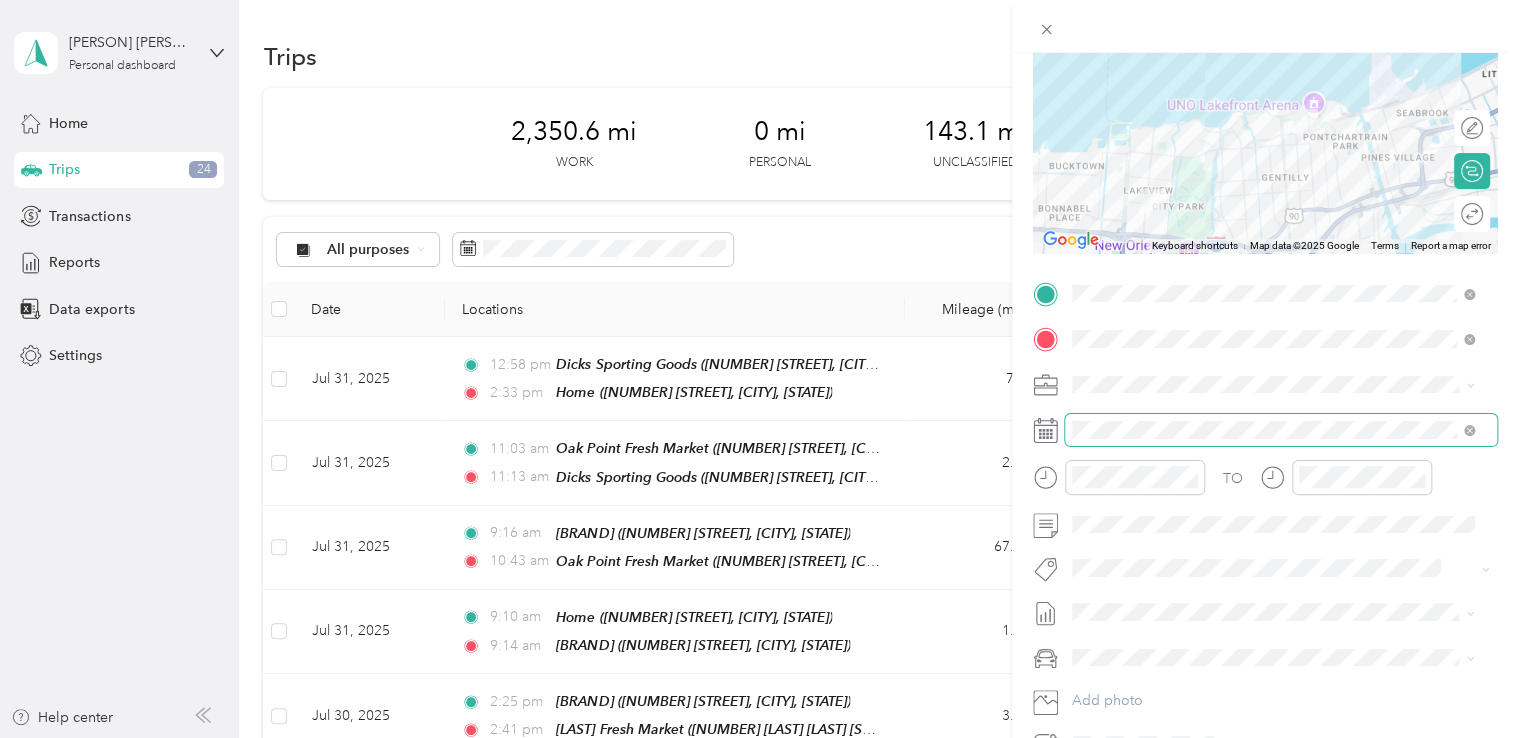 click at bounding box center [1466, 430] 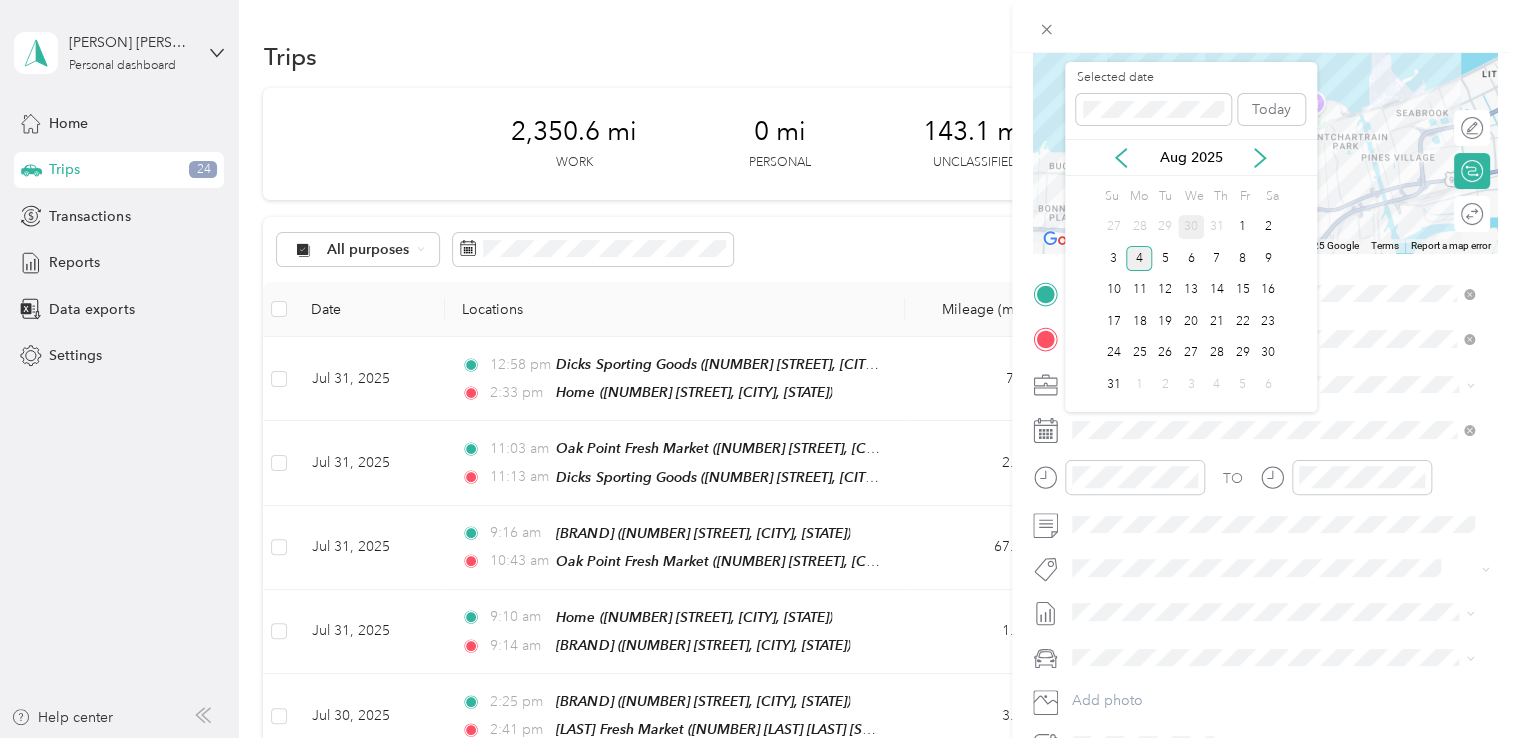 click on "30" at bounding box center (1191, 227) 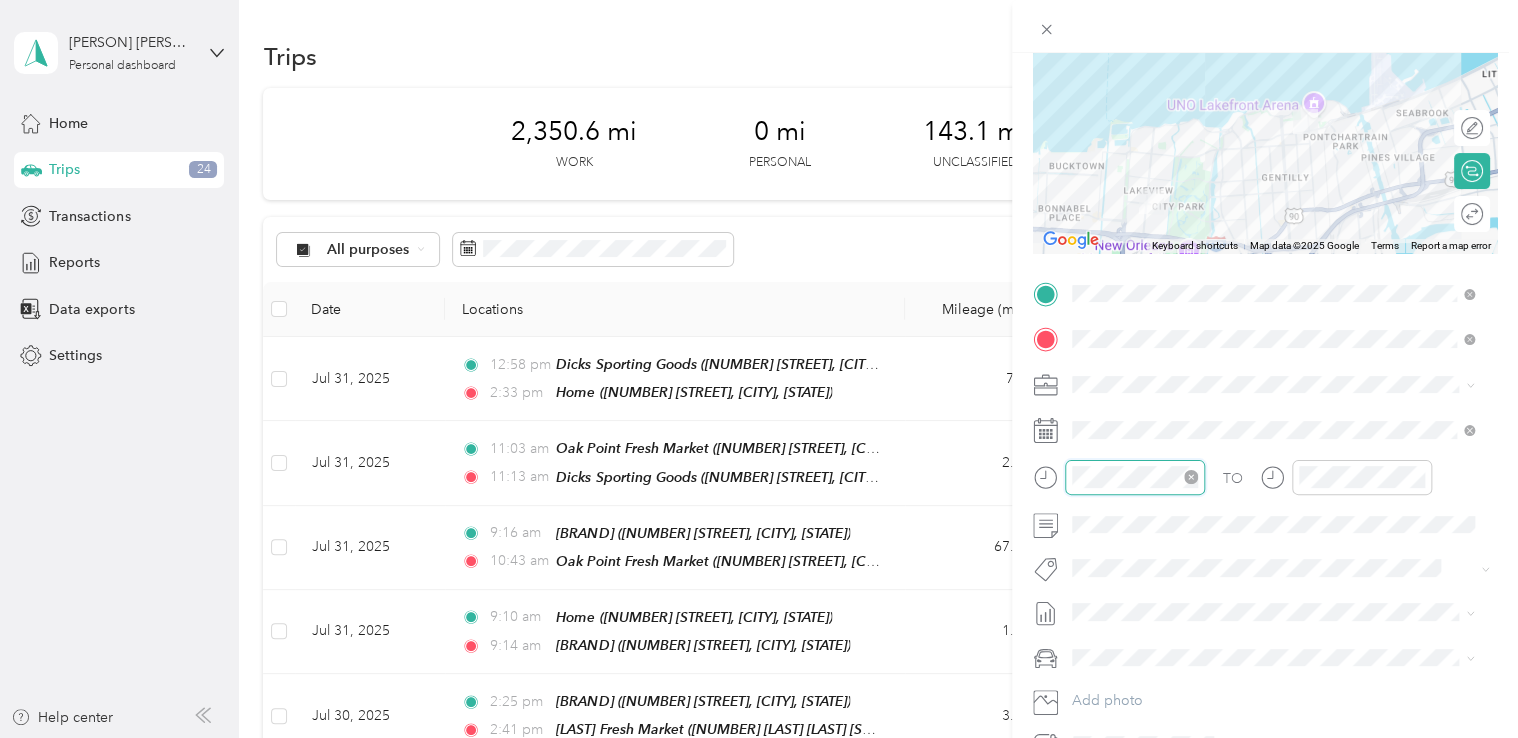 scroll, scrollTop: 120, scrollLeft: 0, axis: vertical 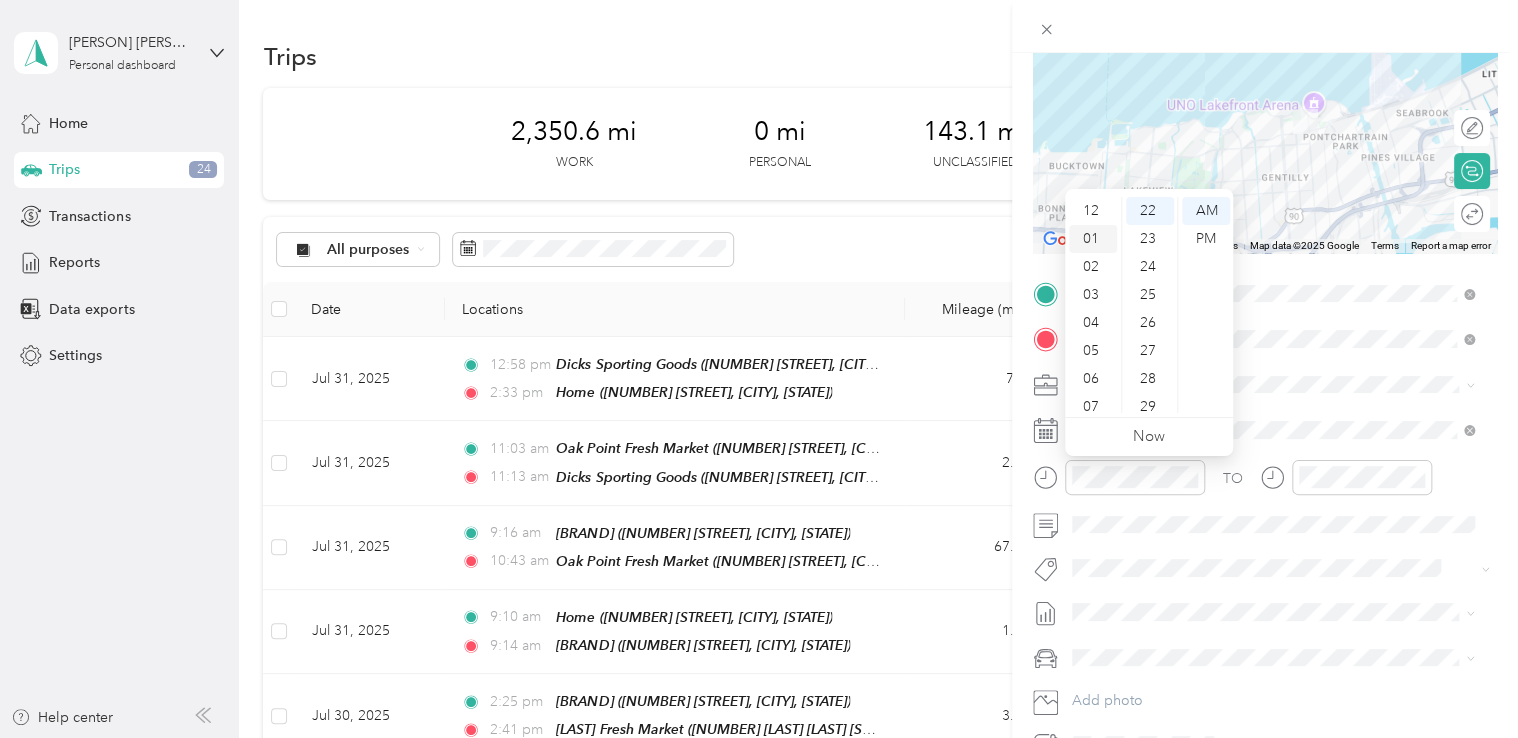 click on "01" at bounding box center (1093, 239) 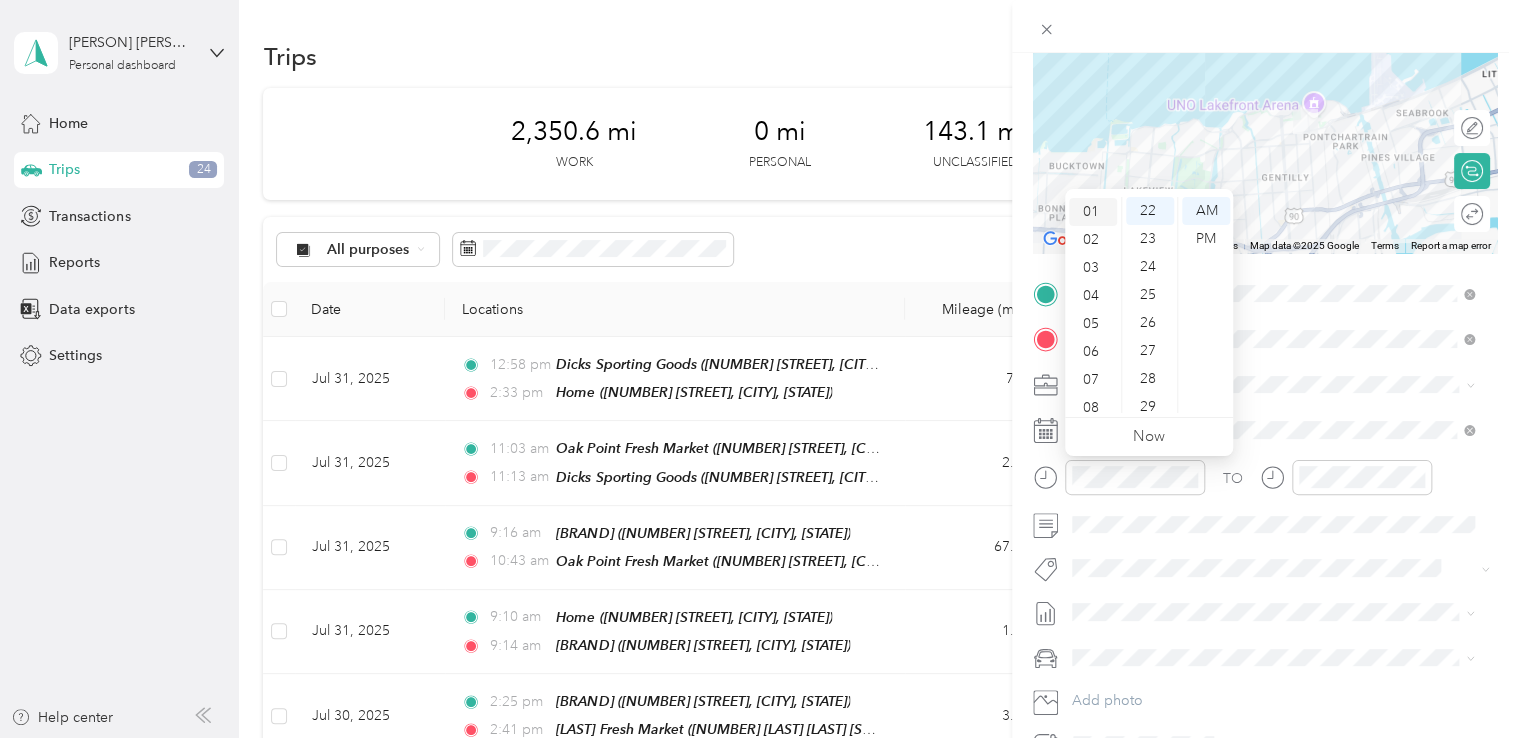scroll, scrollTop: 28, scrollLeft: 0, axis: vertical 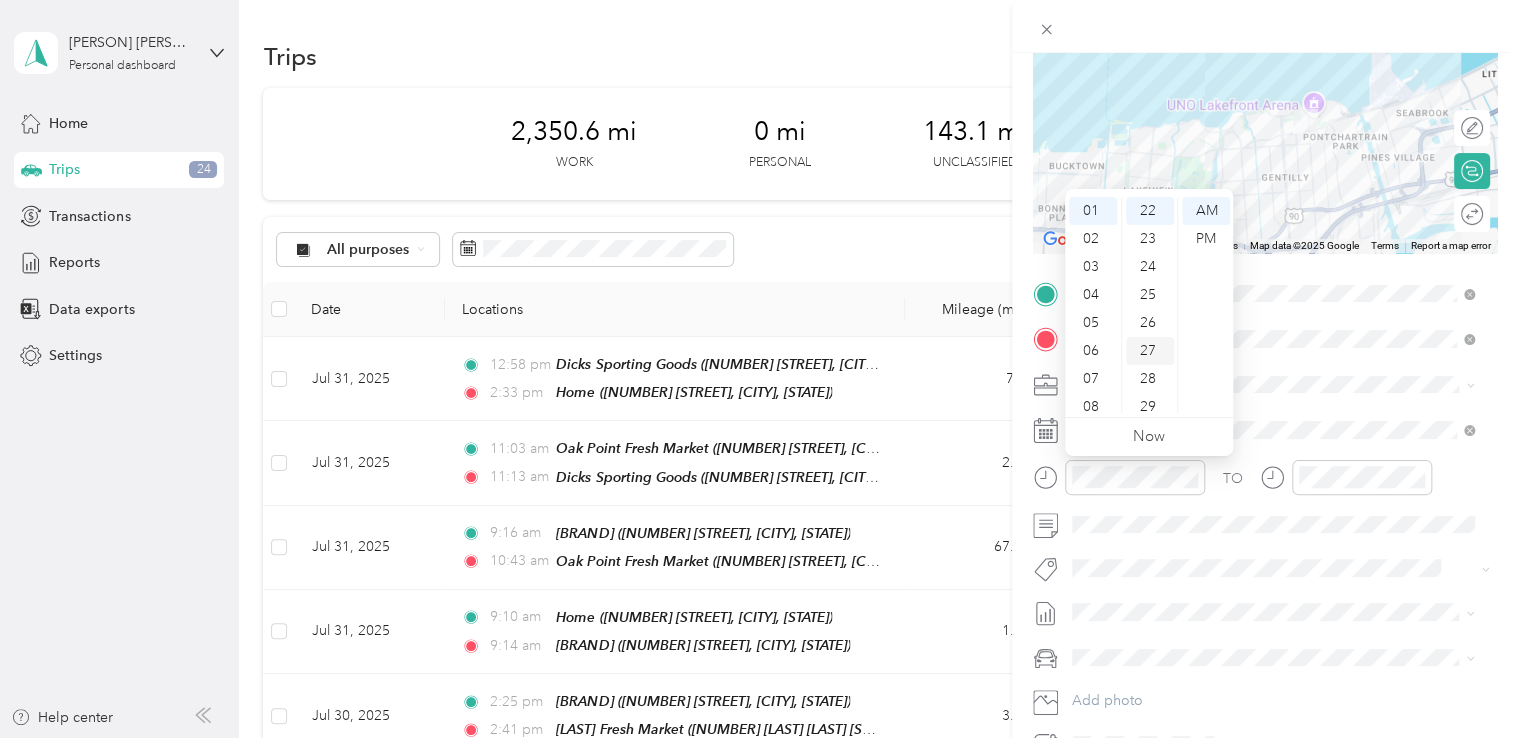 click on "27" at bounding box center [1150, 351] 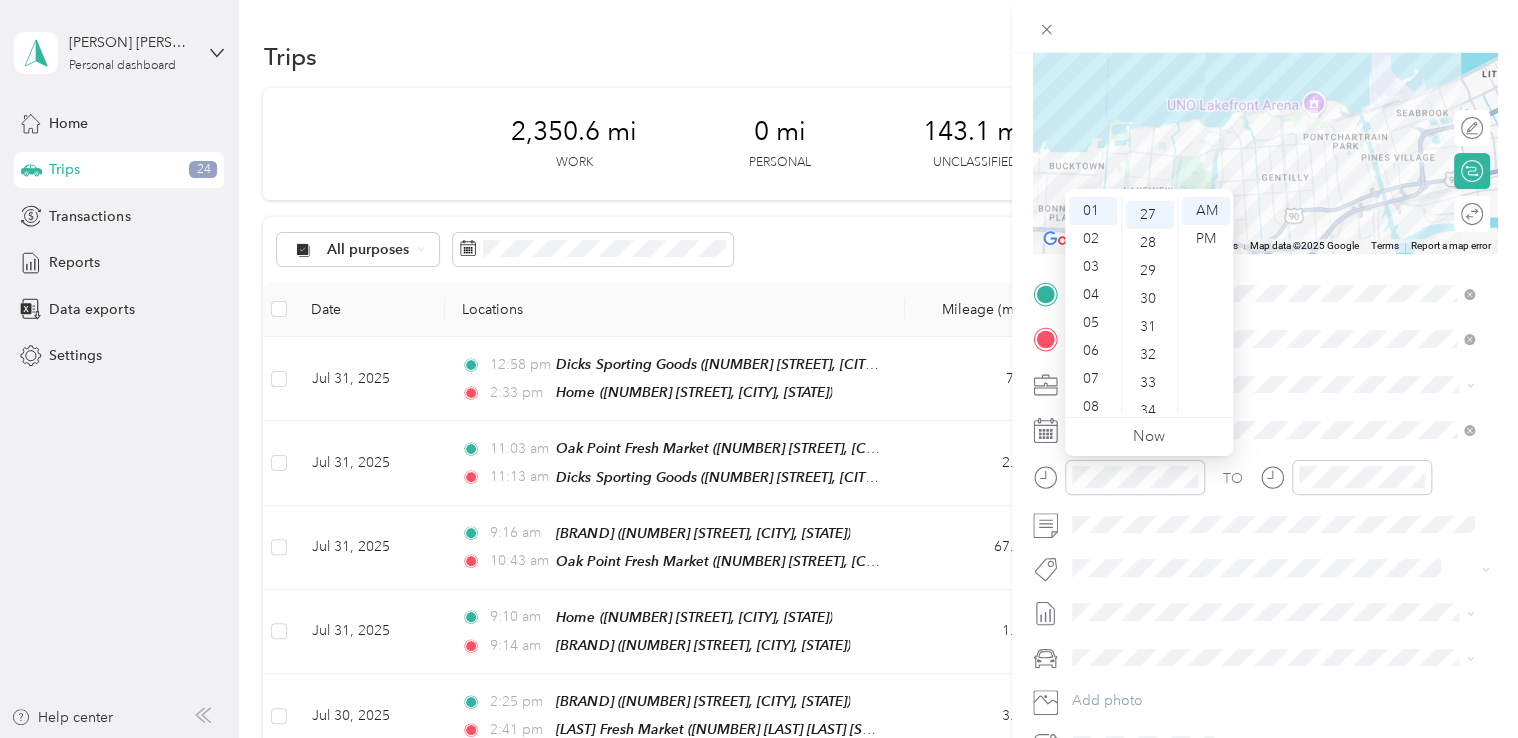 scroll, scrollTop: 756, scrollLeft: 0, axis: vertical 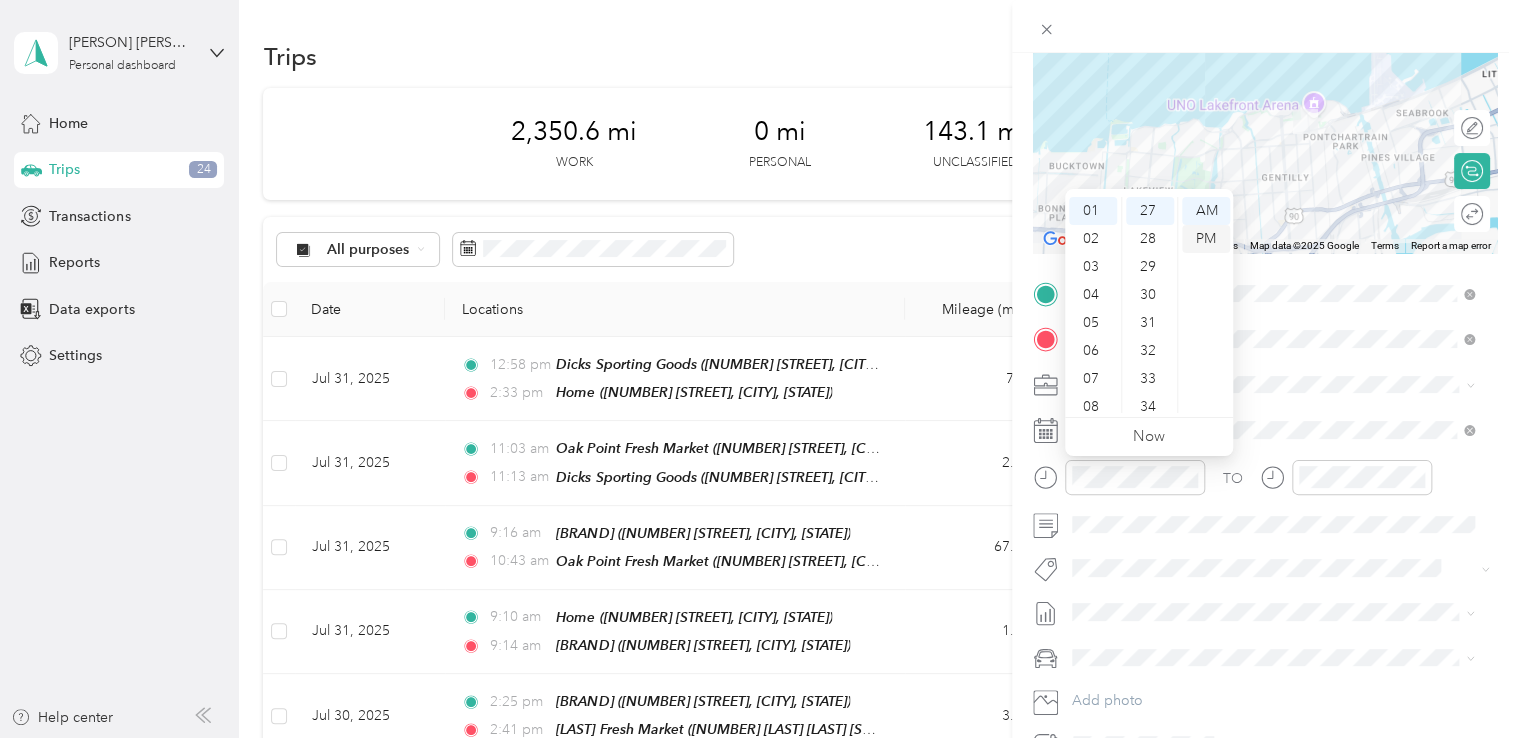 click on "PM" at bounding box center (1206, 239) 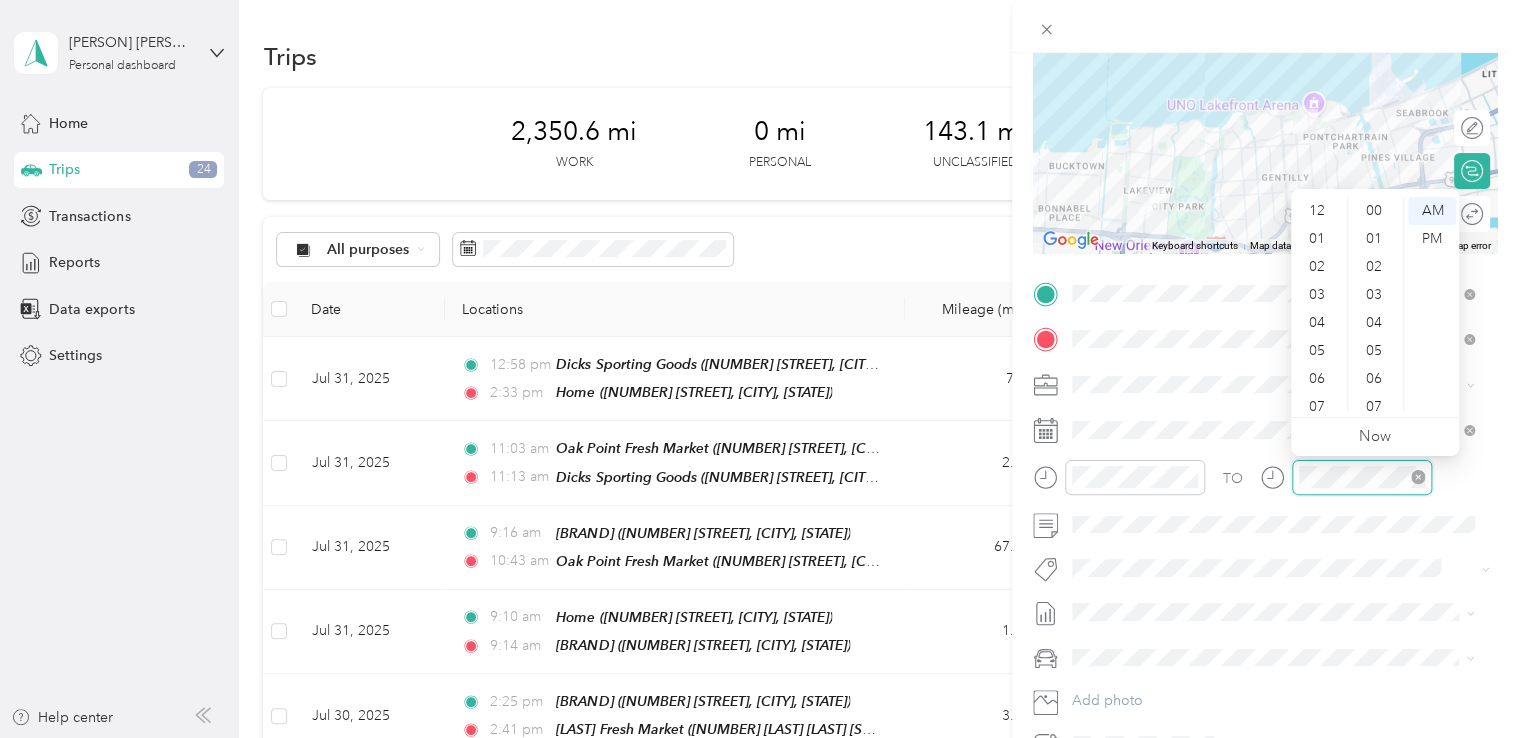 scroll, scrollTop: 616, scrollLeft: 0, axis: vertical 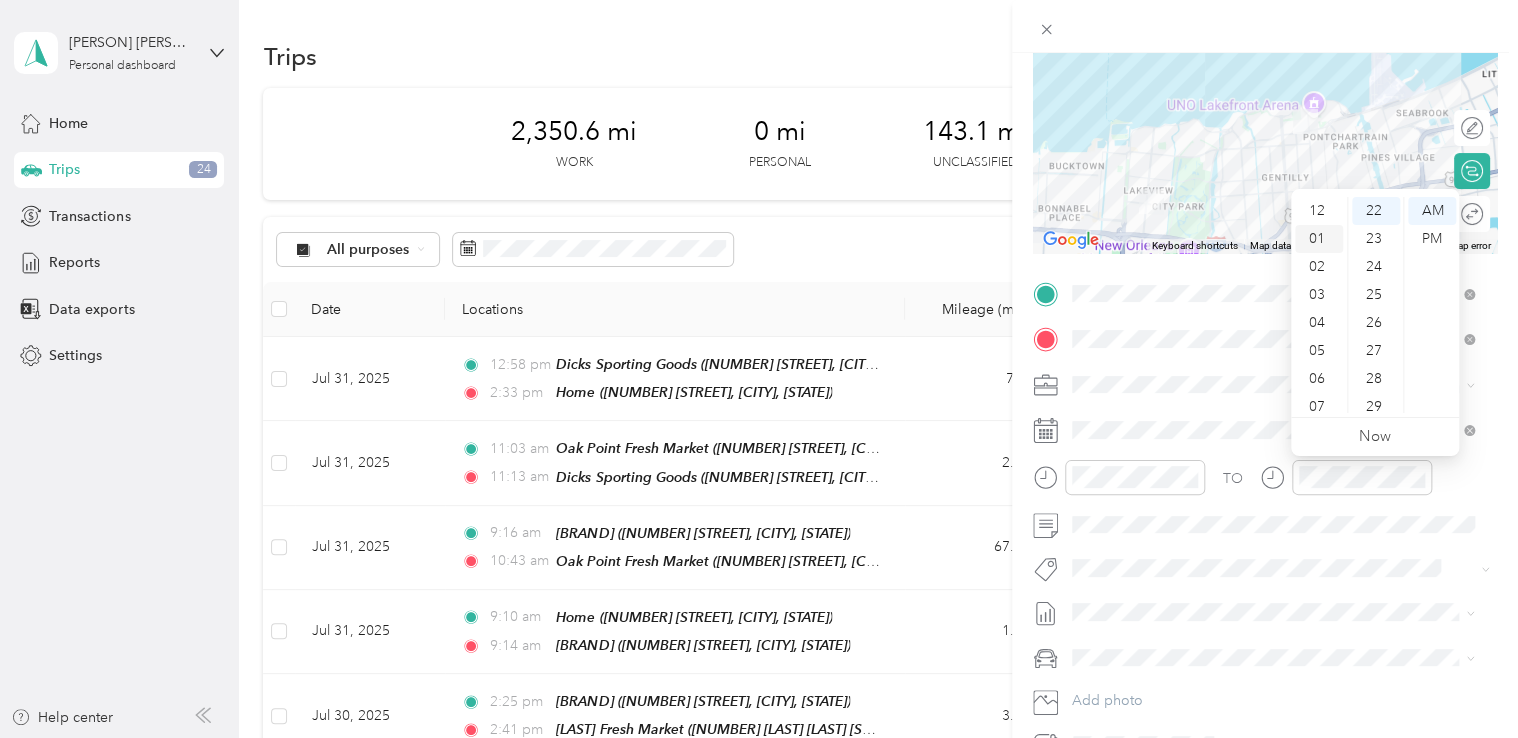 click on "01" at bounding box center [1319, 239] 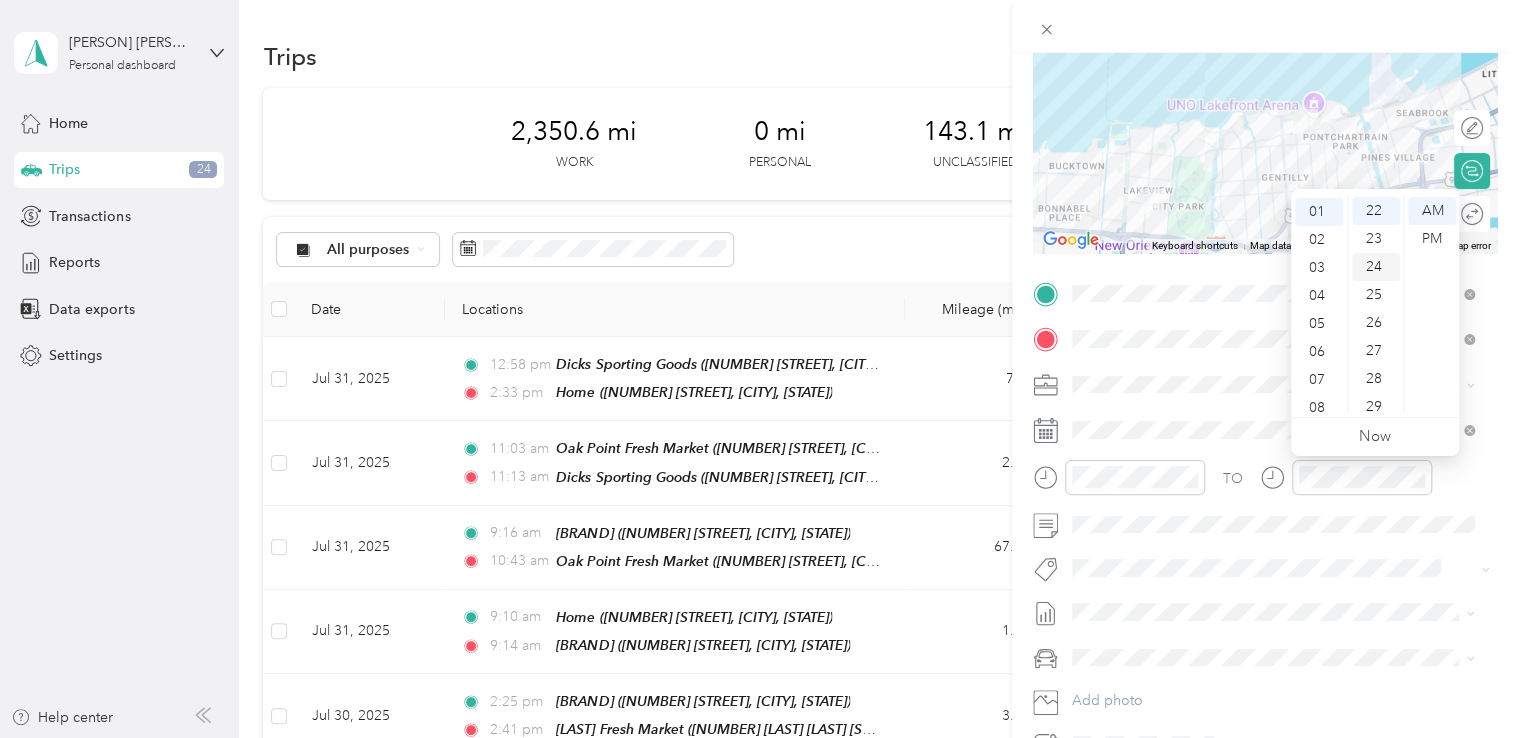 scroll, scrollTop: 28, scrollLeft: 0, axis: vertical 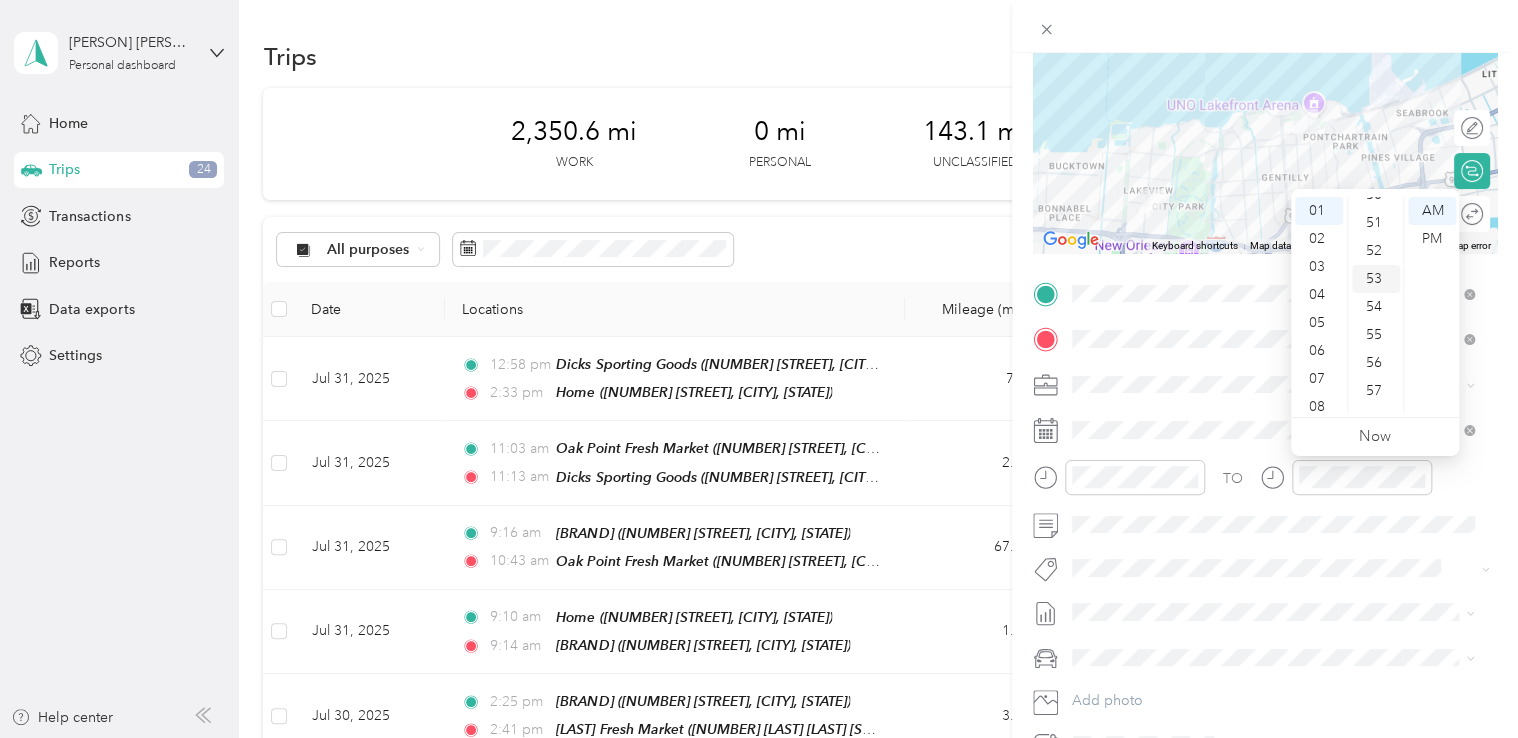 click on "53" at bounding box center (1376, 279) 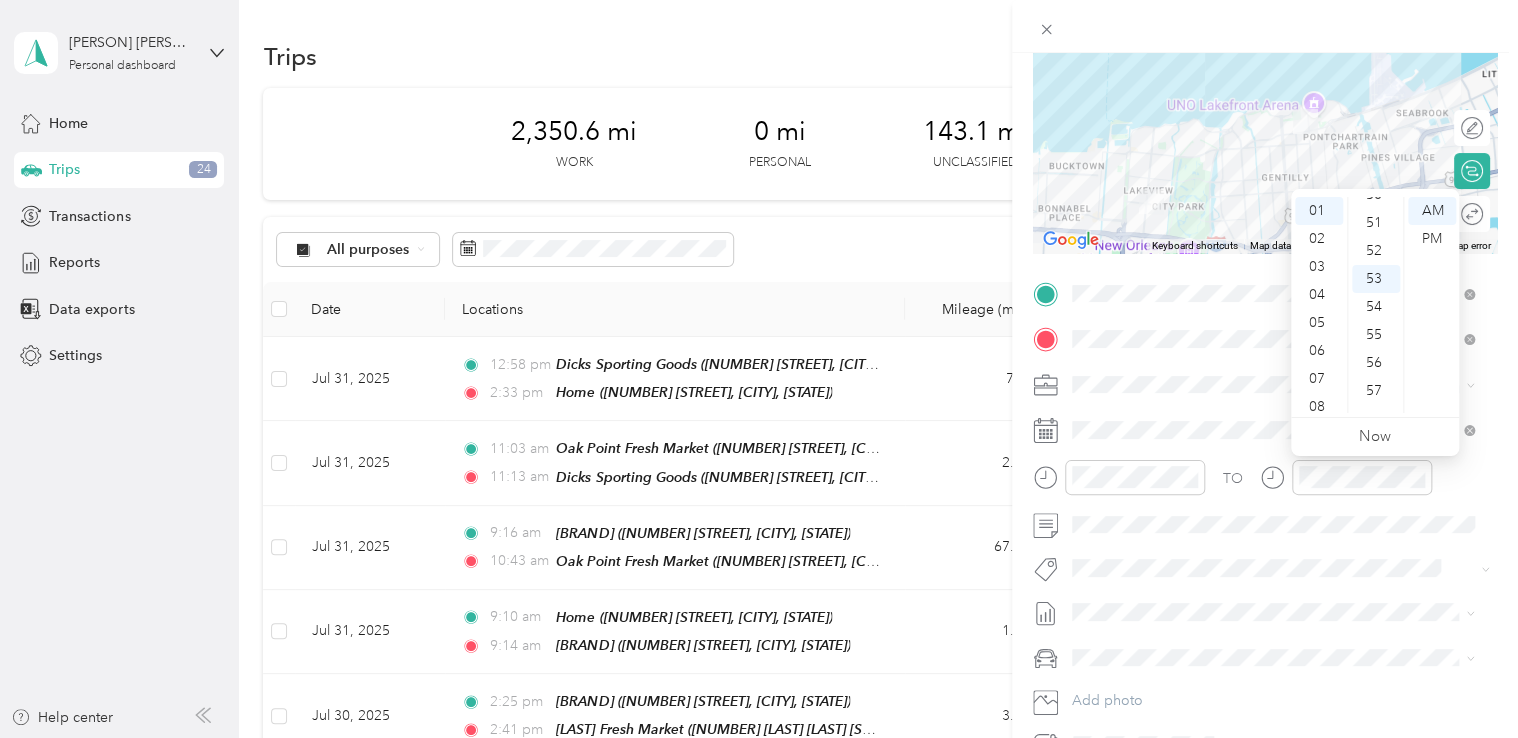 scroll, scrollTop: 1464, scrollLeft: 0, axis: vertical 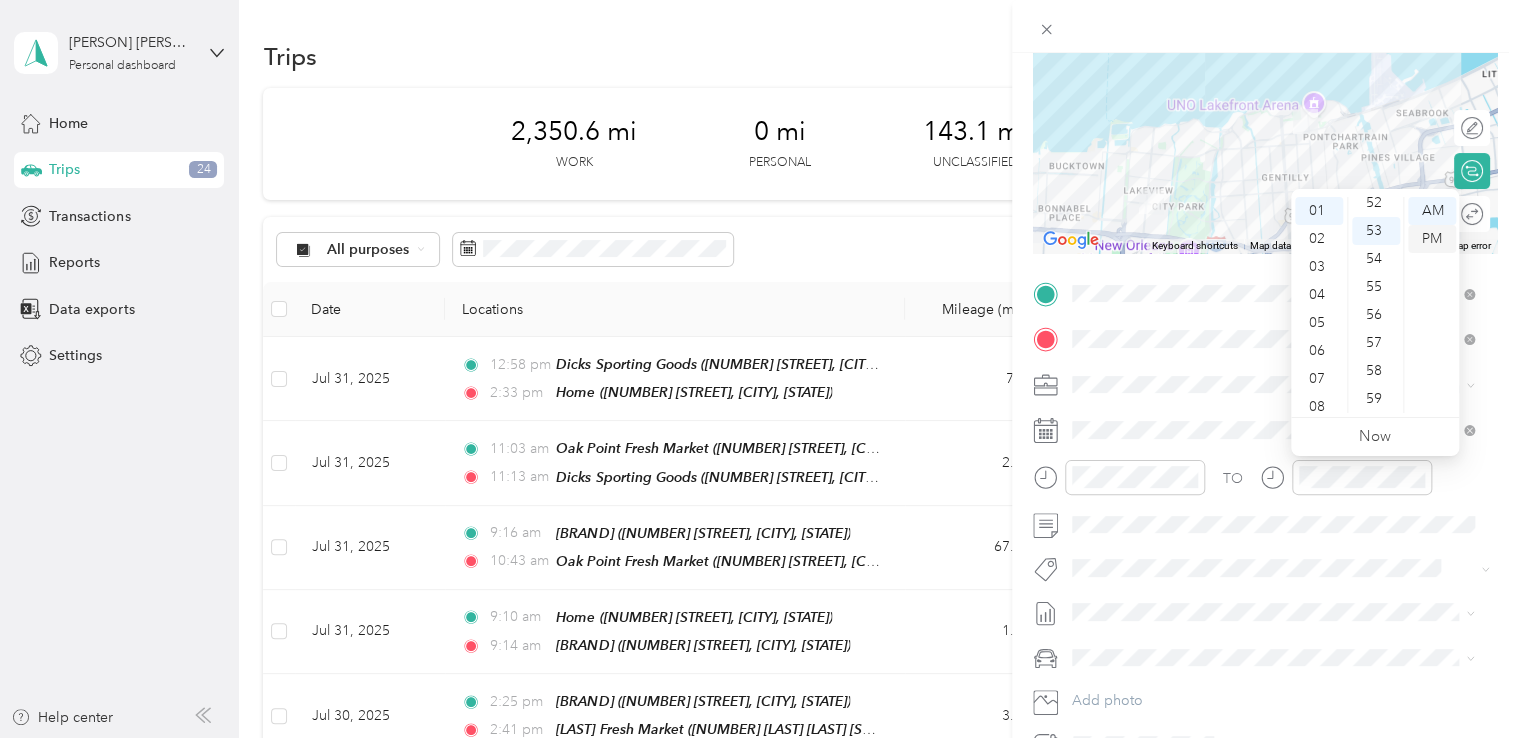 click on "PM" at bounding box center [1432, 239] 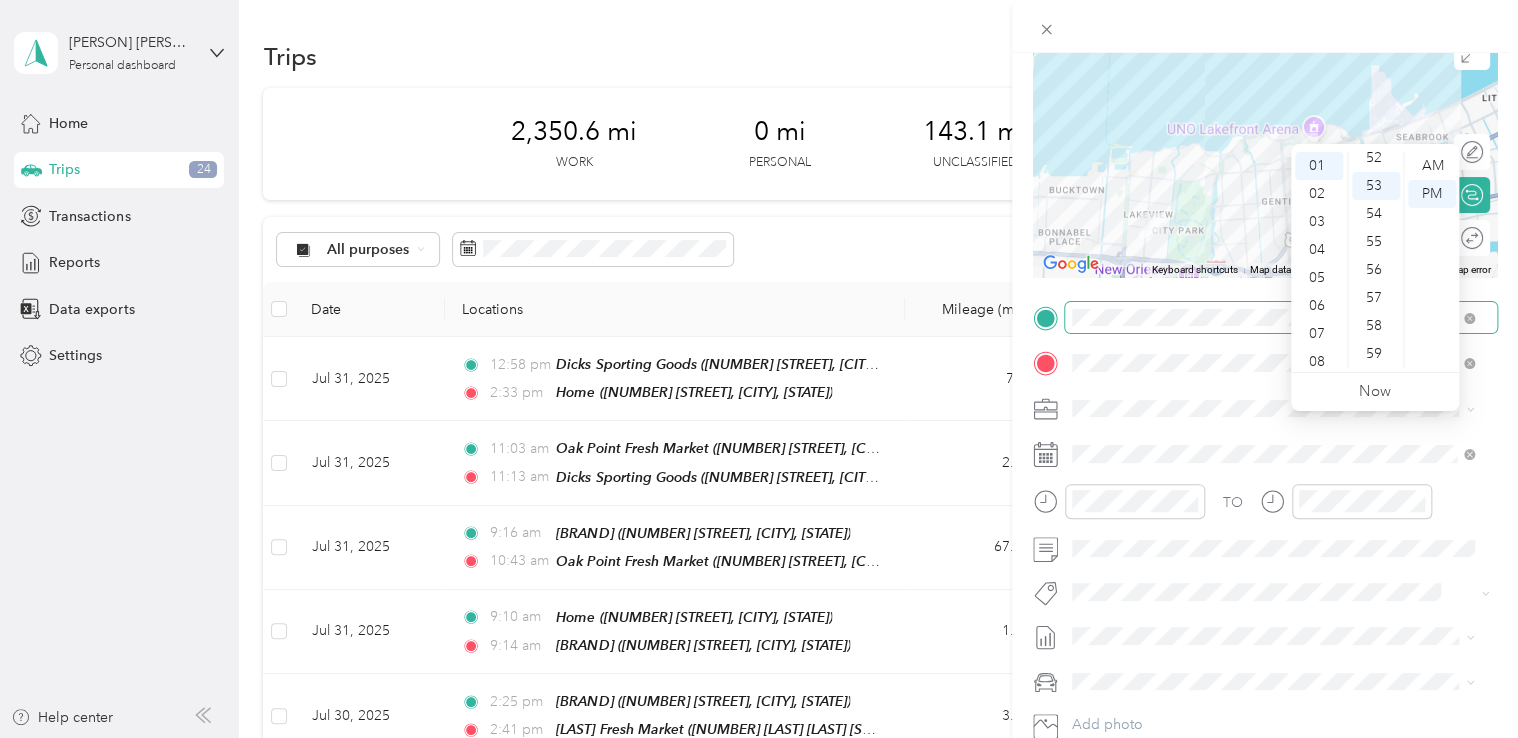scroll, scrollTop: 0, scrollLeft: 0, axis: both 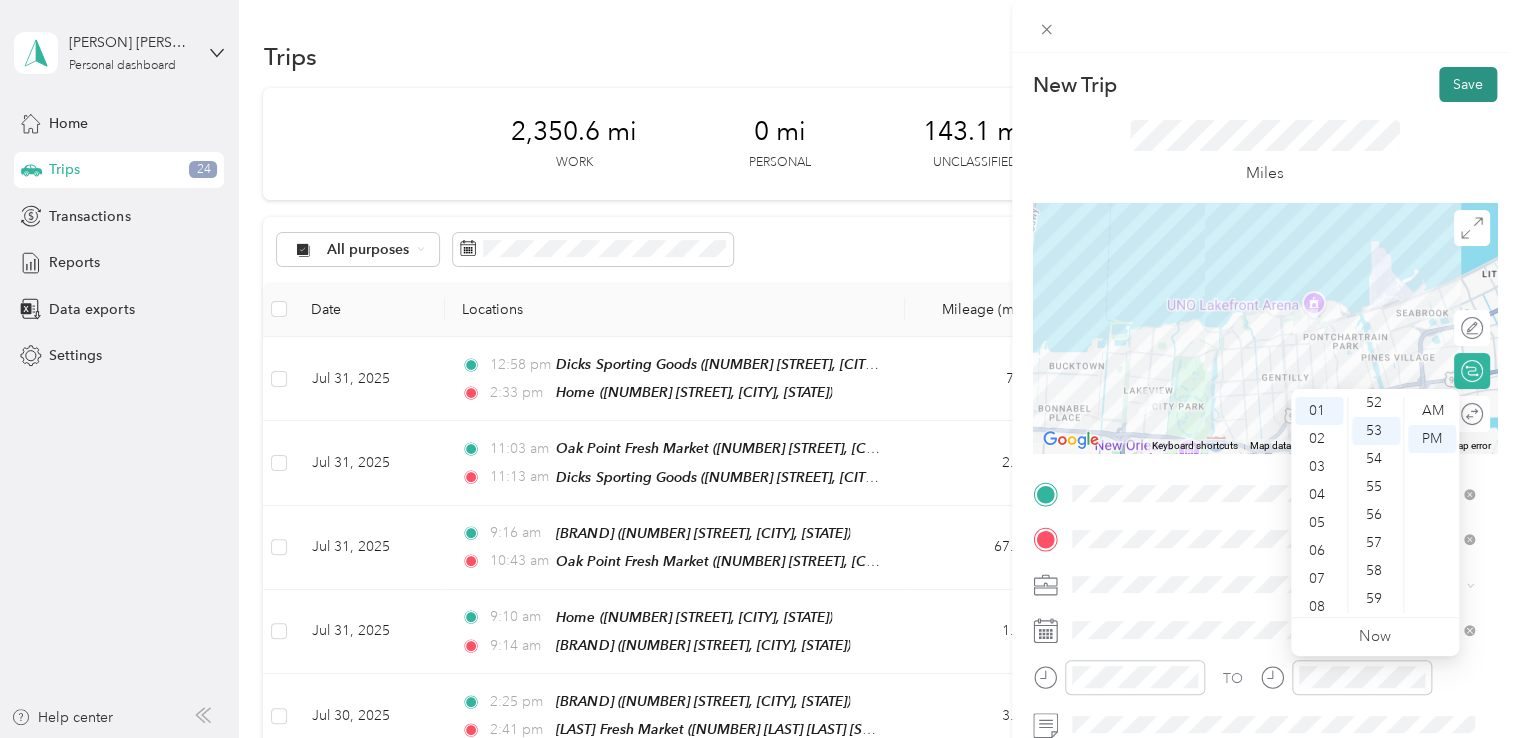 click on "Save" at bounding box center [1468, 84] 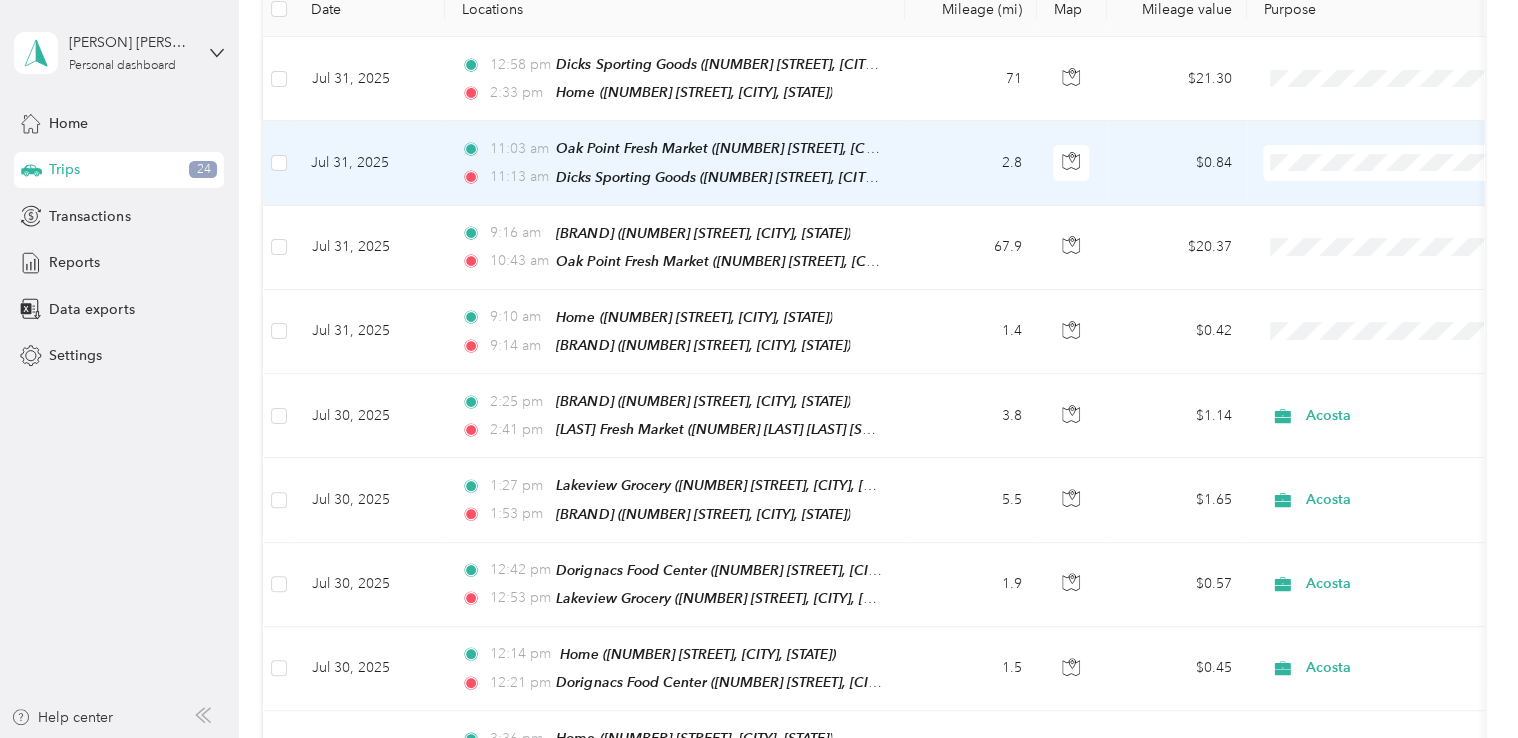 scroll, scrollTop: 0, scrollLeft: 0, axis: both 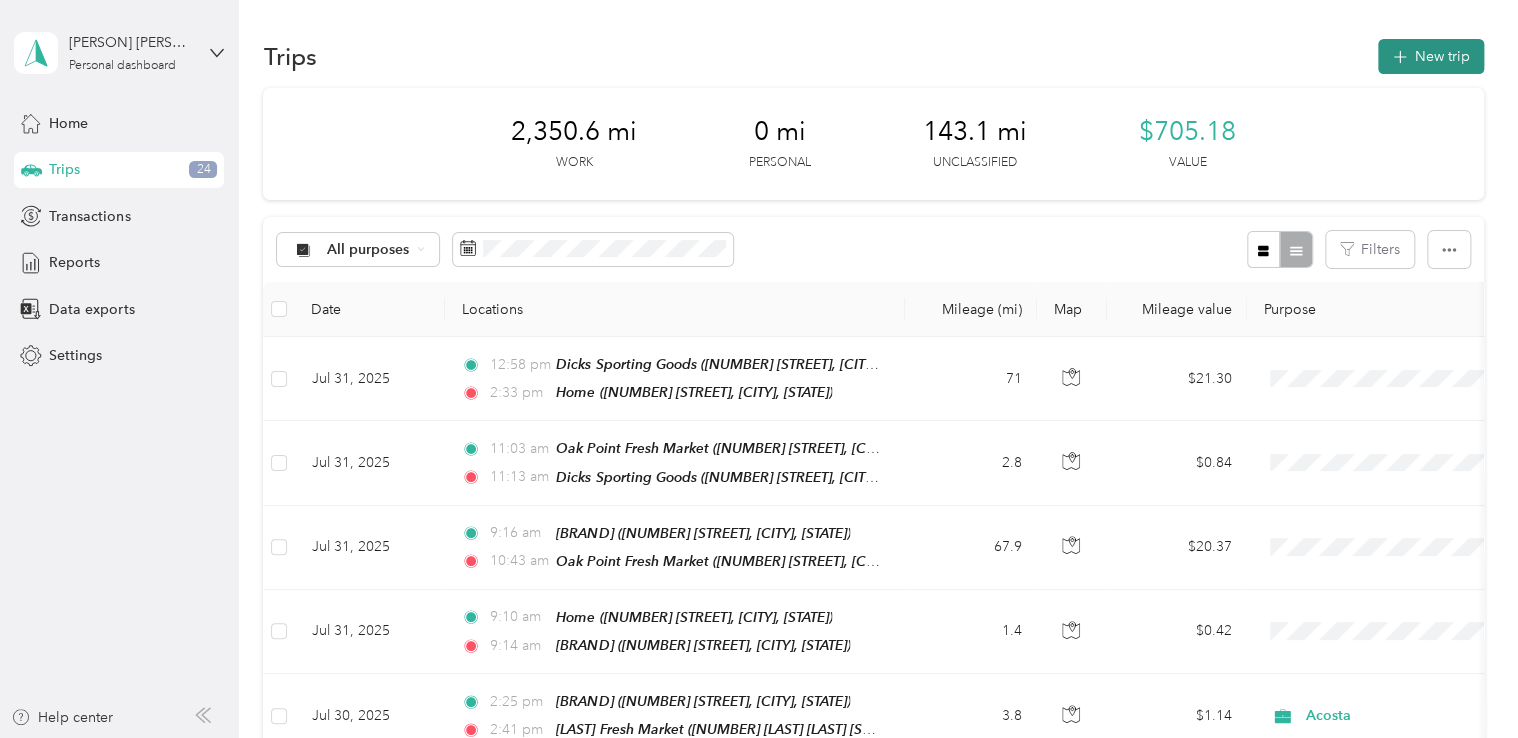 click on "New trip" at bounding box center [1431, 56] 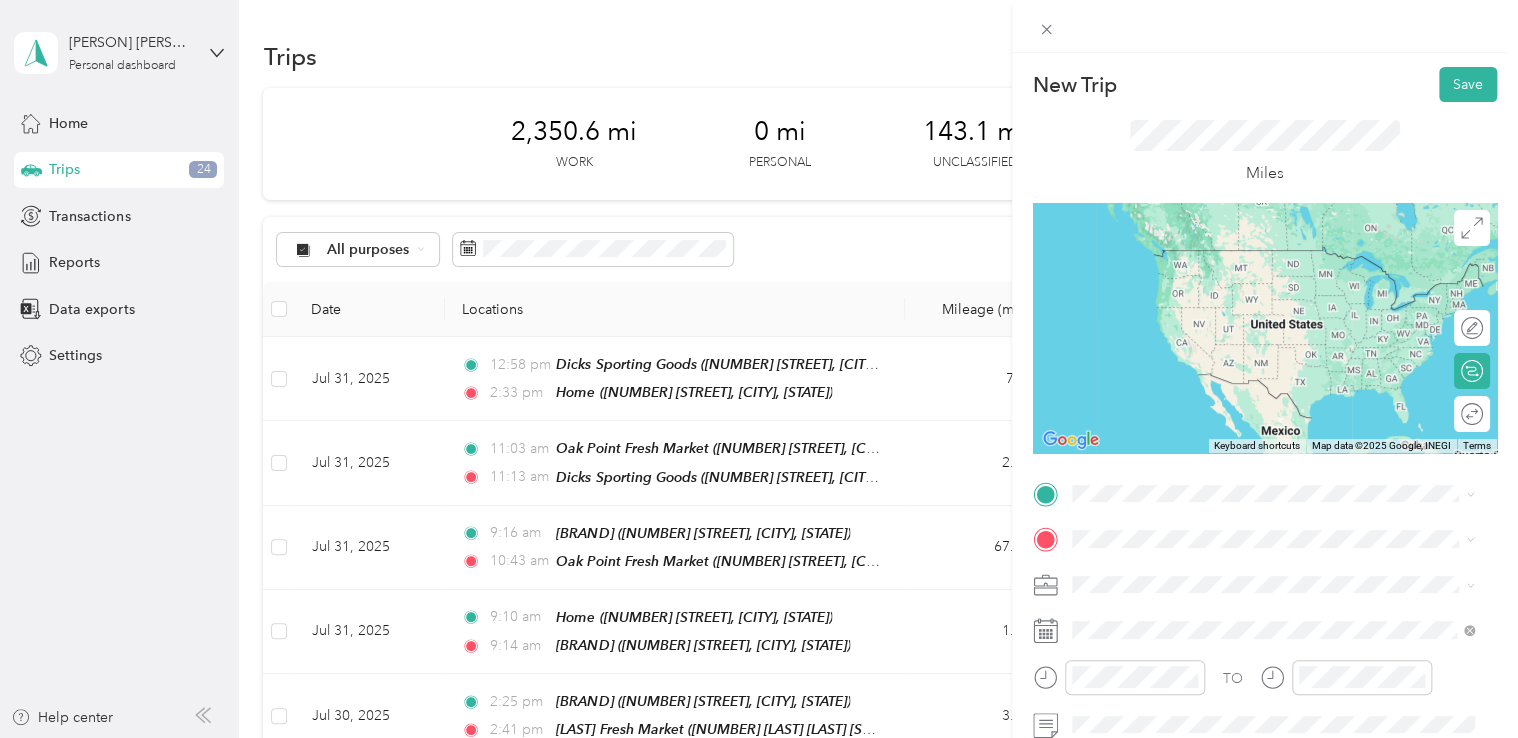 click on "[NUMBER] [LAST] [LAST] [STREET], [POSTAL_CODE], [CITY], [STATE], [COUNTRY]" at bounding box center [1277, 294] 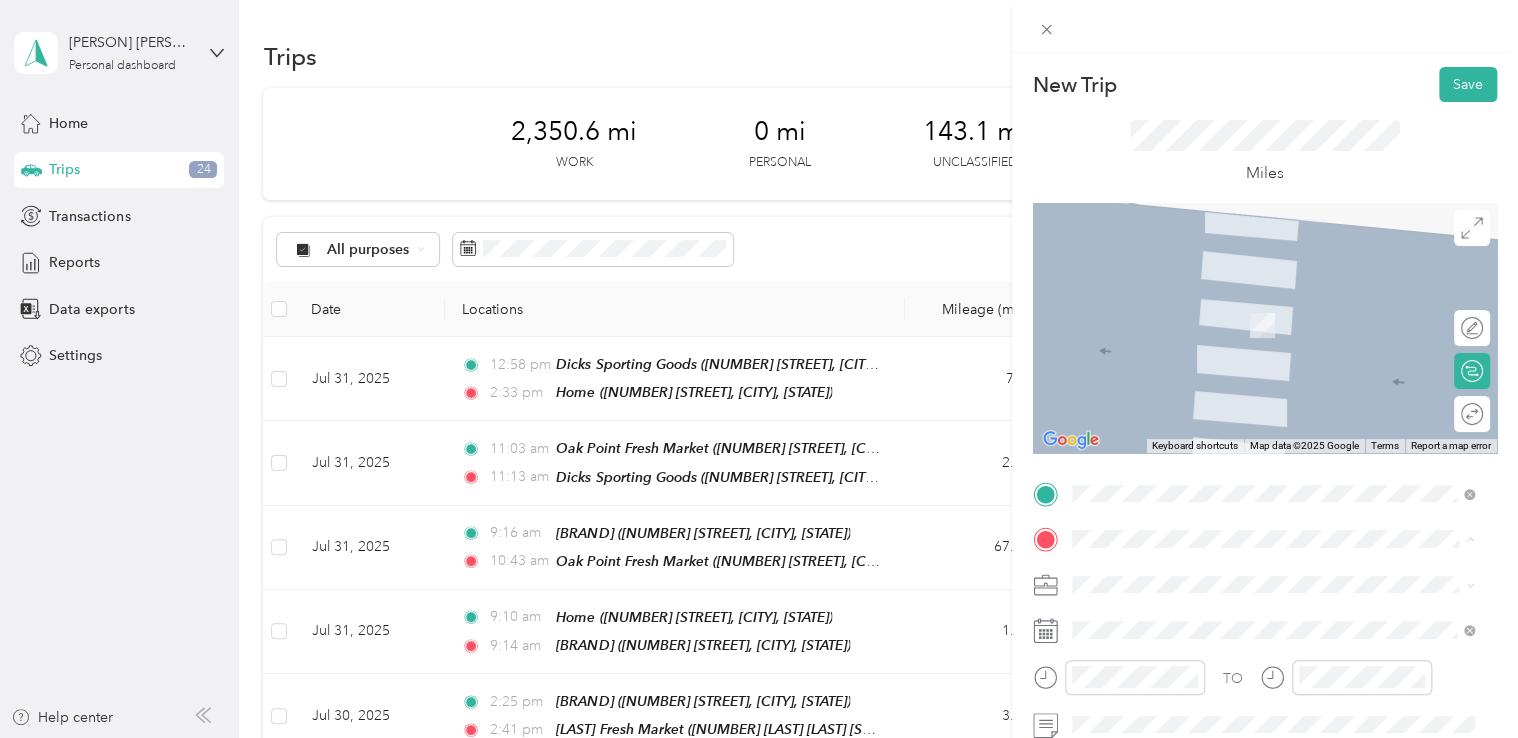 click on "[NUMBER] [STREET], [CITY], [STATE], [COUNTRY]" at bounding box center [1264, 325] 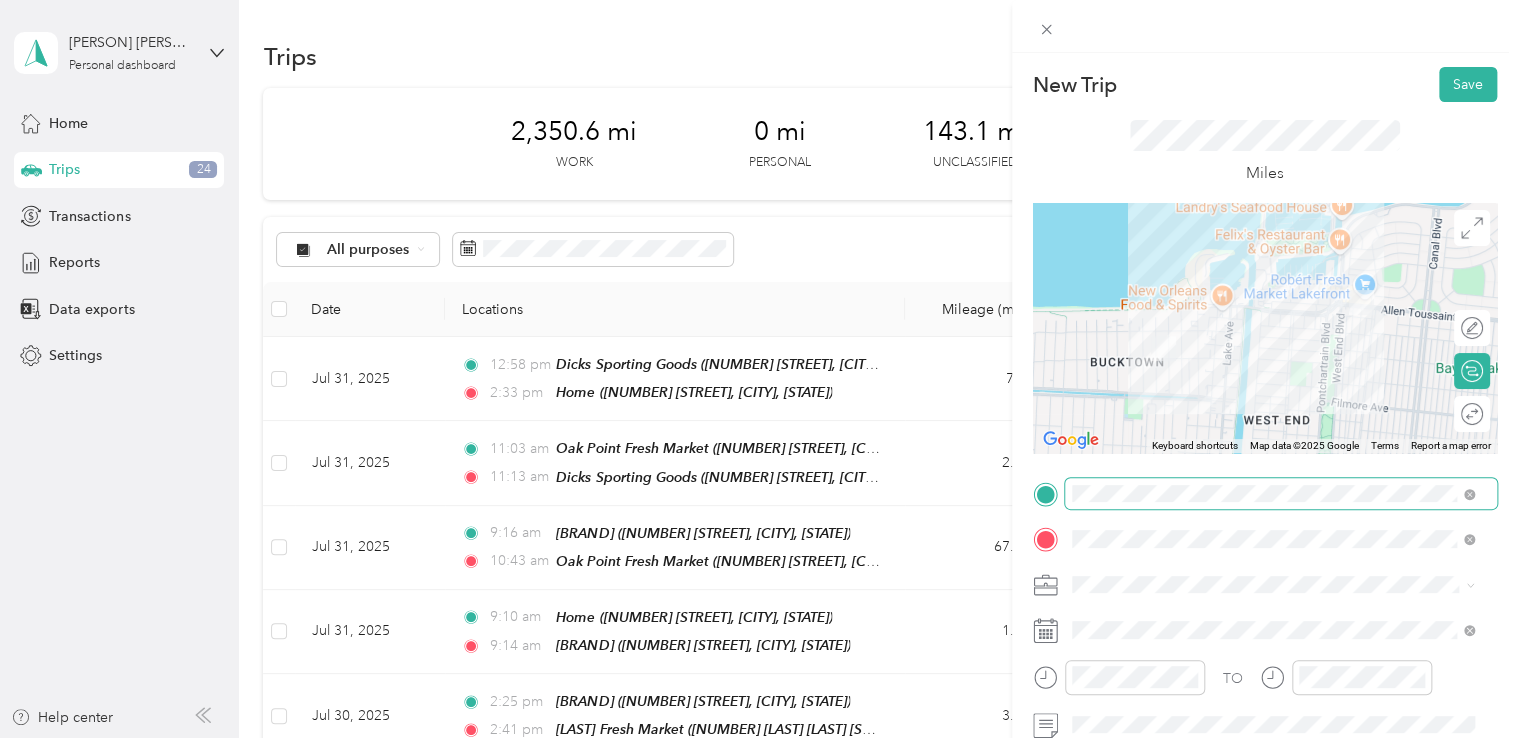 scroll, scrollTop: 200, scrollLeft: 0, axis: vertical 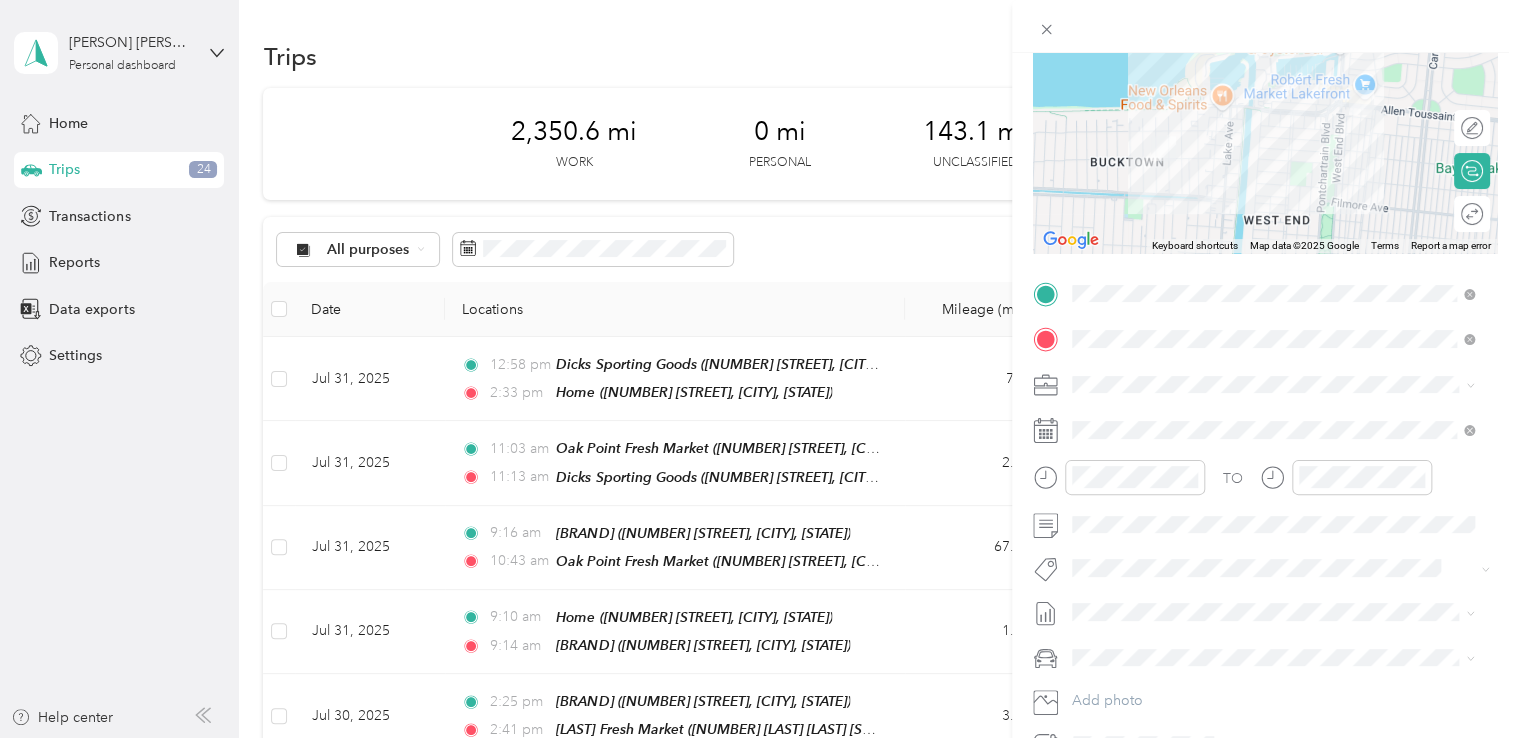 click 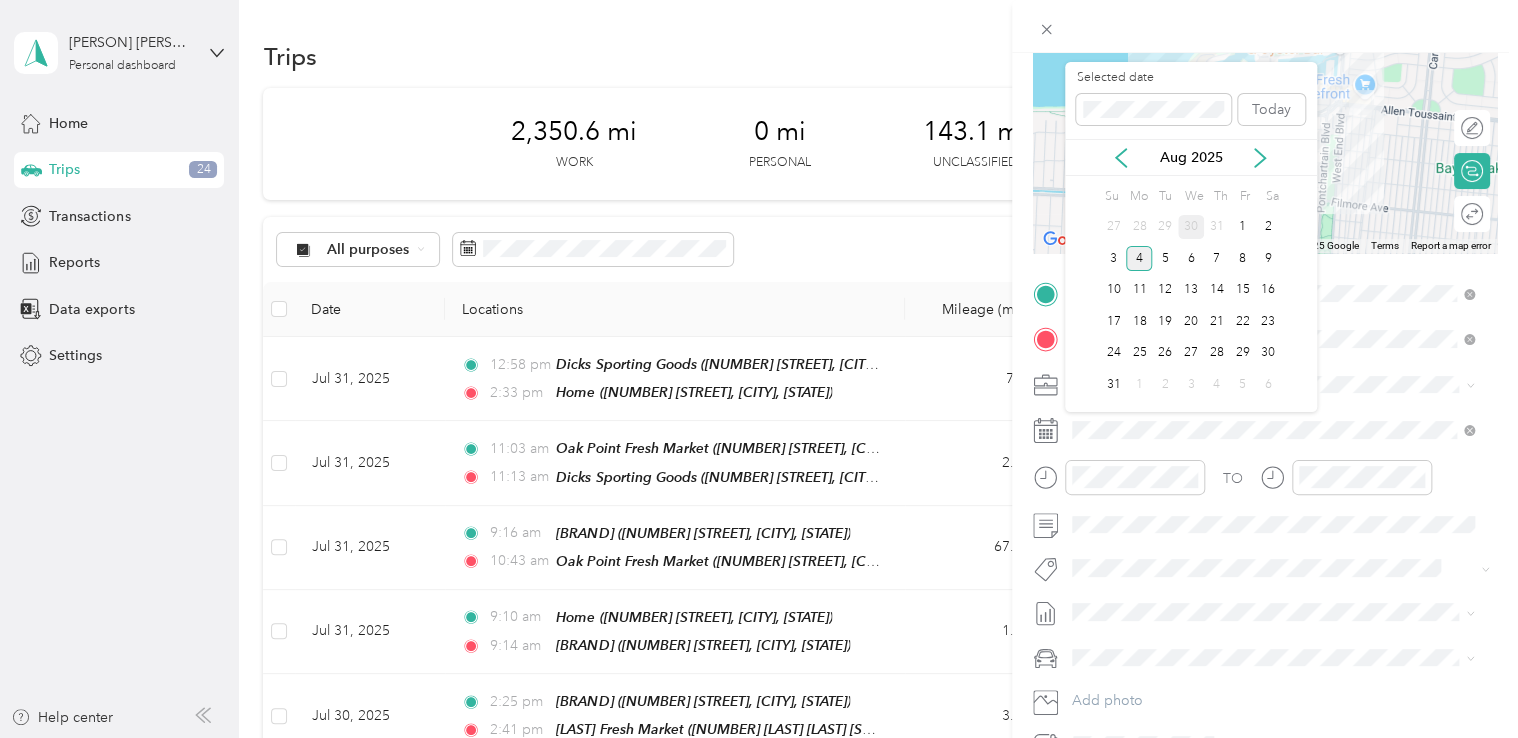 click on "30" at bounding box center (1191, 227) 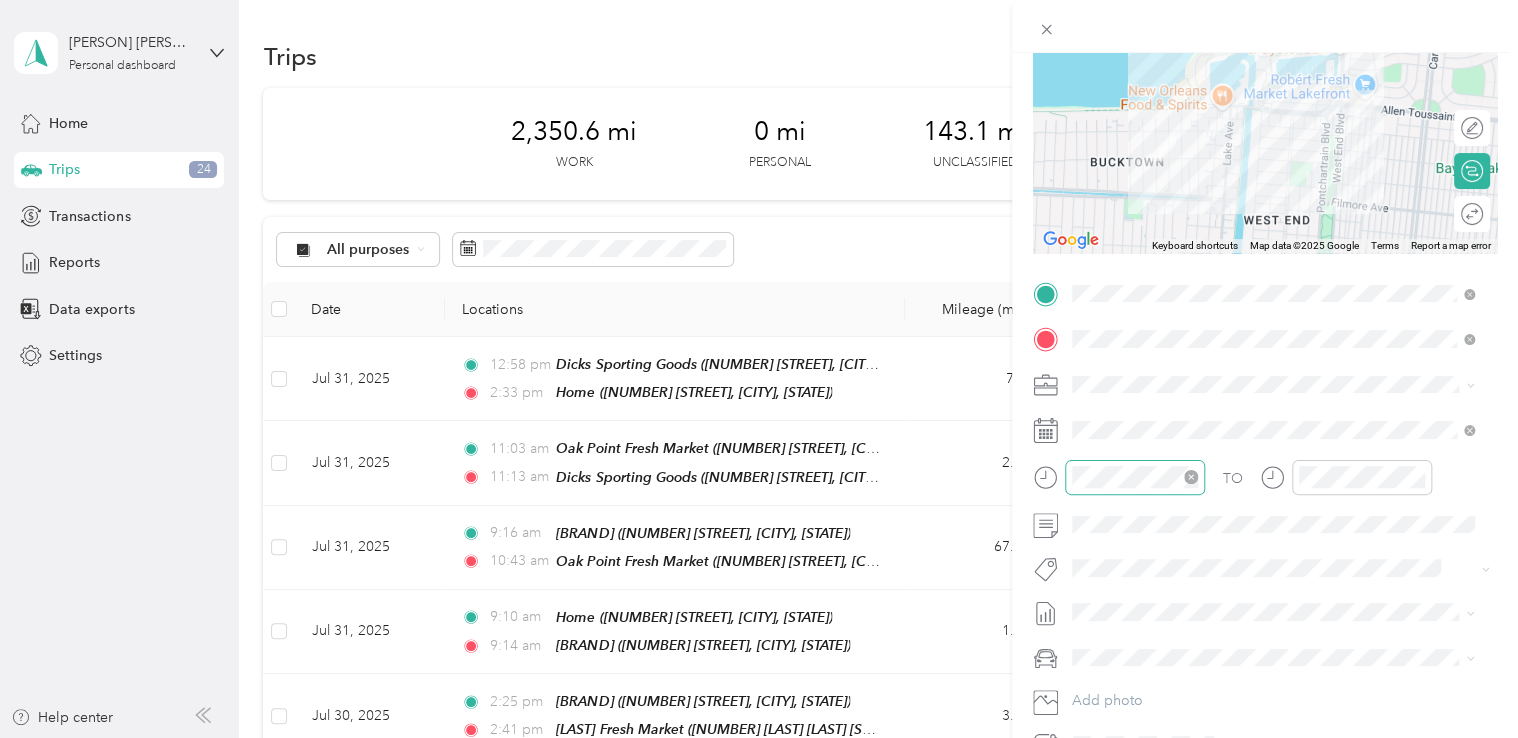 click at bounding box center (1135, 477) 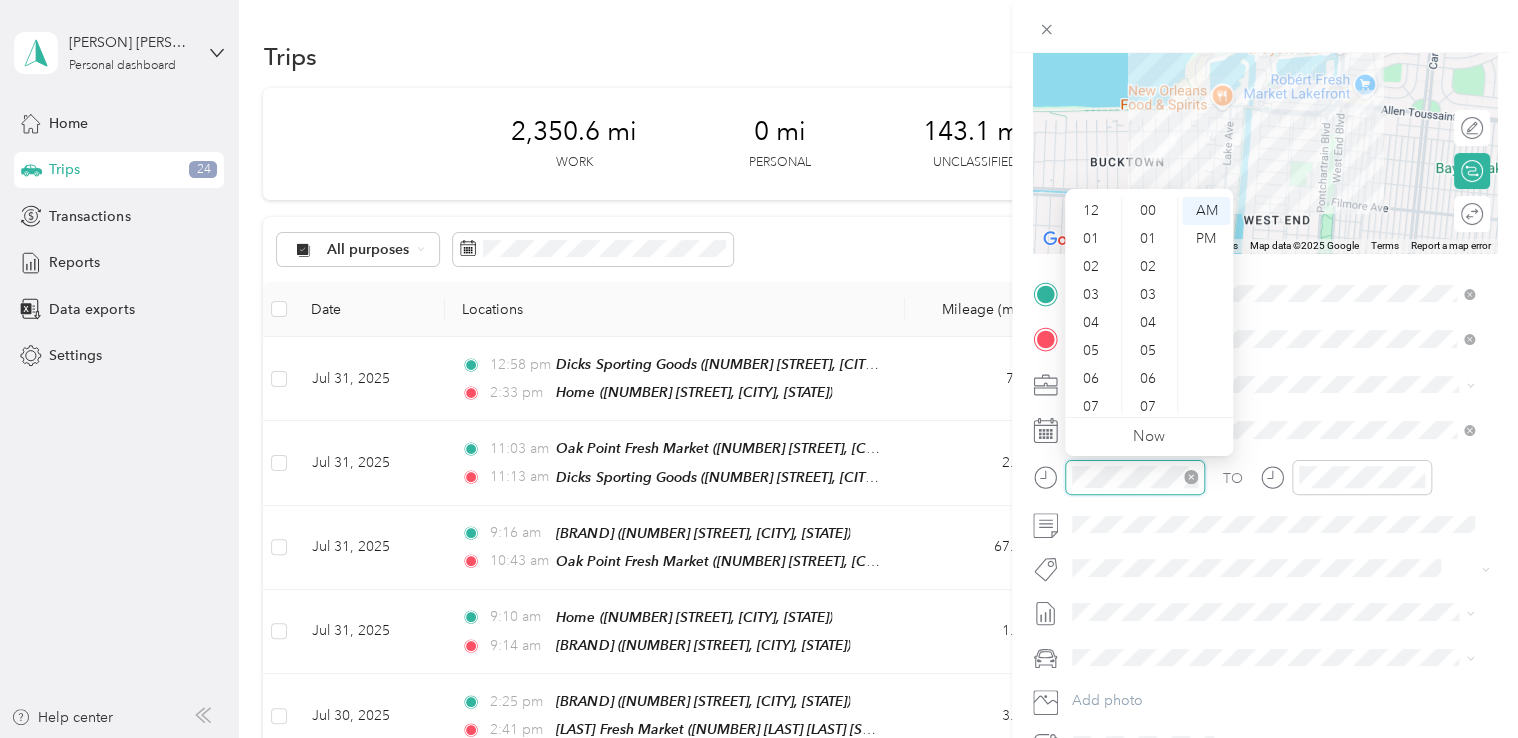 scroll, scrollTop: 644, scrollLeft: 0, axis: vertical 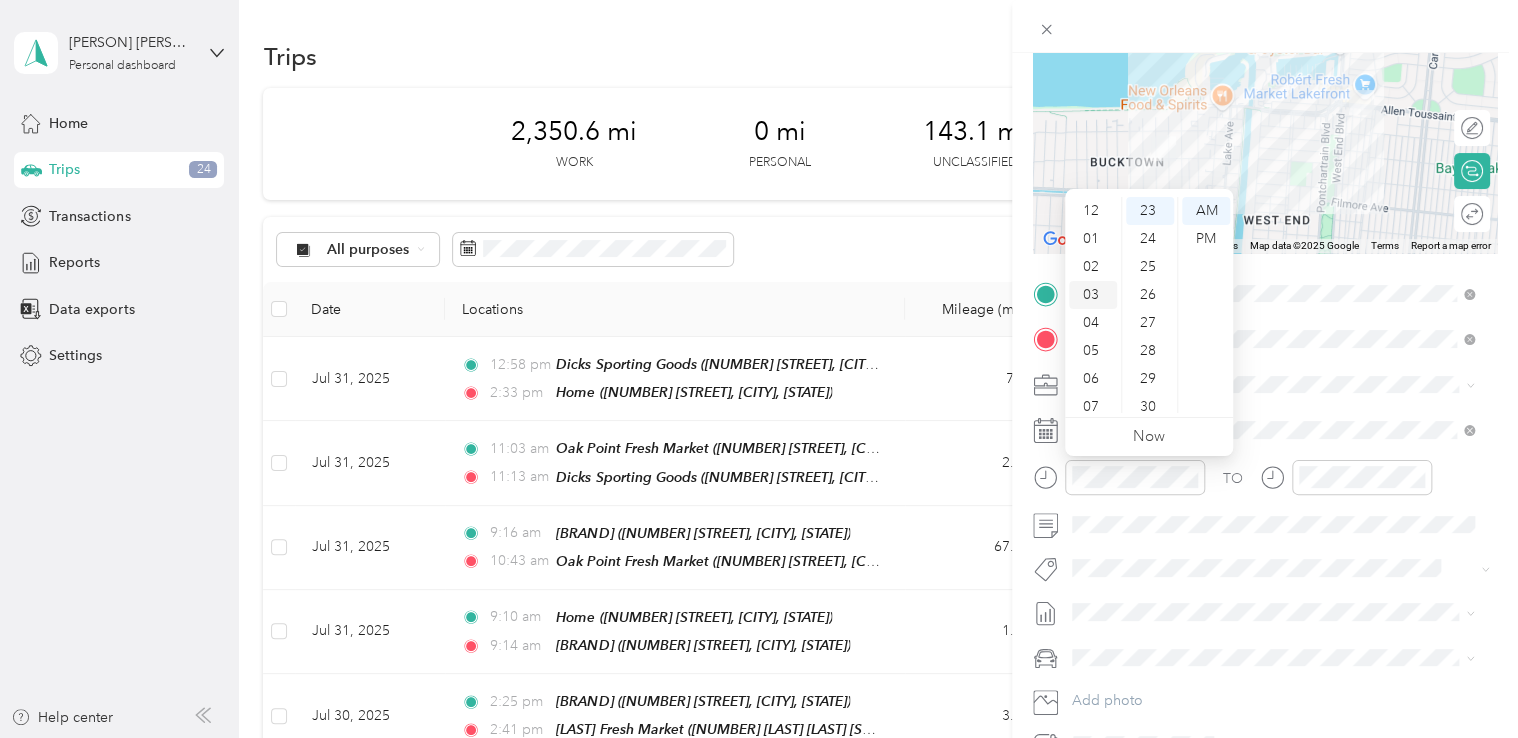 click on "03" at bounding box center [1093, 295] 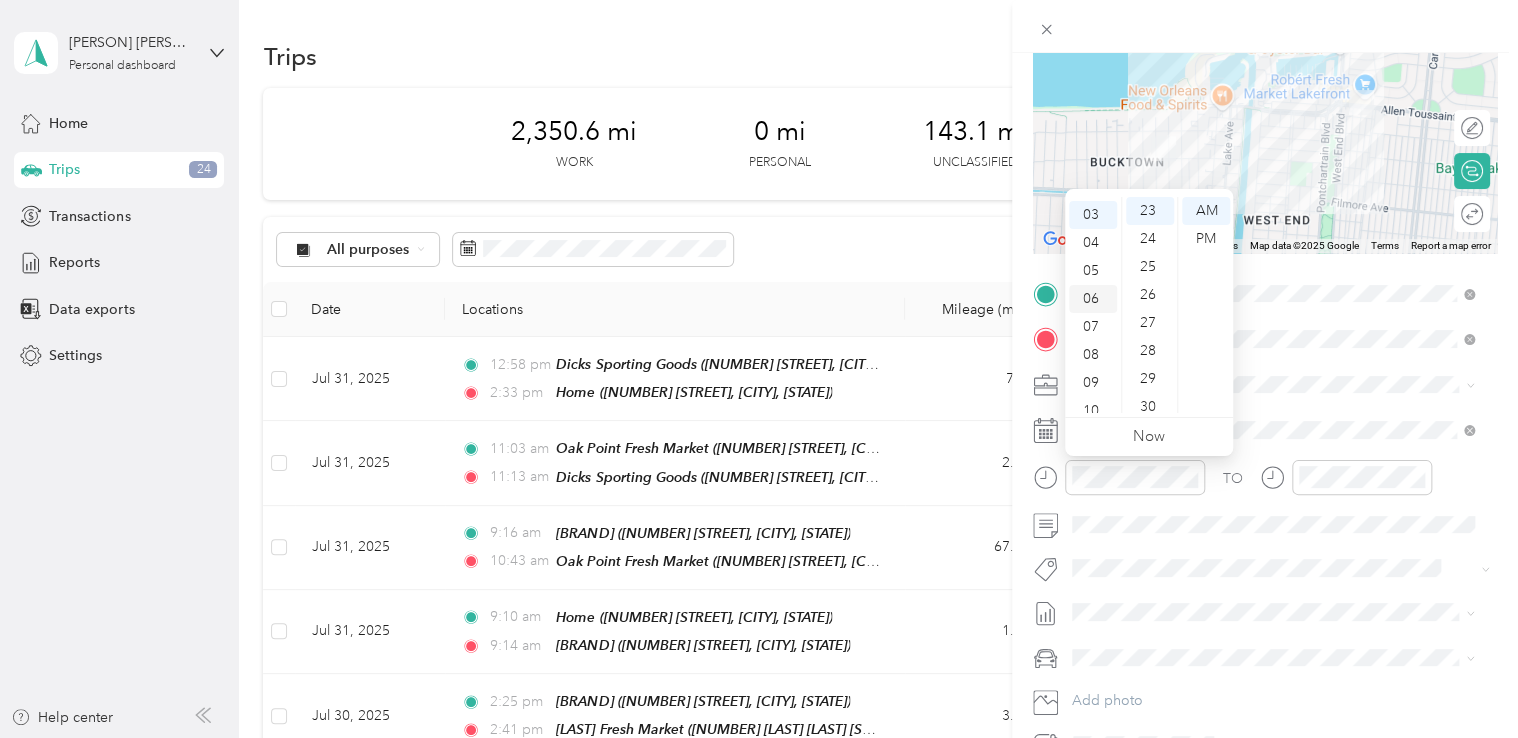 scroll, scrollTop: 84, scrollLeft: 0, axis: vertical 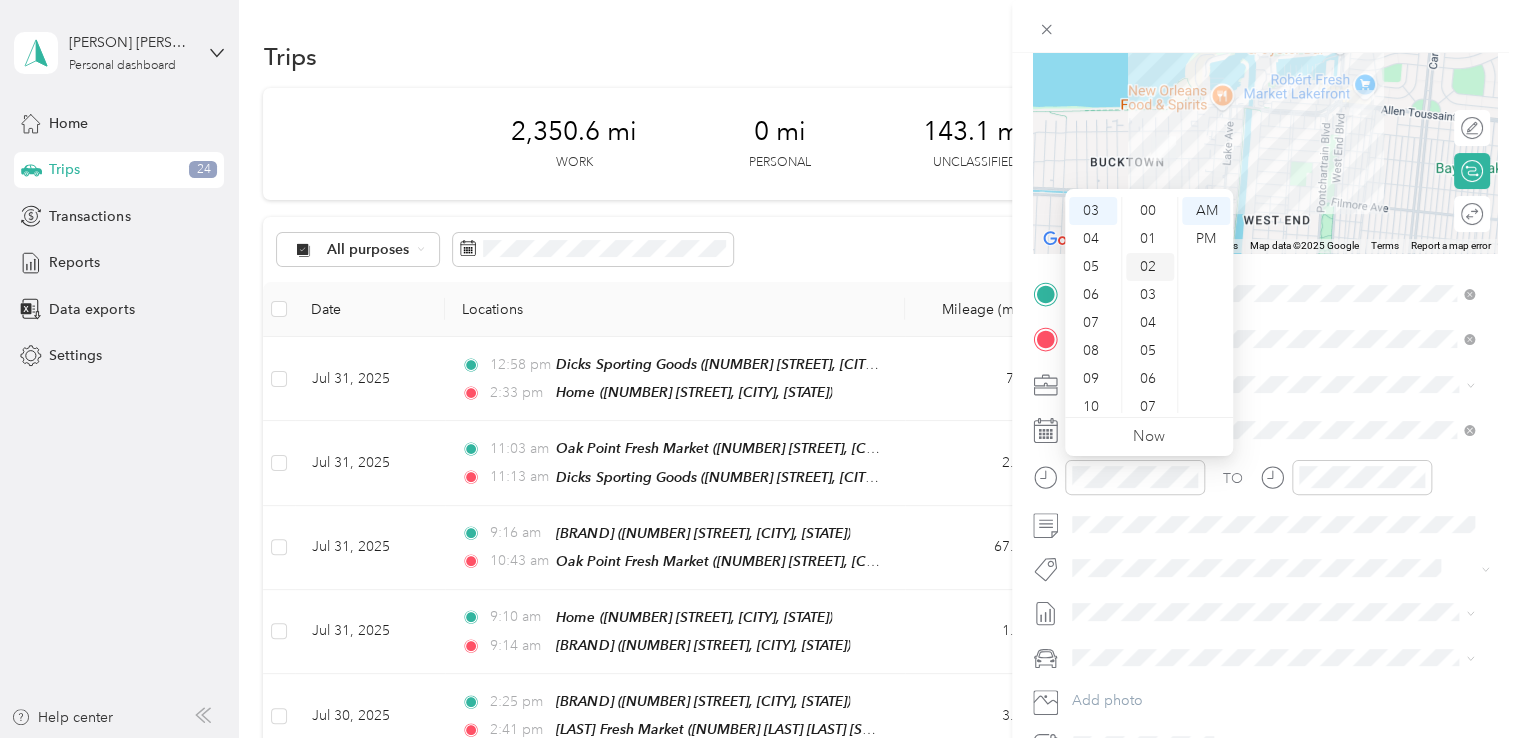 click on "02" at bounding box center (1150, 267) 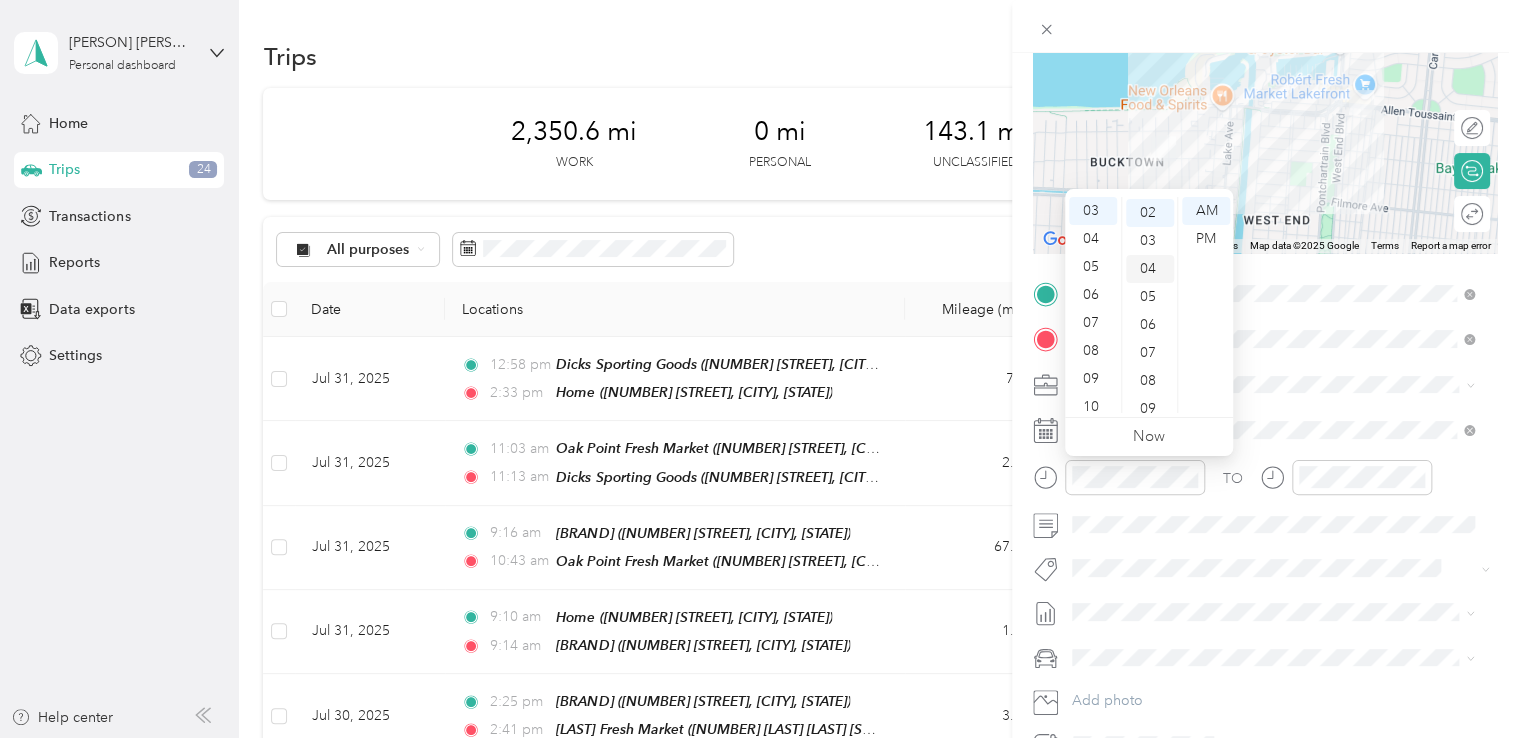 scroll, scrollTop: 56, scrollLeft: 0, axis: vertical 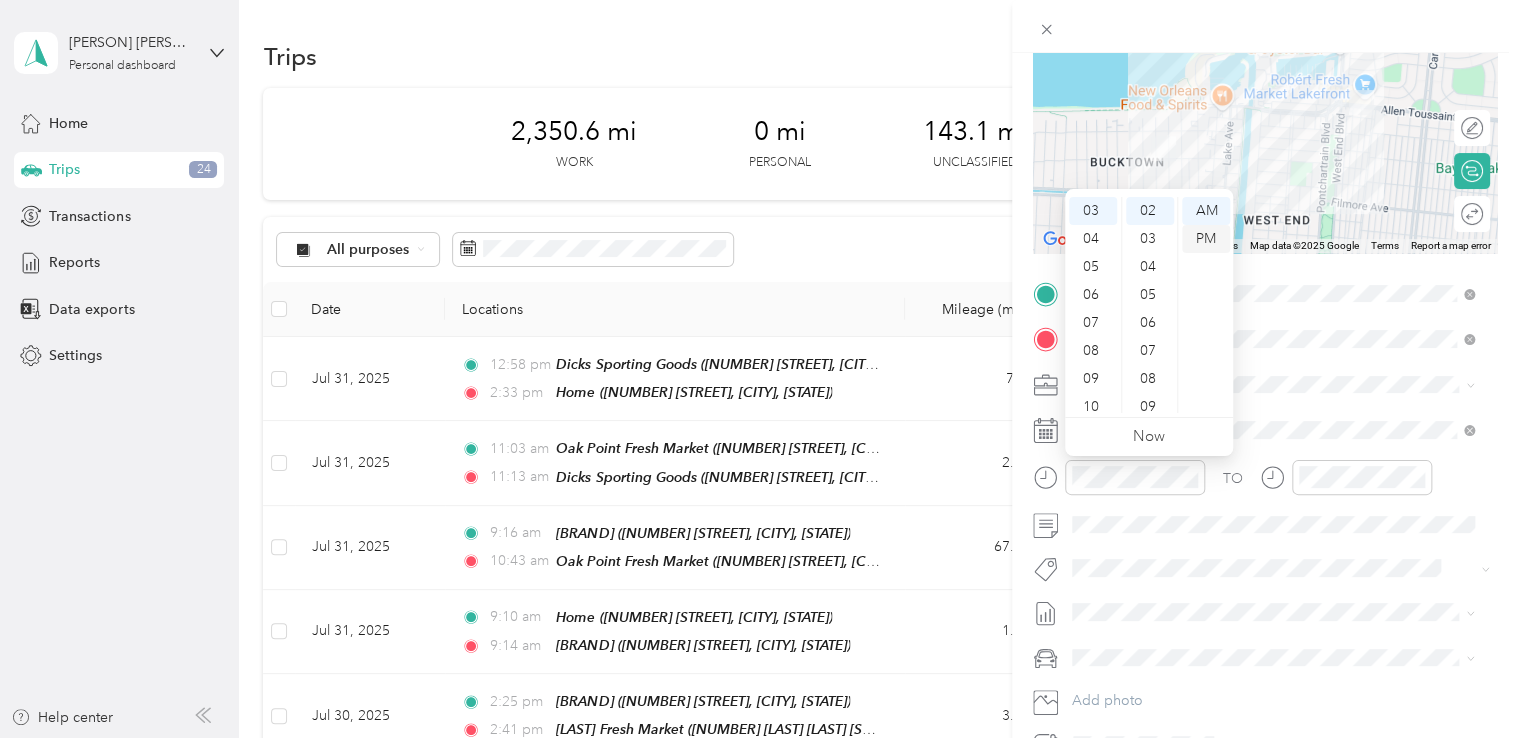 click on "PM" at bounding box center [1206, 239] 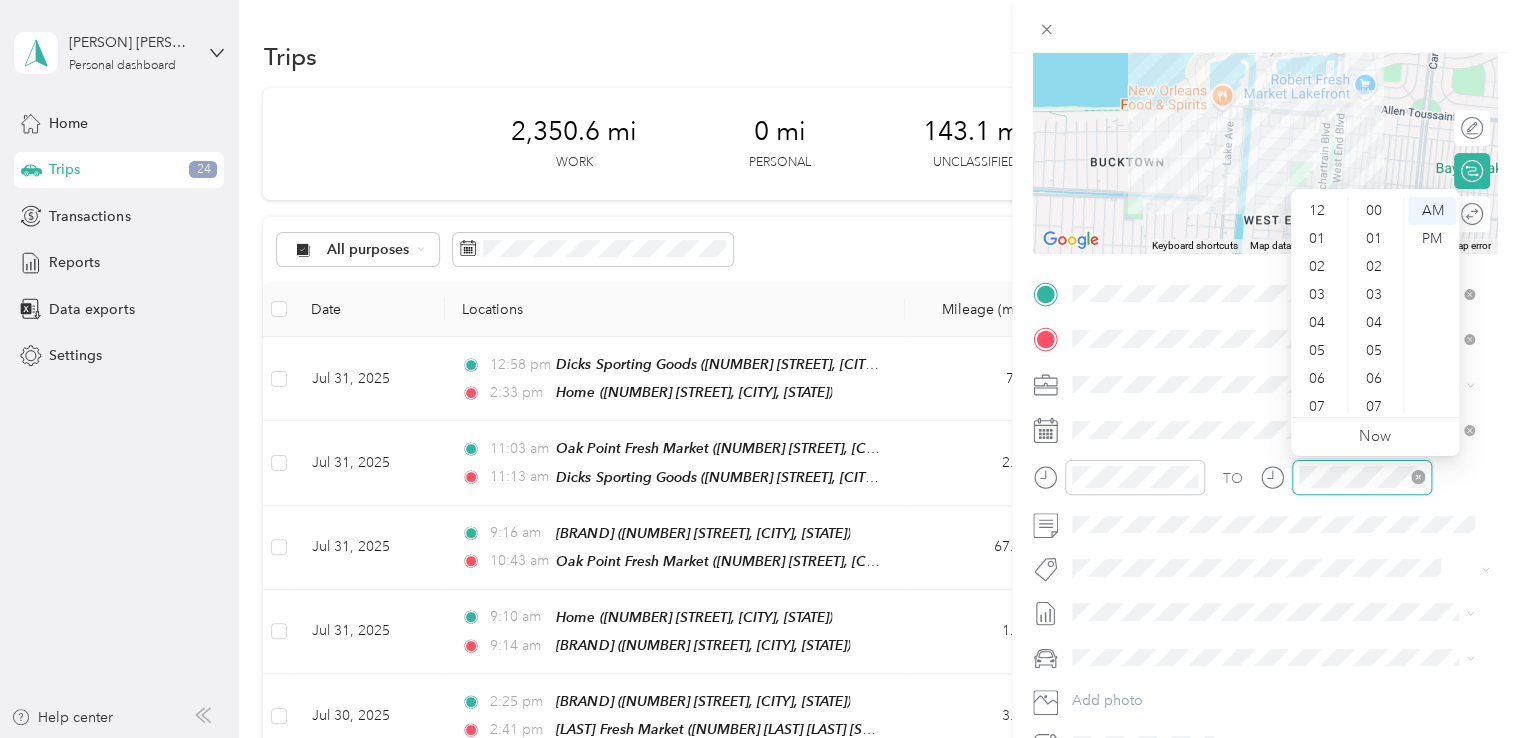 scroll, scrollTop: 644, scrollLeft: 0, axis: vertical 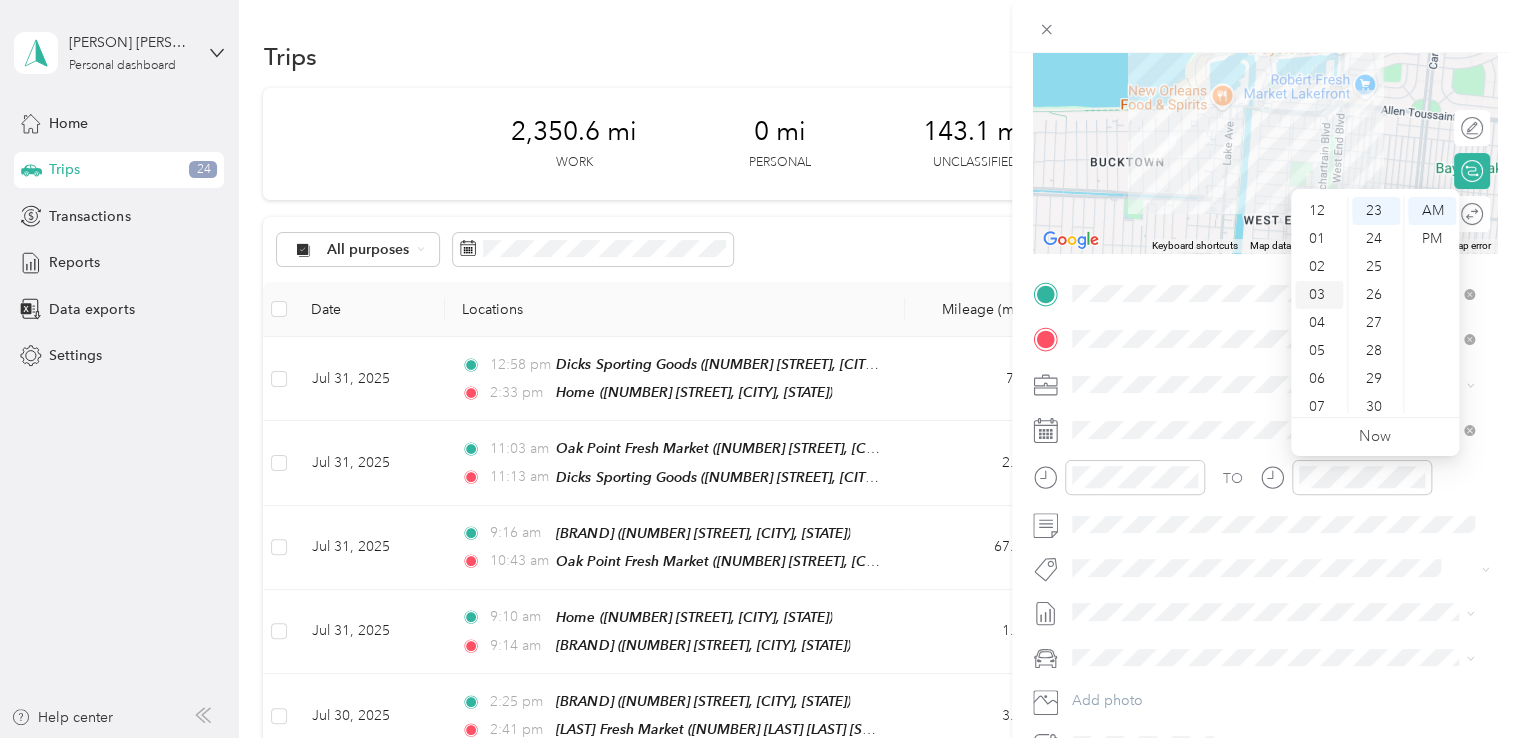 click on "03" at bounding box center (1319, 295) 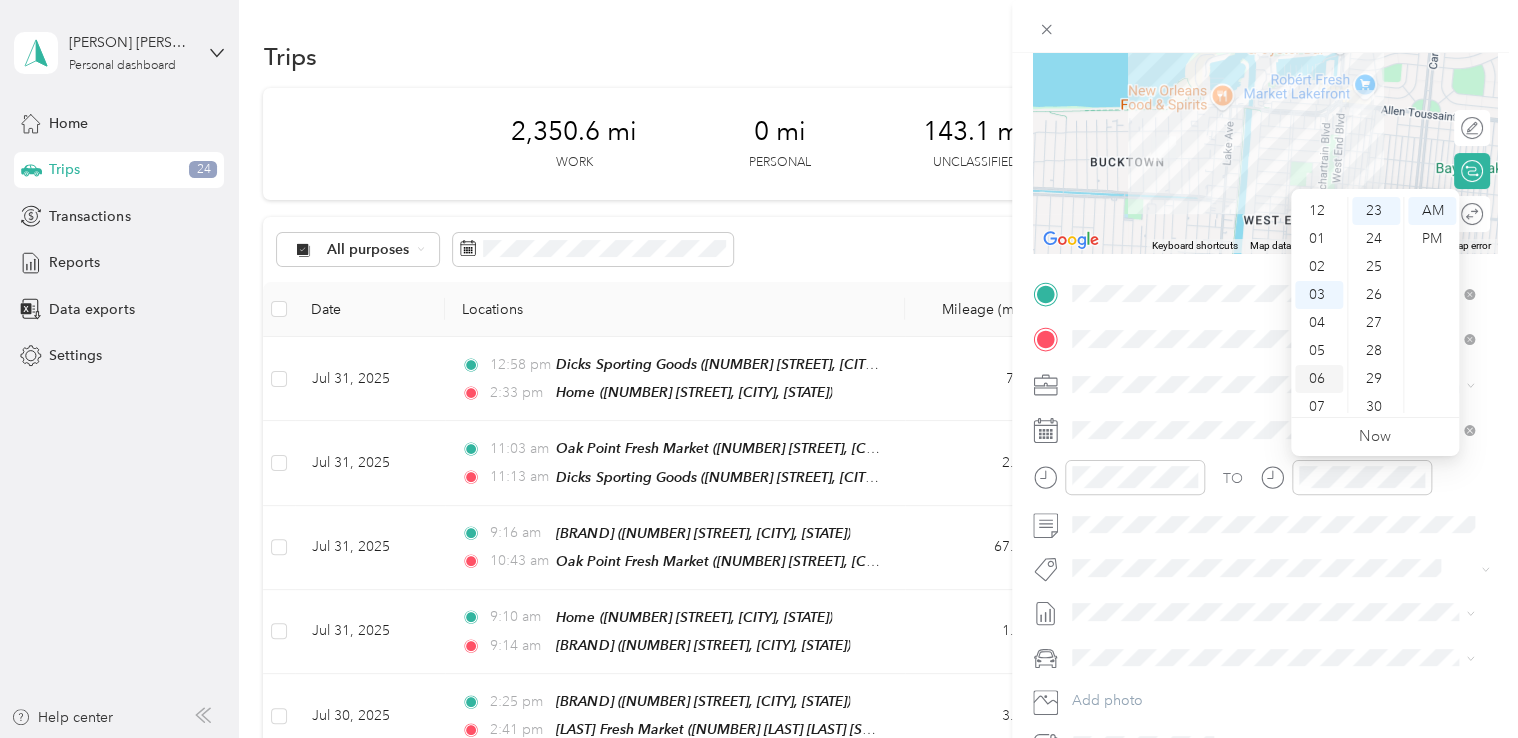 scroll, scrollTop: 84, scrollLeft: 0, axis: vertical 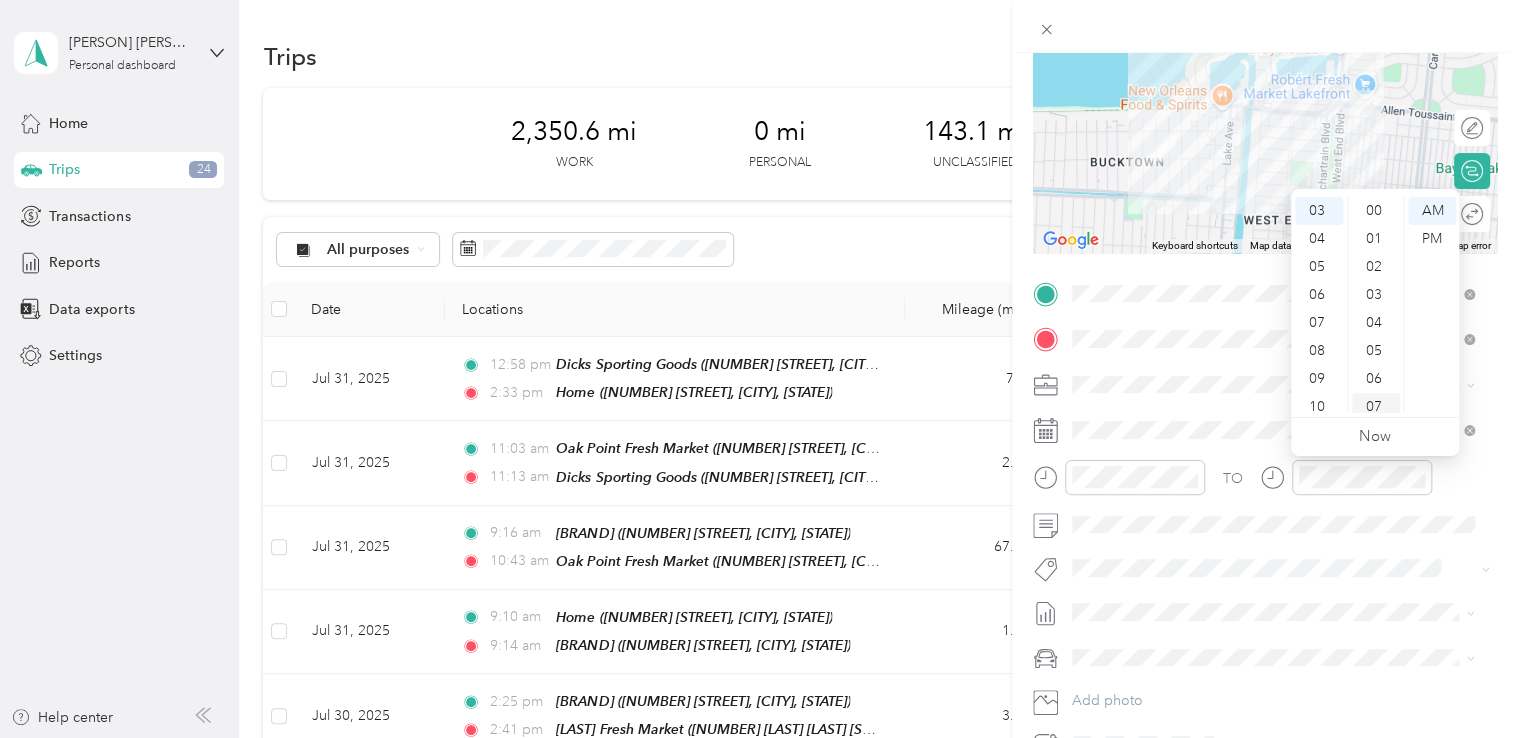 click on "07" at bounding box center [1376, 407] 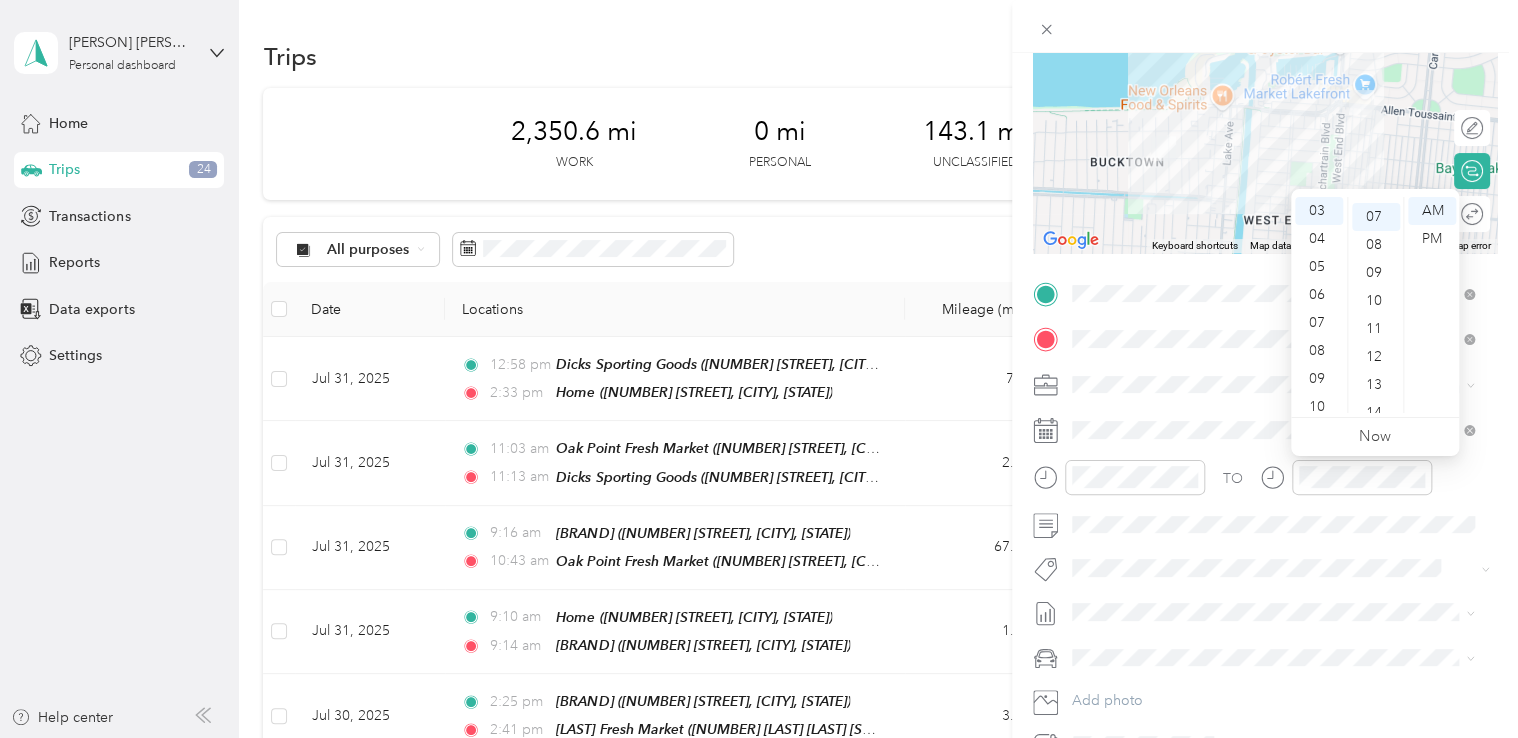 scroll, scrollTop: 196, scrollLeft: 0, axis: vertical 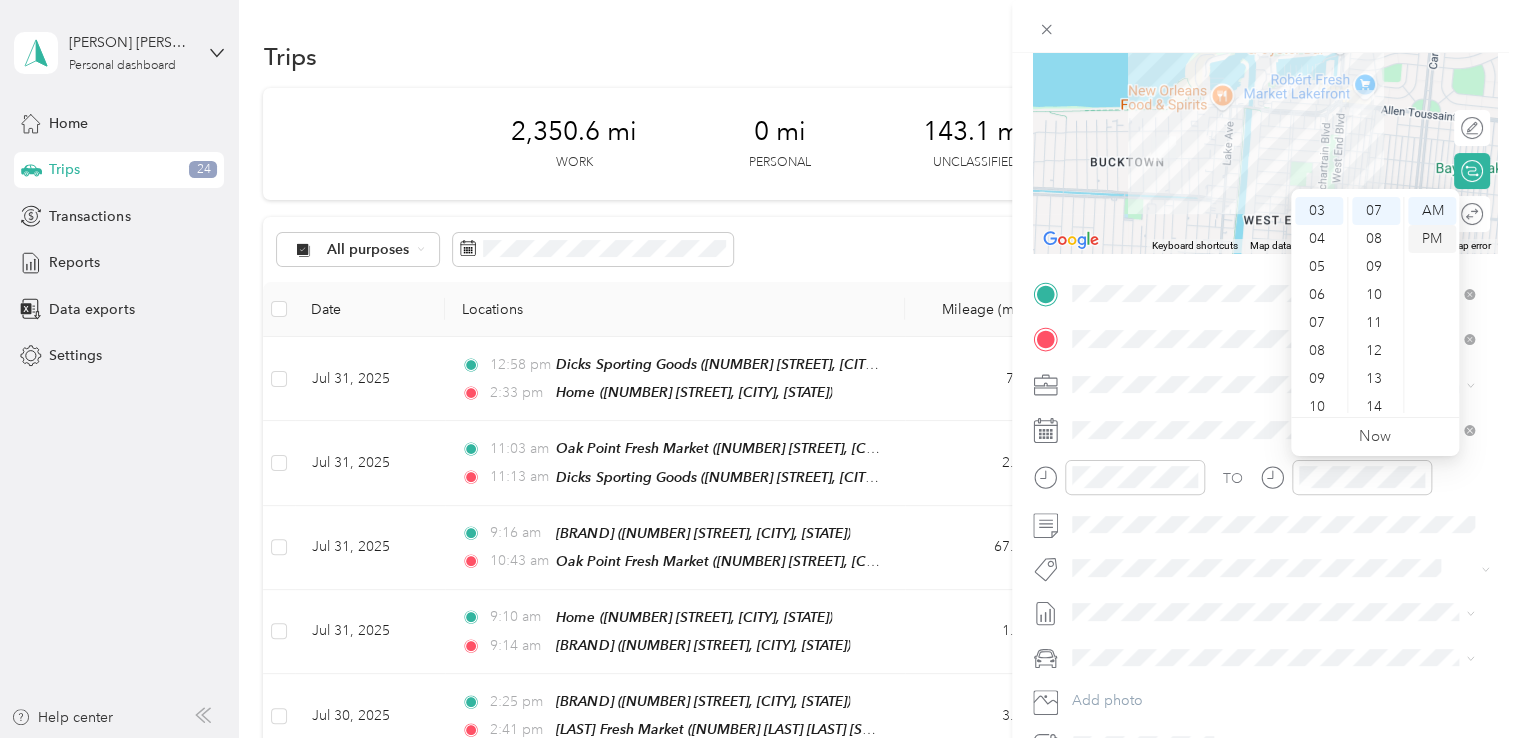 click on "PM" at bounding box center [1432, 239] 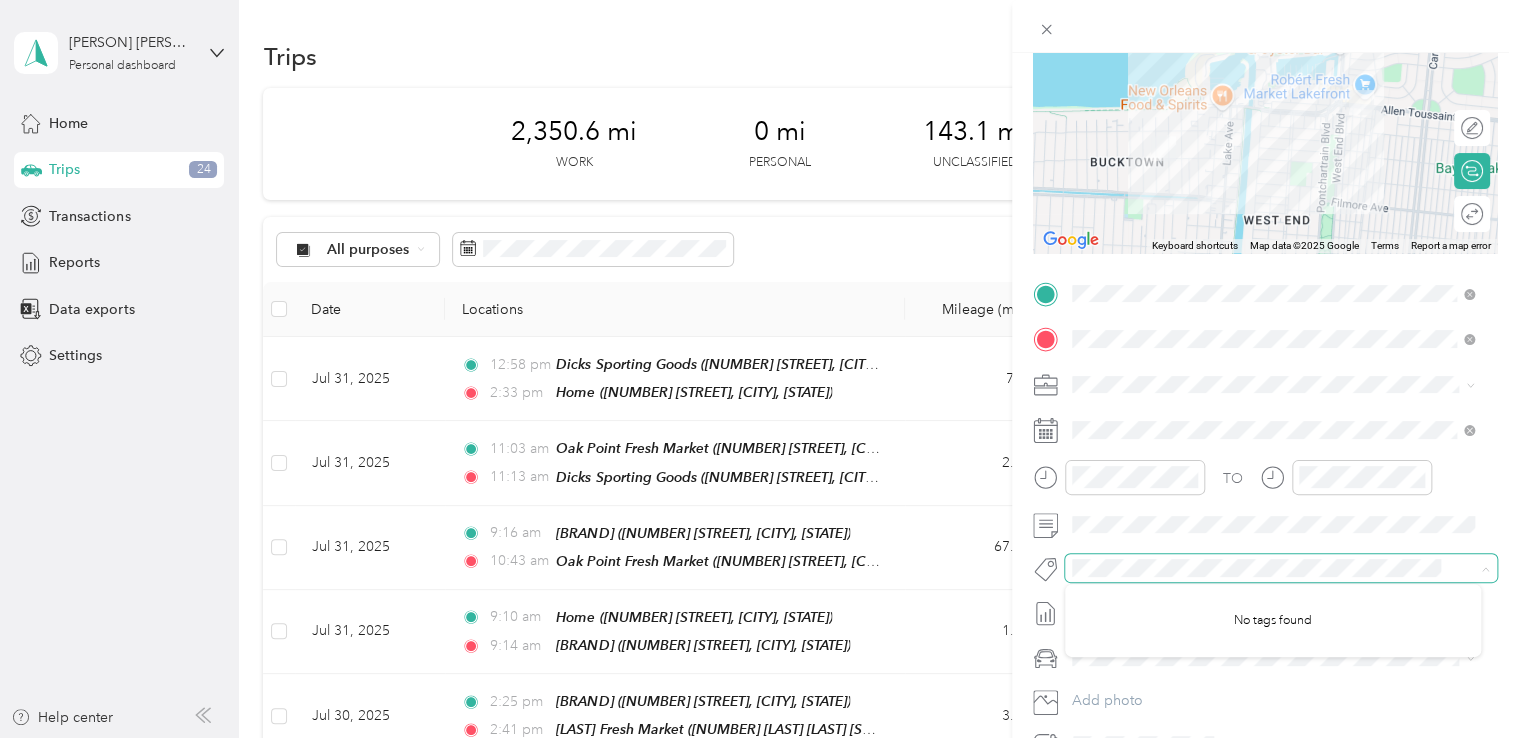 scroll, scrollTop: 0, scrollLeft: 0, axis: both 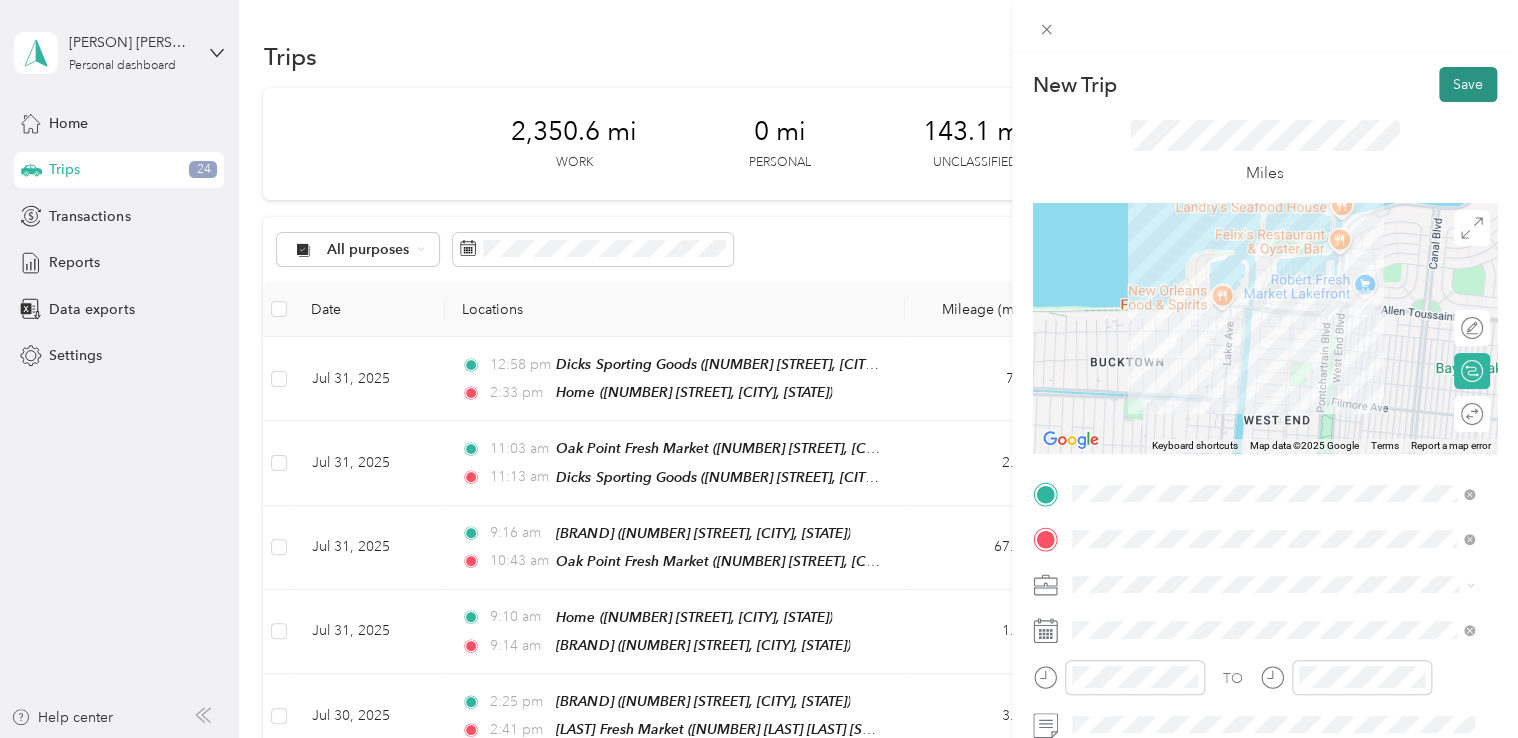 click on "Save" at bounding box center [1468, 84] 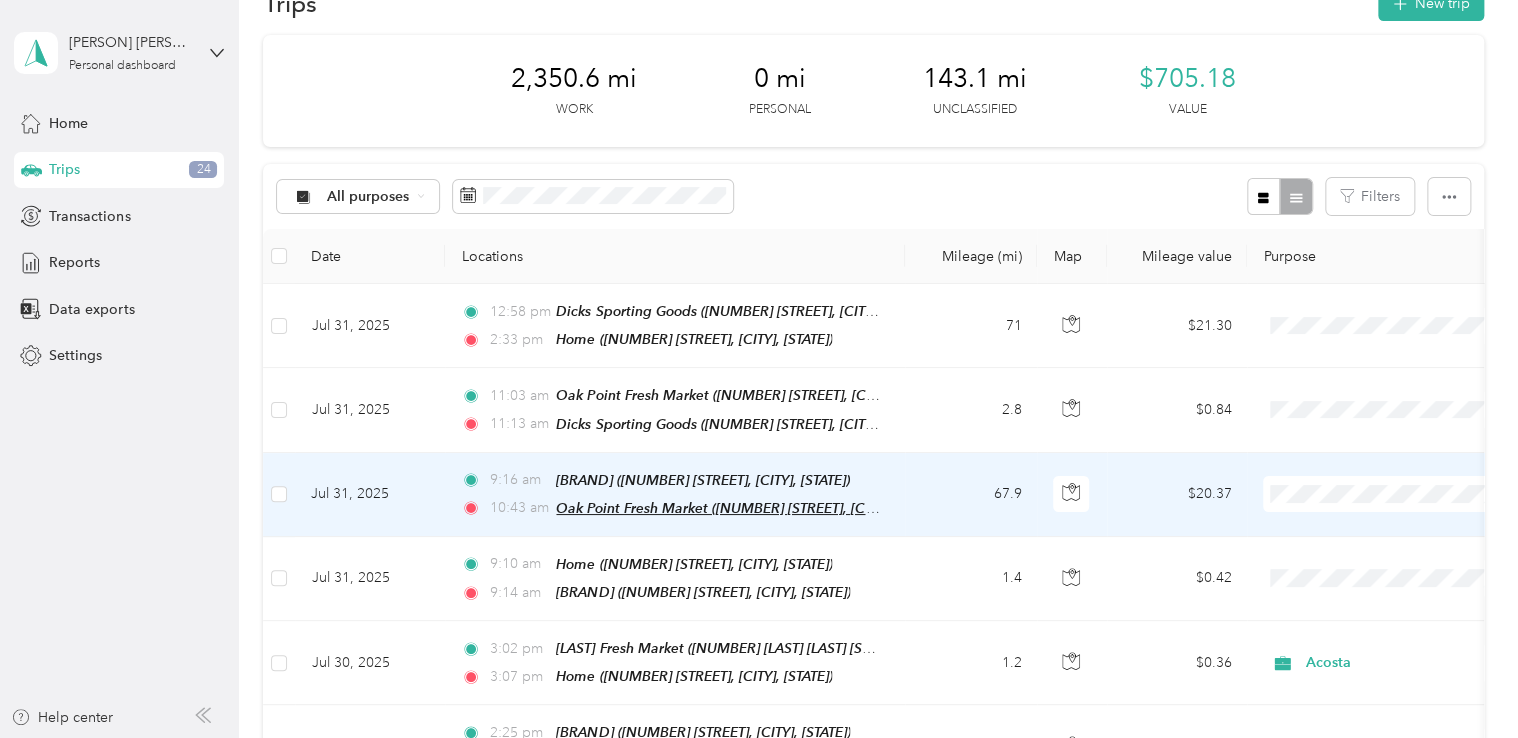 scroll, scrollTop: 0, scrollLeft: 0, axis: both 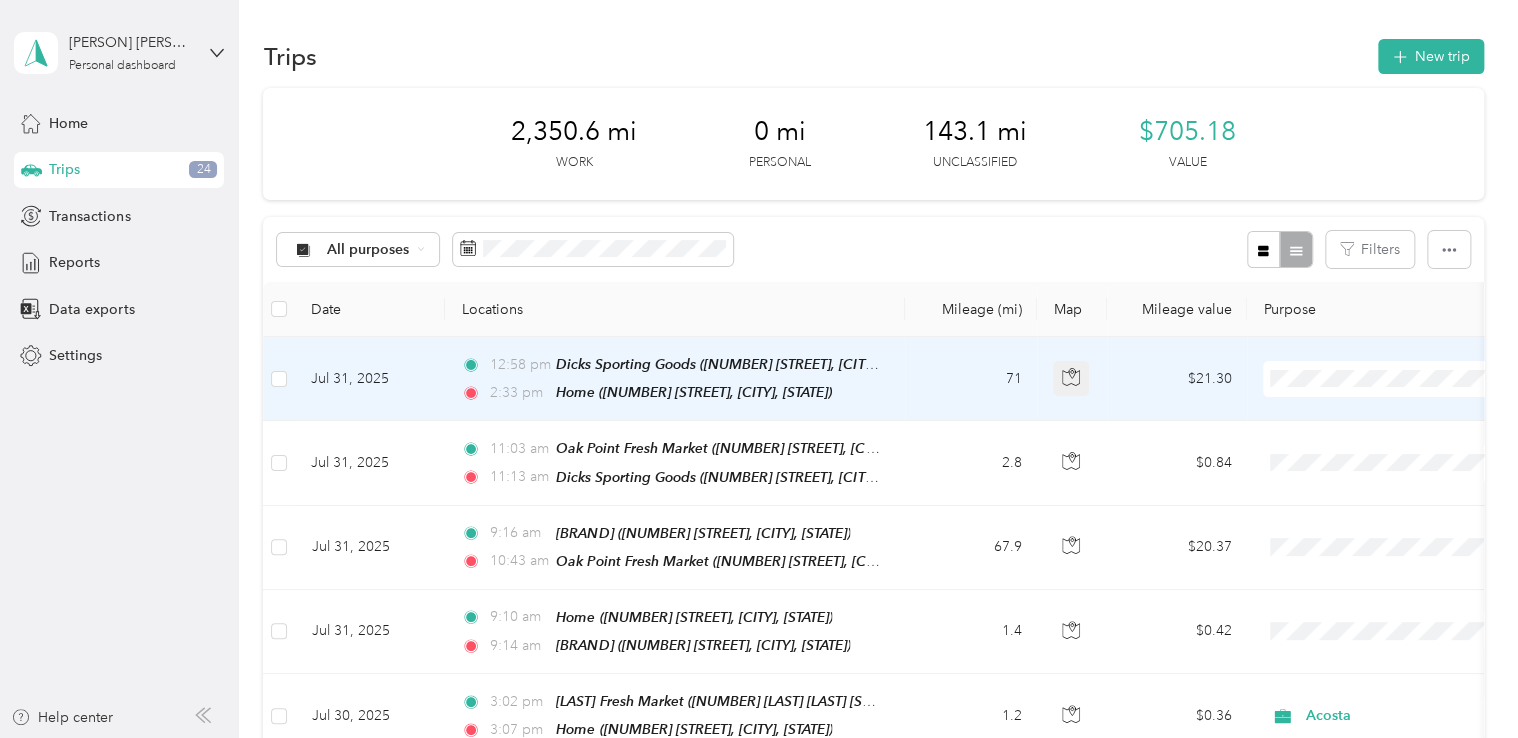 click 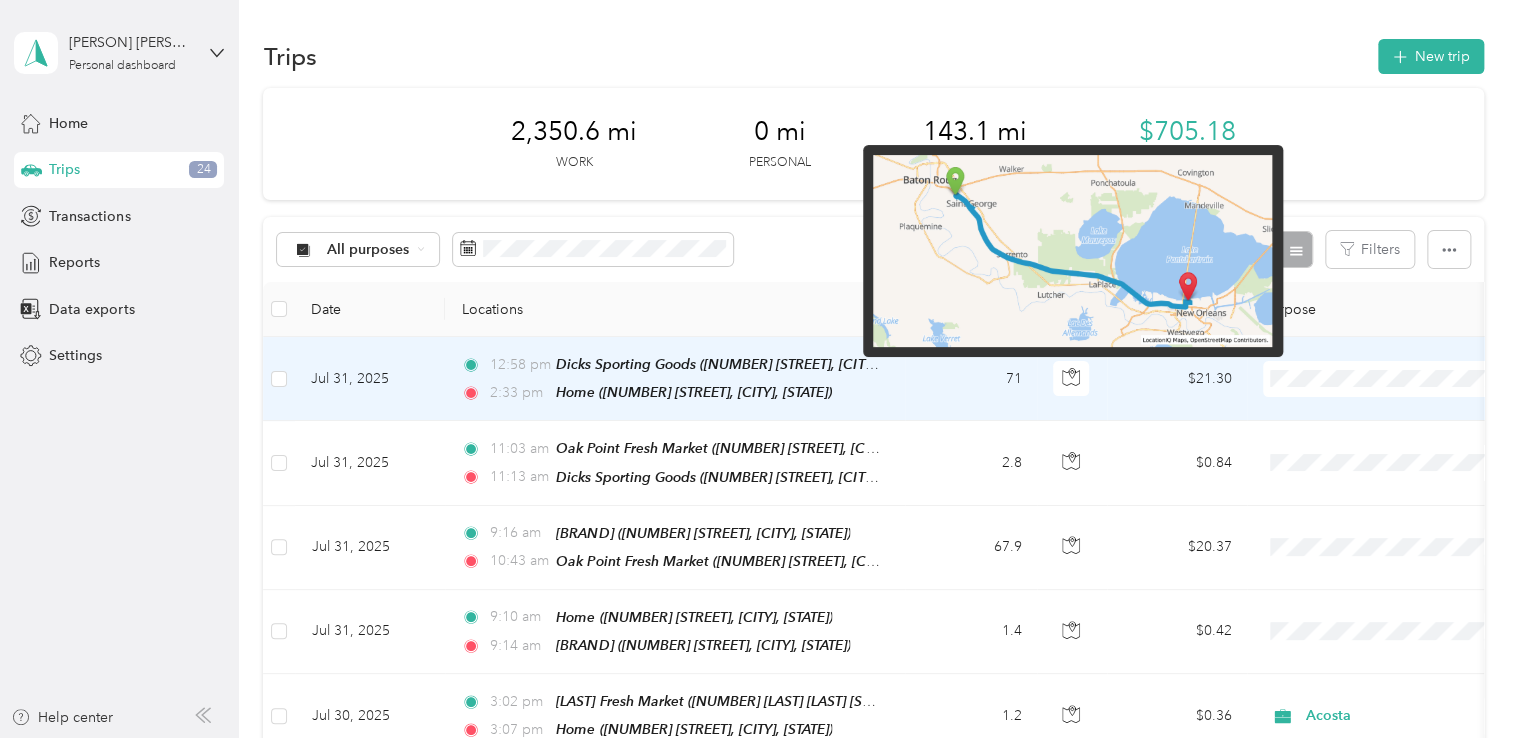 click at bounding box center [1072, 251] 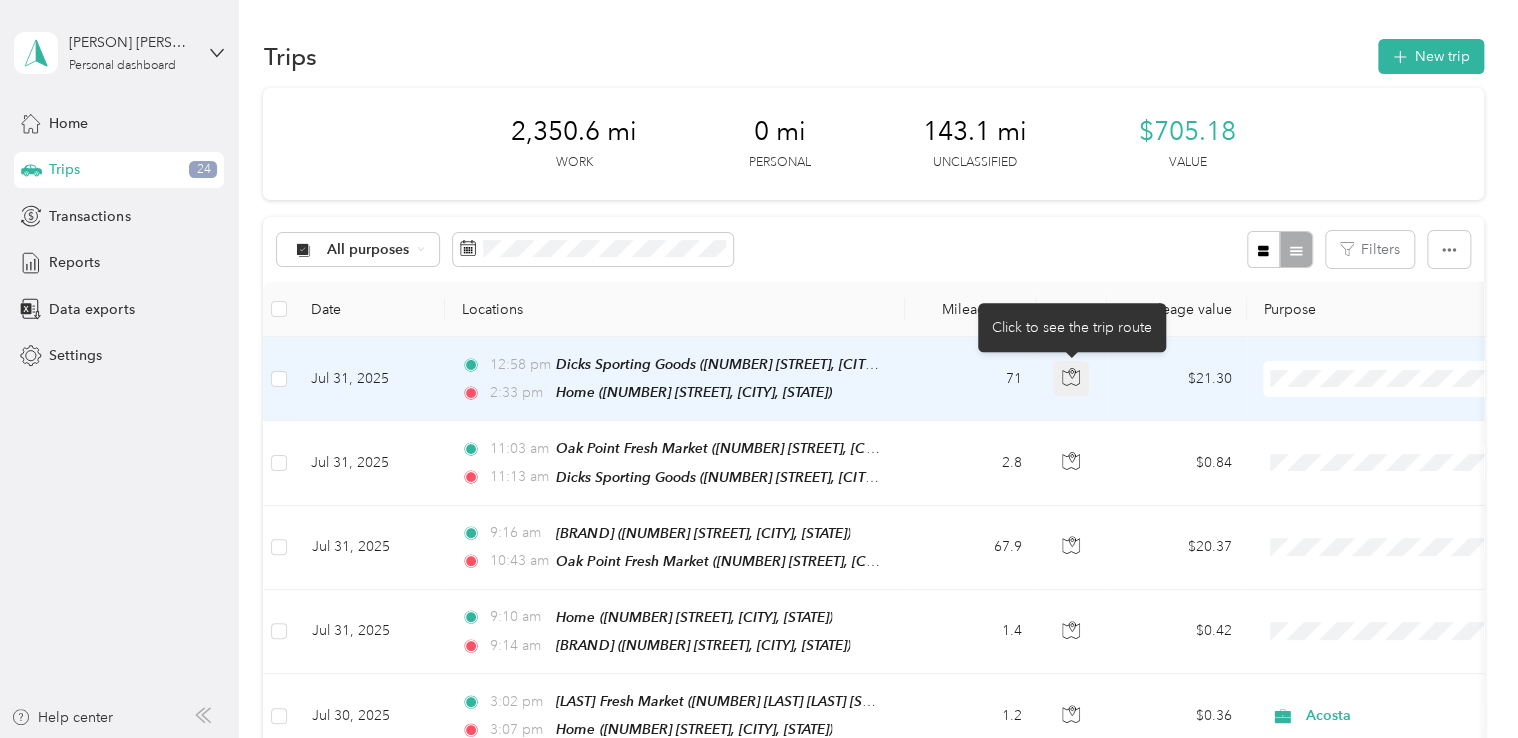 click at bounding box center (1071, 379) 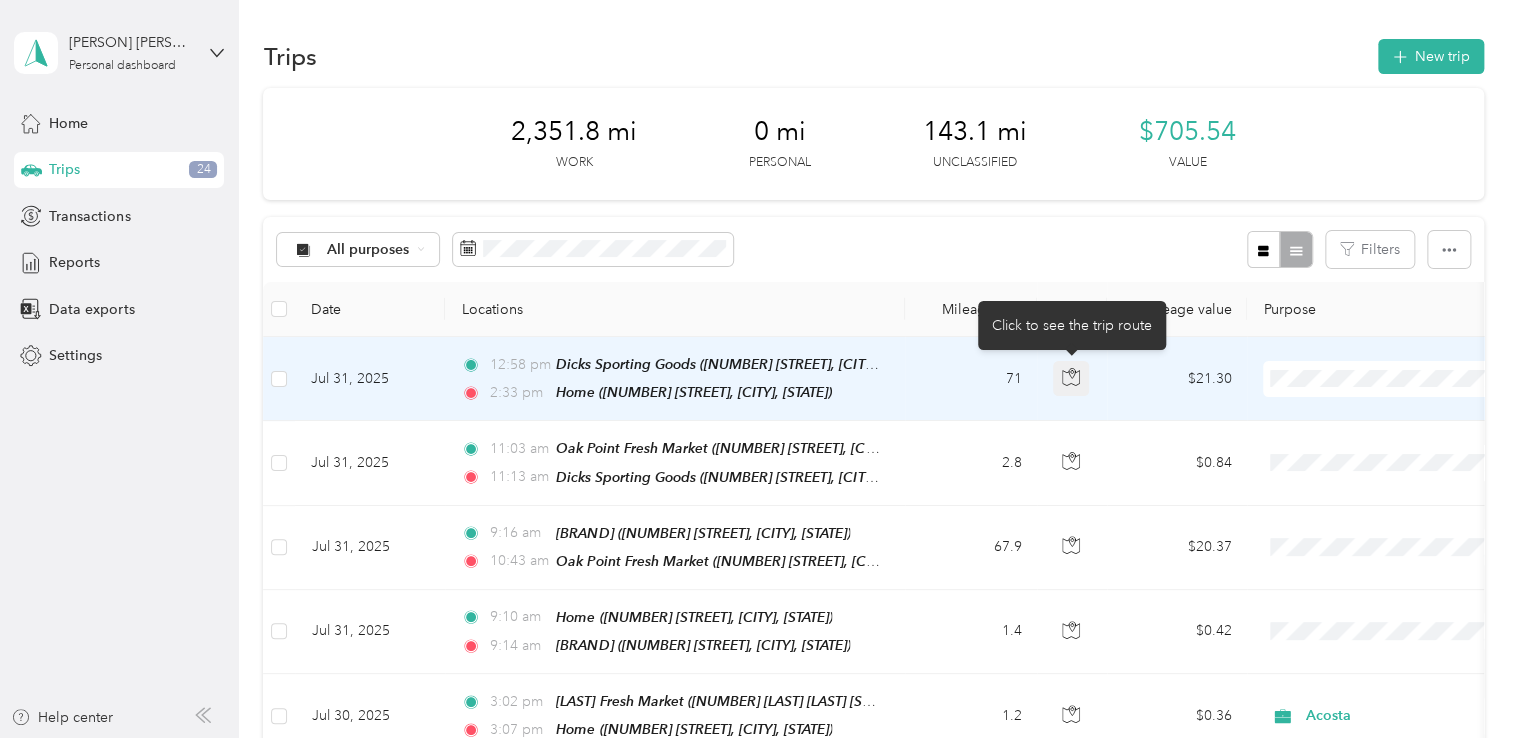 click 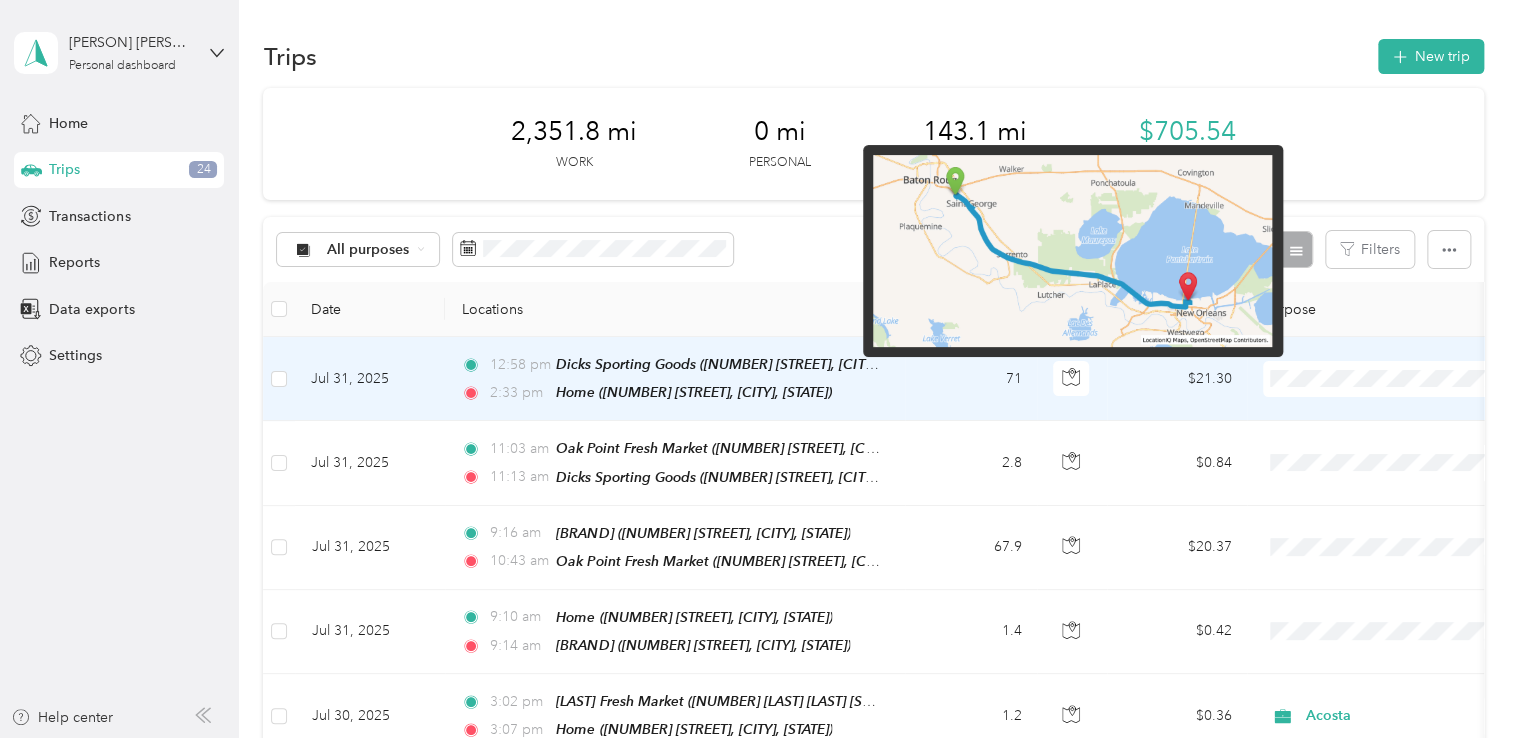 click at bounding box center (1072, 251) 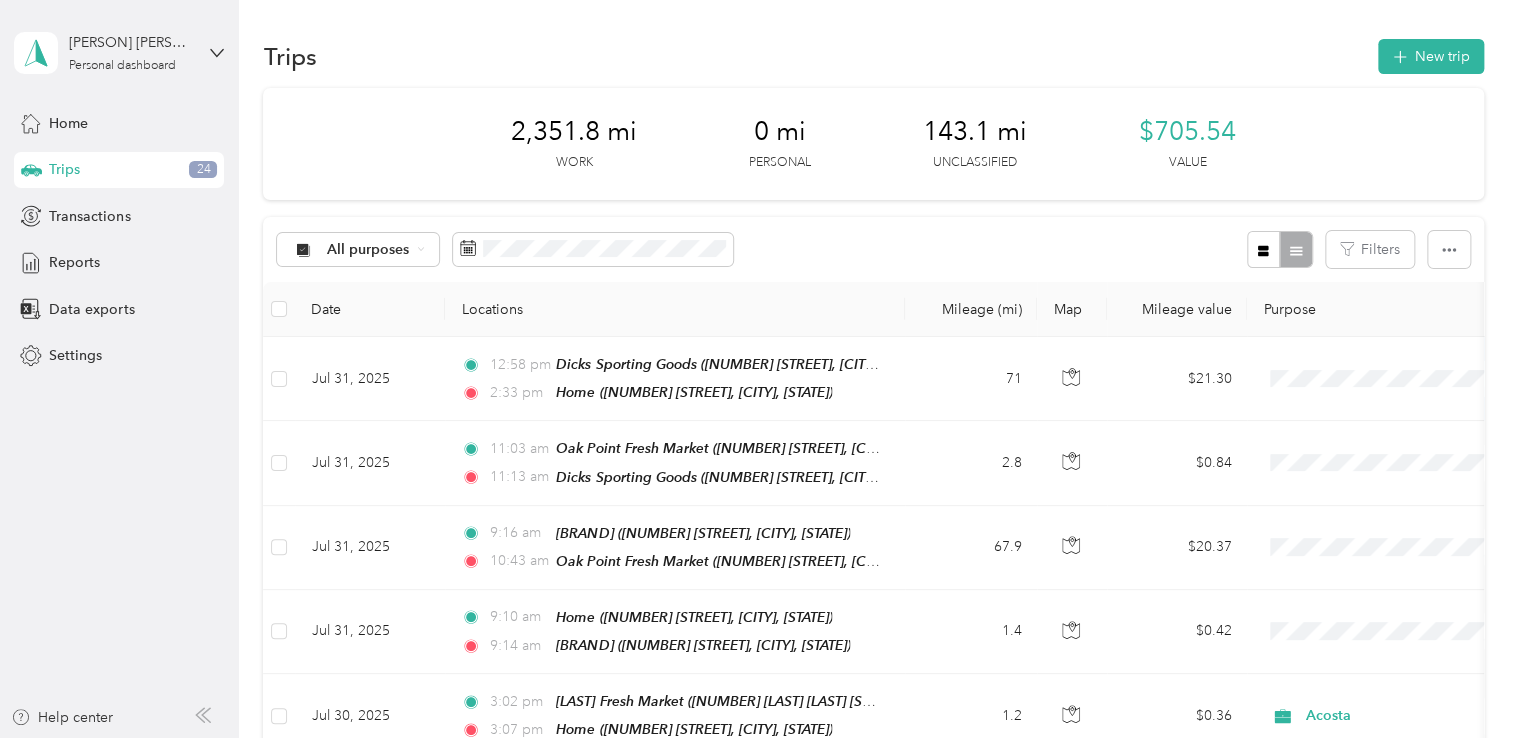 click on "All purposes Filters" at bounding box center [873, 249] 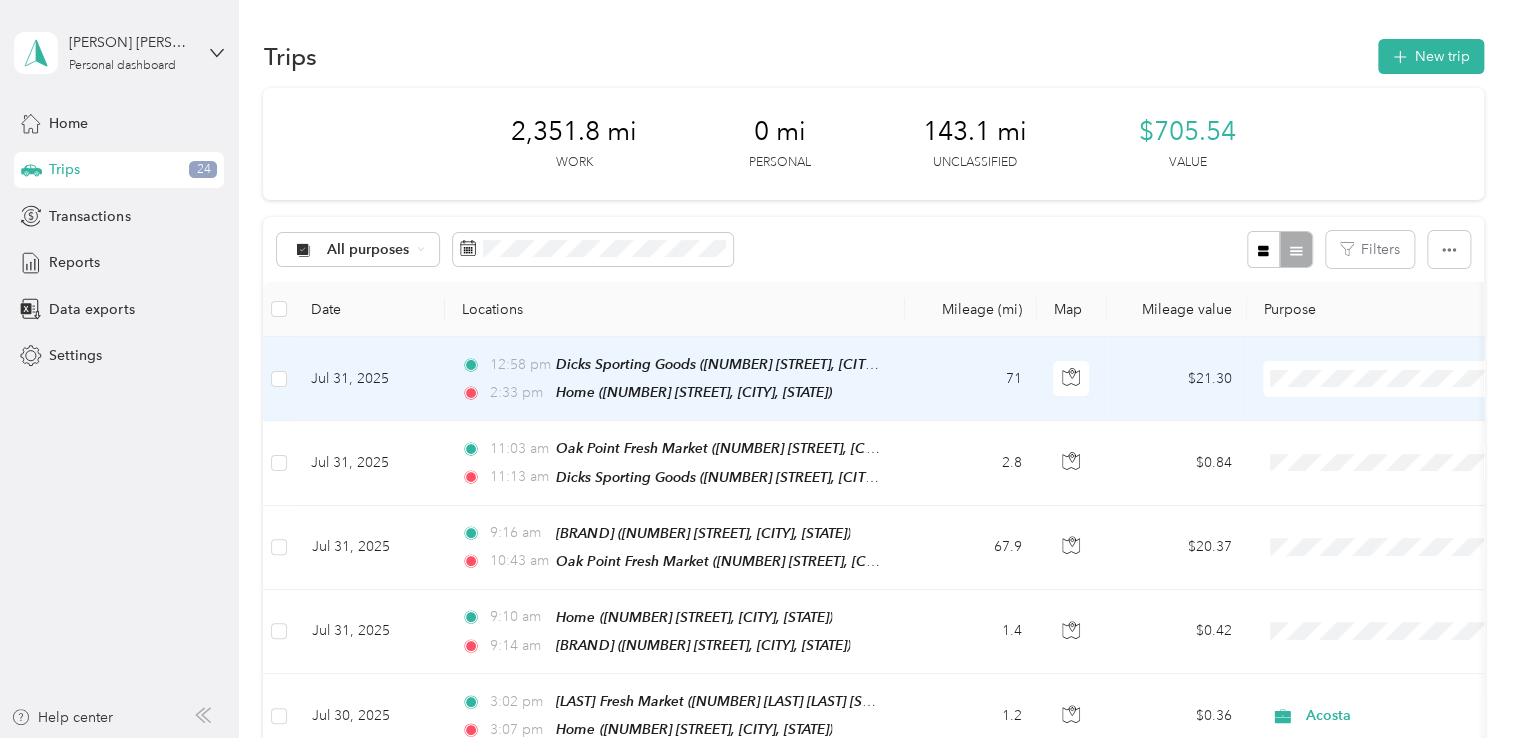 click on "Map" at bounding box center [1072, 309] 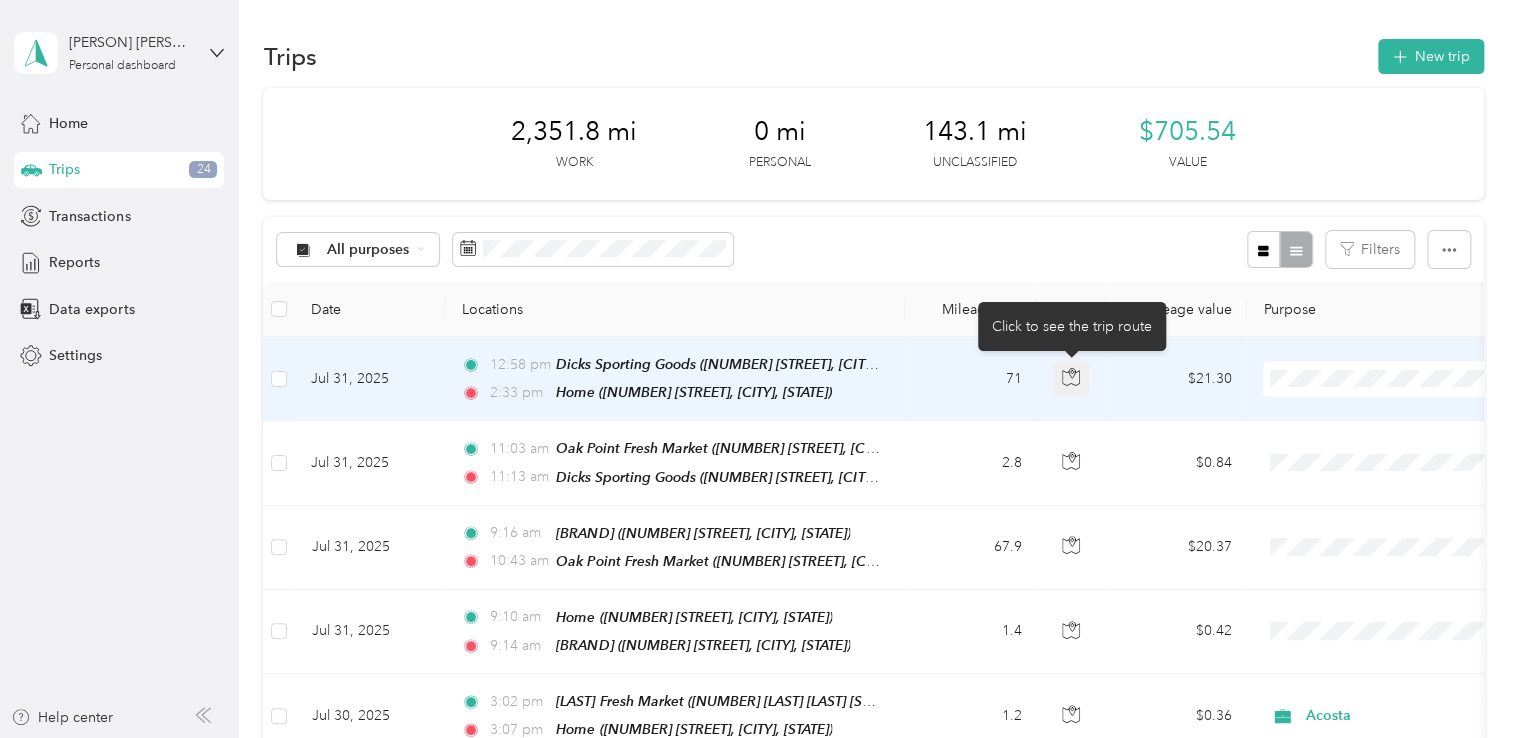 click at bounding box center [1071, 379] 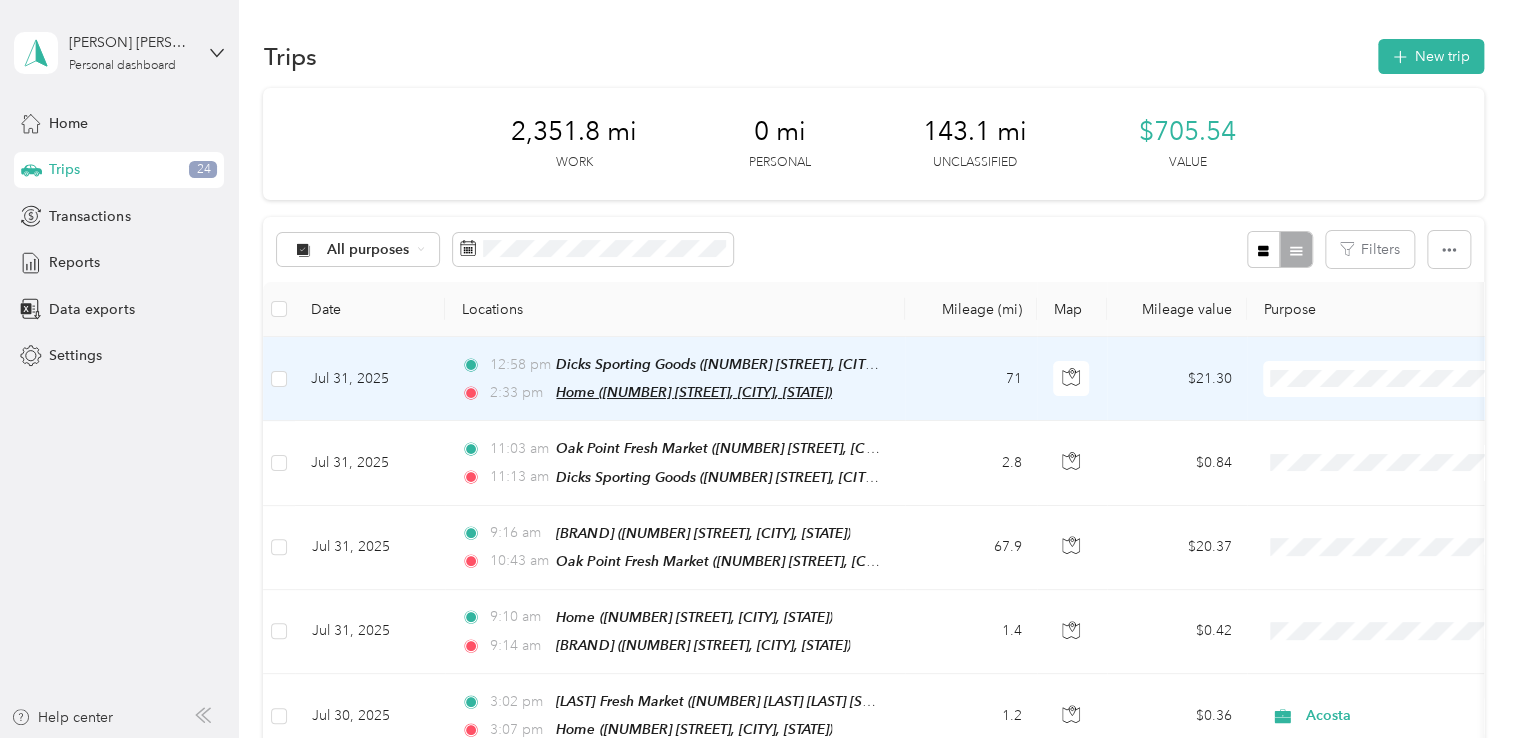 click on "Home ([NUMBER] [STREET], [CITY], [STATE])" at bounding box center (694, 392) 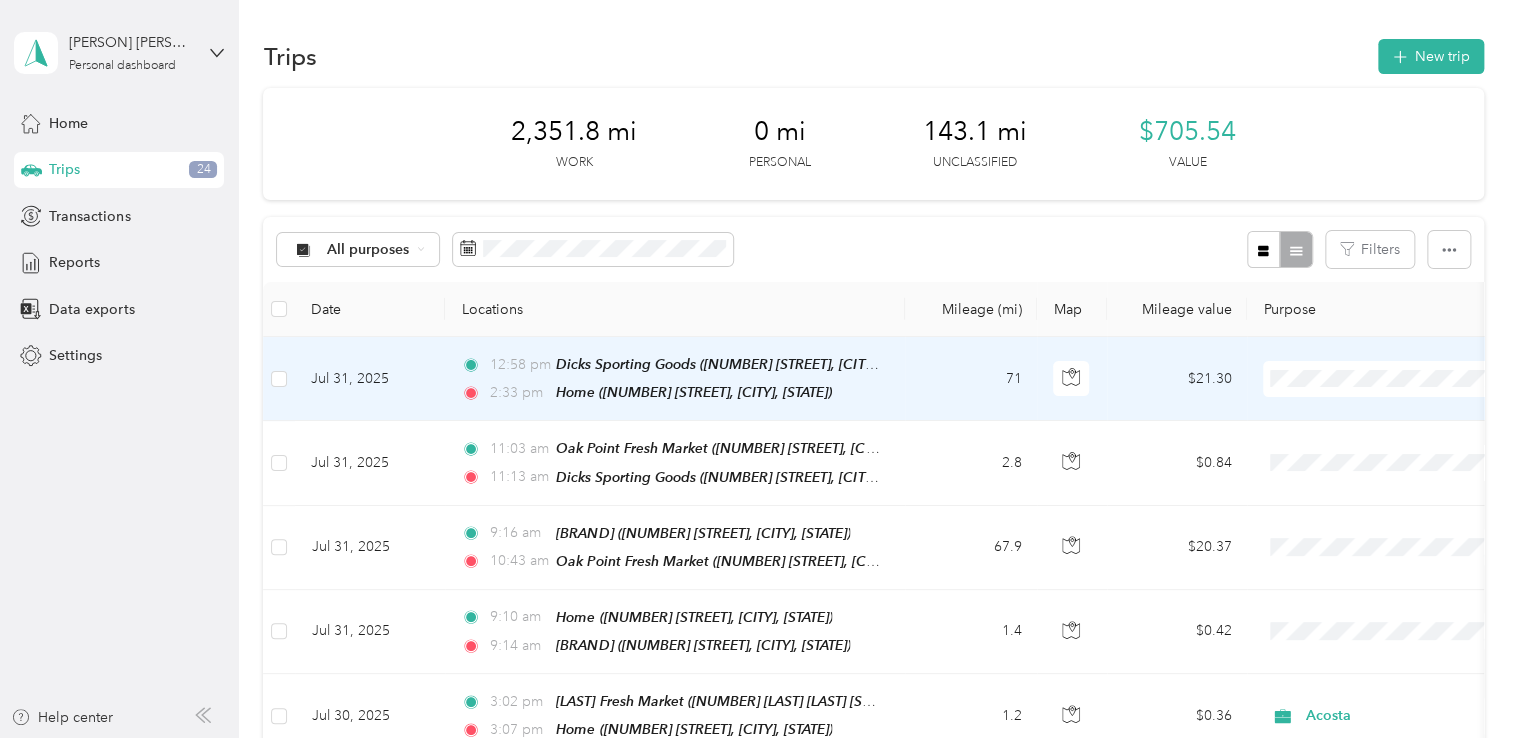 click on "Edit Place" at bounding box center [618, 342] 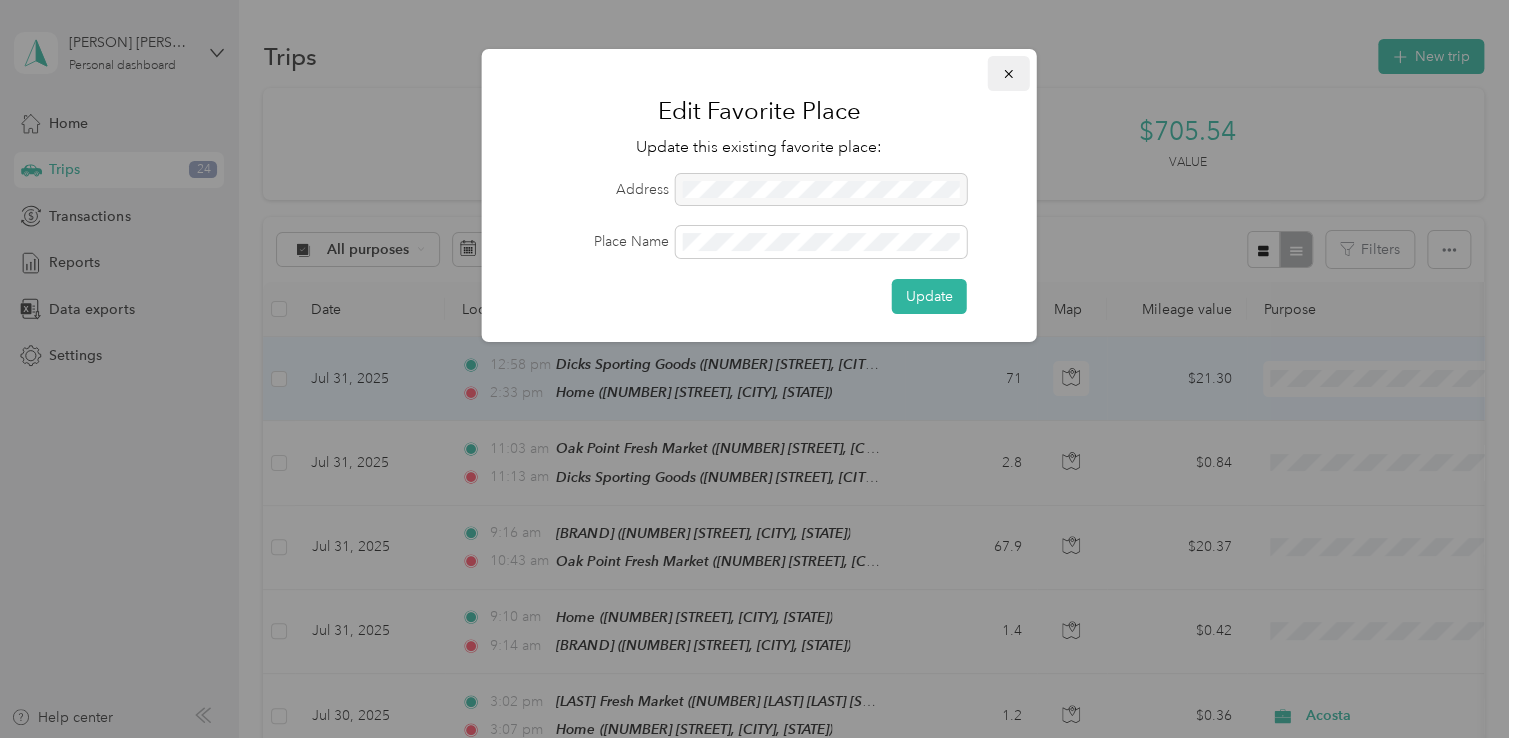 click 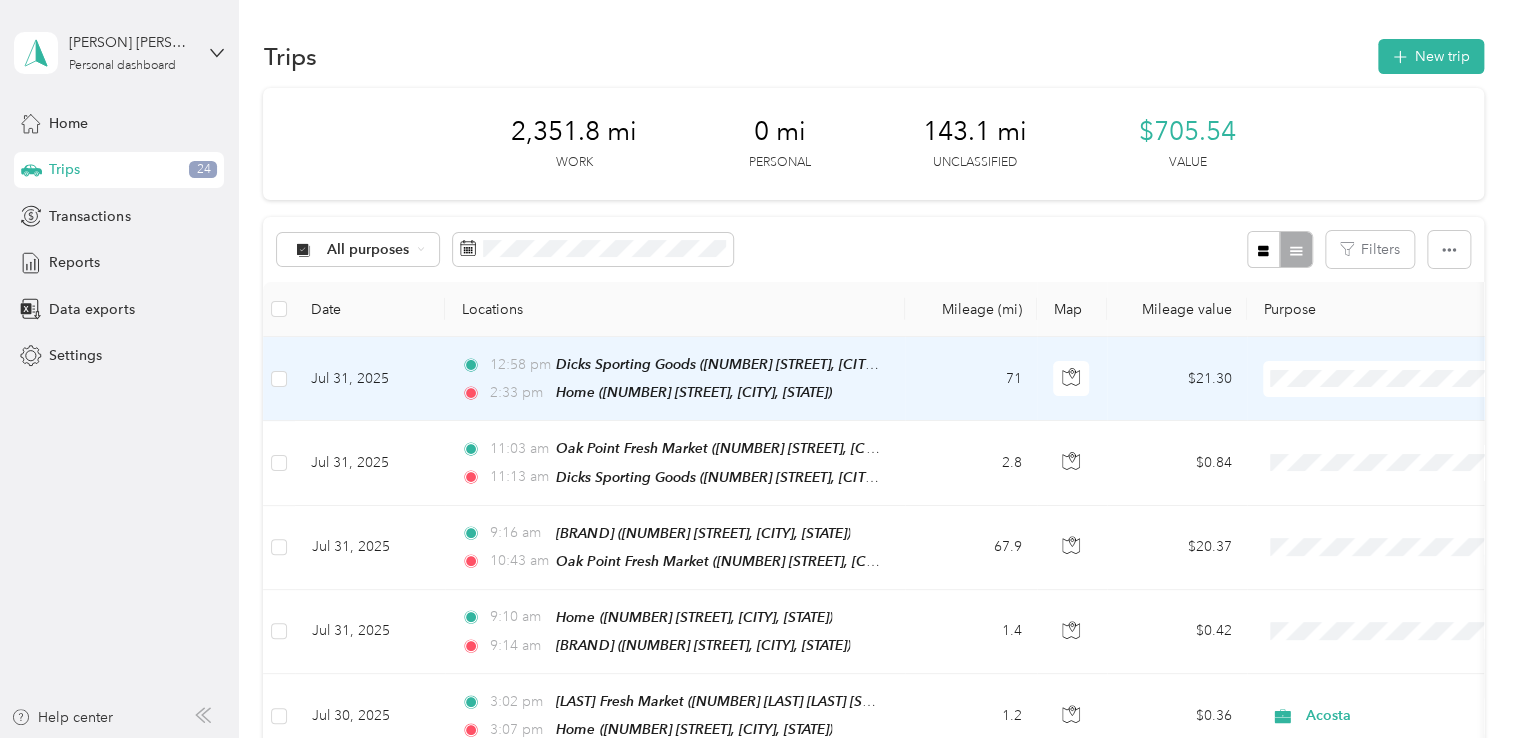 click on "Jul 31, 2025" at bounding box center (370, 379) 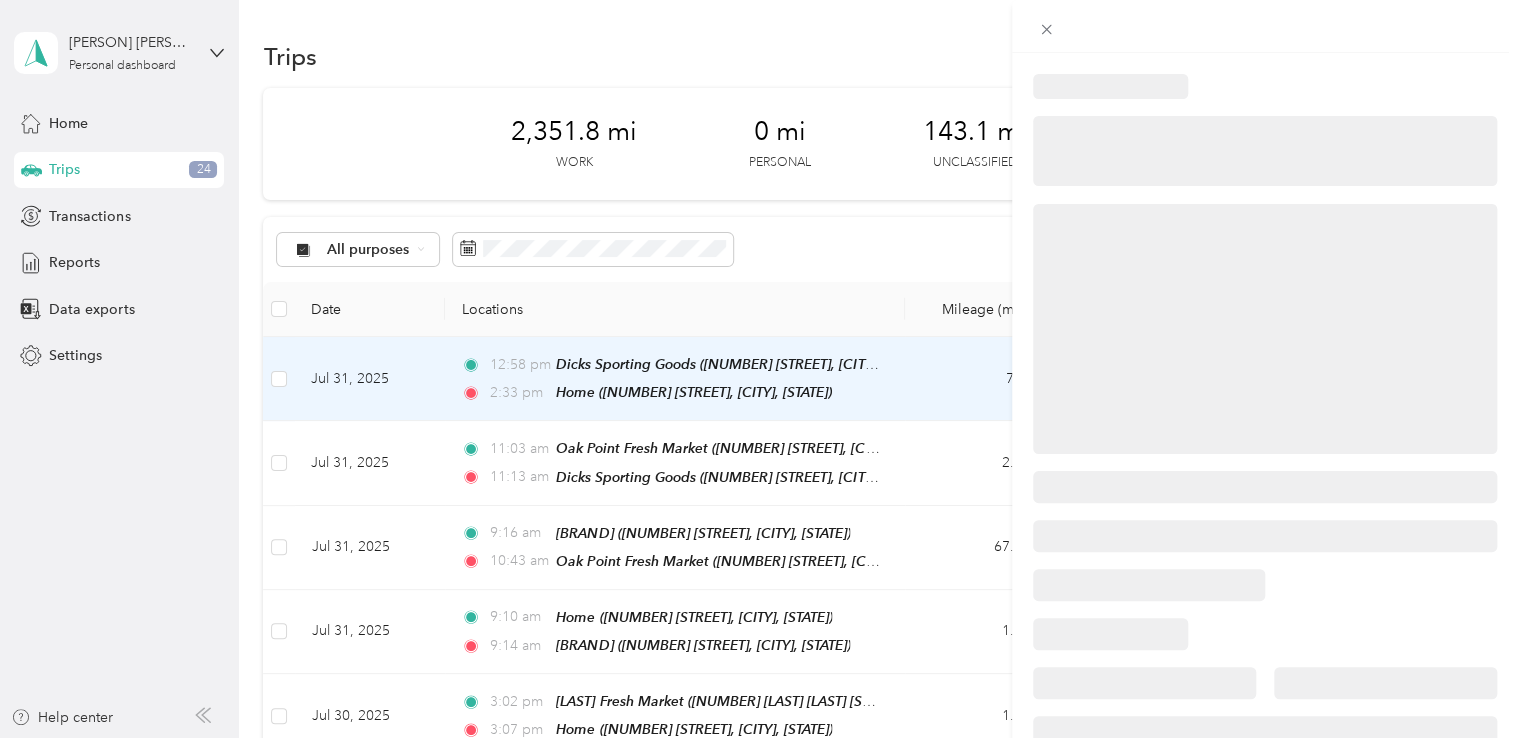 click at bounding box center (759, 369) 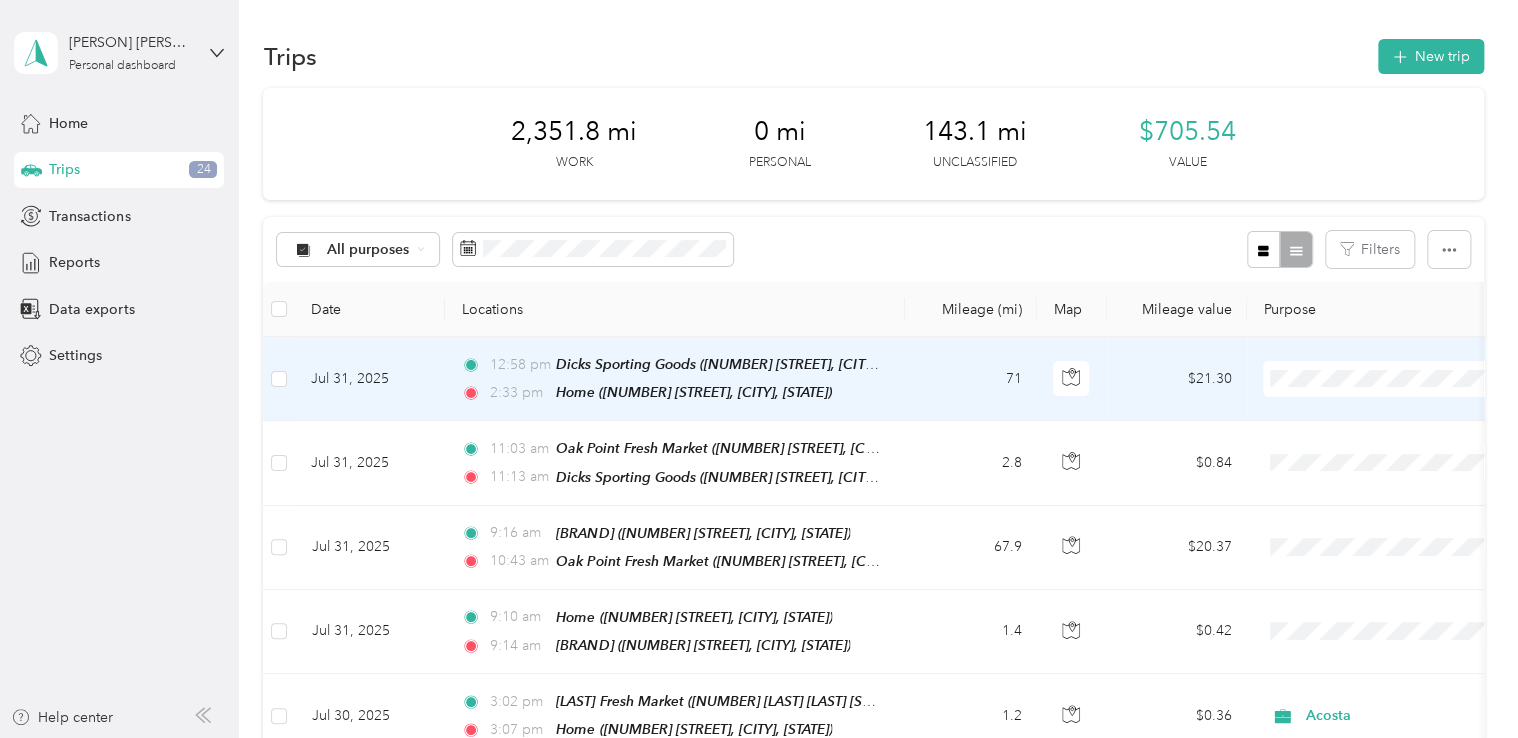 click on "Home ([NUMBER] [STREET], [CITY], [STATE])" at bounding box center [694, 392] 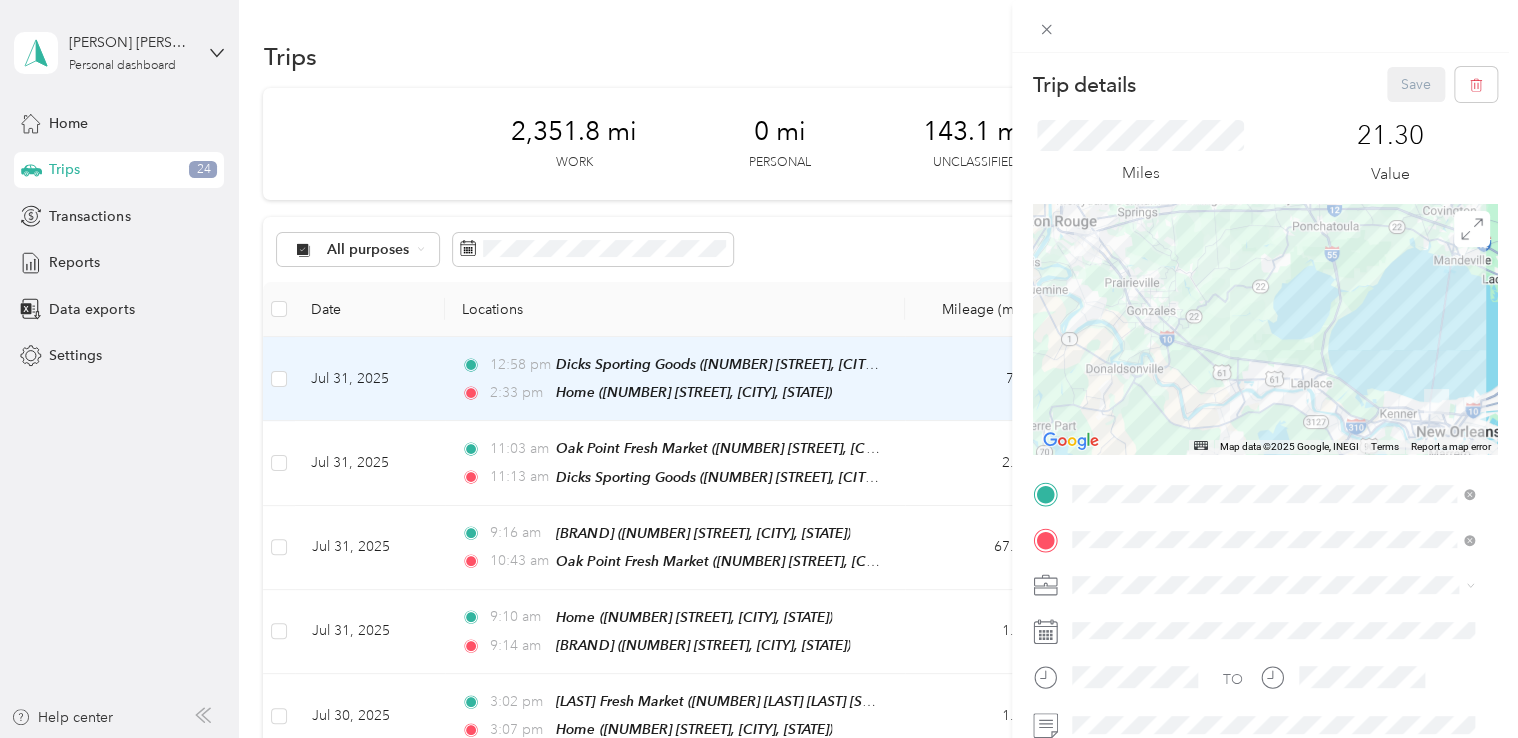 click on "Trip details Save This trip cannot be edited because it is either under review, approved, or paid. Contact your Team Manager to edit it. Miles [DISTANCE] Value  ← Move left → Move right ↑ Move up ↓ Move down + Zoom in - Zoom out Home Jump left by 75% End Jump right by 75% Page Up Jump up by 75% Page Down Jump down by 75% Map Data Map data ©[YEAR], [DATA_PROVIDER] Map data ©[YEAR], [DATA_PROVIDER] [DISTANCE] Click to toggle between metric and imperial units Terms Report a map error TO Add photo" at bounding box center [759, 369] 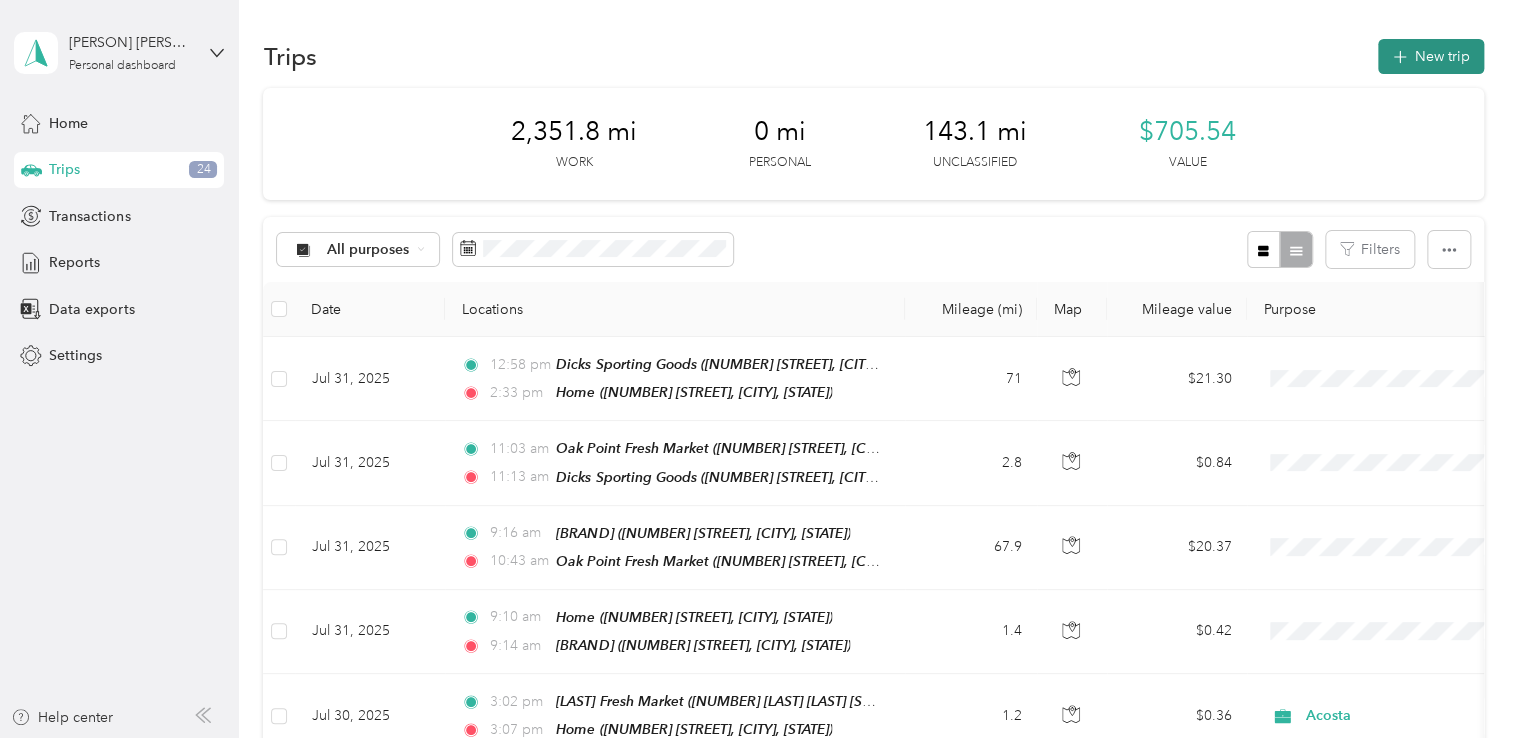 click on "New trip" at bounding box center [1431, 56] 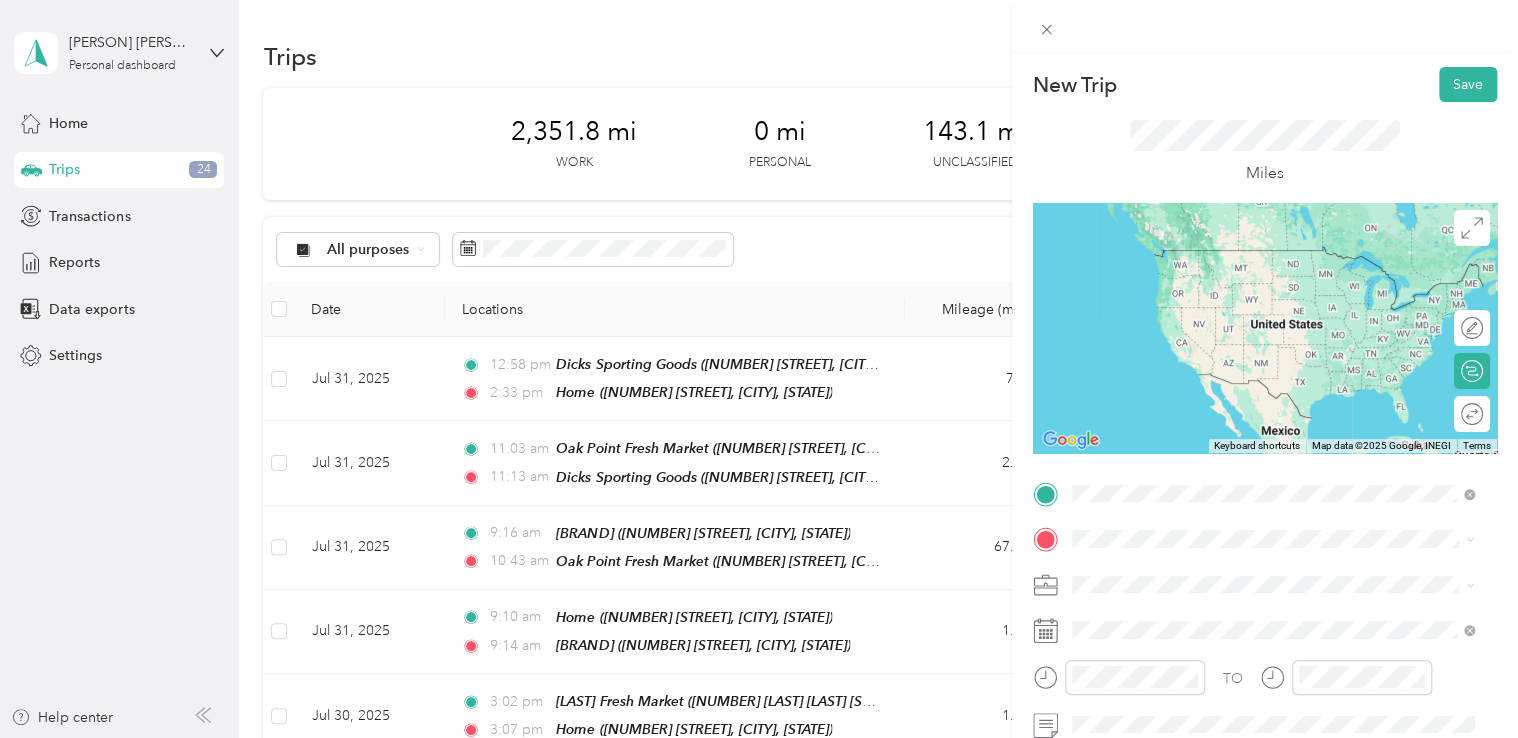 click on "[NUMBER] [STREET]
[CITY], [STATE] [POSTAL_CODE], [COUNTRY]" at bounding box center [1253, 258] 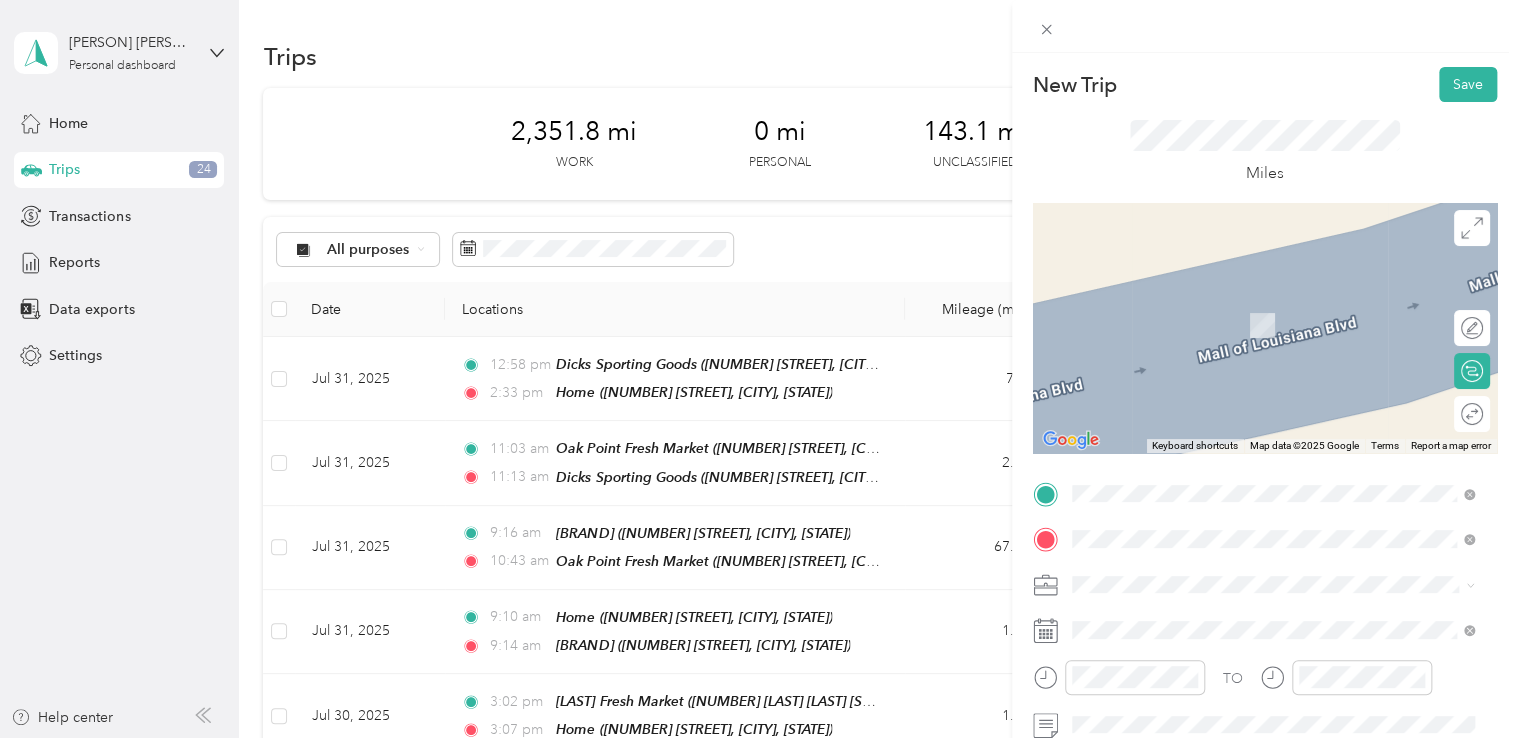click on "TEAM [PERSON] [NUMBER] [STREET], [POSTAL_CODE], [CITY], [STATE], [COUNTRY]" at bounding box center [1288, 329] 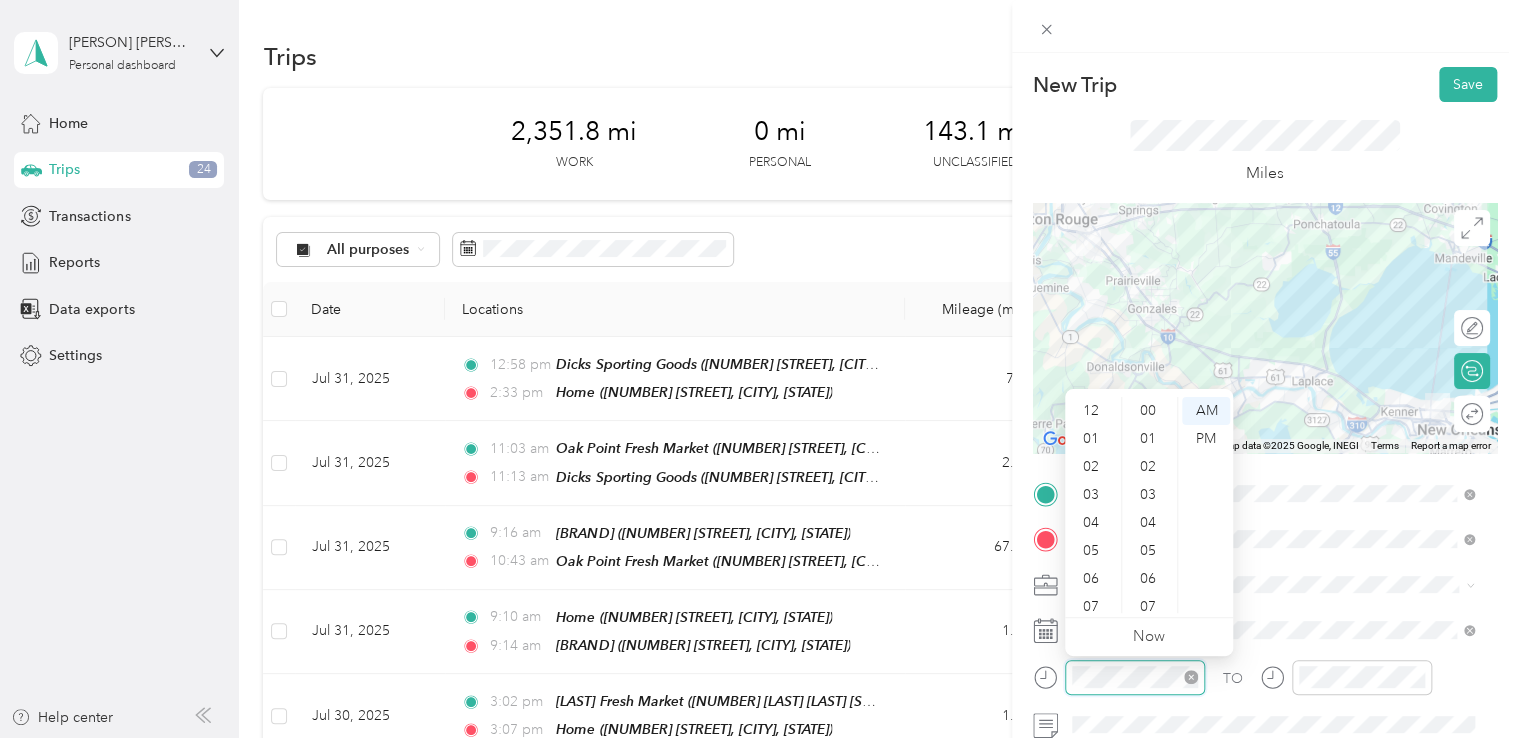 scroll, scrollTop: 700, scrollLeft: 0, axis: vertical 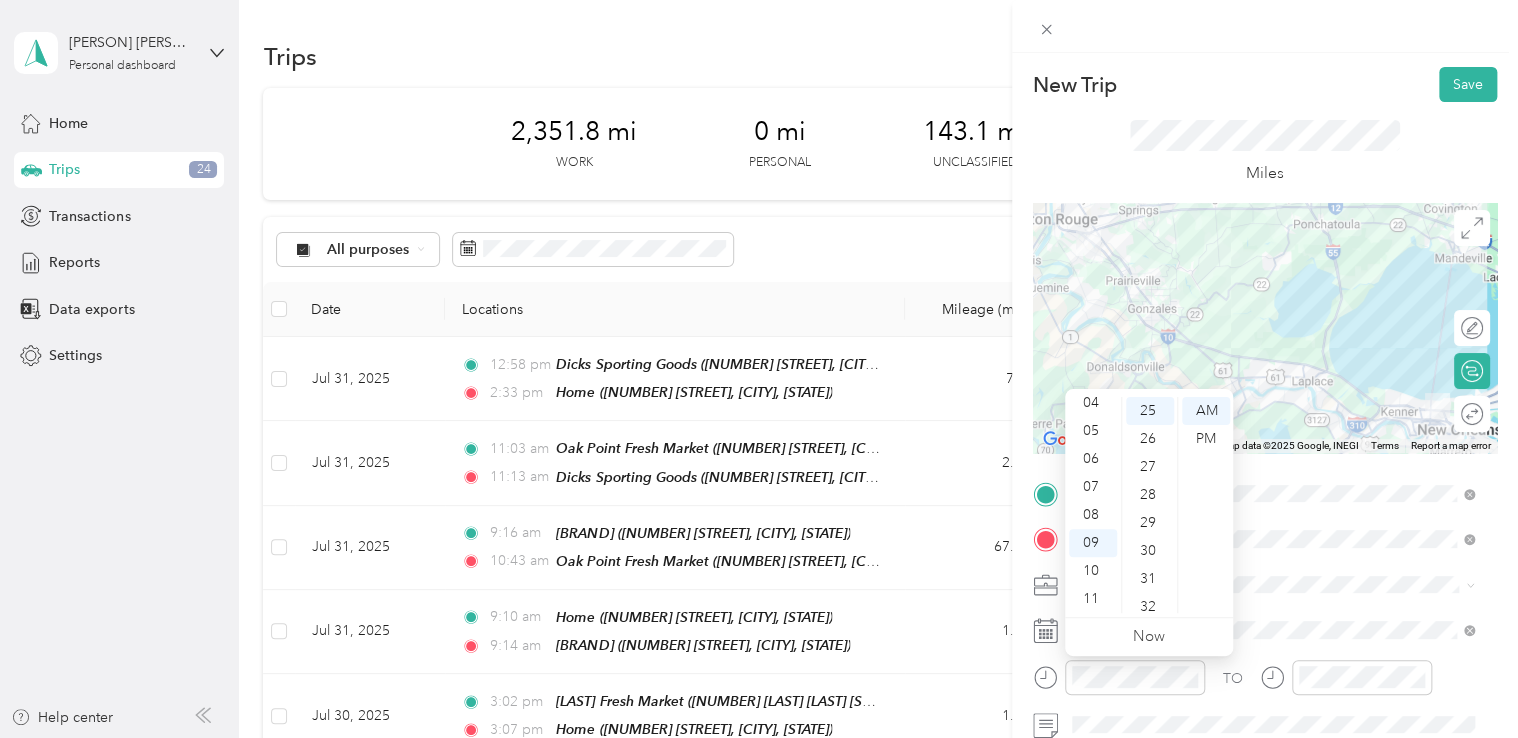 click 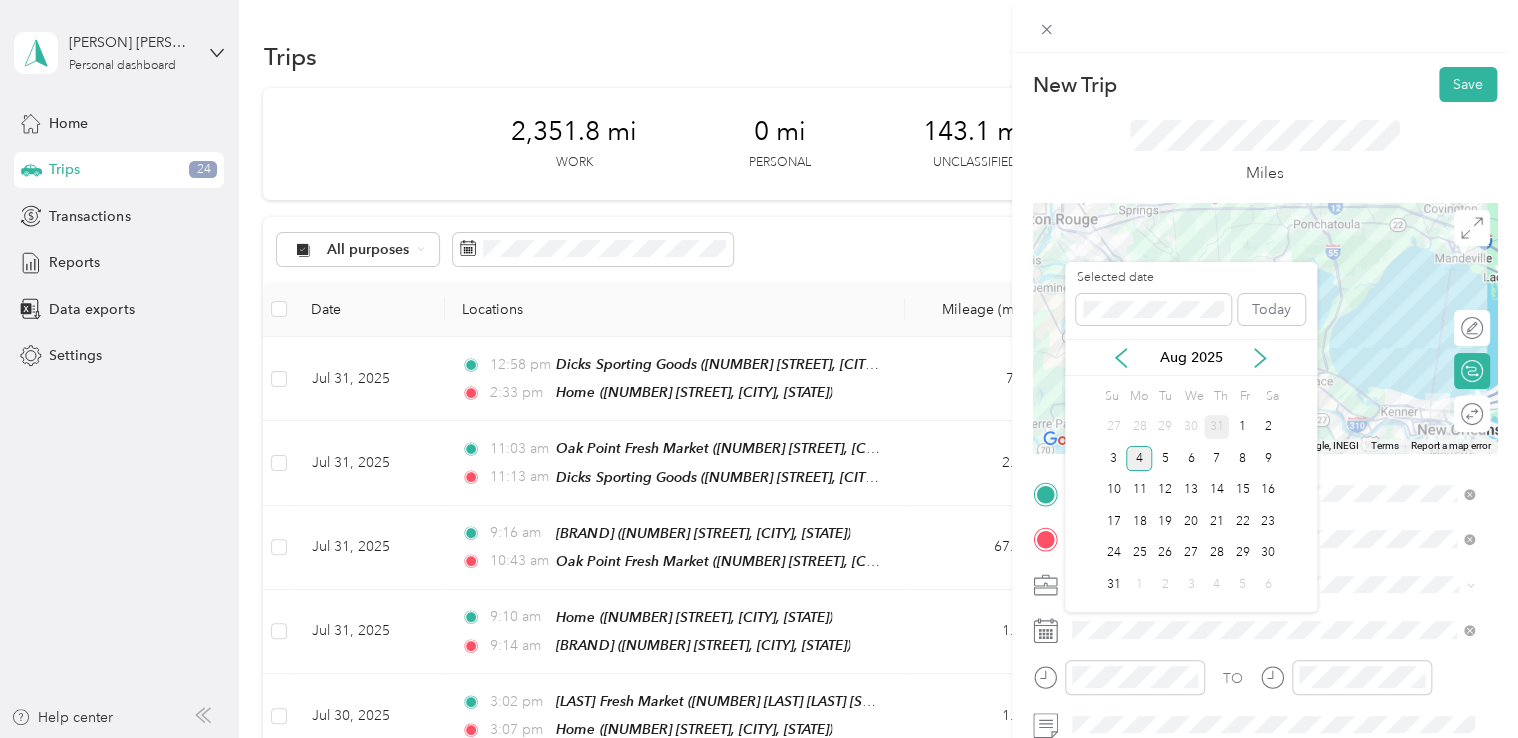 click on "31" at bounding box center (1217, 427) 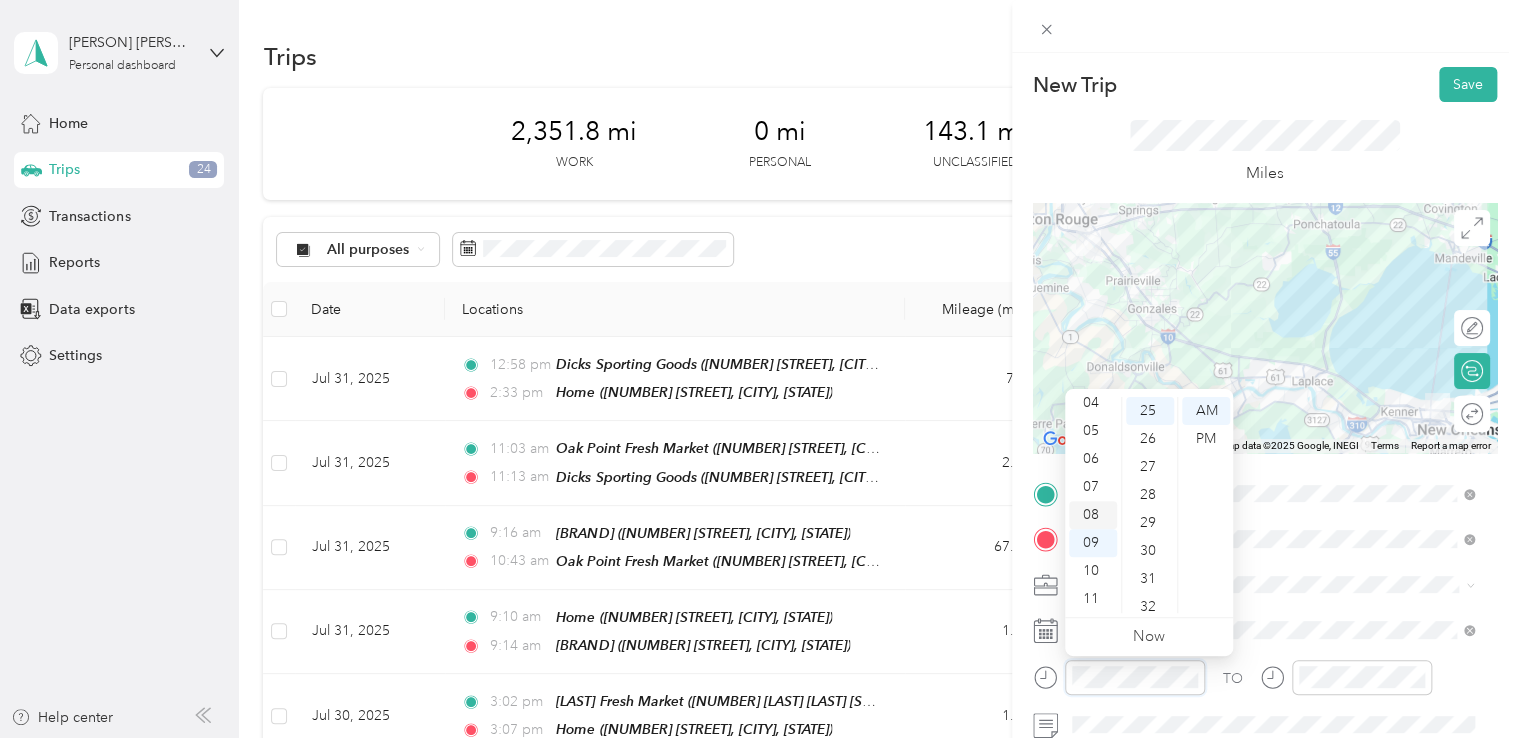 scroll, scrollTop: 0, scrollLeft: 0, axis: both 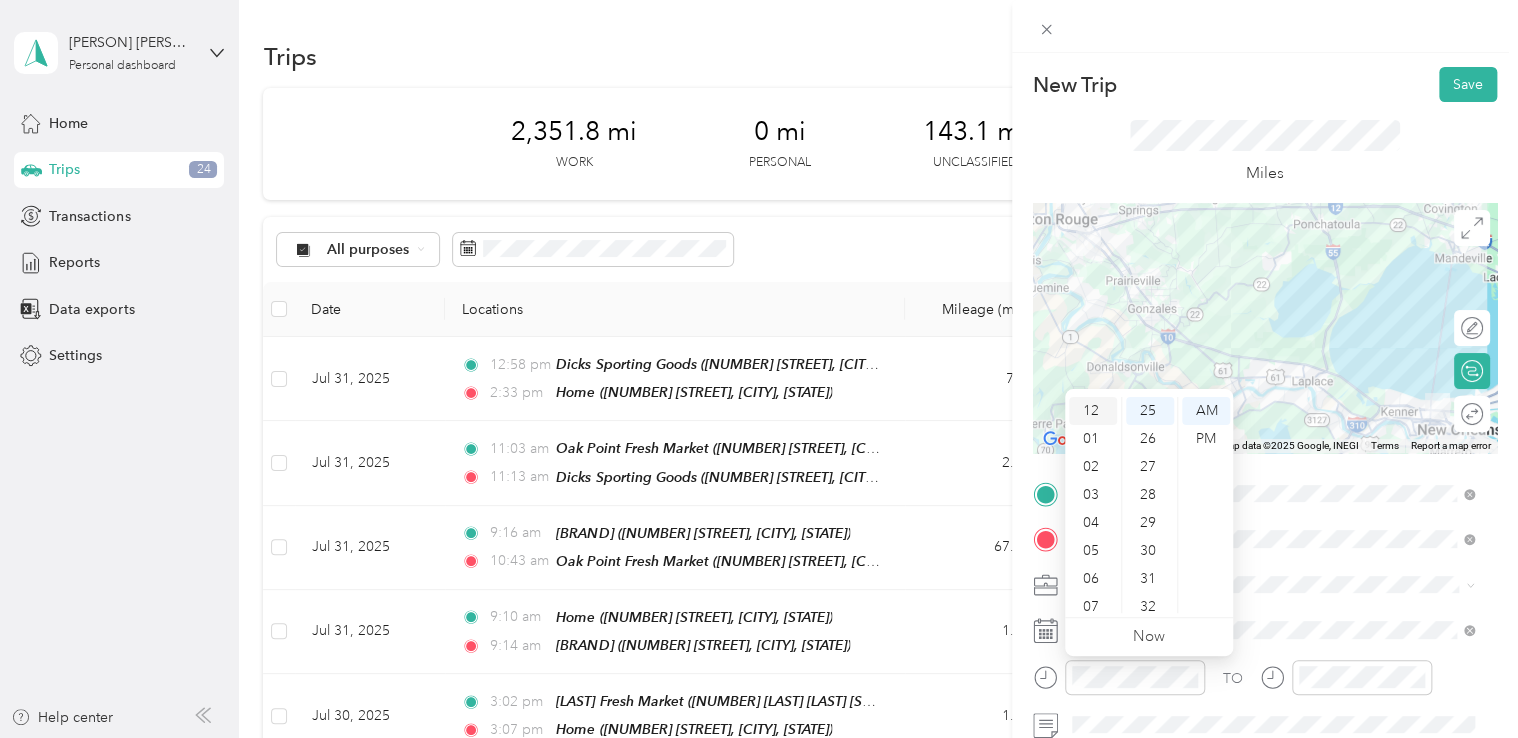 click on "12" at bounding box center (1093, 411) 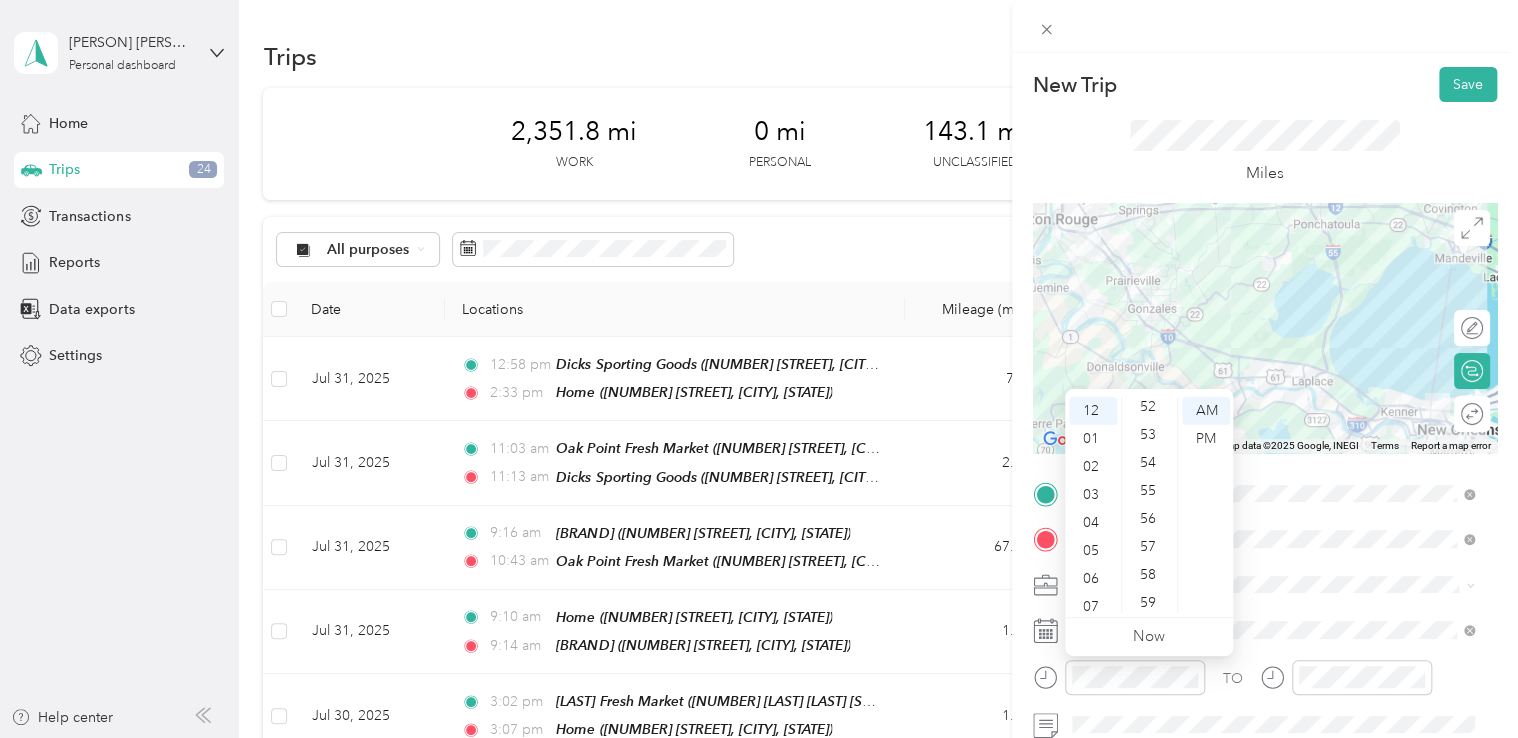 scroll, scrollTop: 1464, scrollLeft: 0, axis: vertical 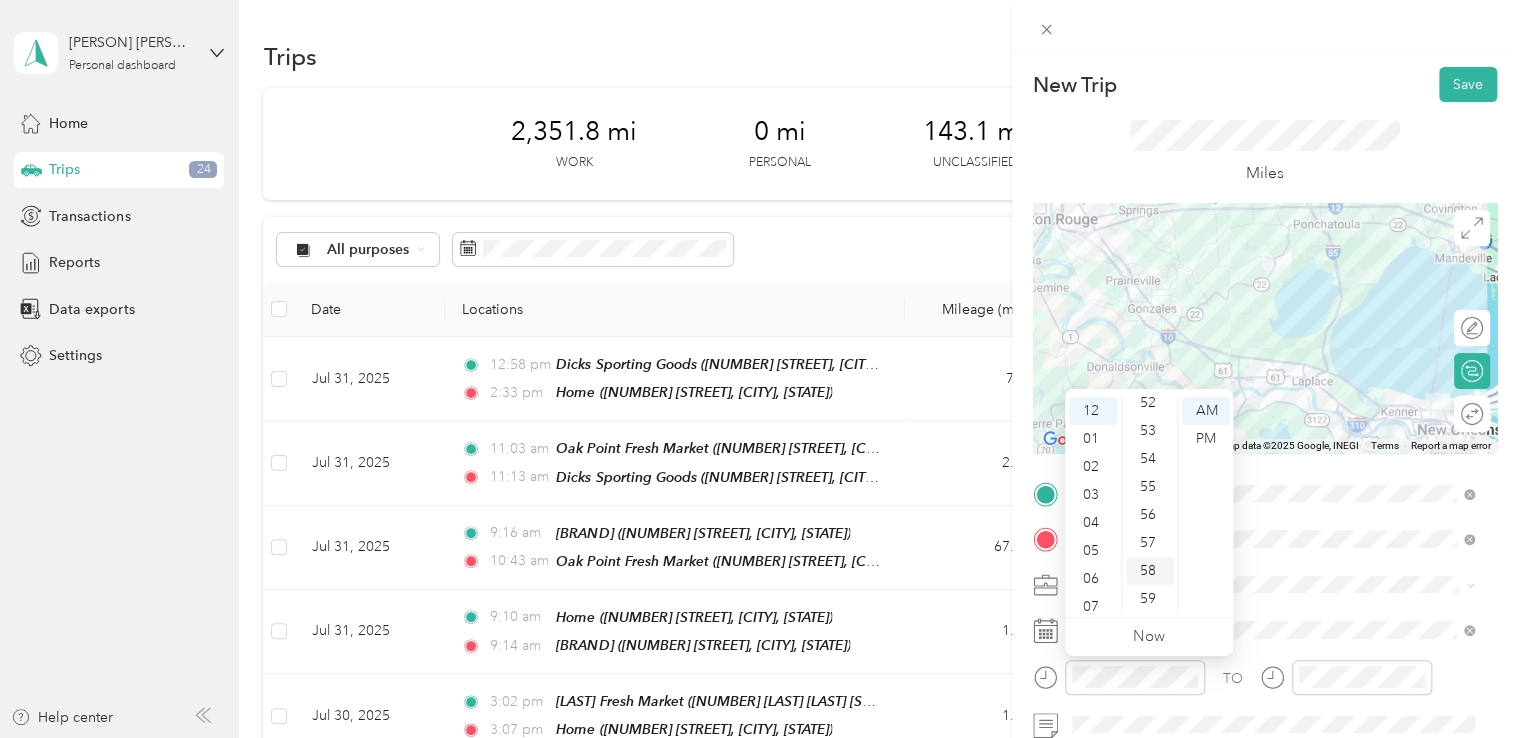 click on "58" at bounding box center (1150, 571) 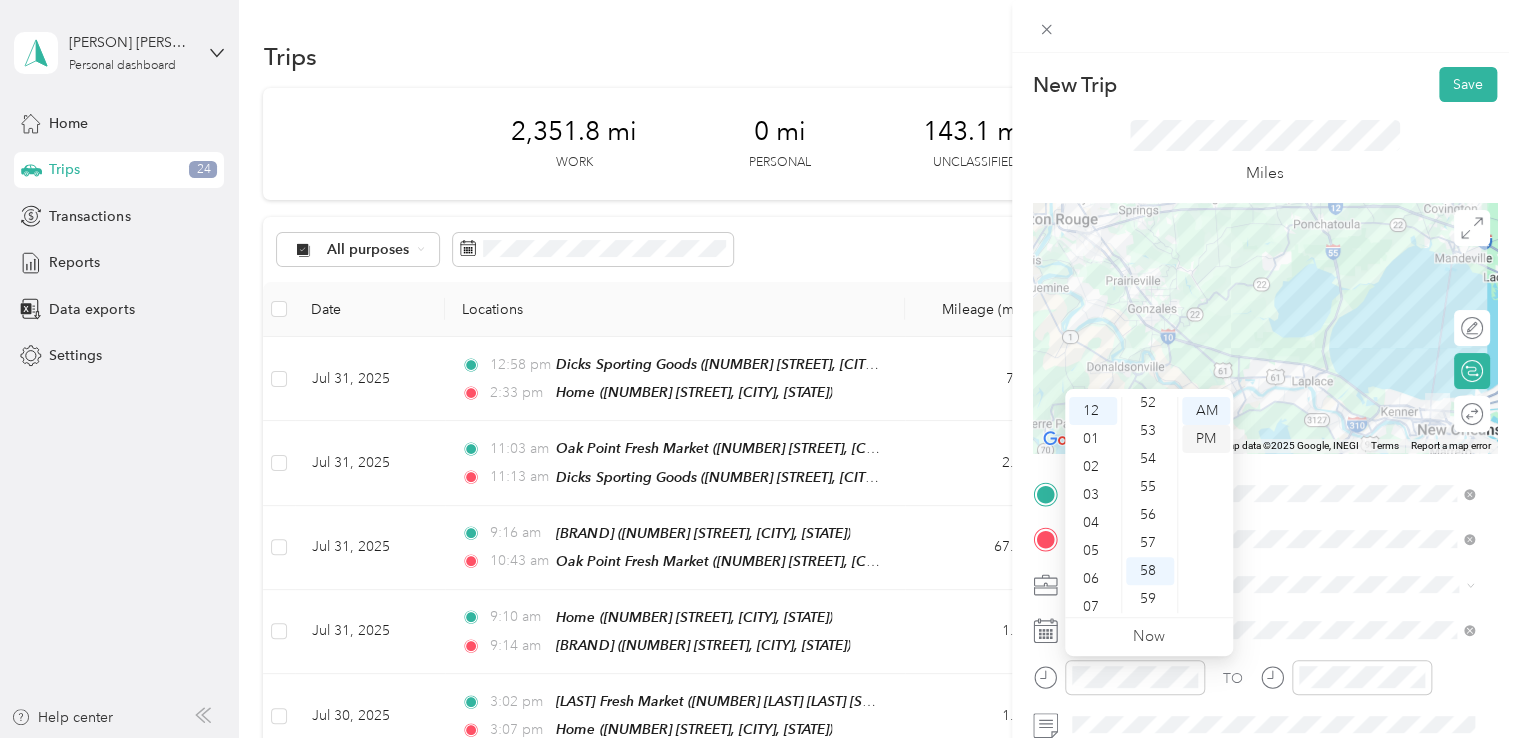 click on "PM" at bounding box center (1206, 439) 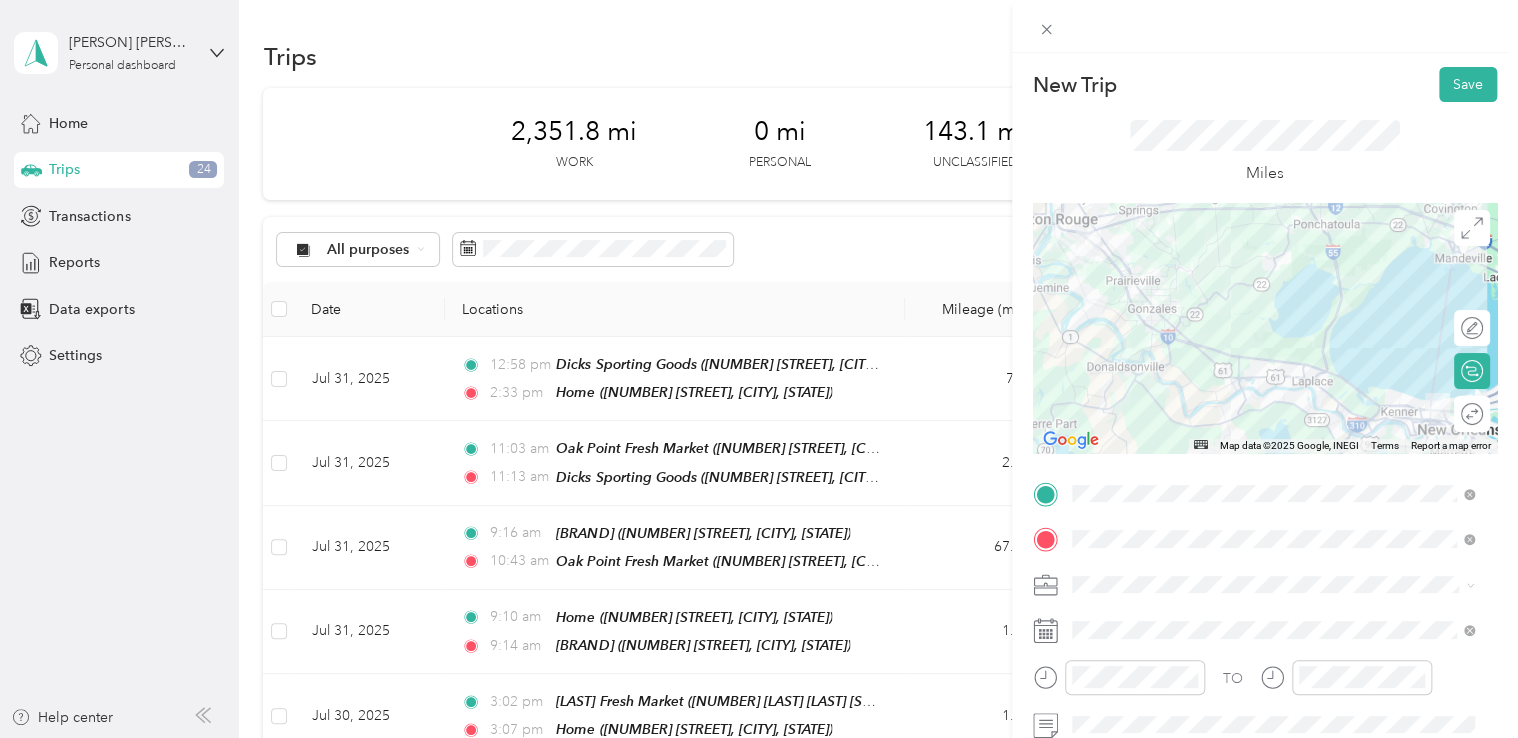 click at bounding box center [1281, 585] 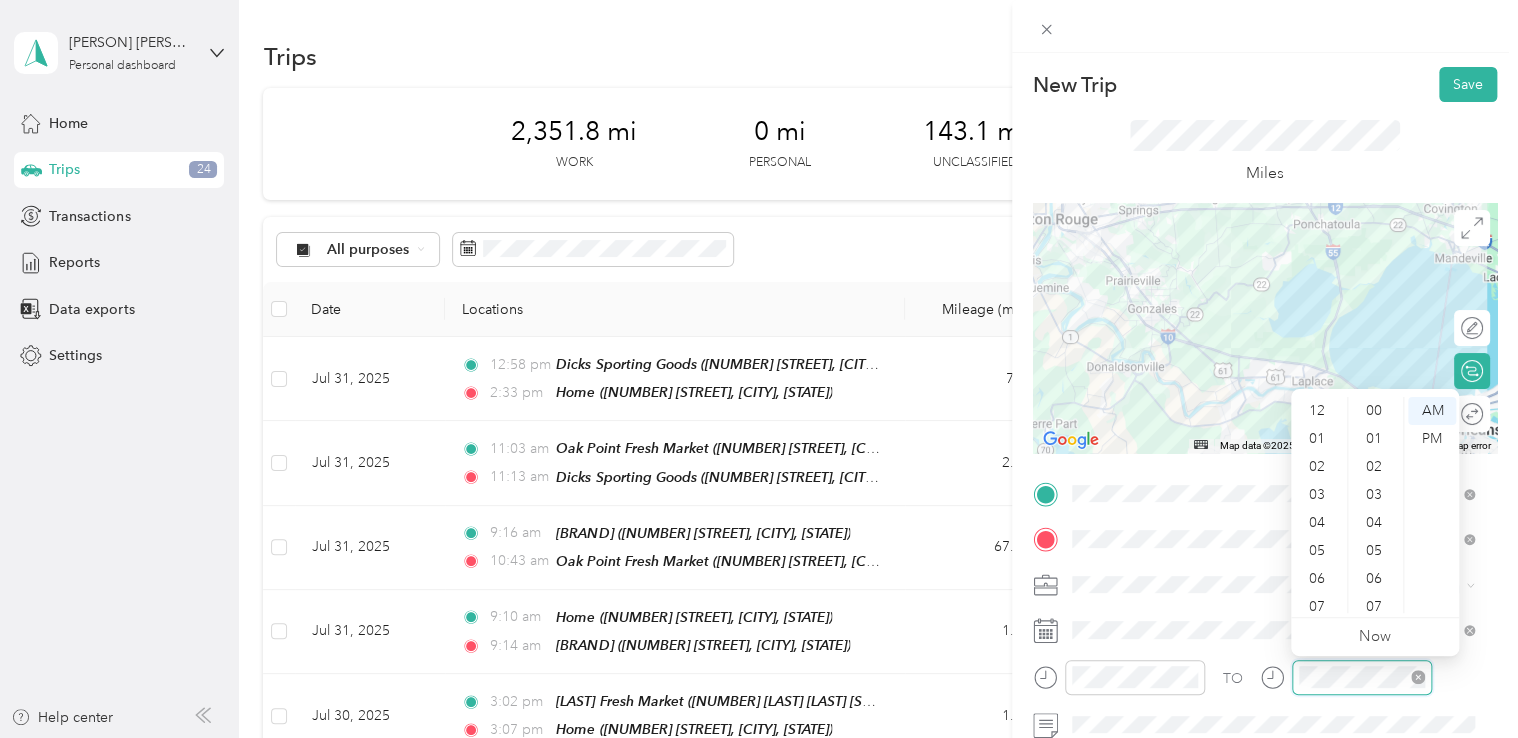 scroll, scrollTop: 700, scrollLeft: 0, axis: vertical 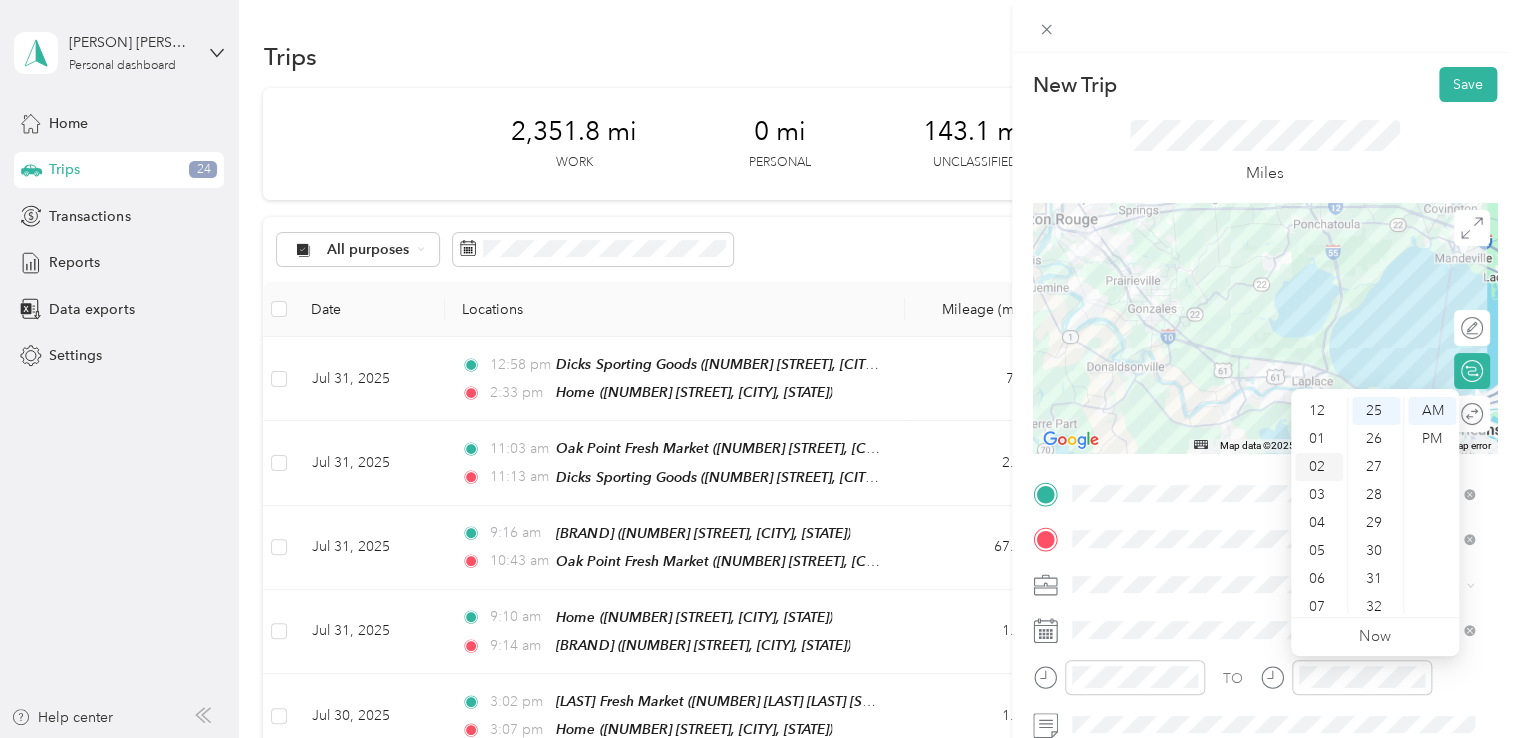 click on "02" at bounding box center [1319, 467] 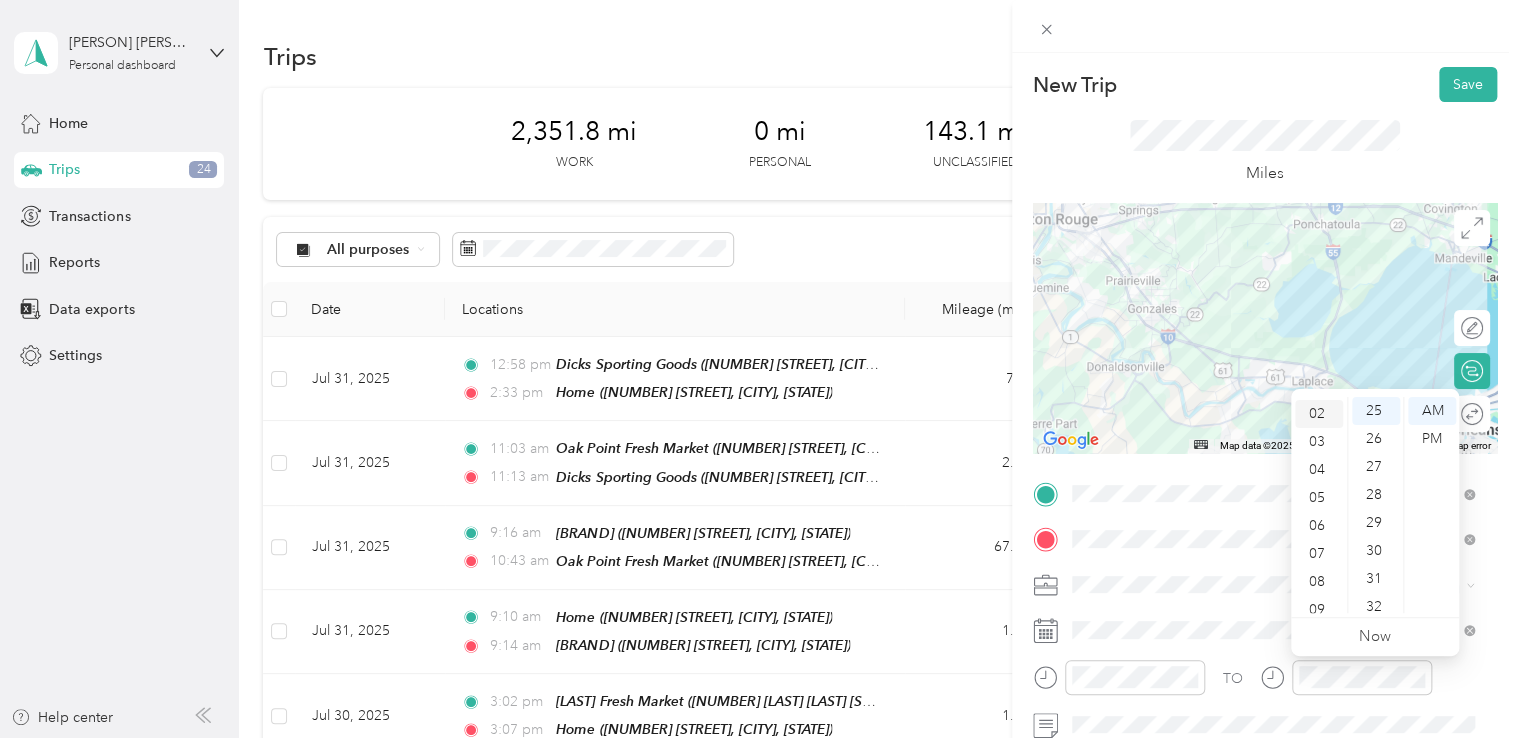 scroll, scrollTop: 56, scrollLeft: 0, axis: vertical 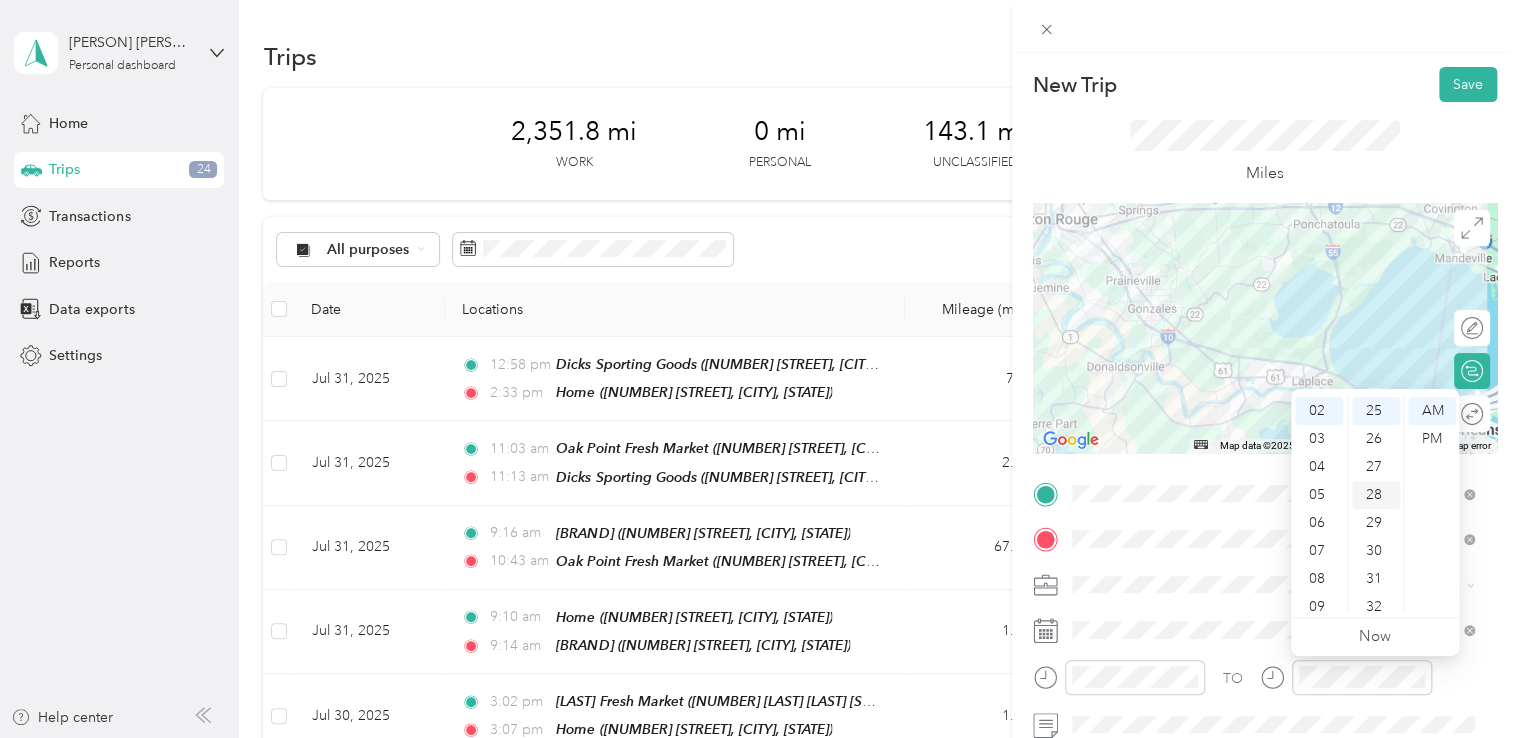click on "28" at bounding box center (1376, 495) 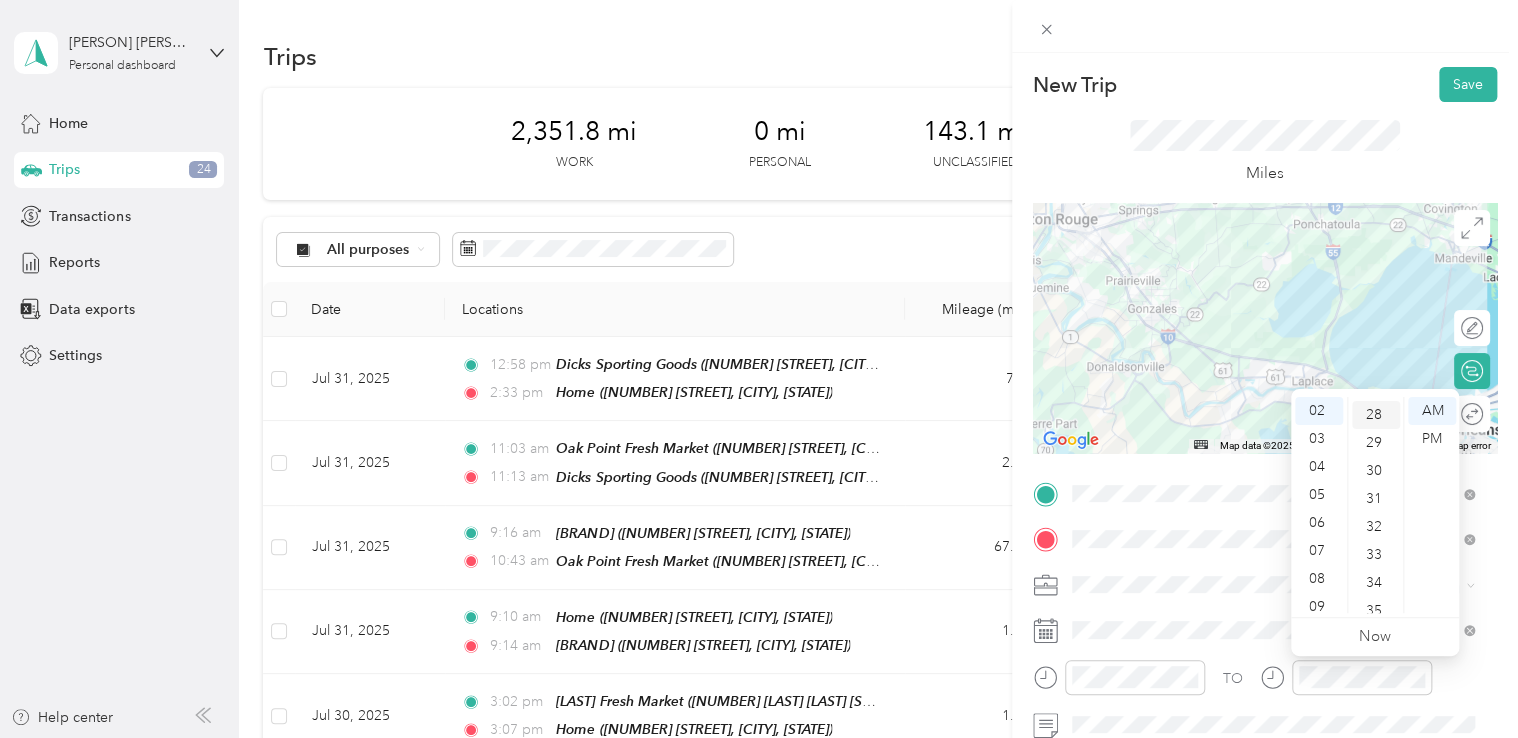 scroll, scrollTop: 784, scrollLeft: 0, axis: vertical 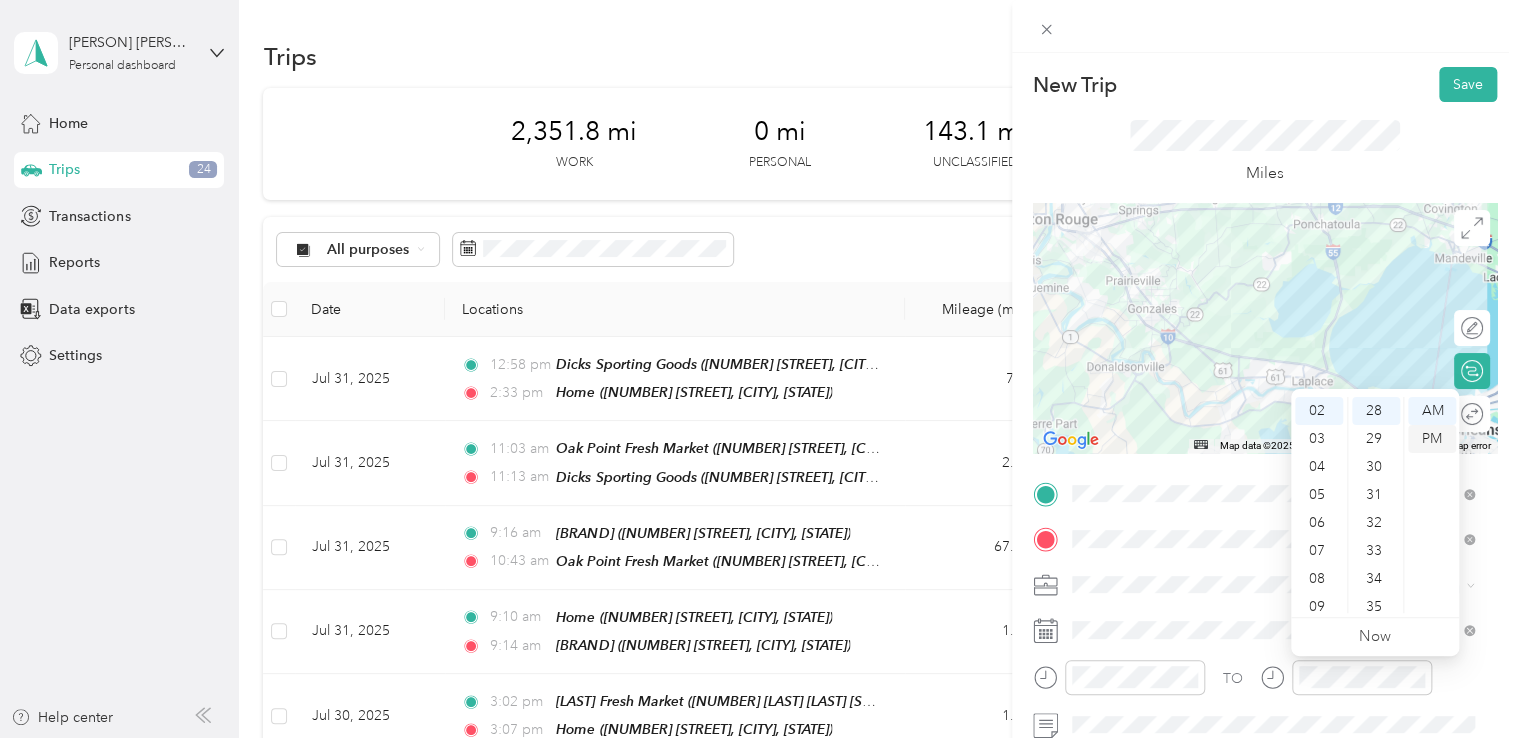 click on "PM" at bounding box center (1432, 439) 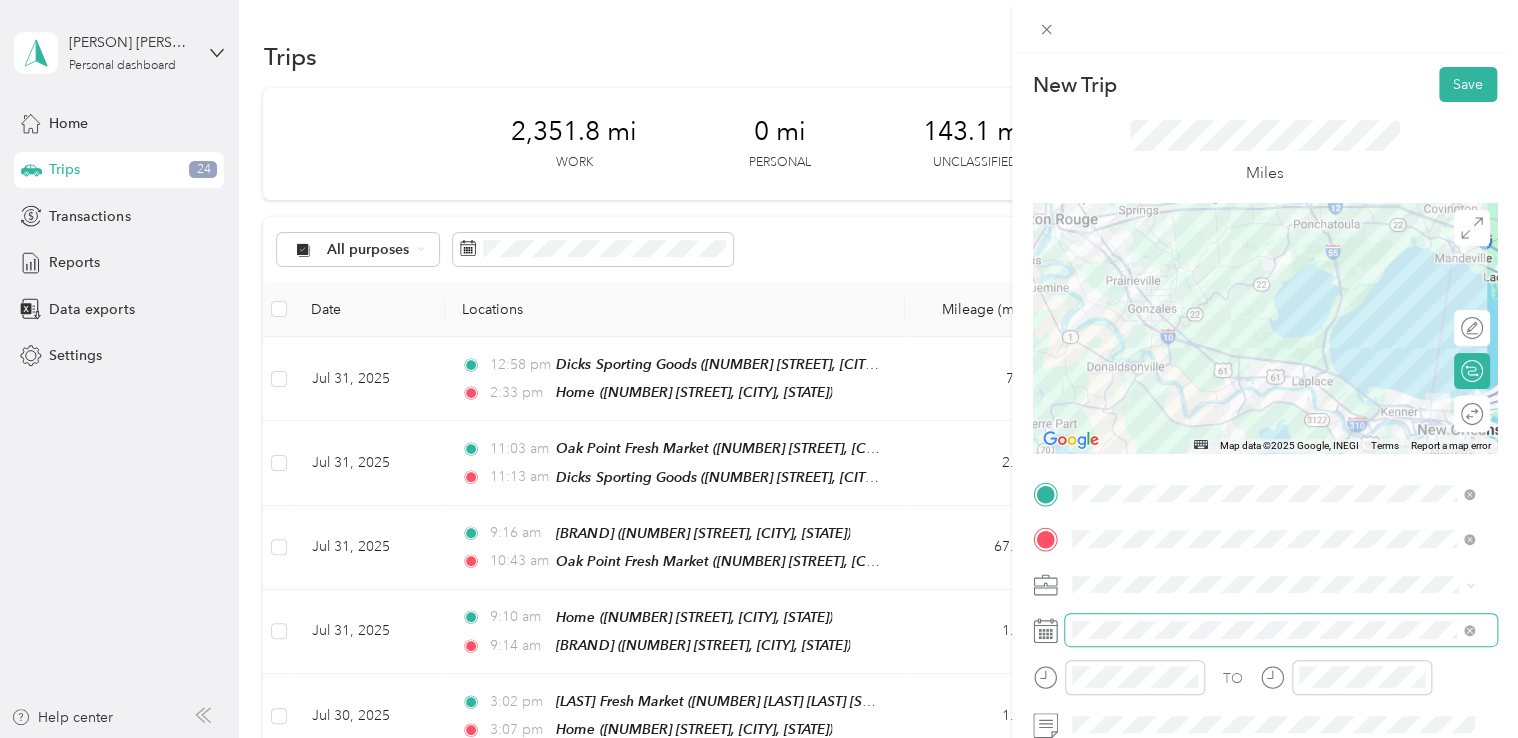 click at bounding box center [1281, 630] 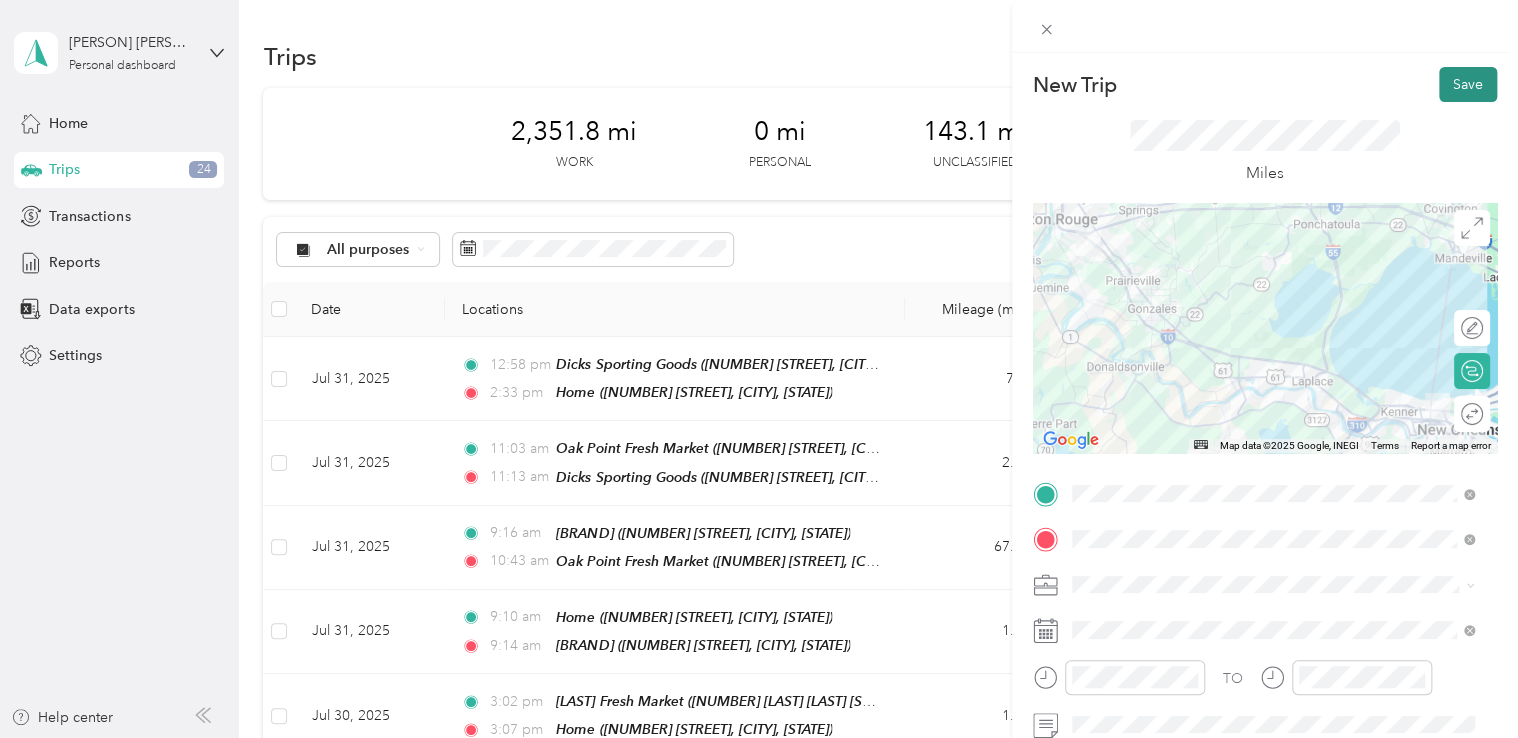click on "Save" at bounding box center [1468, 84] 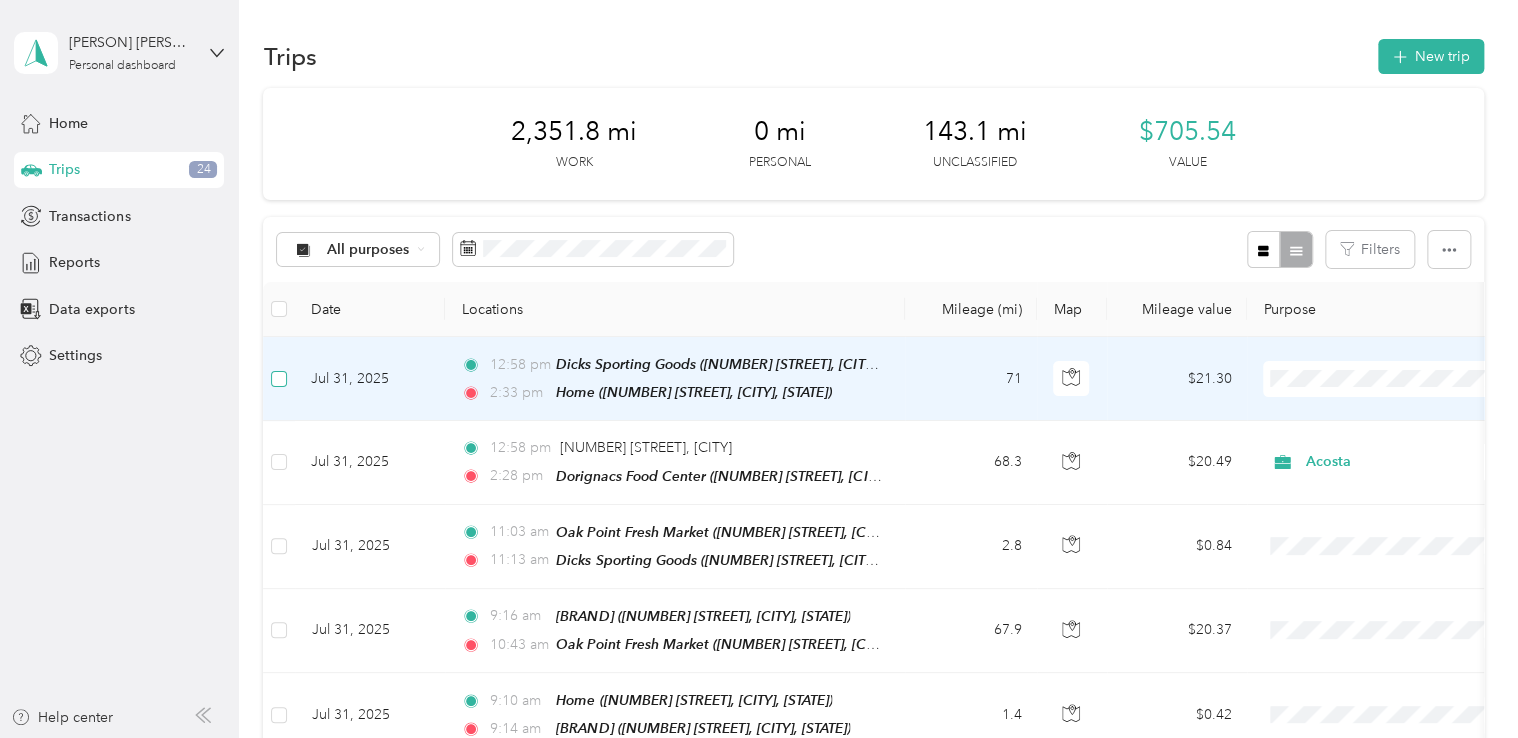 click at bounding box center [279, 379] 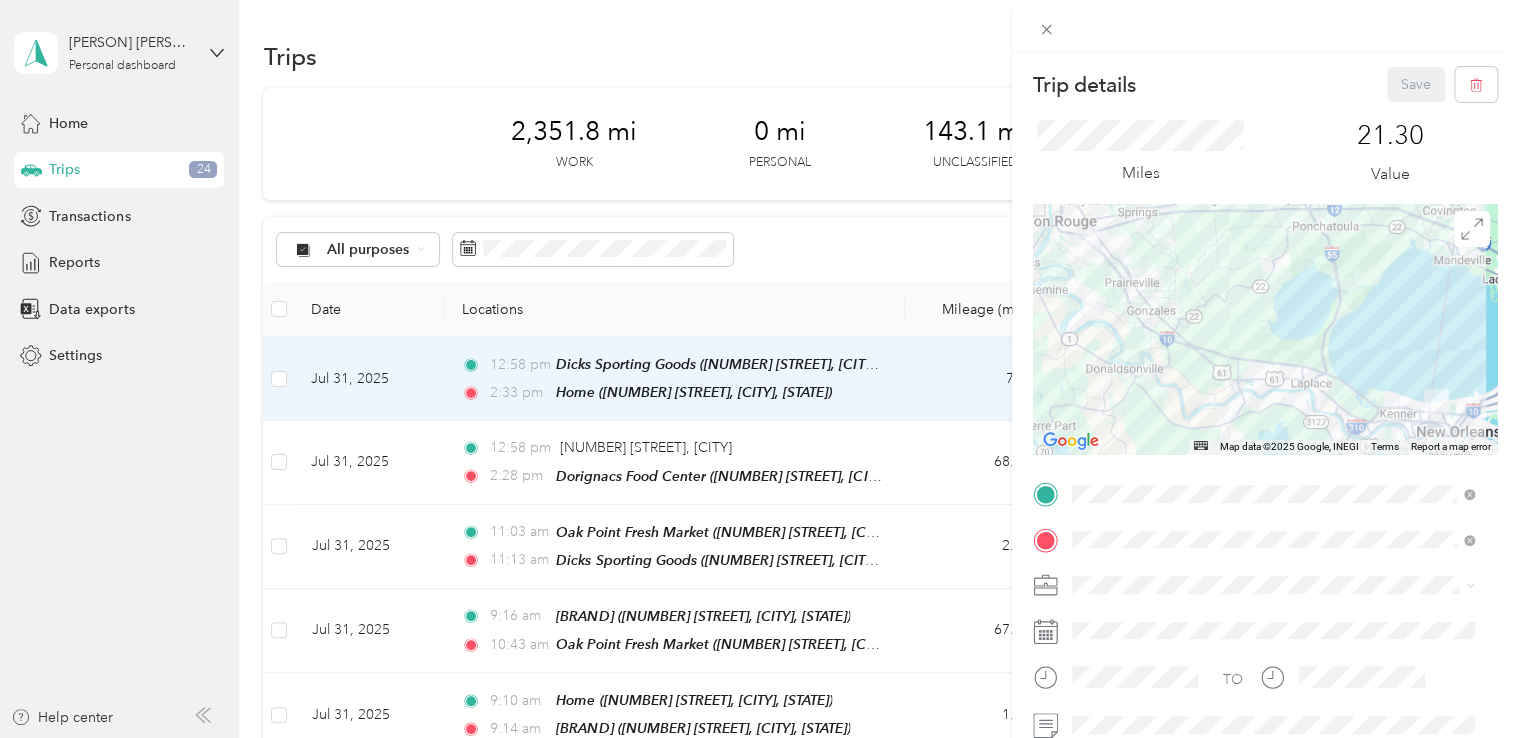 click on "Trip details Save This trip cannot be edited because it is either under review, approved, or paid. Contact your Team Manager to edit it. Miles [DISTANCE] Value  ← Move left → Move right ↑ Move up ↓ Move down + Zoom in - Zoom out Home Jump left by 75% End Jump right by 75% Page Up Jump up by 75% Page Down Jump down by 75% Map Data Map data ©[YEAR], [DATA_PROVIDER] Map data ©[YEAR], [DATA_PROVIDER] [DISTANCE] Click to toggle between metric and imperial units Terms Report a map error TO Add photo" at bounding box center (759, 369) 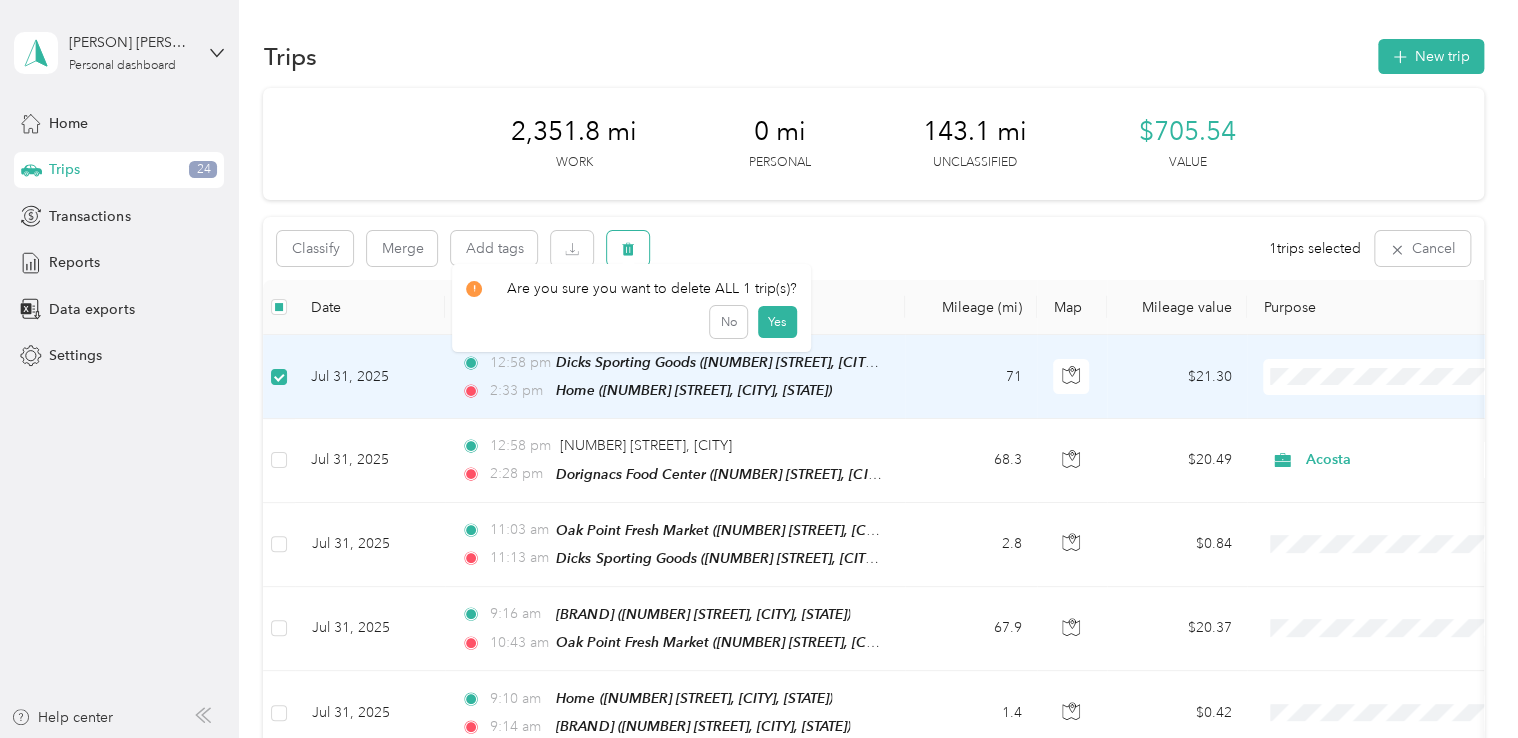 click at bounding box center [628, 248] 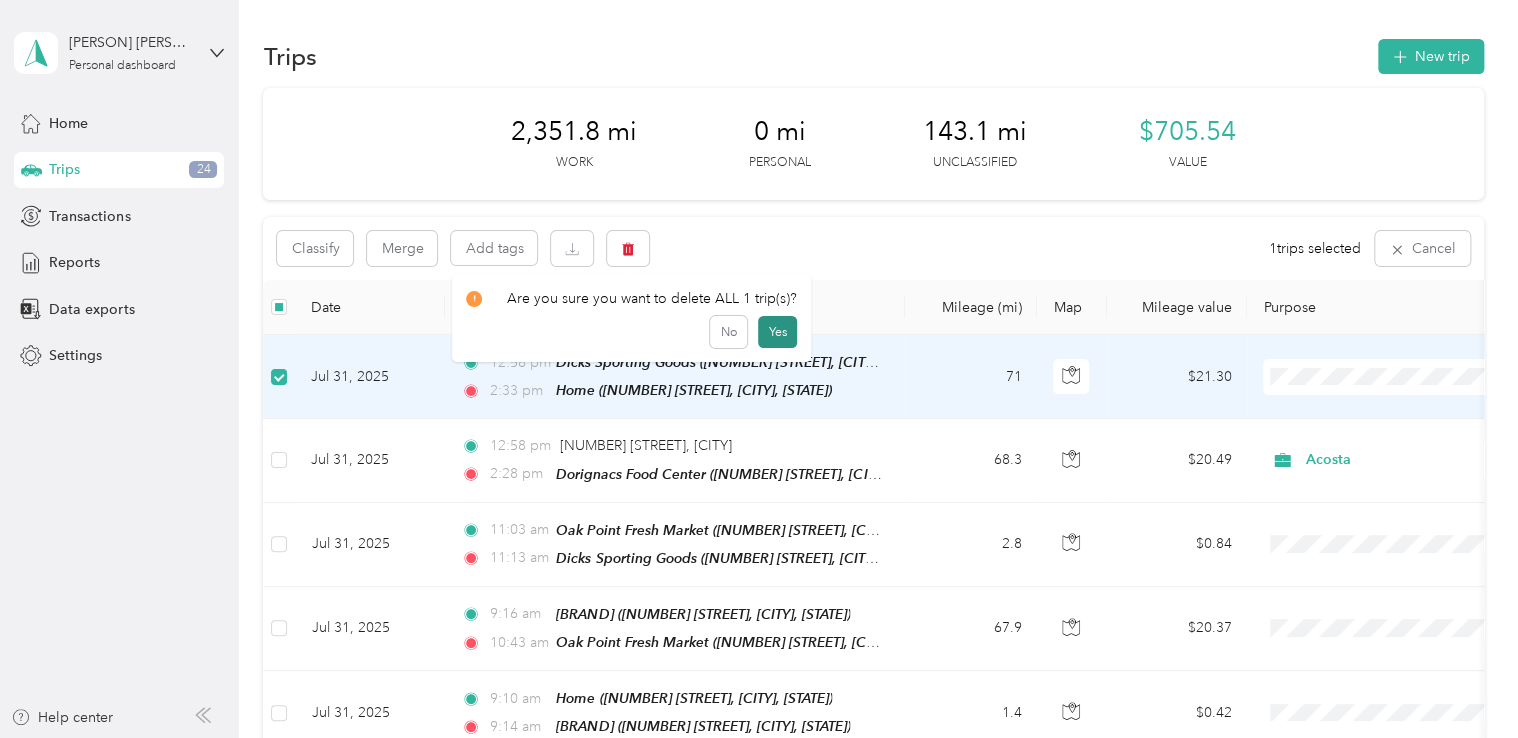 click on "Yes" at bounding box center (777, 332) 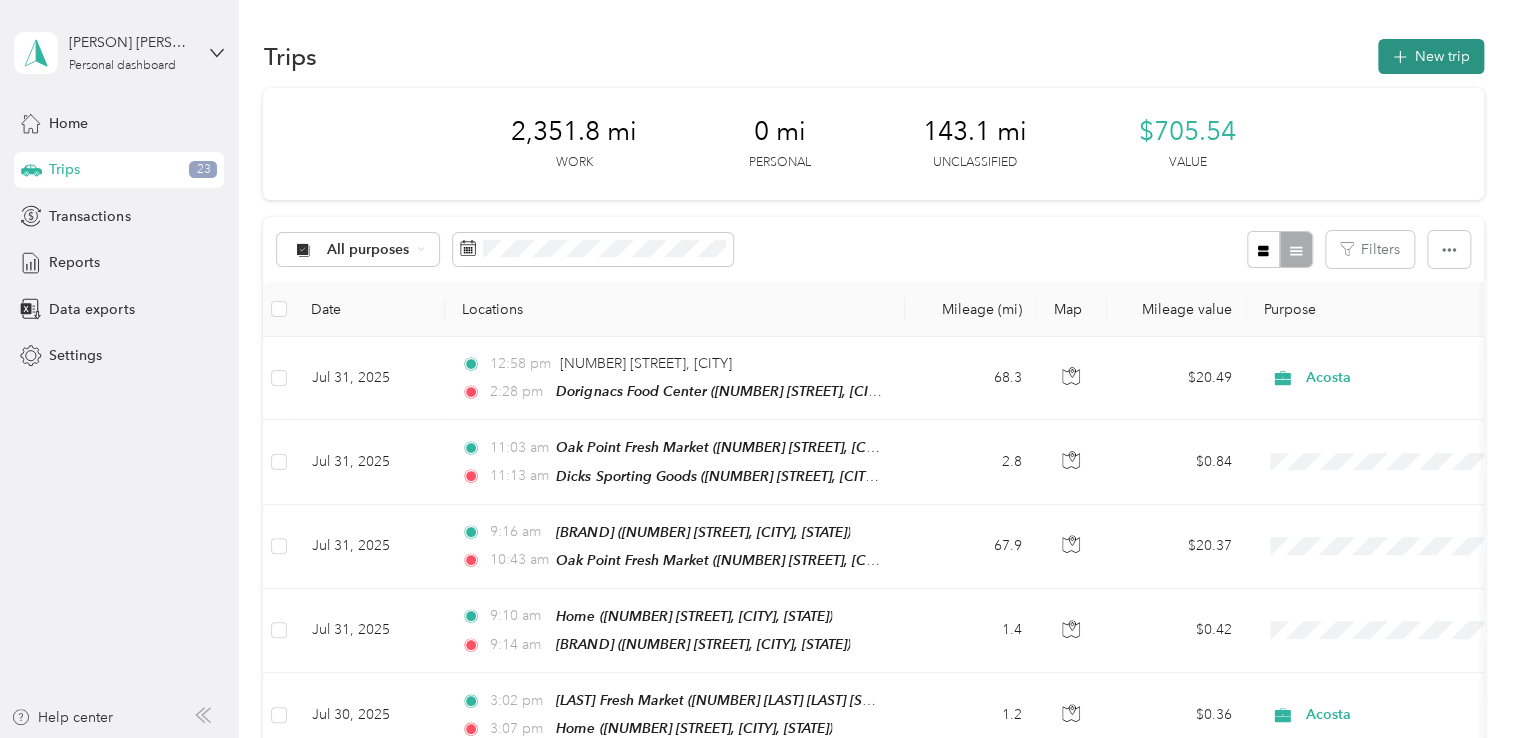 click on "New trip" at bounding box center [1431, 56] 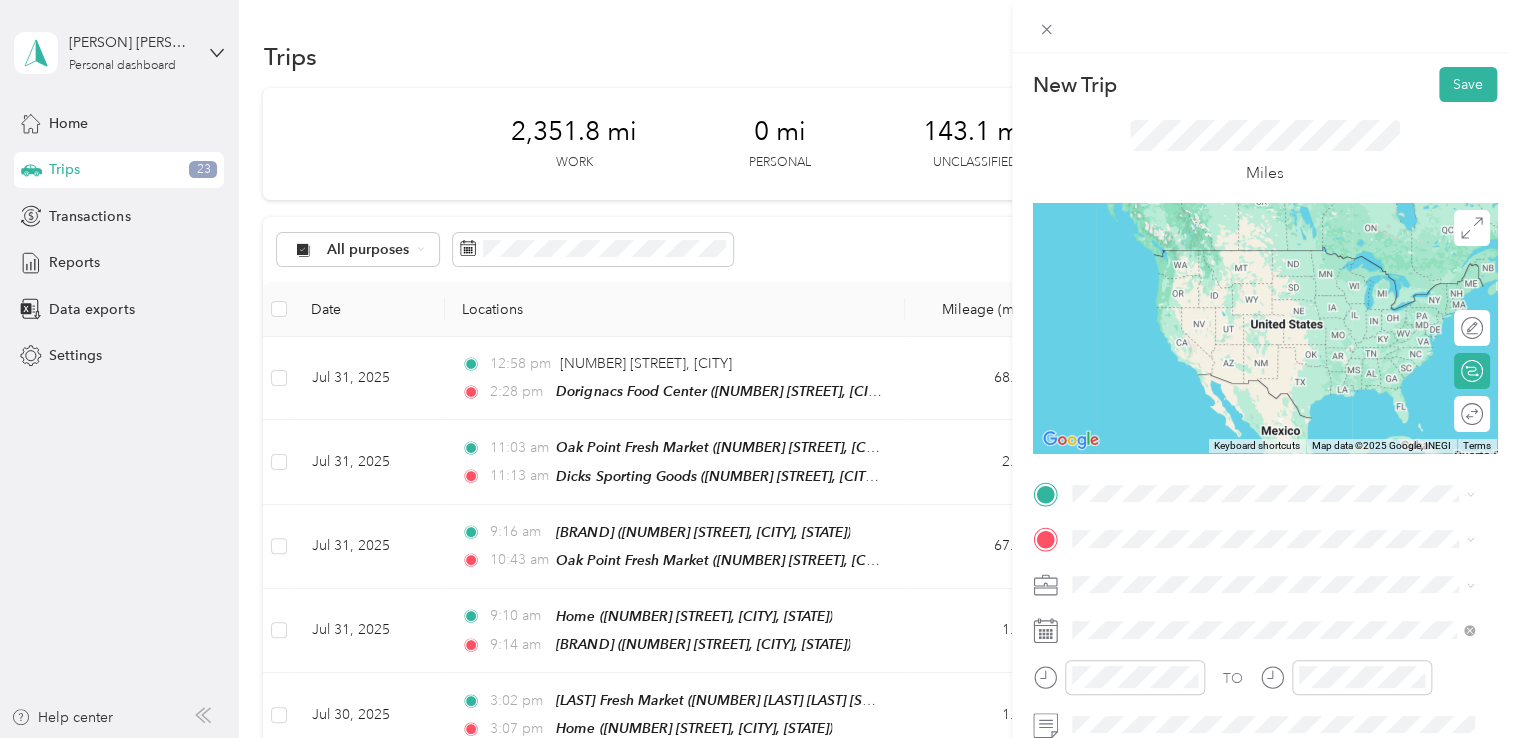 click on "[NUMBER] [STREET], [POSTAL_CODE], [CITY], [STATE], [COUNTRY]" at bounding box center [1283, 295] 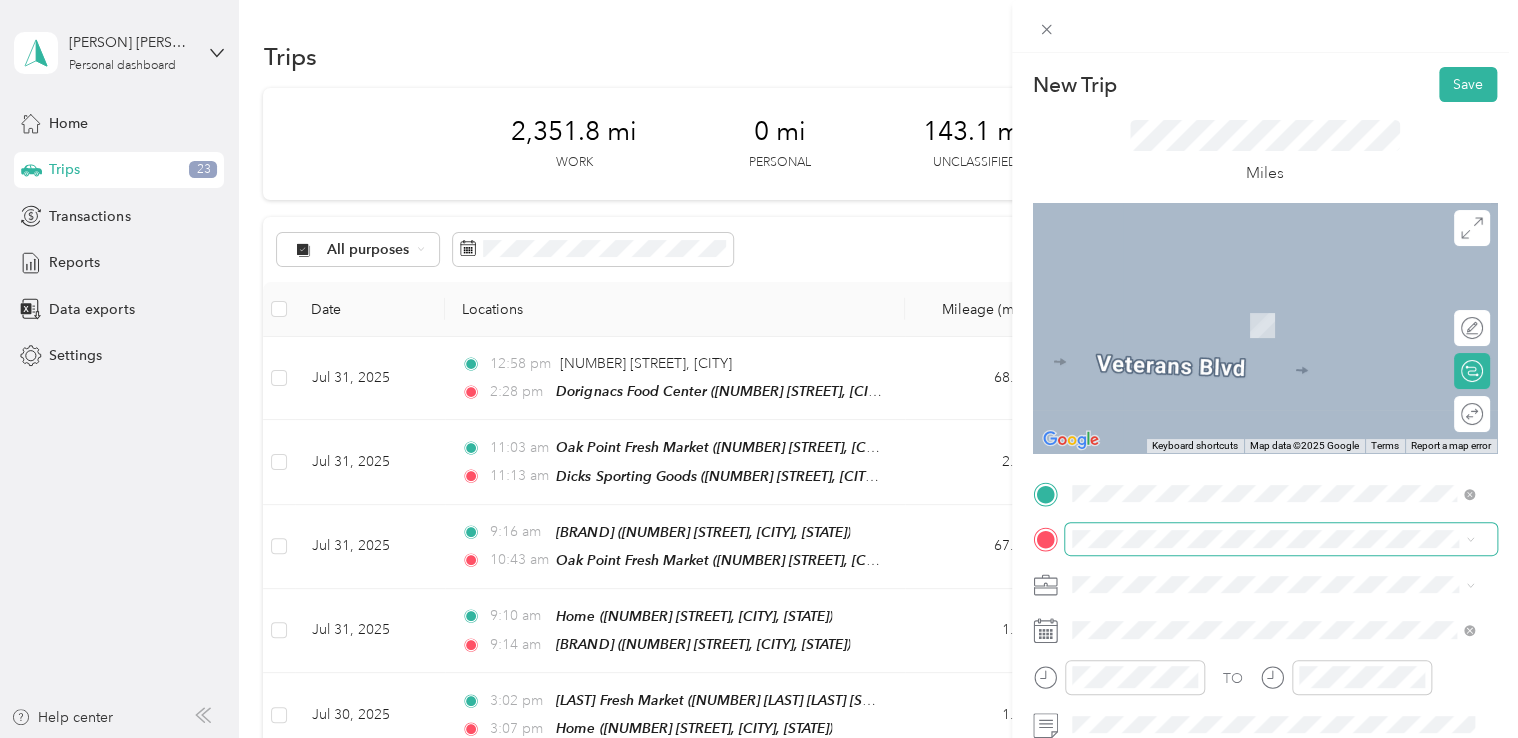 click at bounding box center (1281, 539) 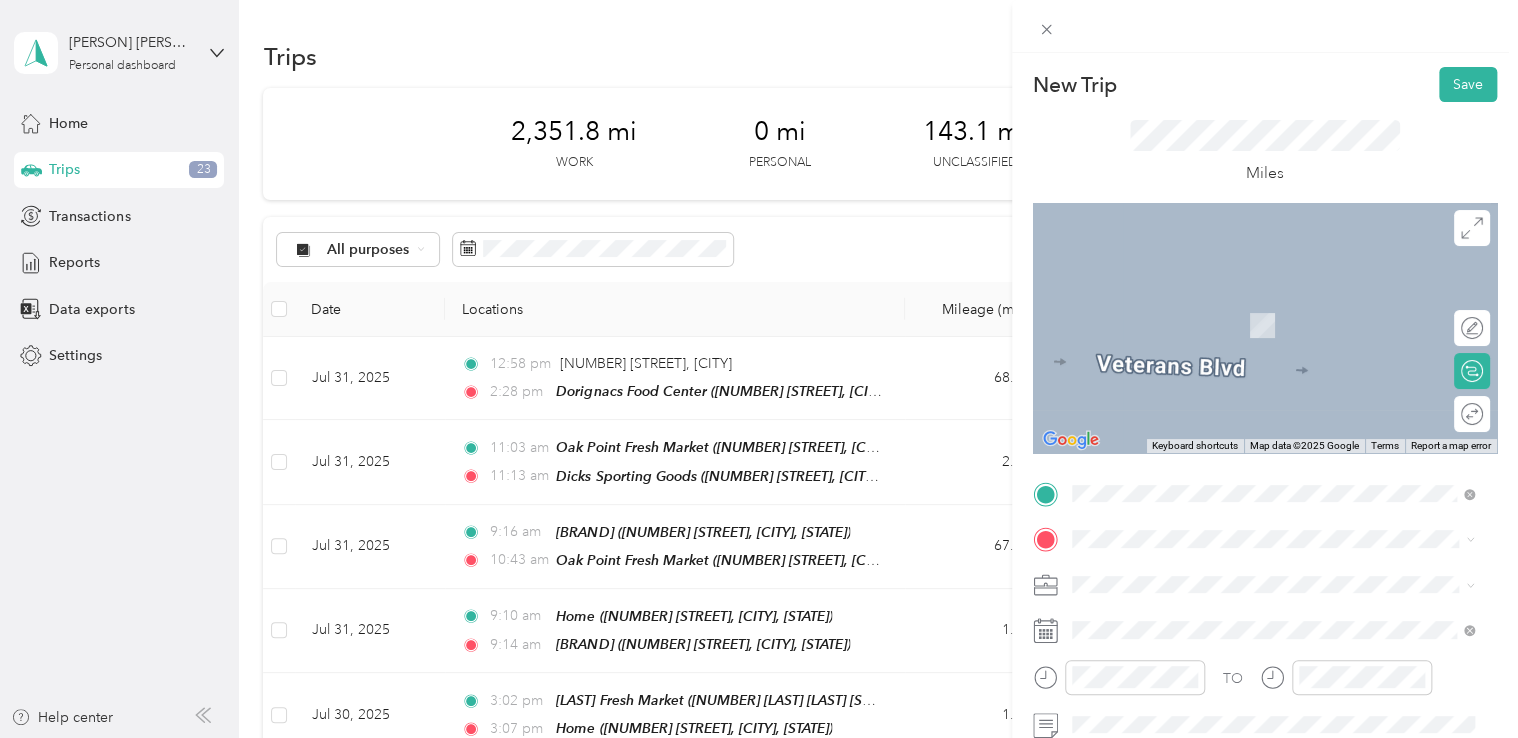 click on "[NUMBER] [STREET], [CITY], [STATE], [COUNTRY]" at bounding box center (1264, 325) 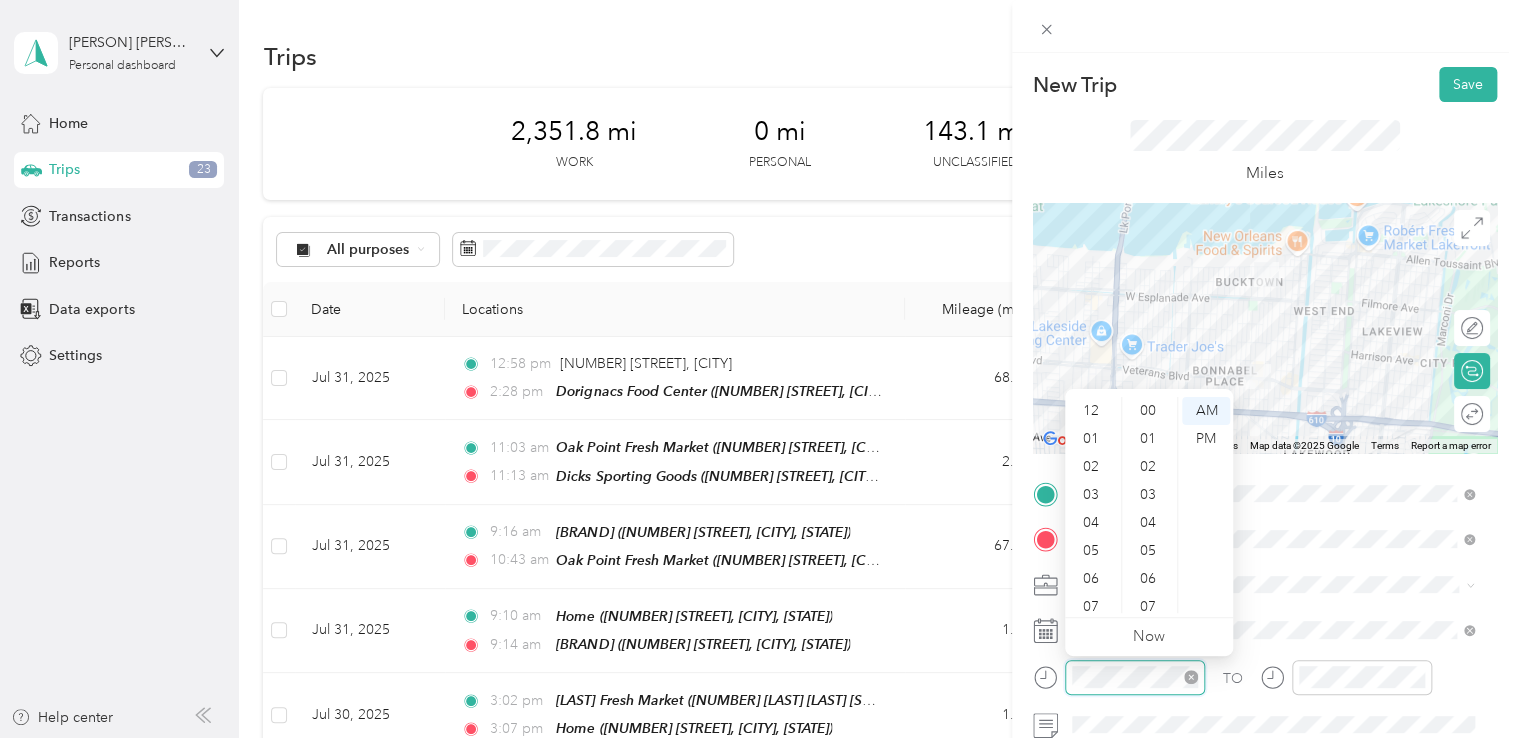 scroll, scrollTop: 784, scrollLeft: 0, axis: vertical 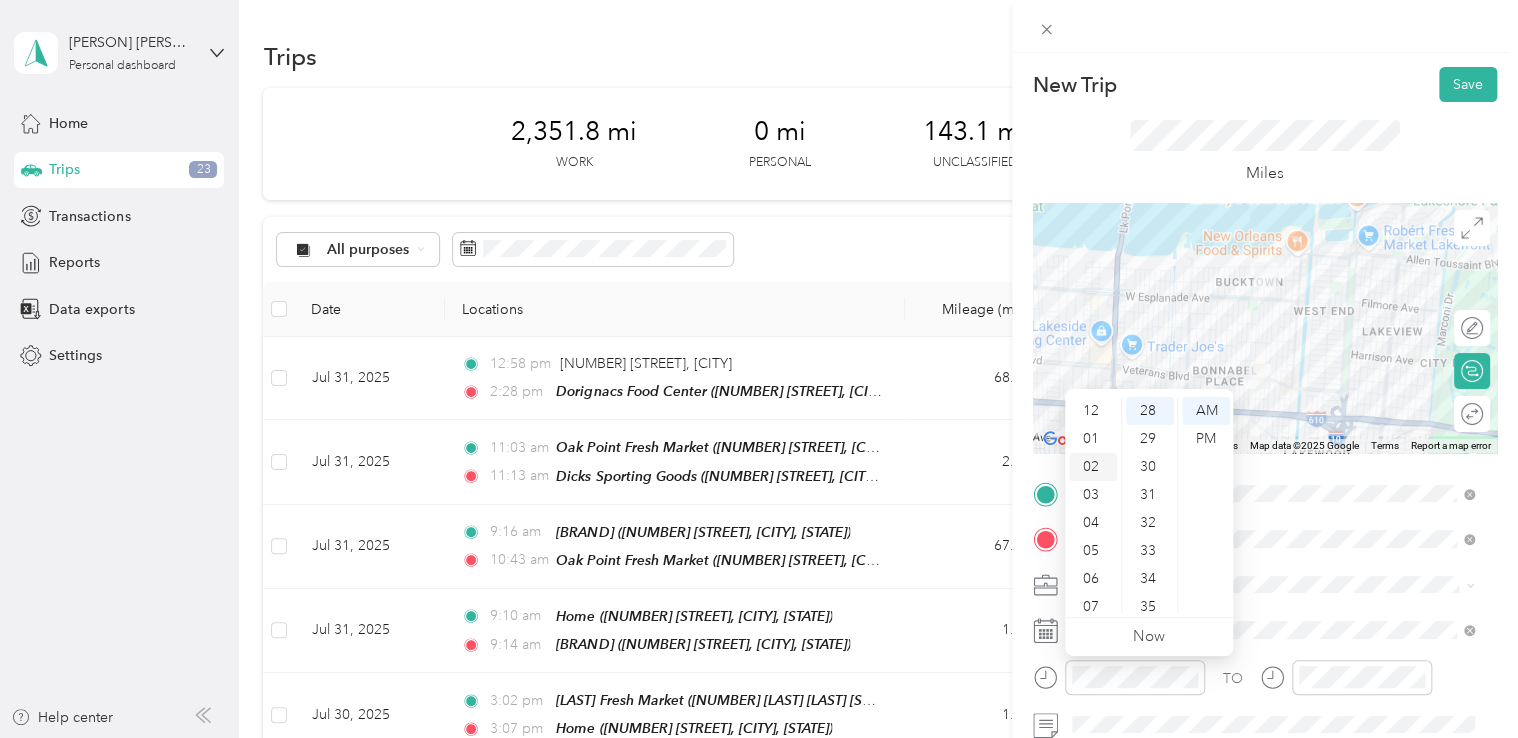 click on "02" at bounding box center (1093, 467) 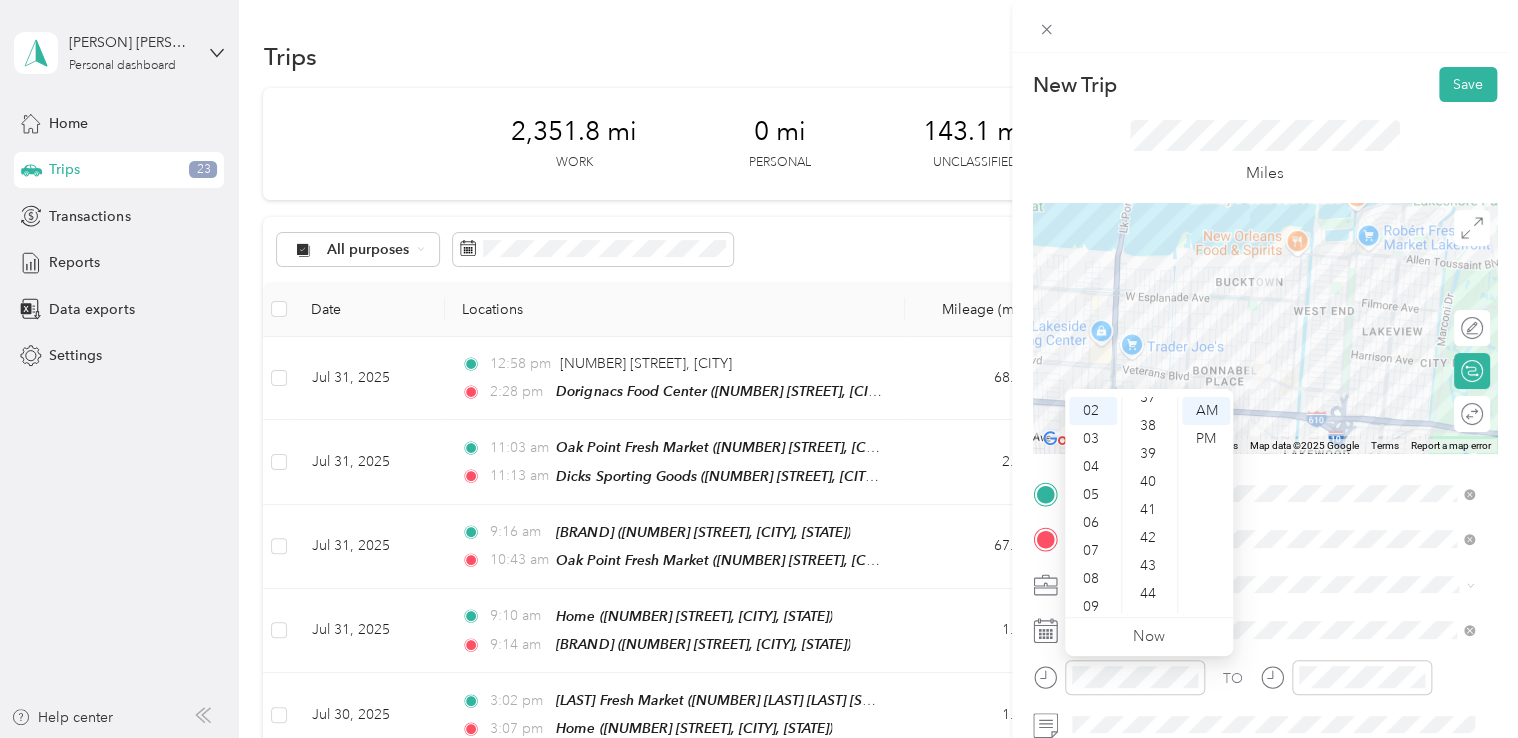 scroll, scrollTop: 1084, scrollLeft: 0, axis: vertical 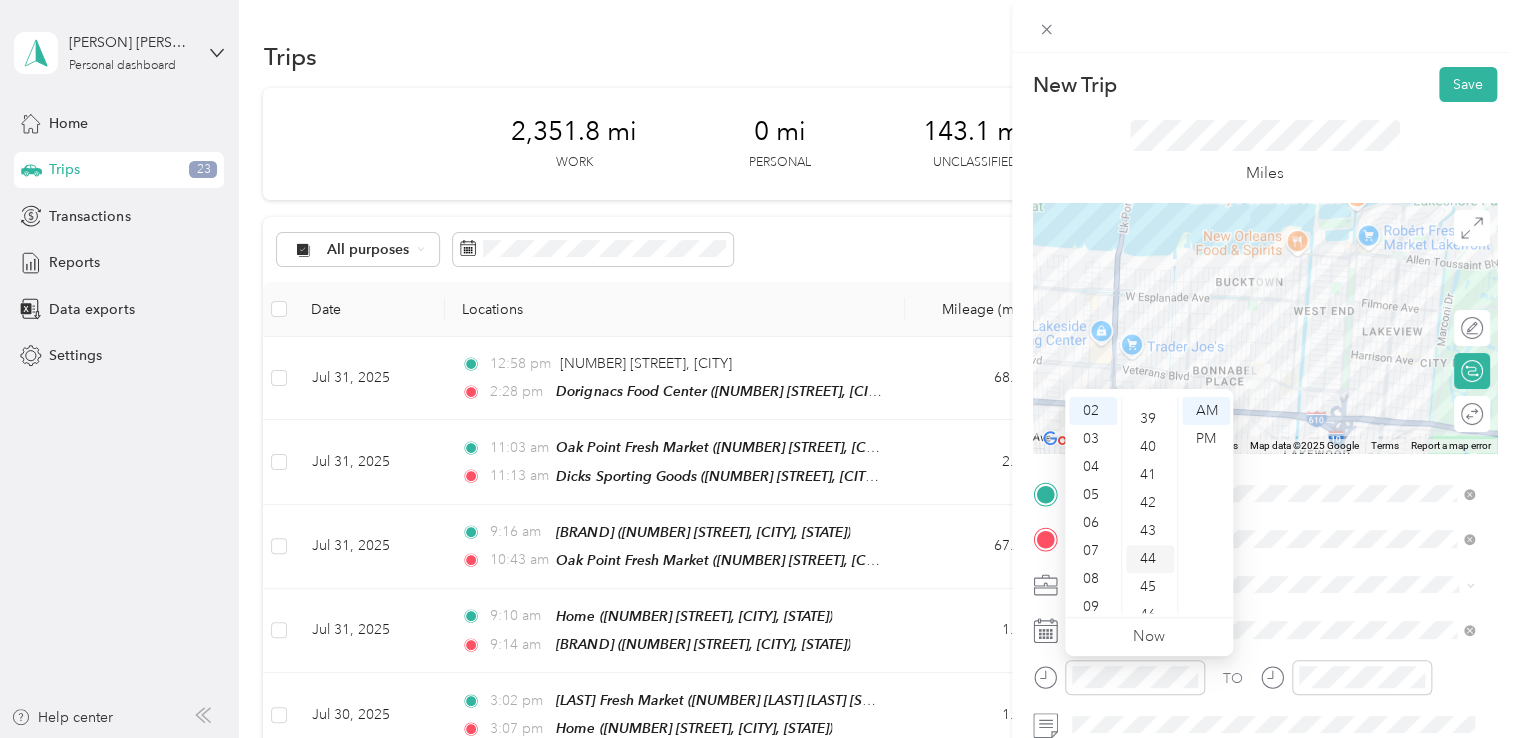 click on "44" at bounding box center [1150, 559] 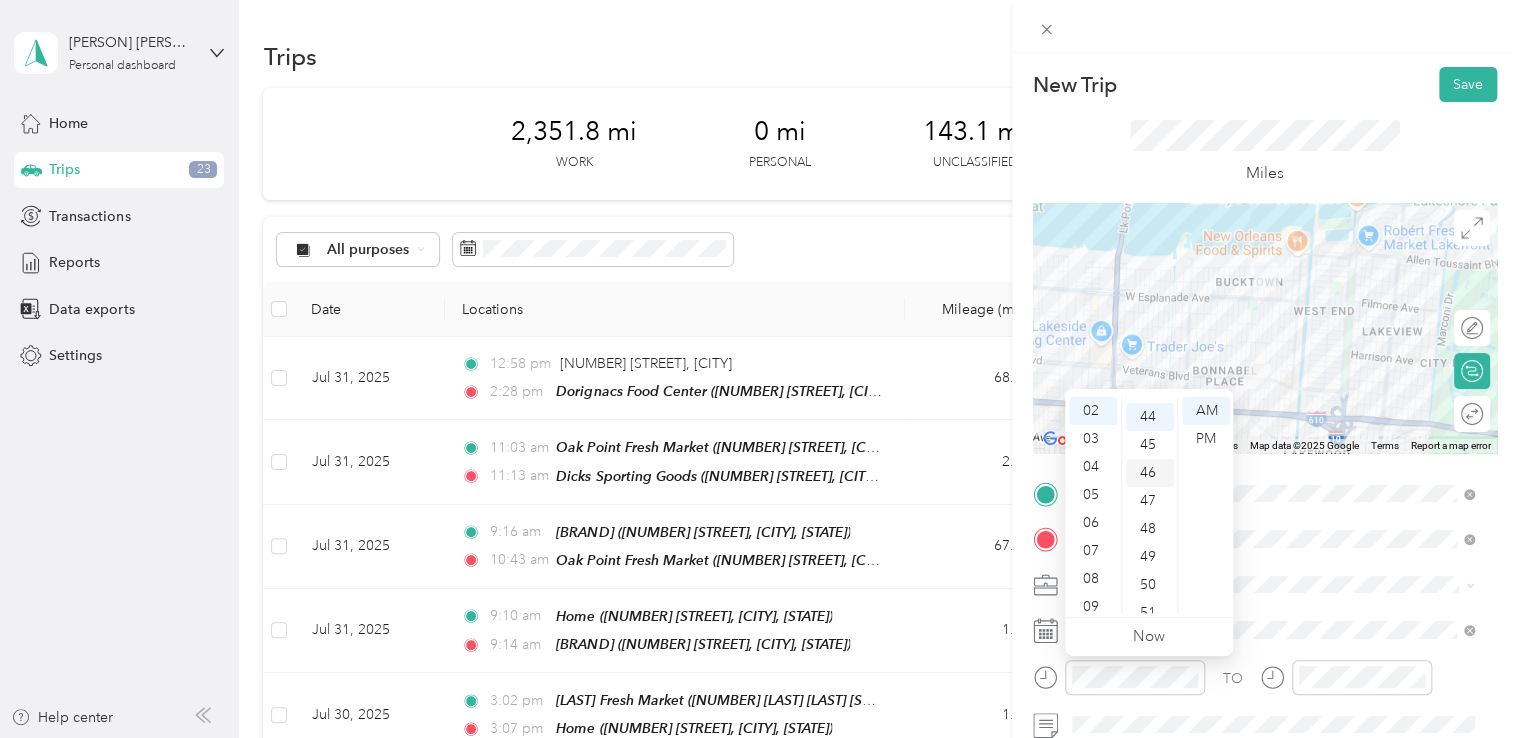 scroll, scrollTop: 1232, scrollLeft: 0, axis: vertical 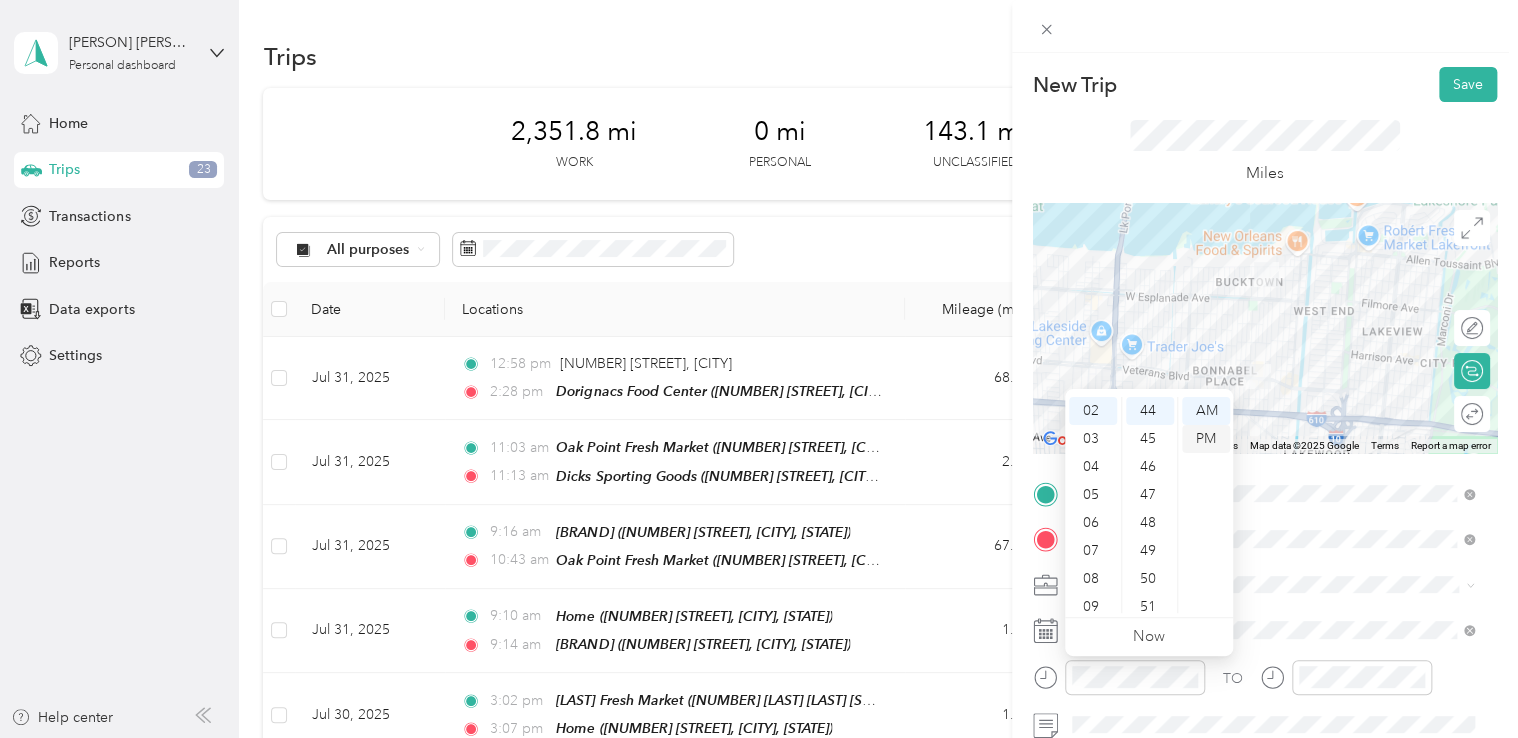 click on "PM" at bounding box center [1206, 439] 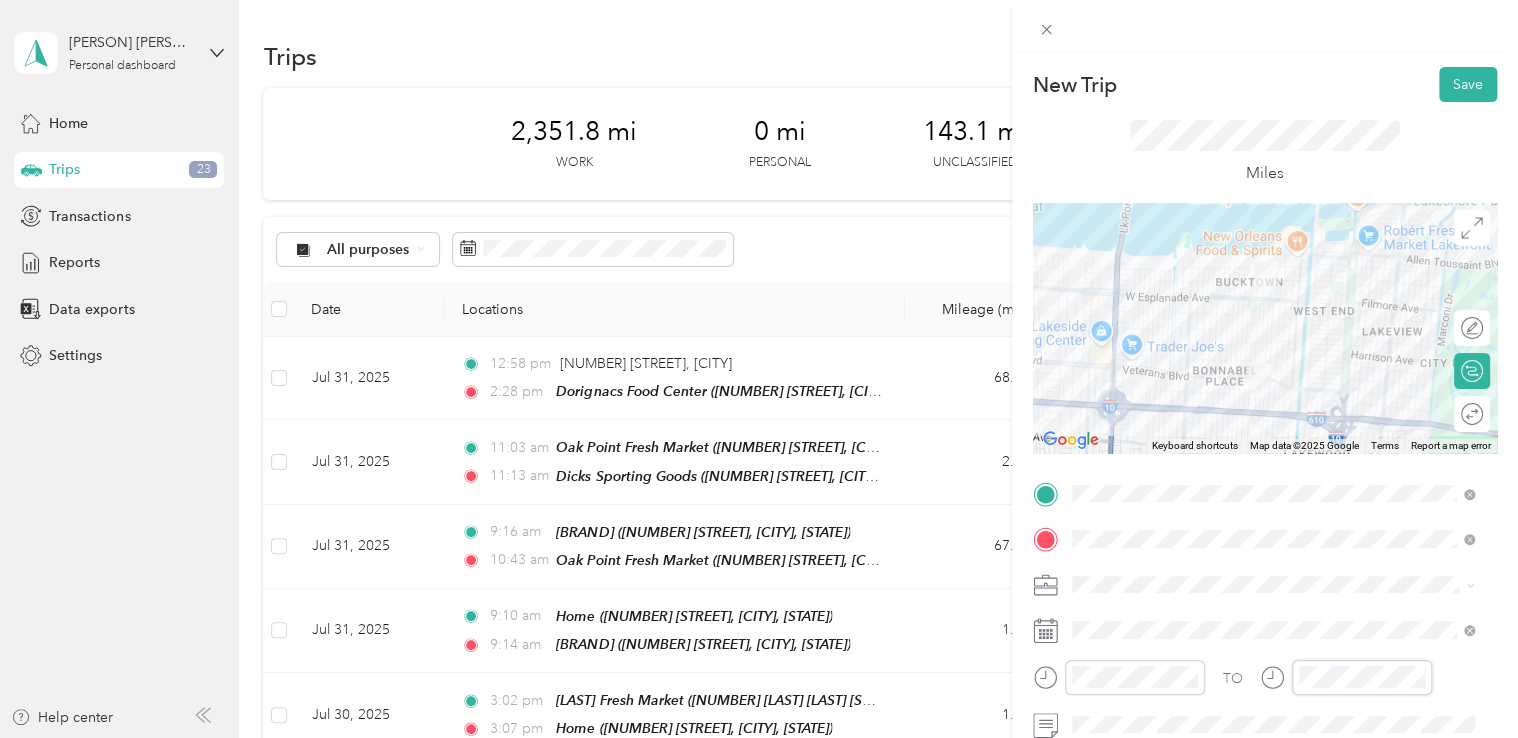 scroll, scrollTop: 784, scrollLeft: 0, axis: vertical 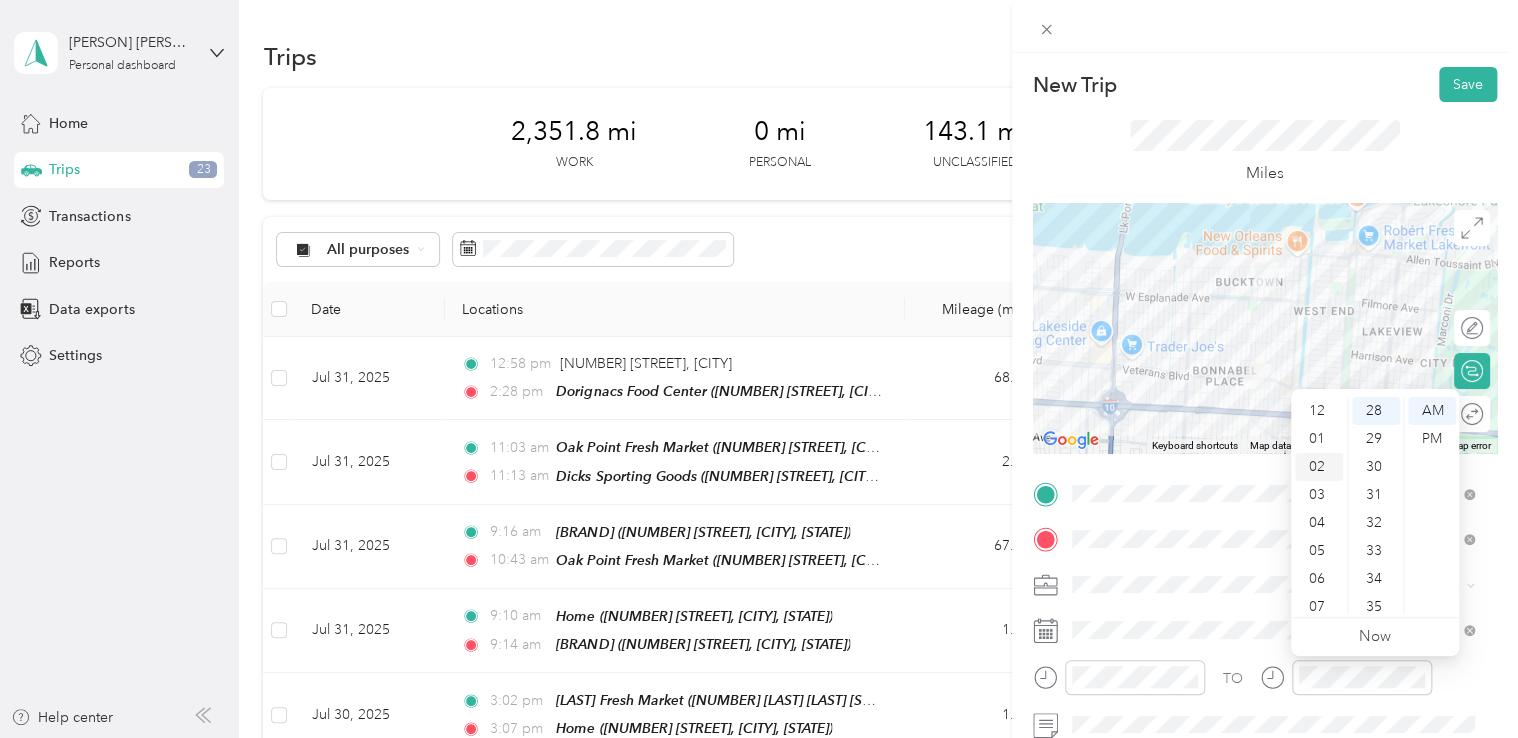 click on "02" at bounding box center (1319, 467) 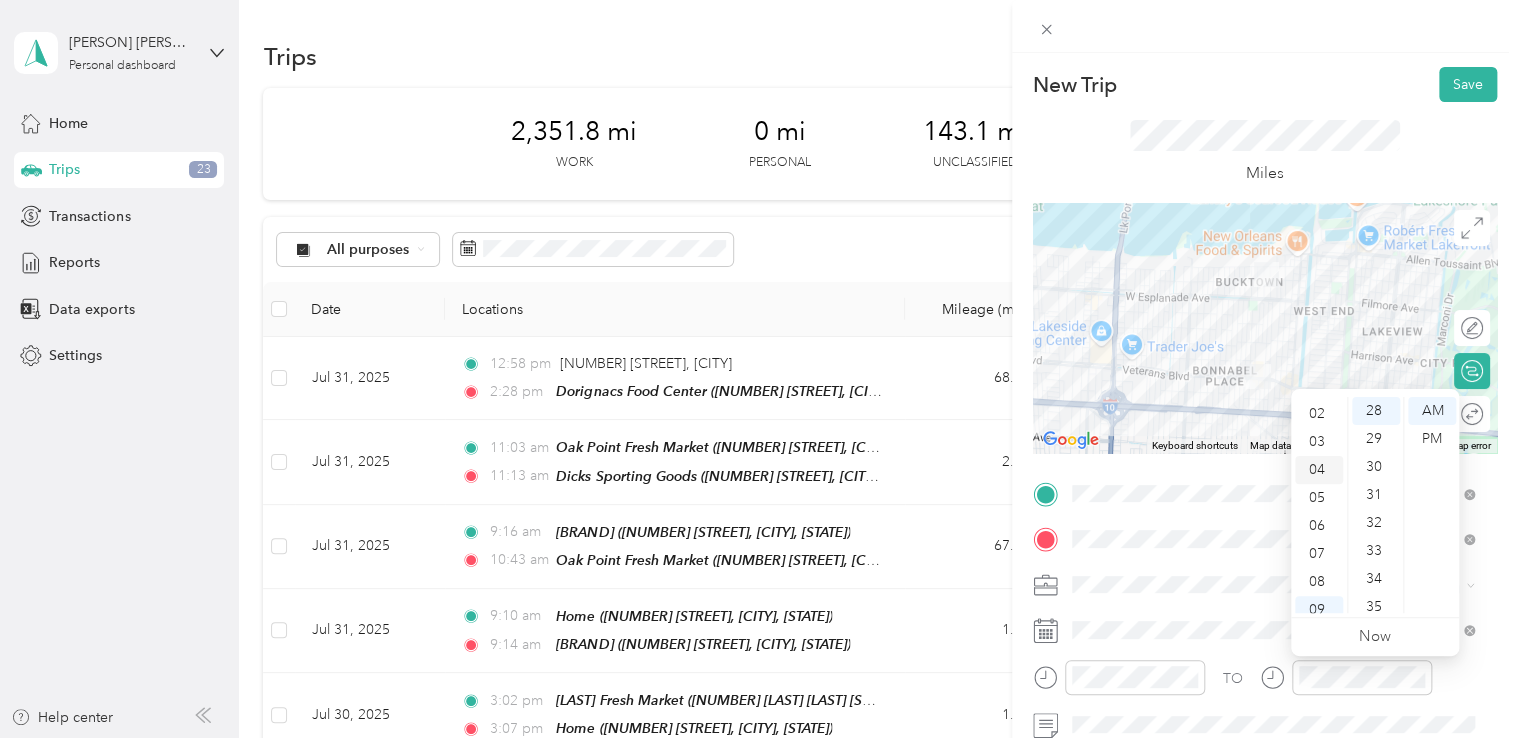 scroll, scrollTop: 56, scrollLeft: 0, axis: vertical 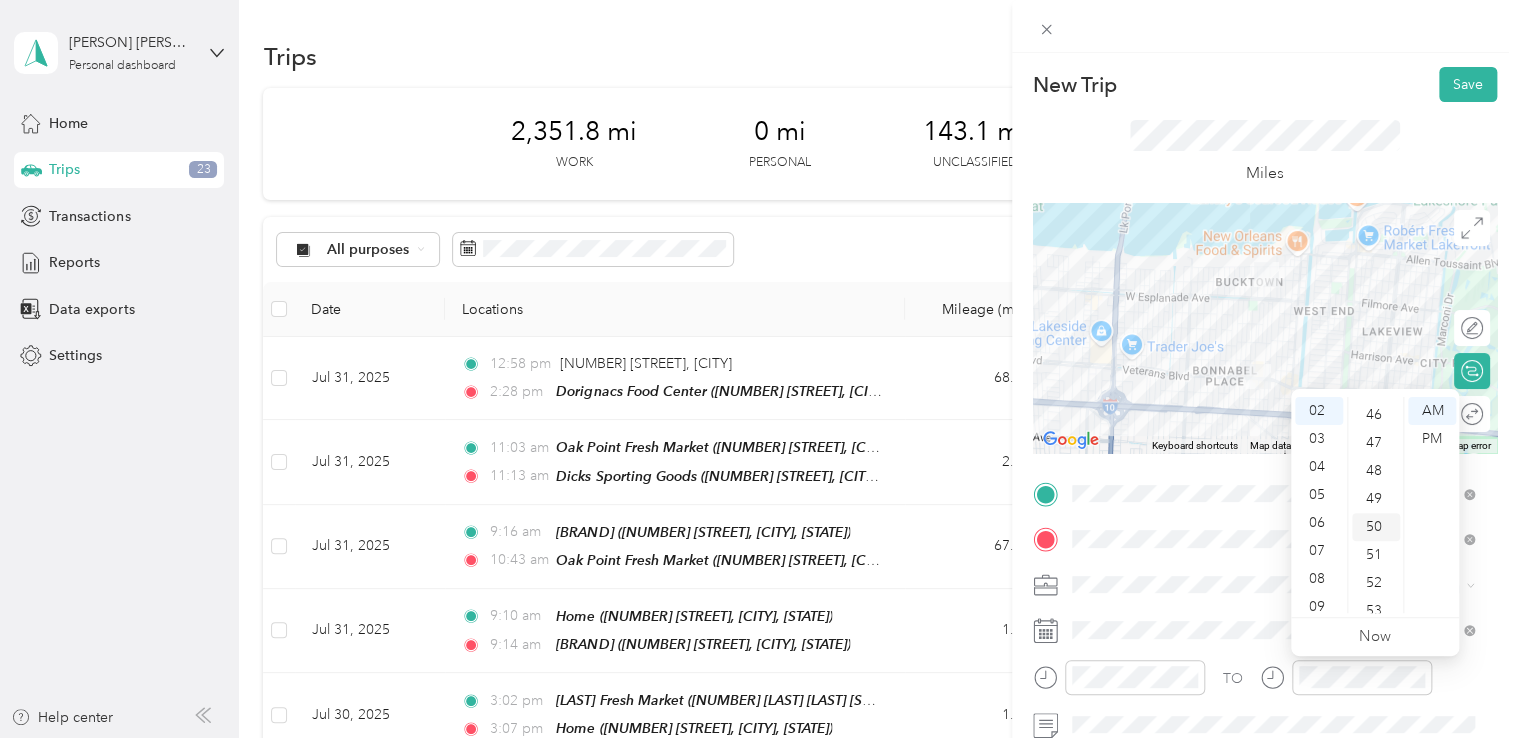 click on "49" at bounding box center (1376, 499) 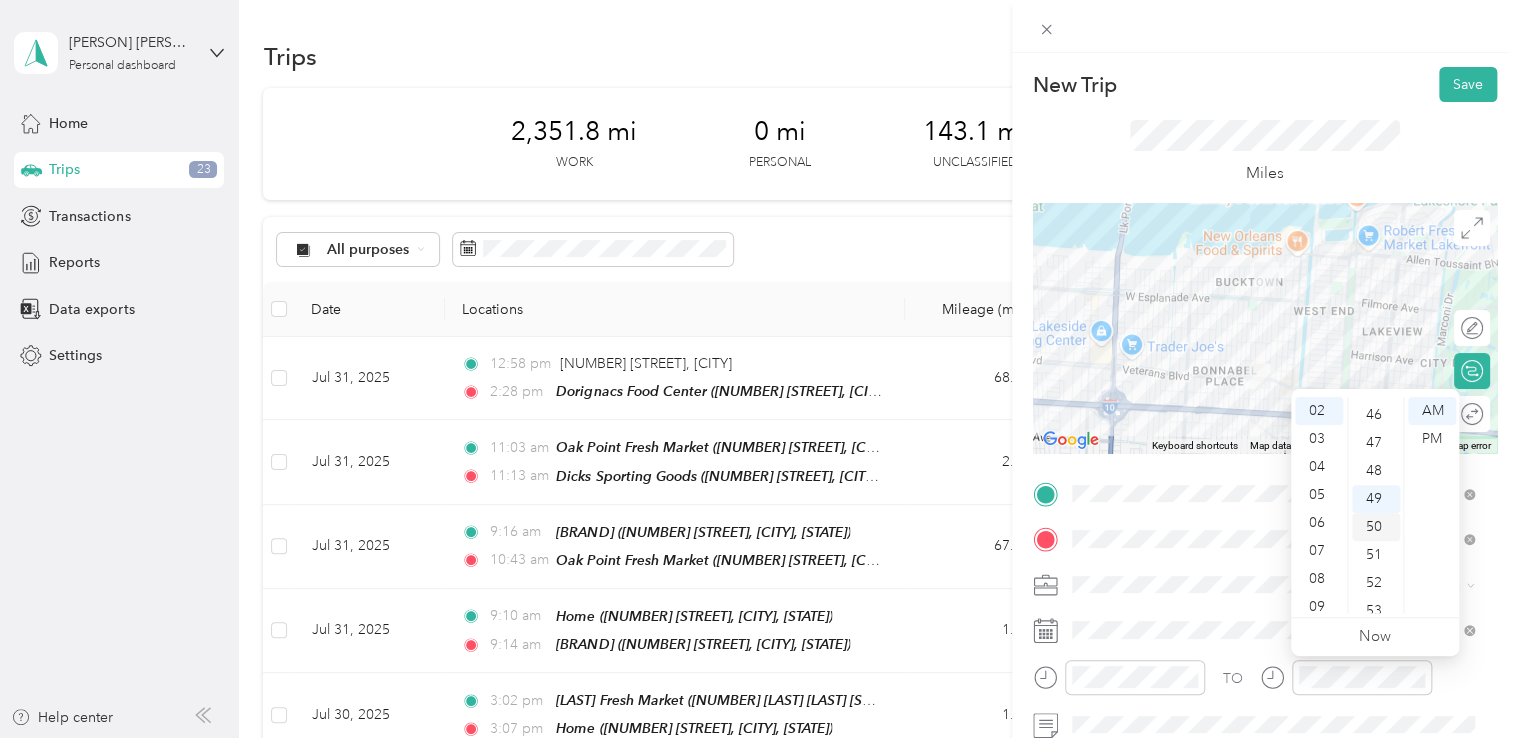 scroll, scrollTop: 1372, scrollLeft: 0, axis: vertical 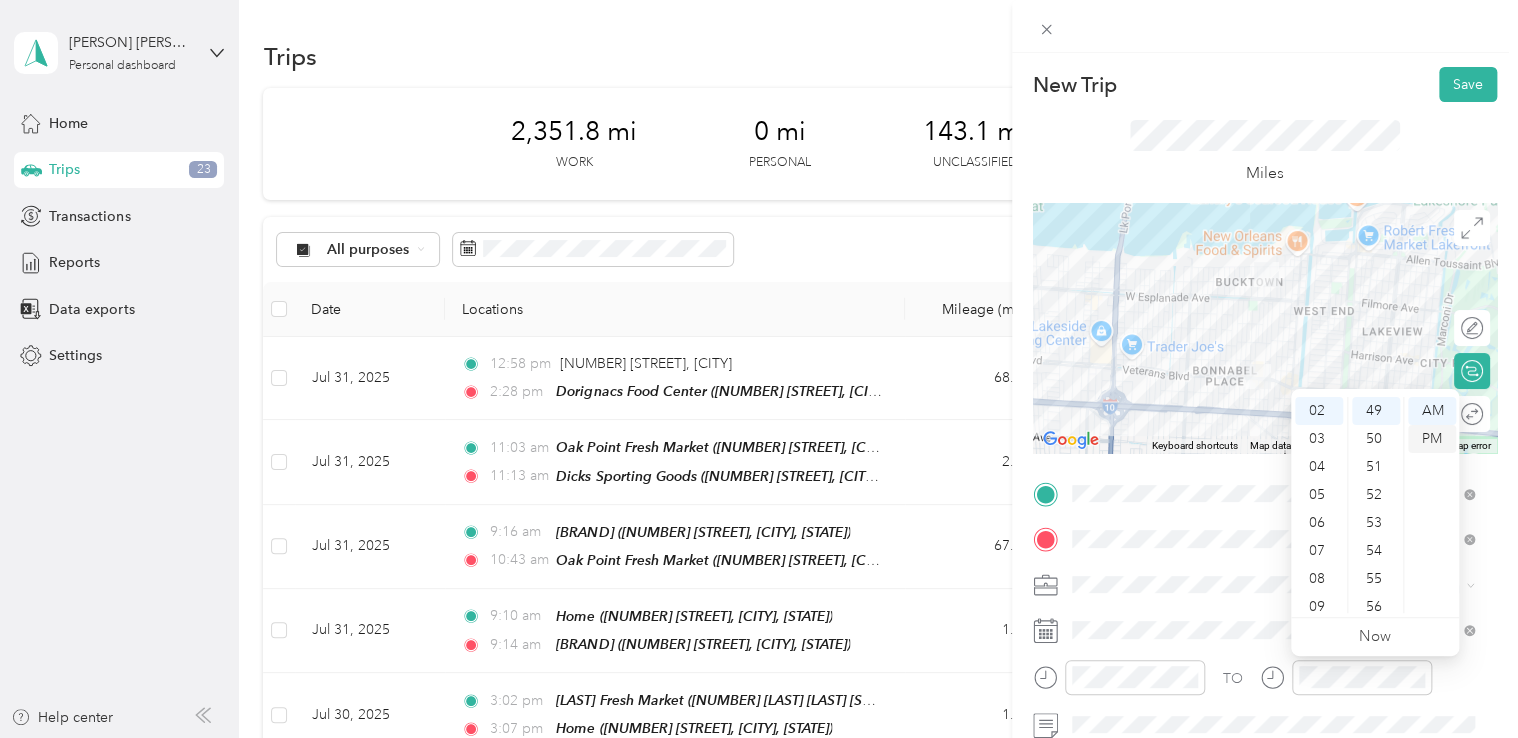 click on "PM" at bounding box center [1432, 439] 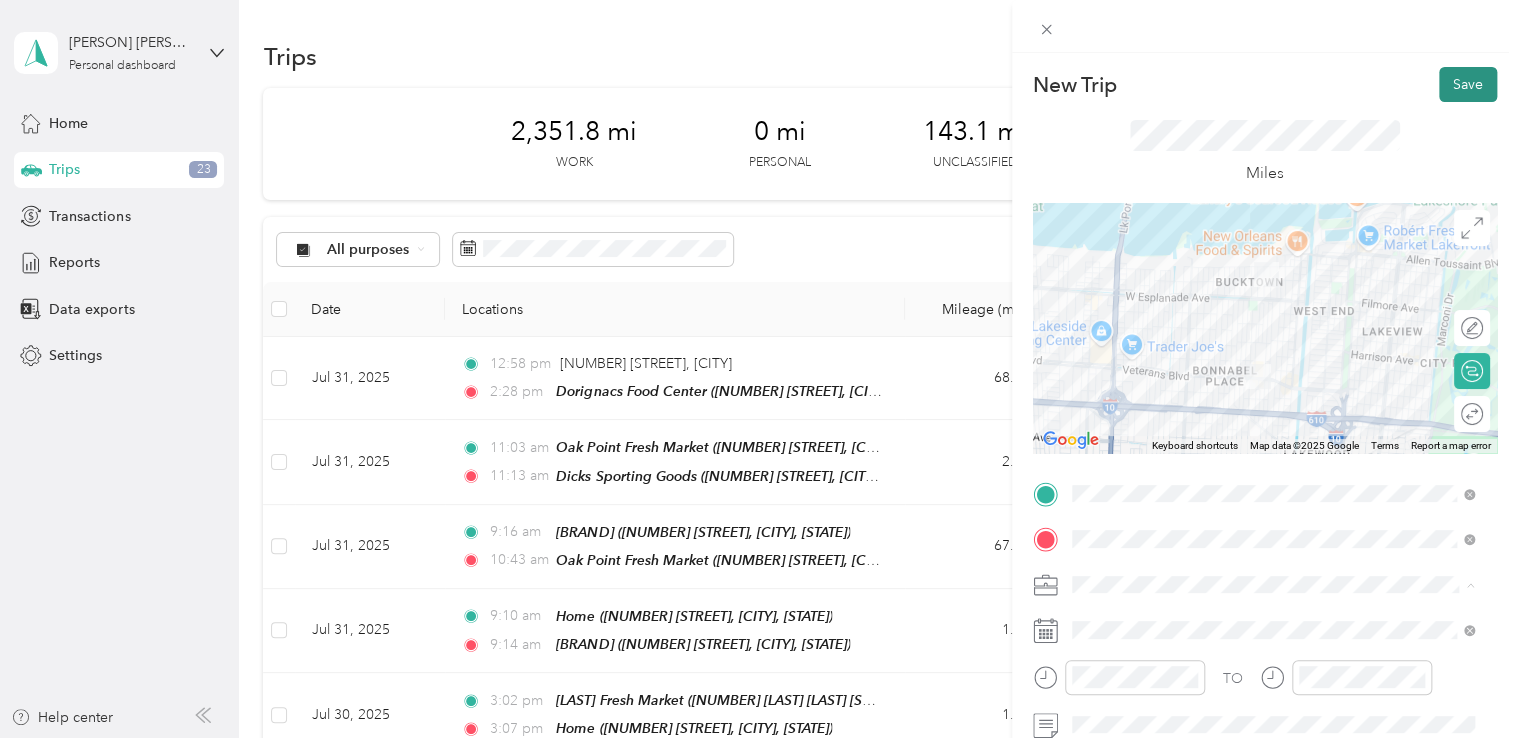 click on "Save" at bounding box center [1468, 84] 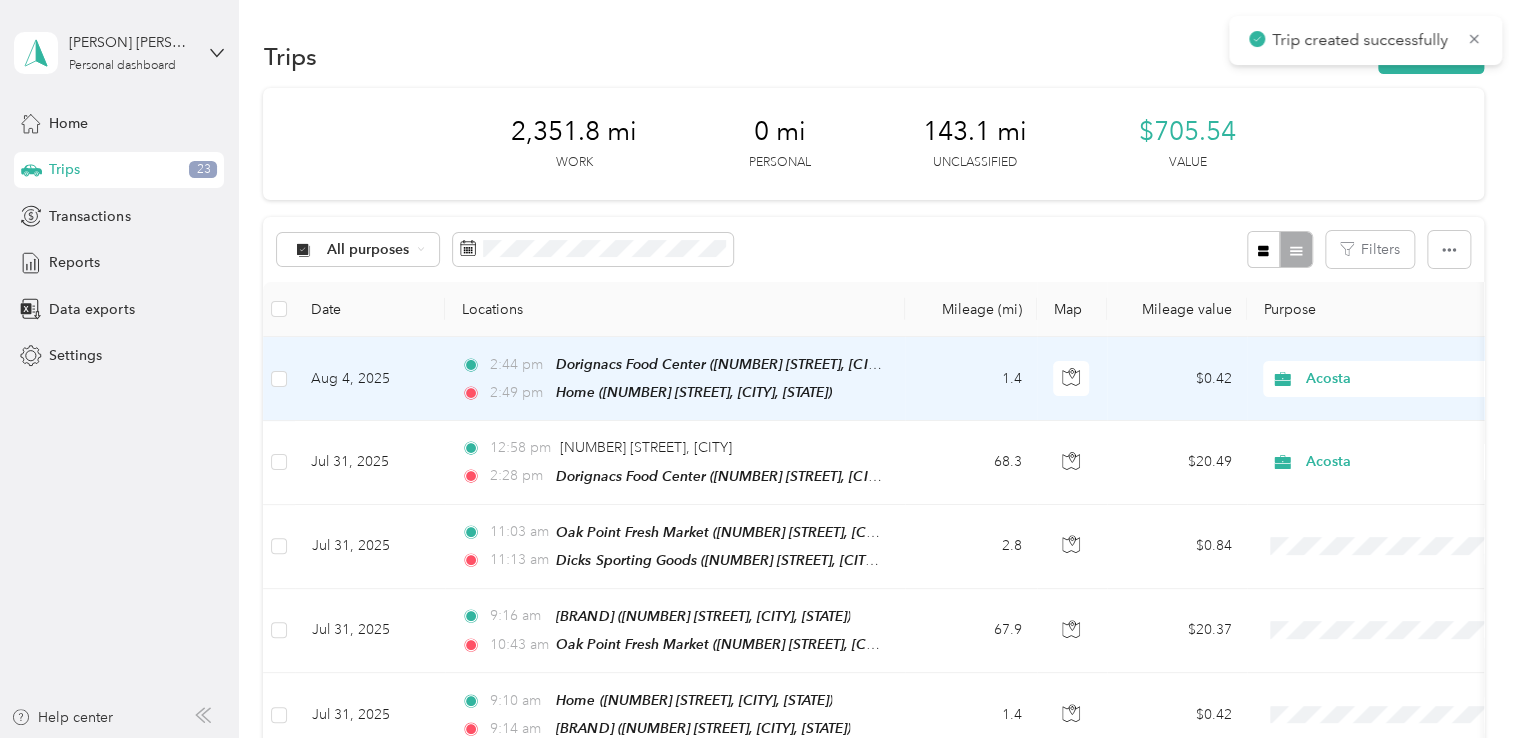 scroll, scrollTop: 200, scrollLeft: 0, axis: vertical 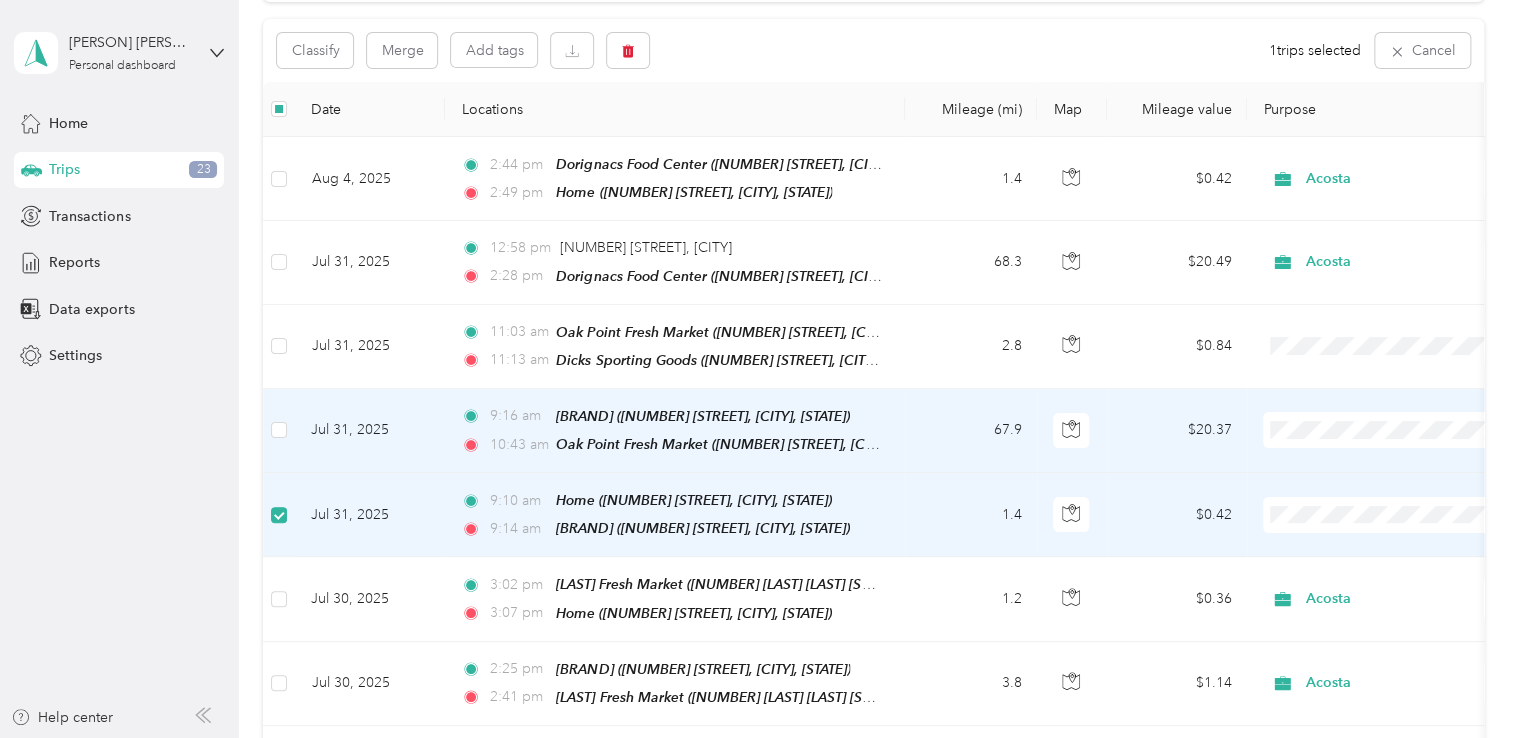 click at bounding box center [279, 430] 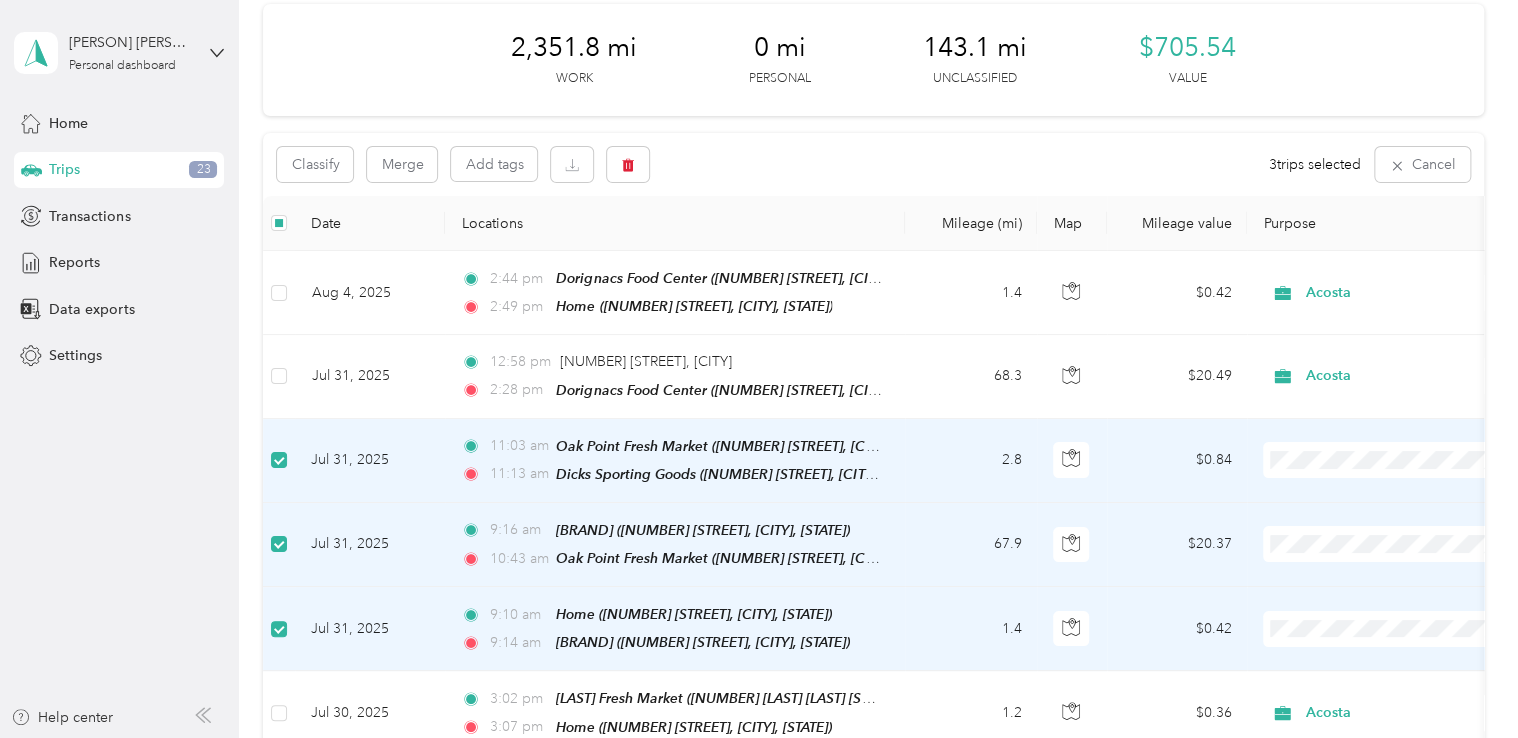 scroll, scrollTop: 0, scrollLeft: 0, axis: both 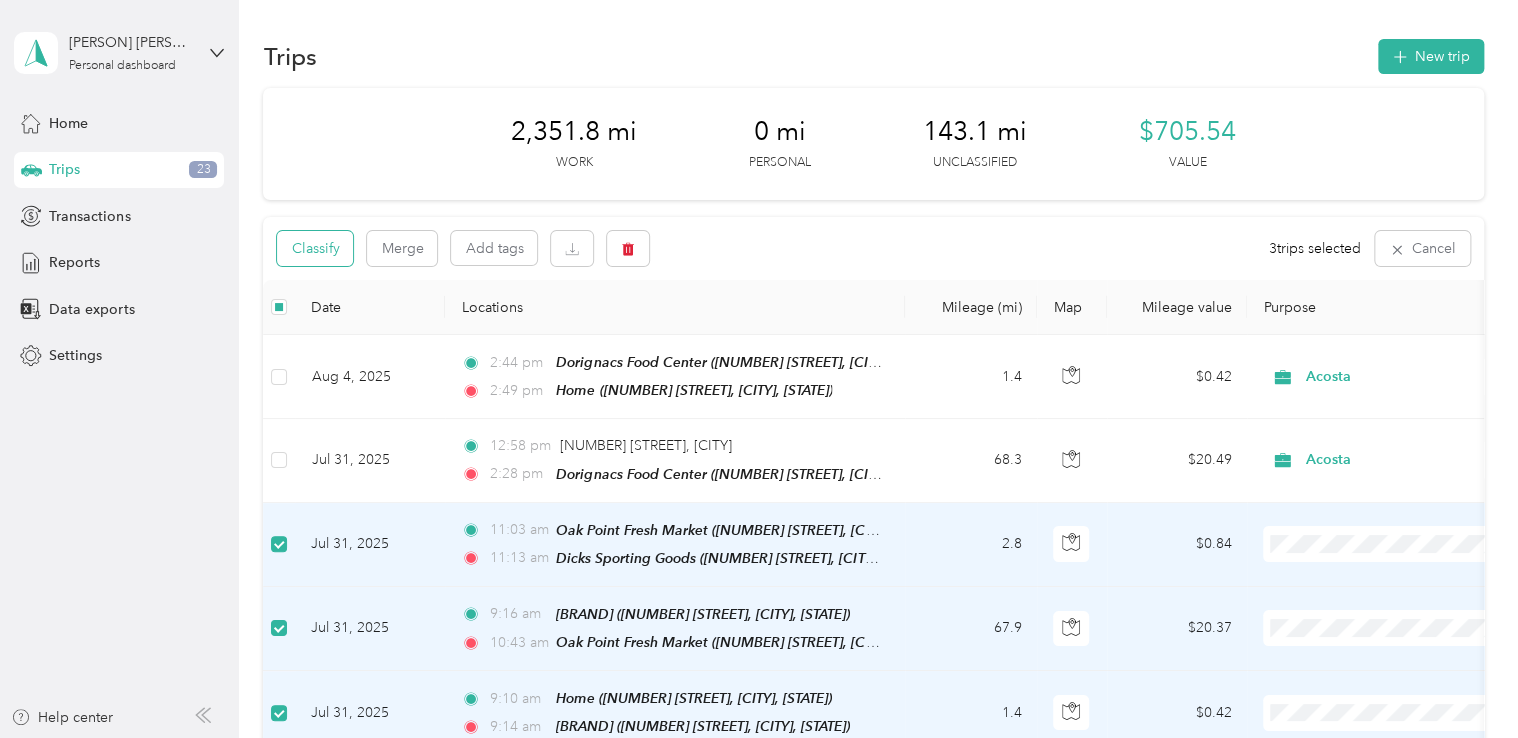 click on "Classify" at bounding box center (315, 248) 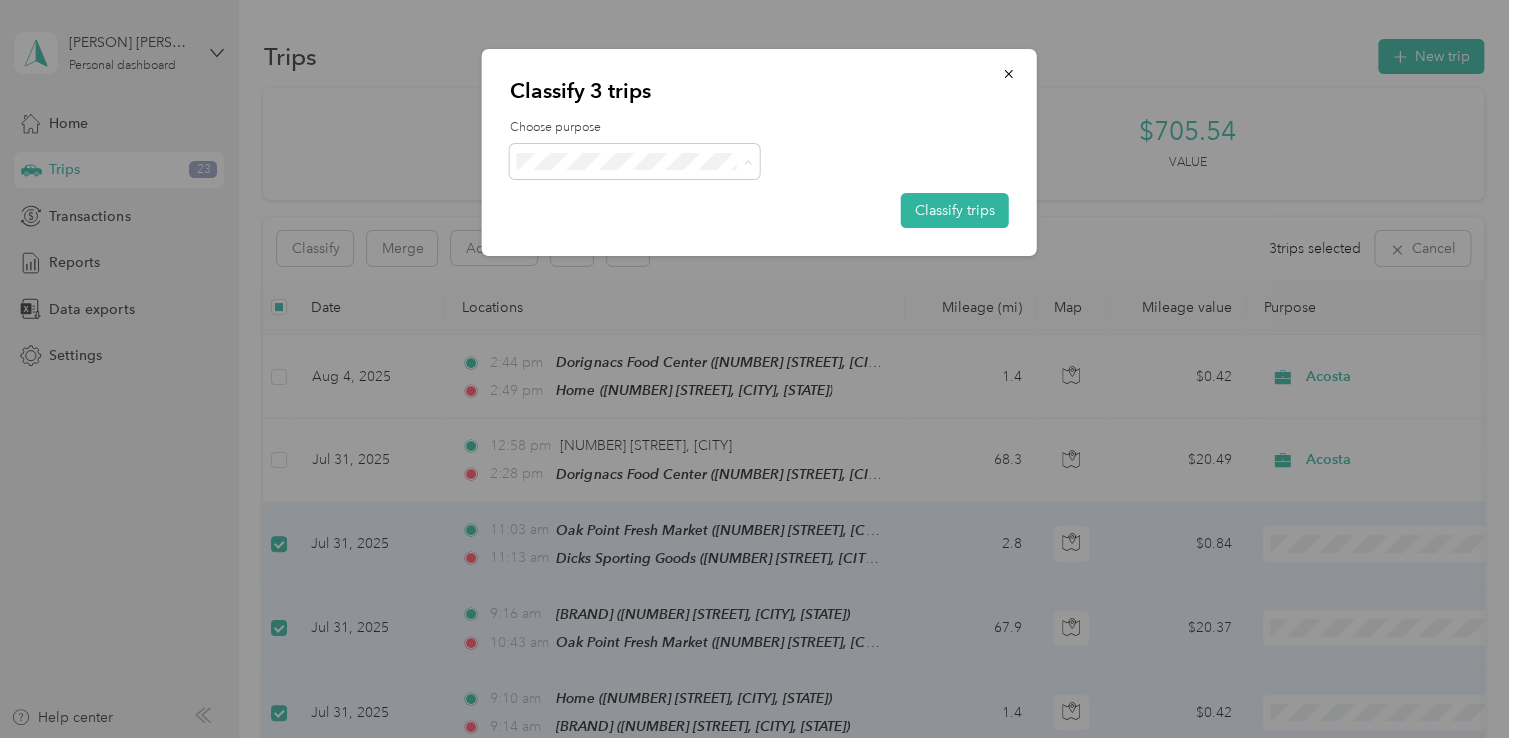 click on "Acosta" at bounding box center [634, 198] 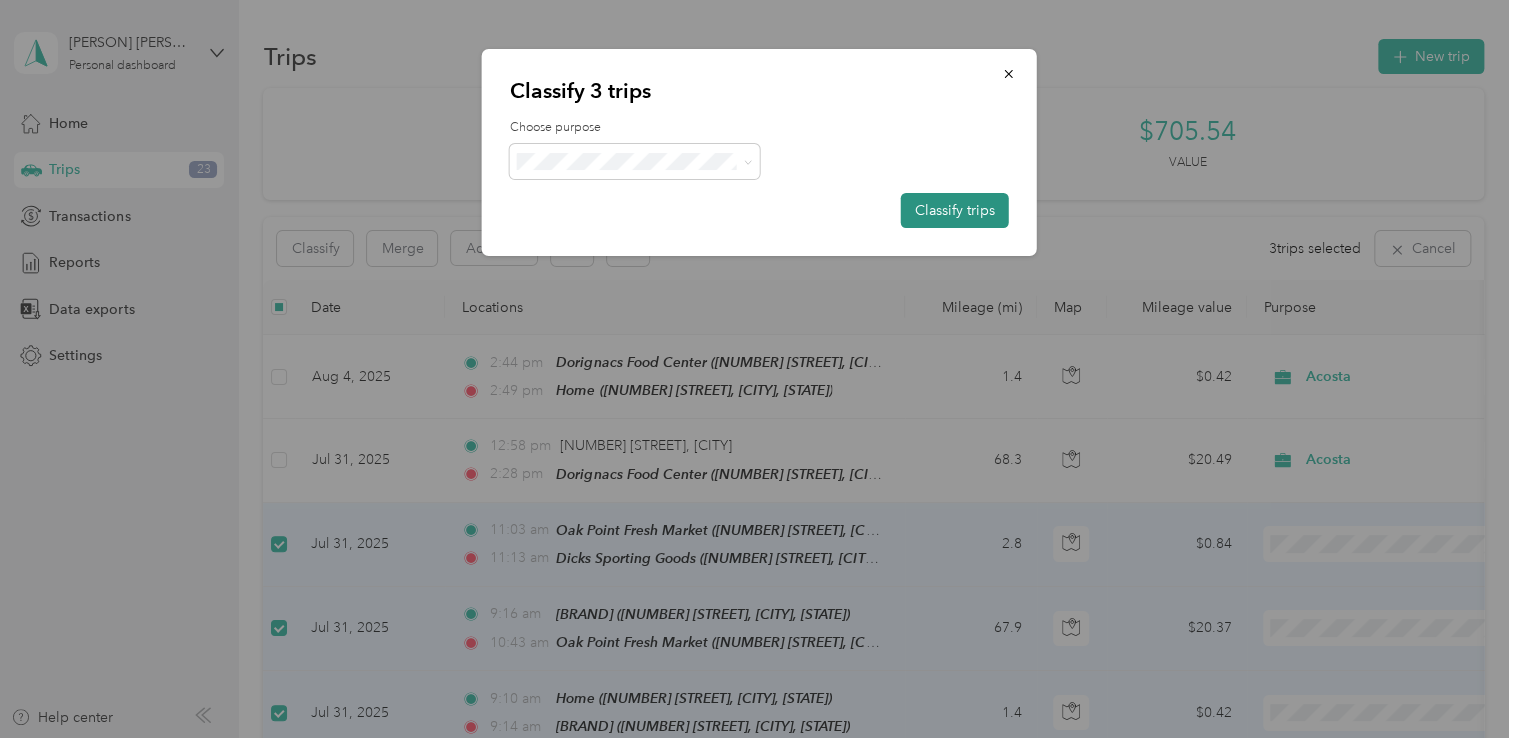 click on "Classify trips" at bounding box center (955, 210) 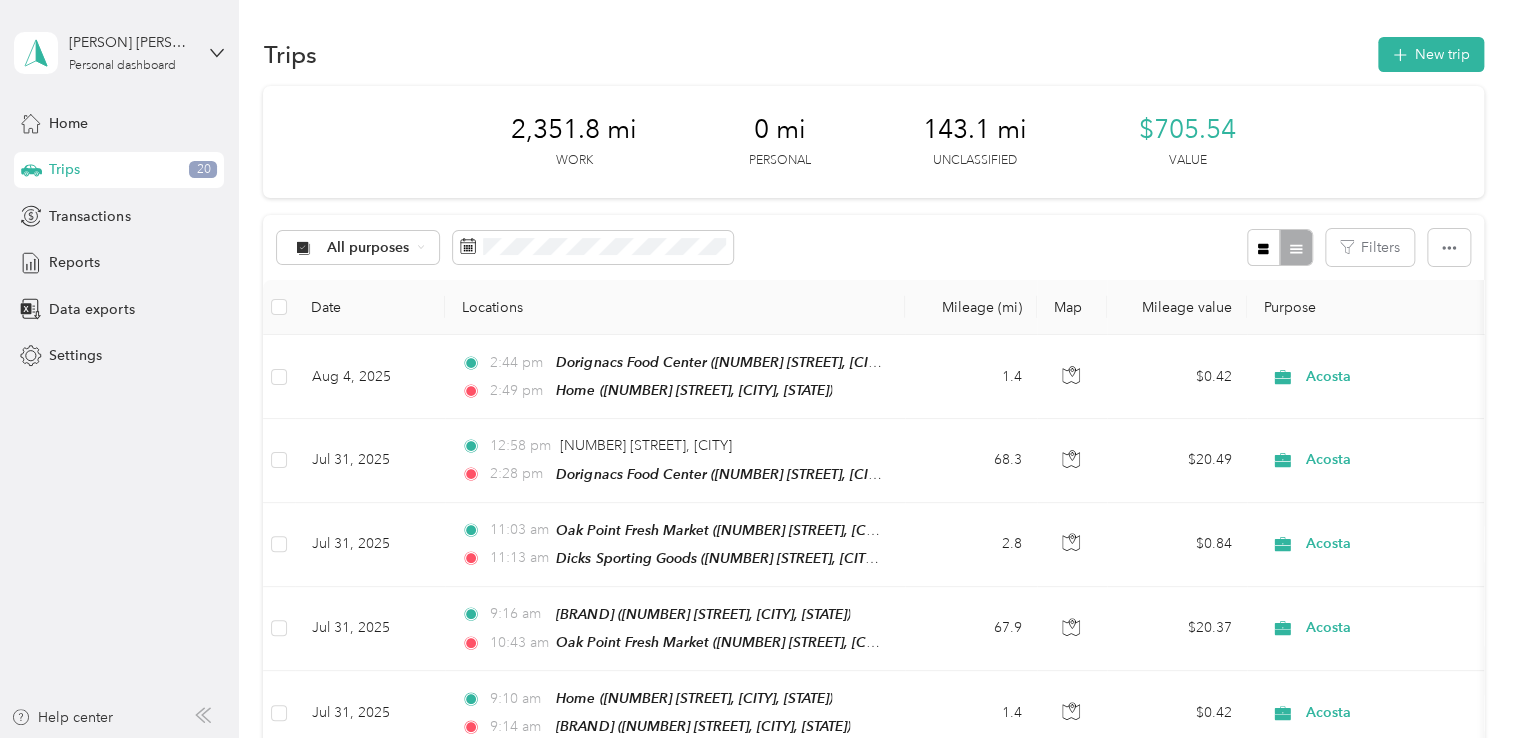 scroll, scrollTop: 0, scrollLeft: 0, axis: both 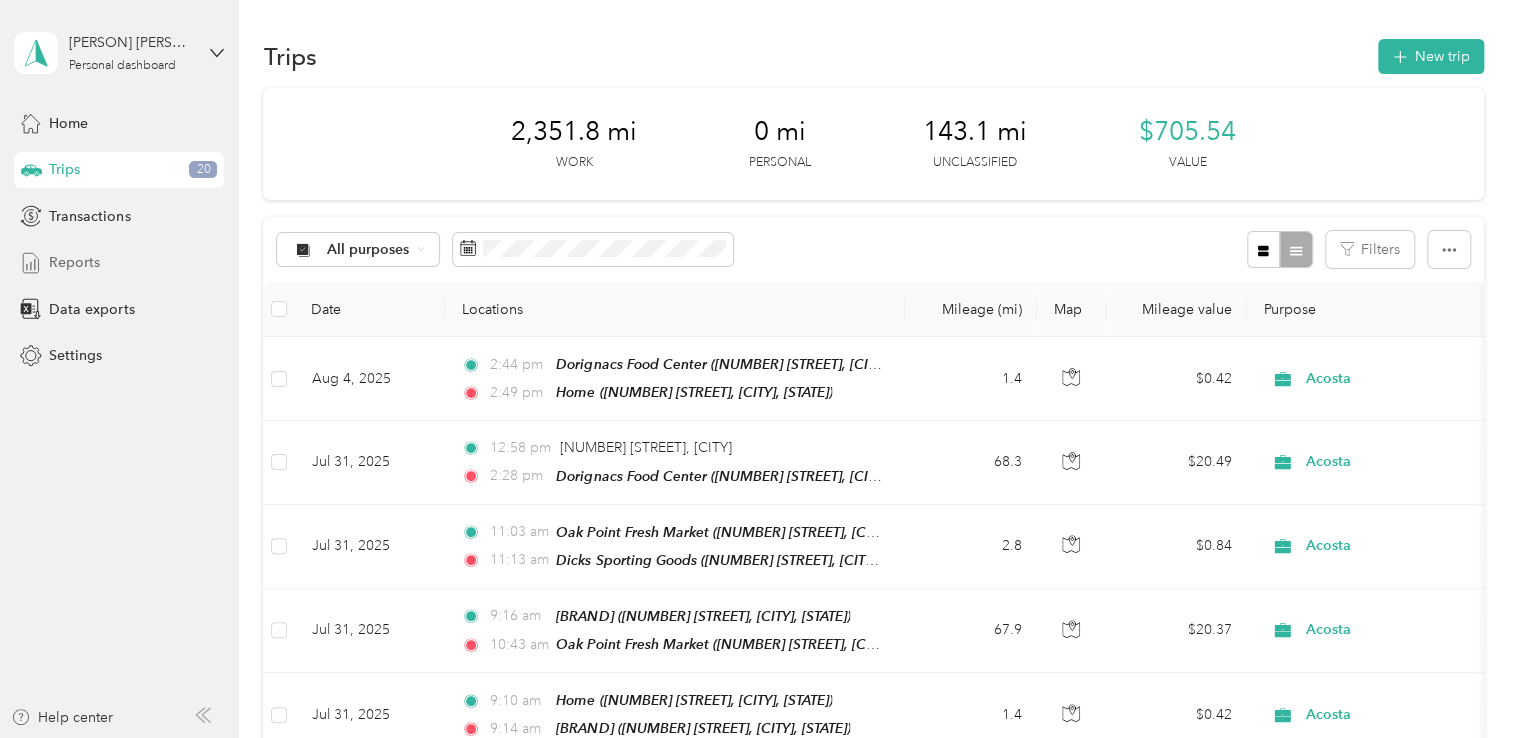 click on "Reports" at bounding box center [74, 262] 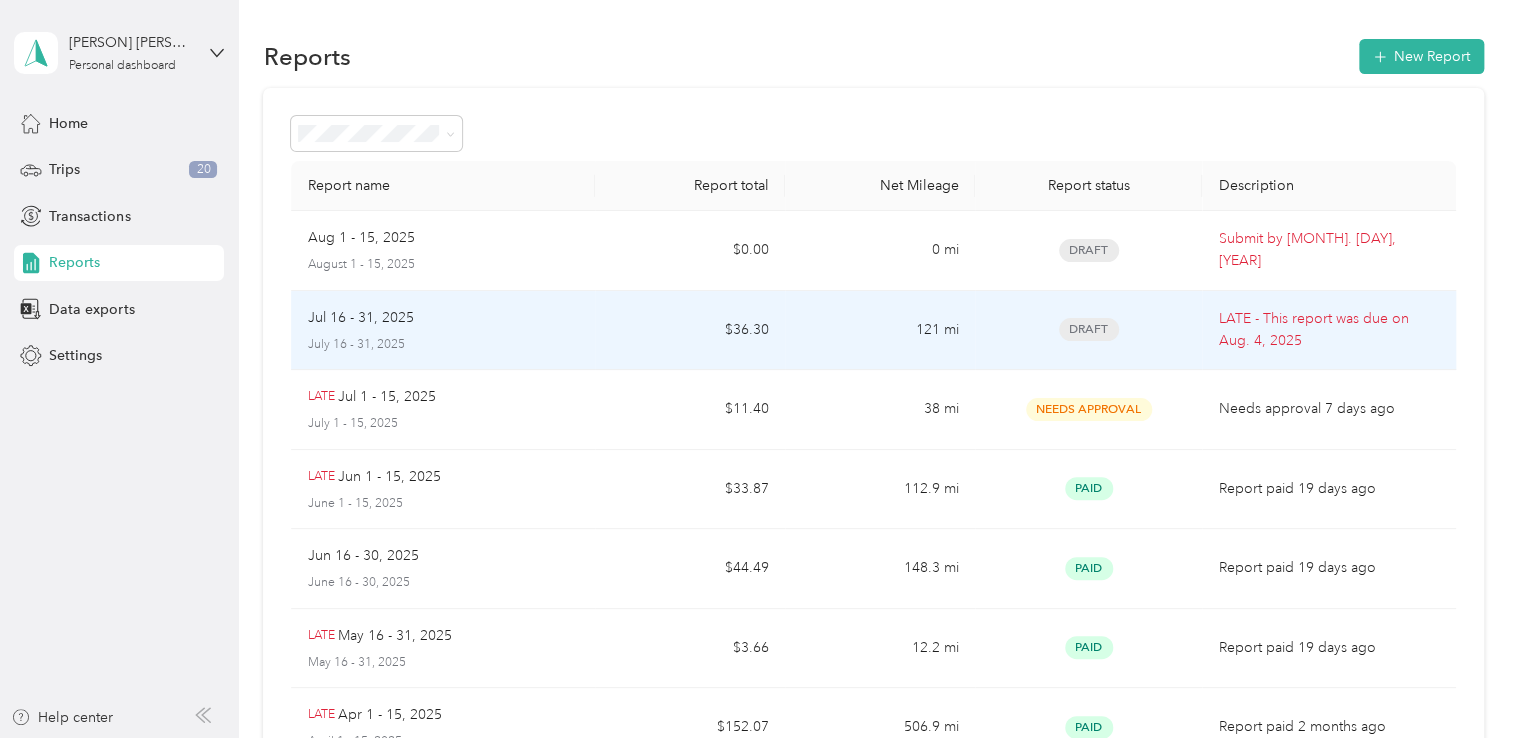 click on "July 16 - 31, 2025" at bounding box center (443, 345) 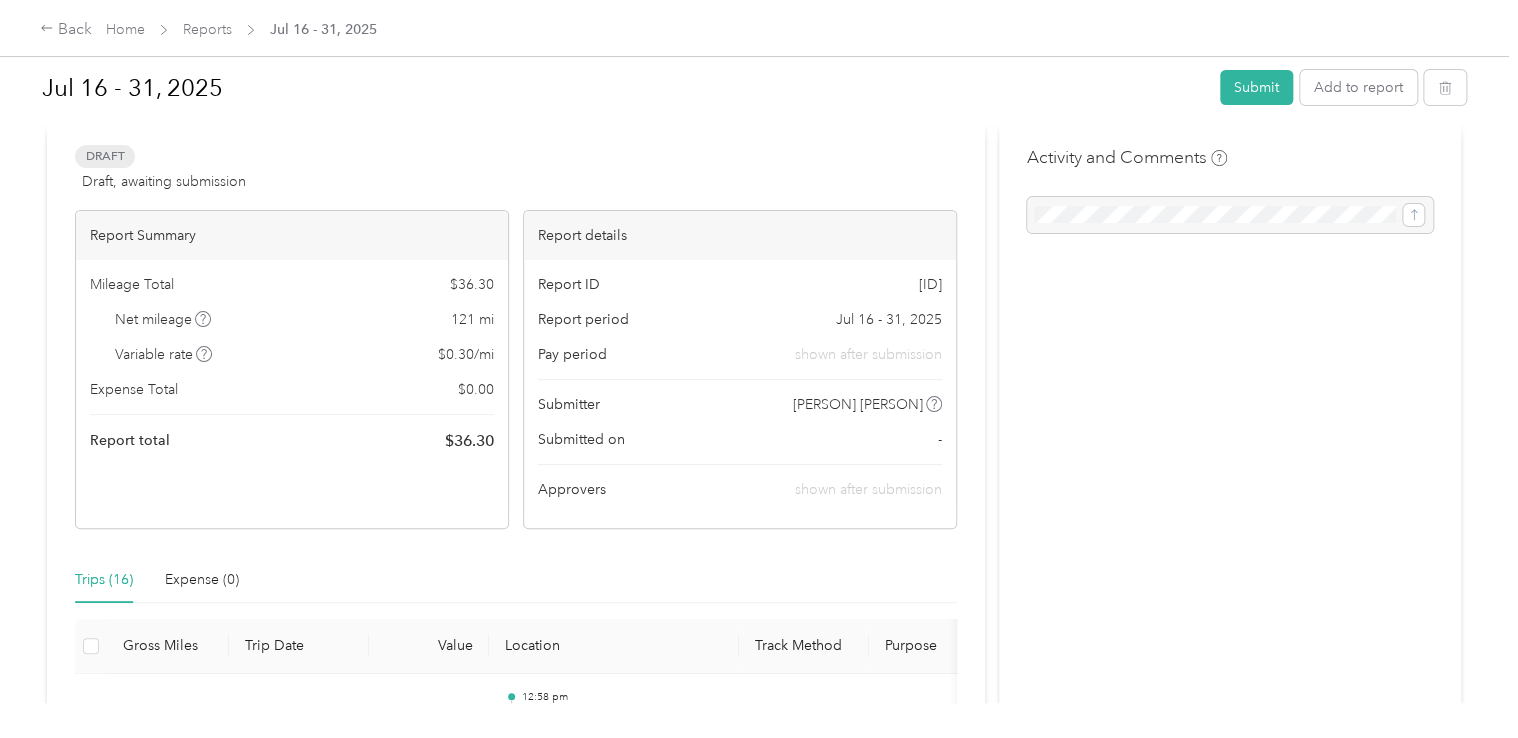 scroll, scrollTop: 0, scrollLeft: 0, axis: both 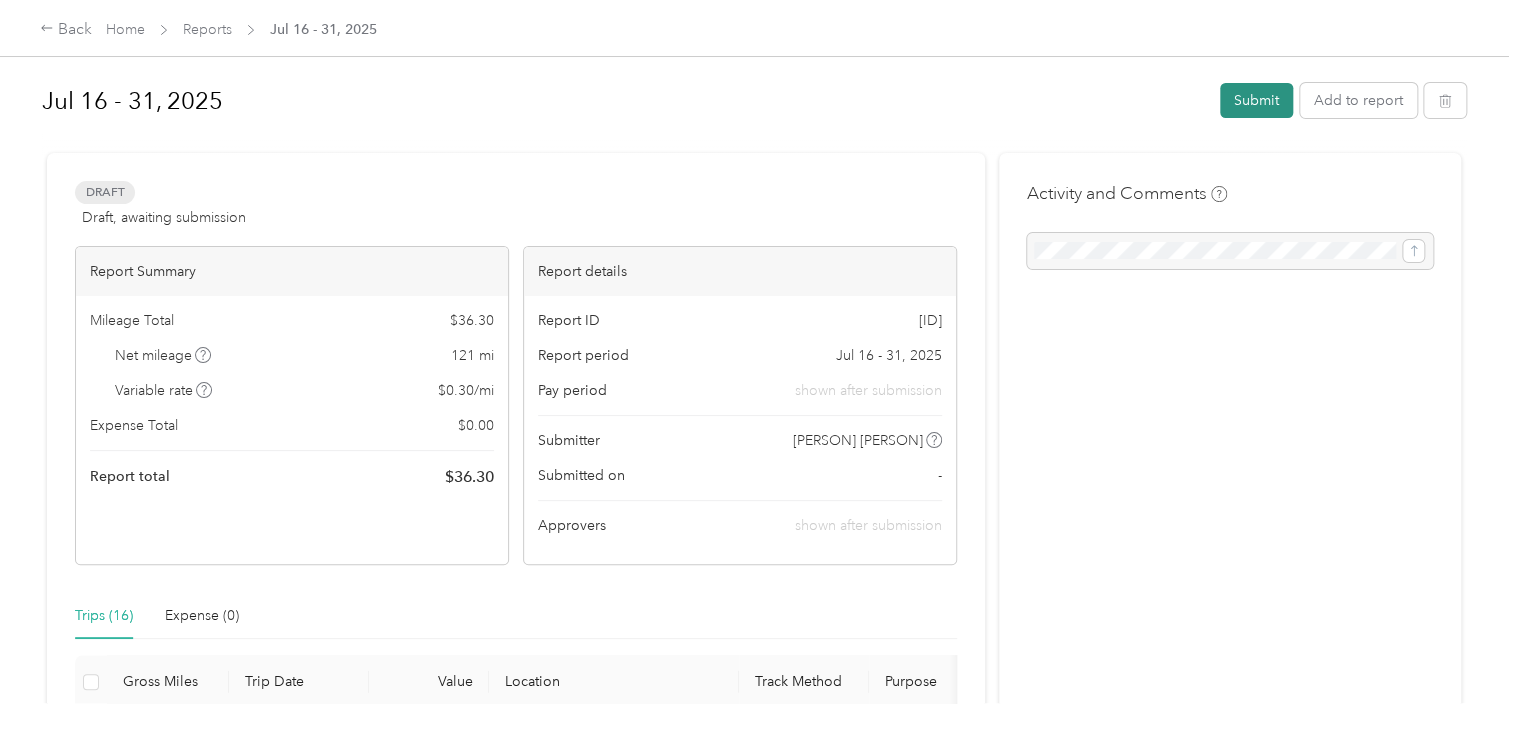 click on "Submit" at bounding box center (1256, 100) 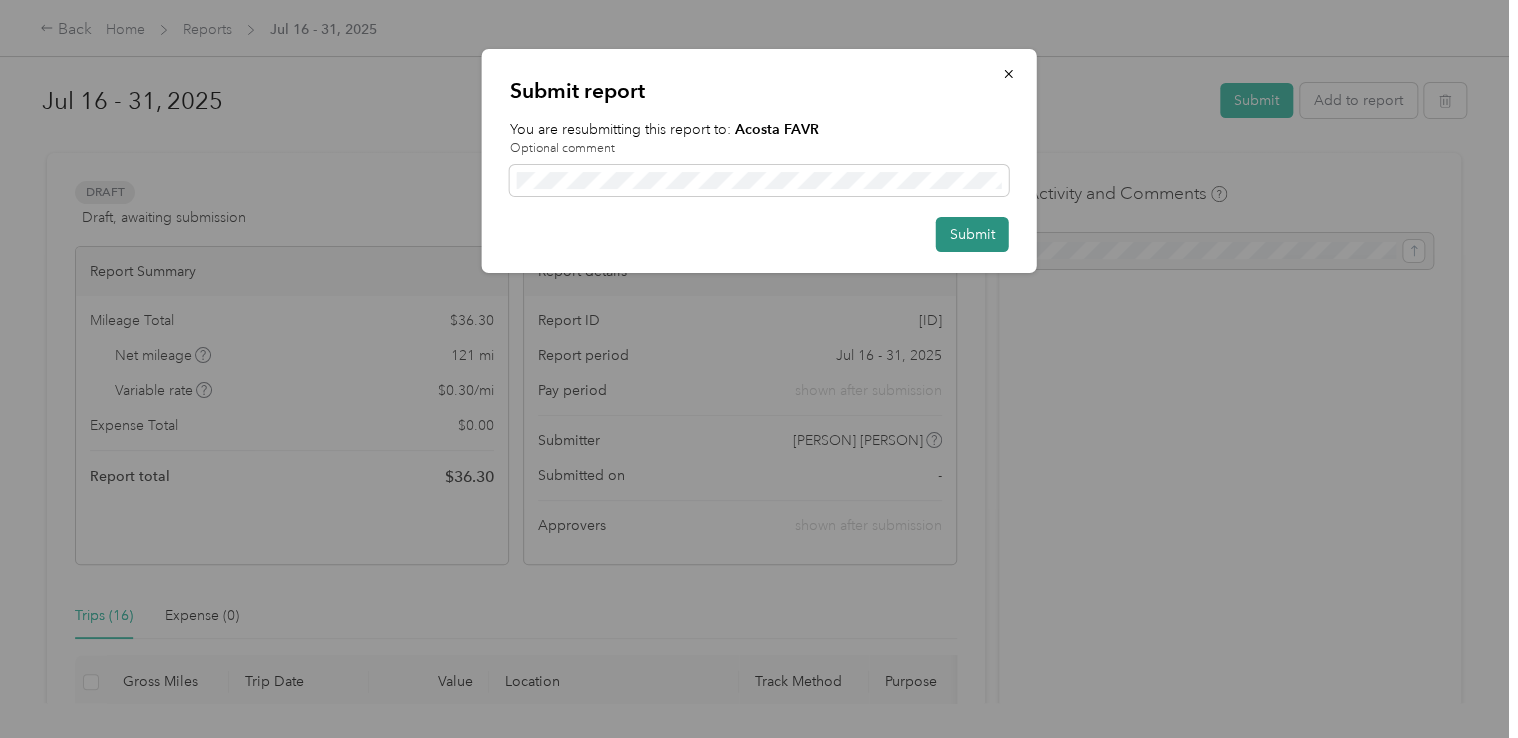 click on "Submit" at bounding box center (972, 234) 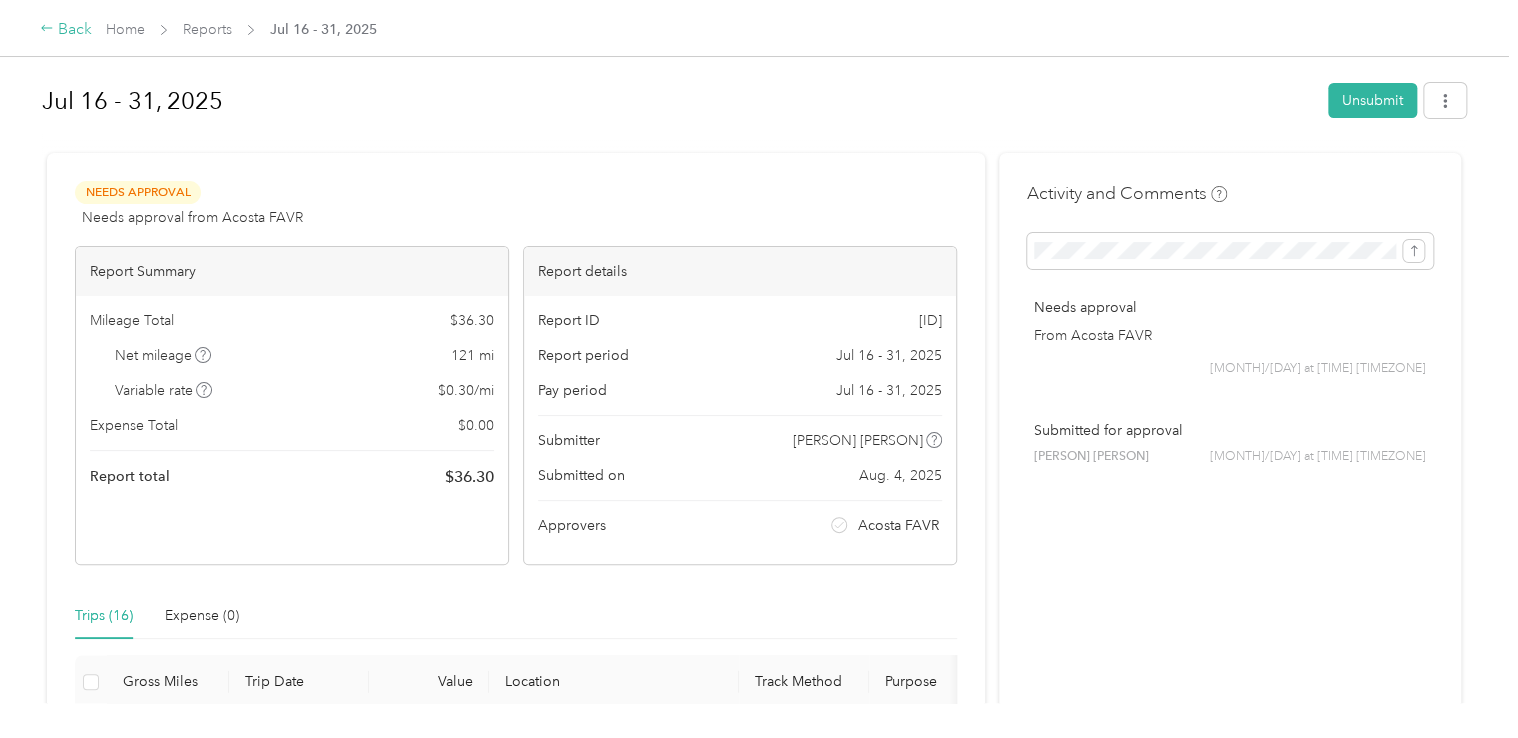 click on "Back" at bounding box center (66, 30) 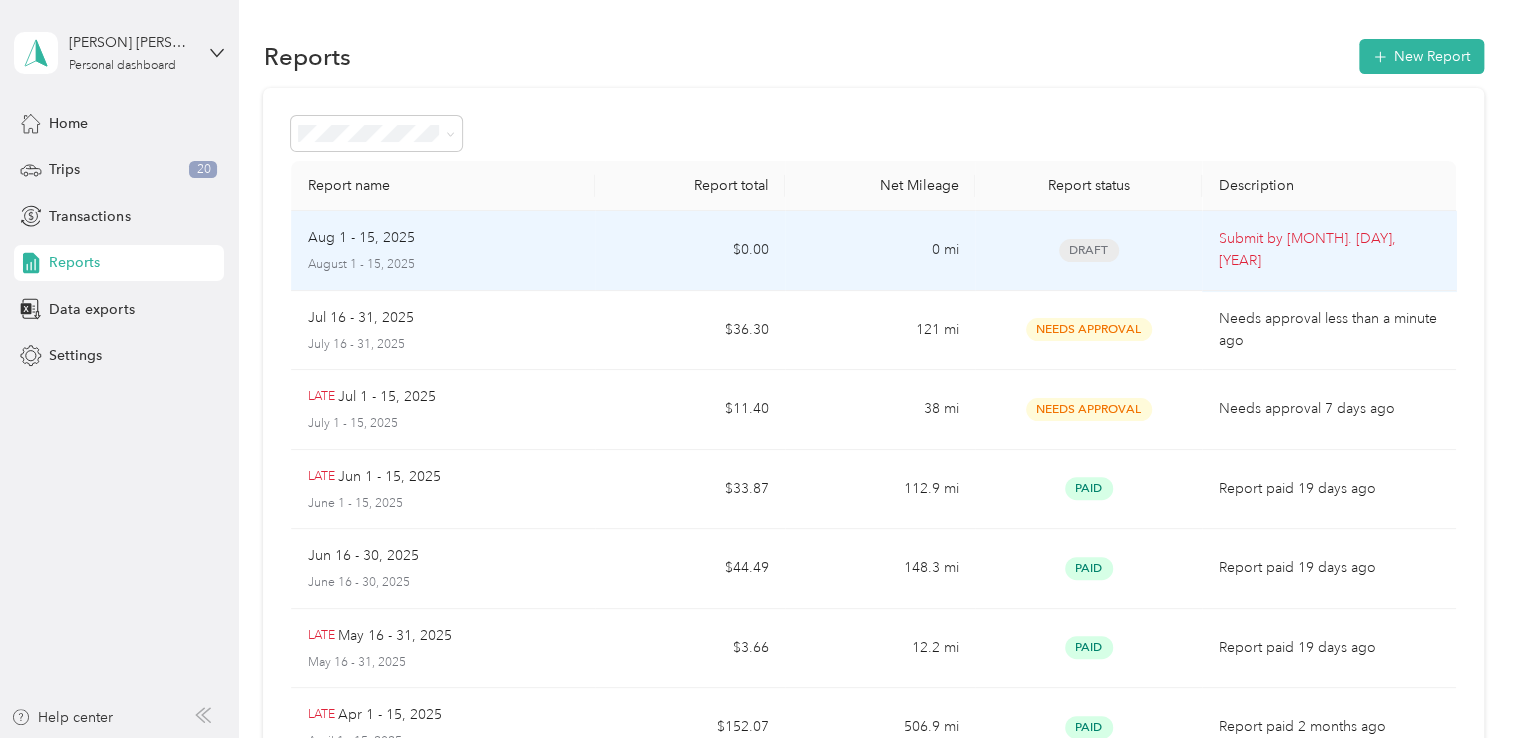 click on "August 1 - 15, 2025" at bounding box center [443, 265] 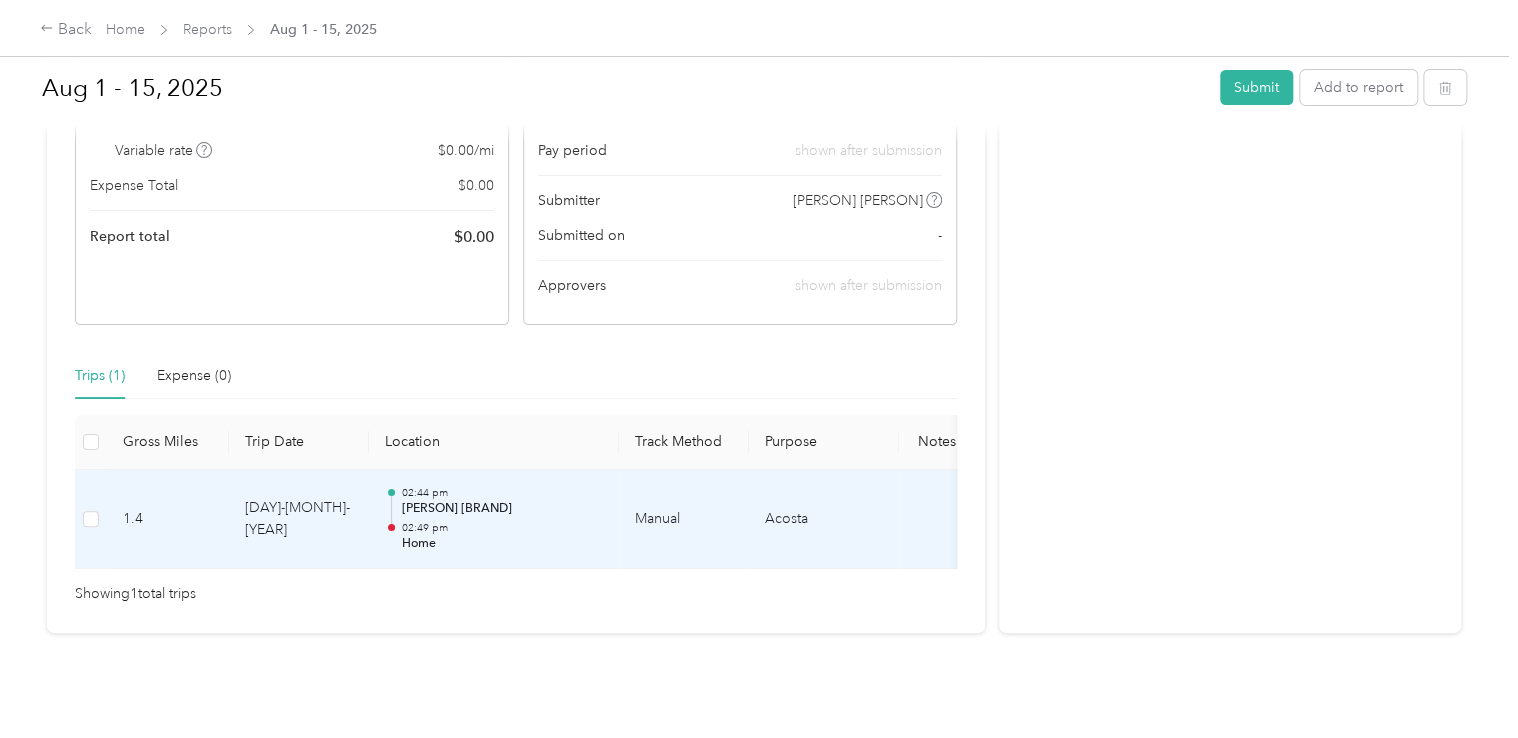 scroll, scrollTop: 0, scrollLeft: 0, axis: both 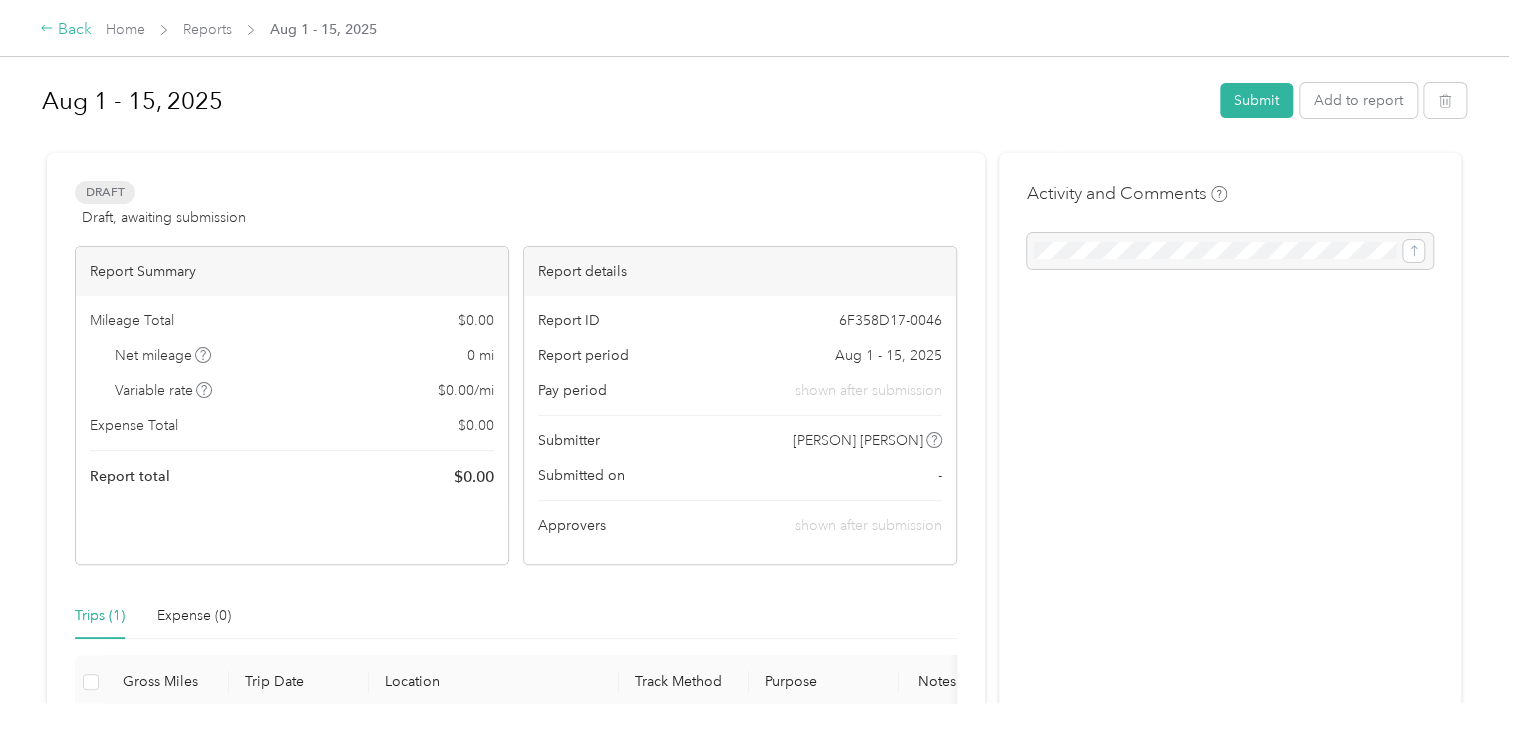 click on "Back" at bounding box center (66, 30) 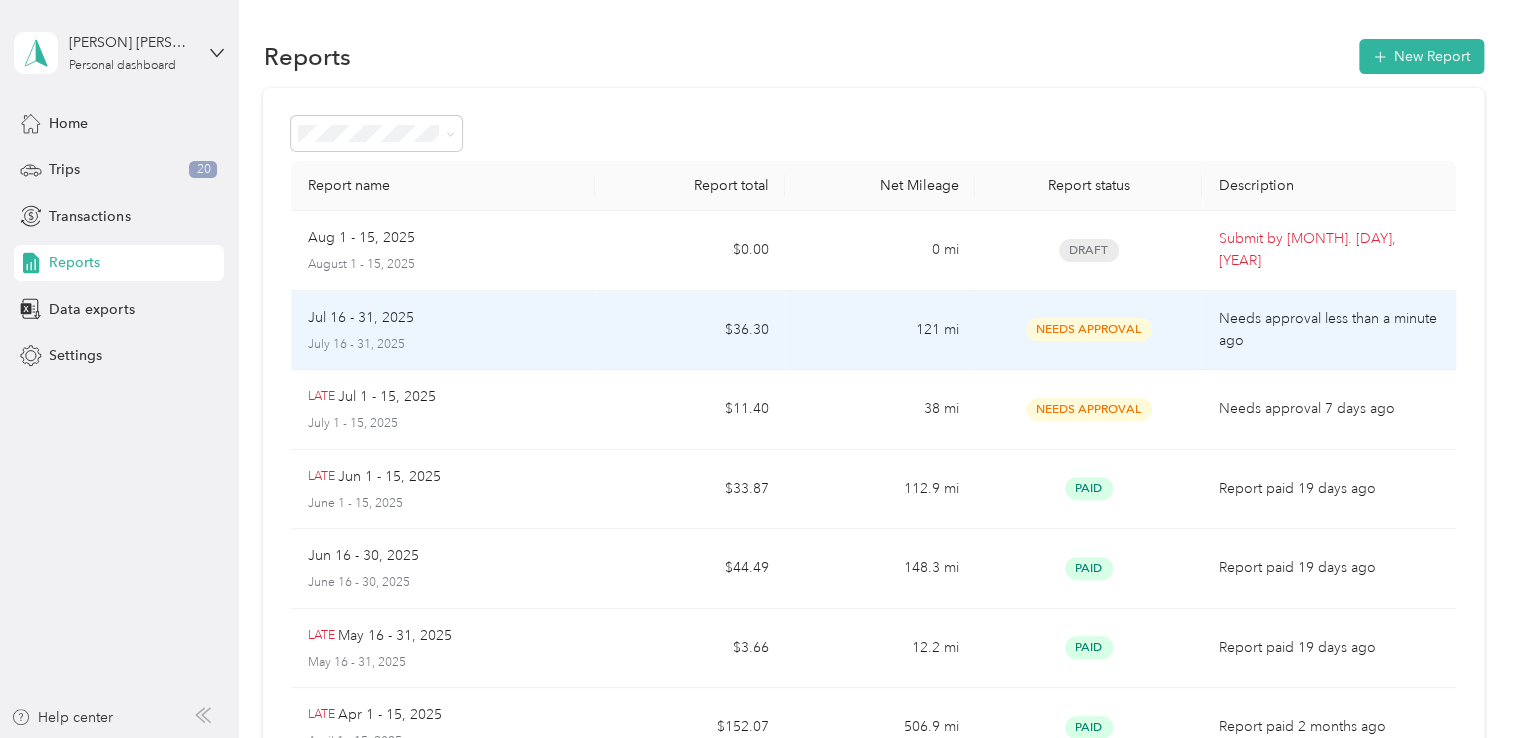 click on "[MONTH] [DAY] - [DAY], [YEAR] [MONTH] [DAY] - [DAY], [YEAR]" at bounding box center [443, 330] 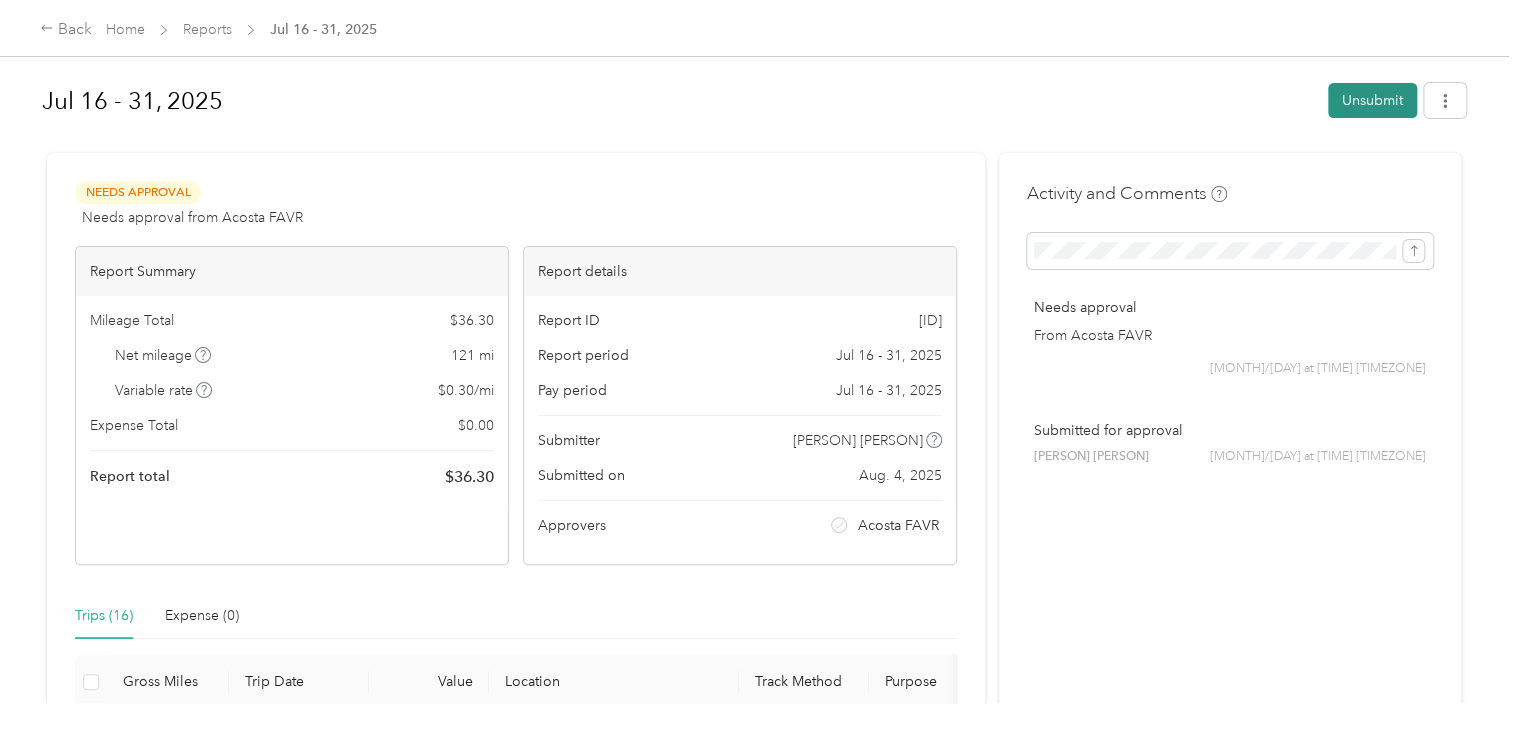 click on "Unsubmit" at bounding box center (1372, 100) 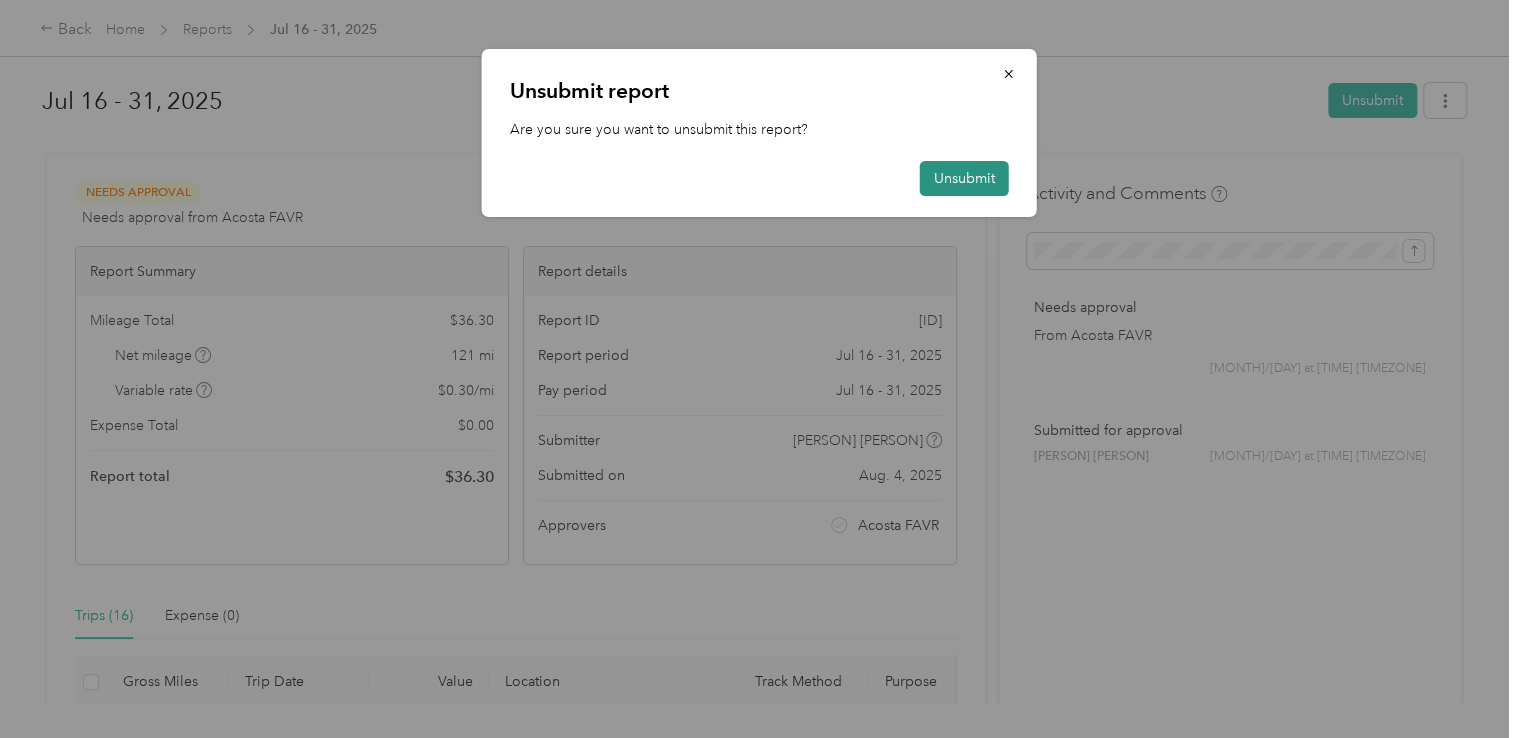 click on "Unsubmit" at bounding box center [964, 178] 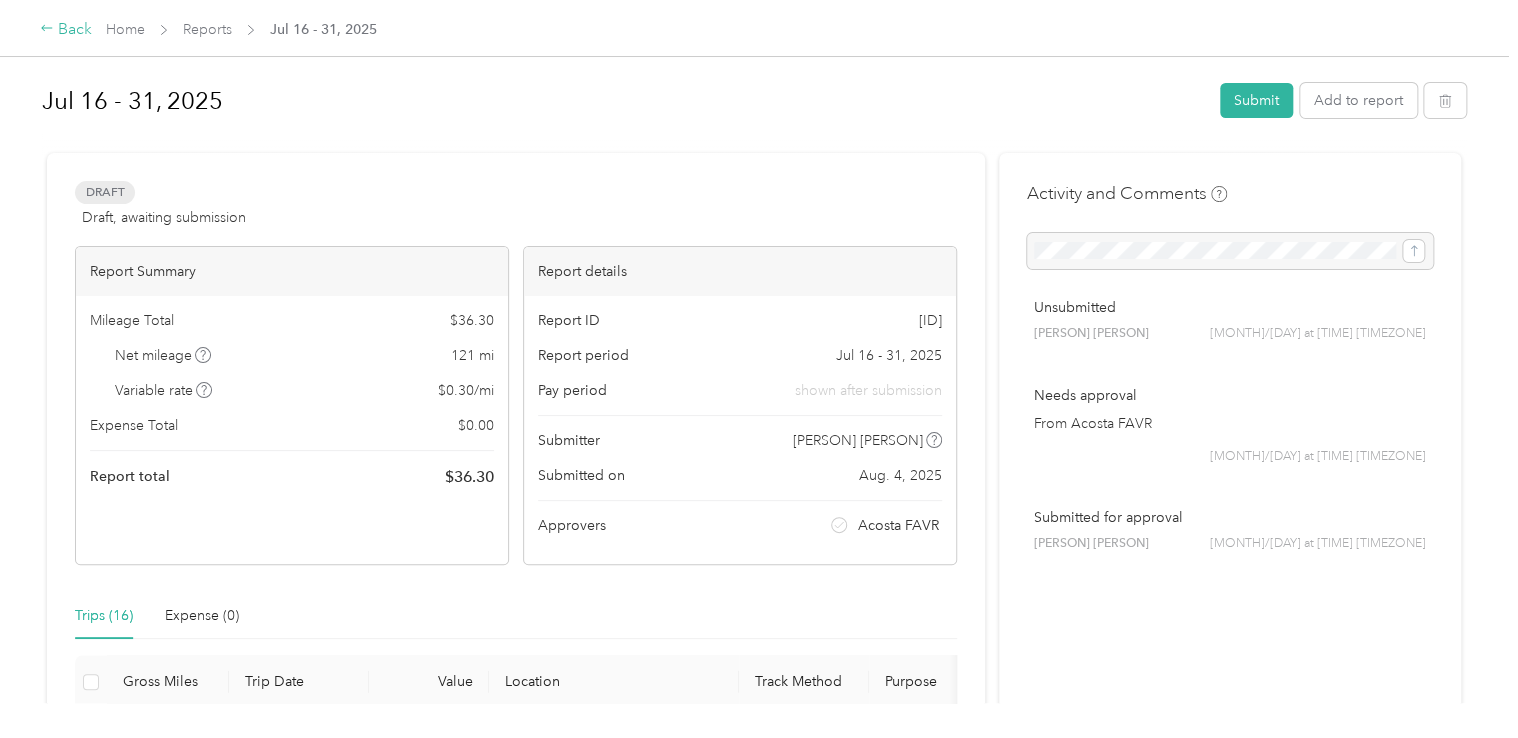 click on "Back" at bounding box center (66, 30) 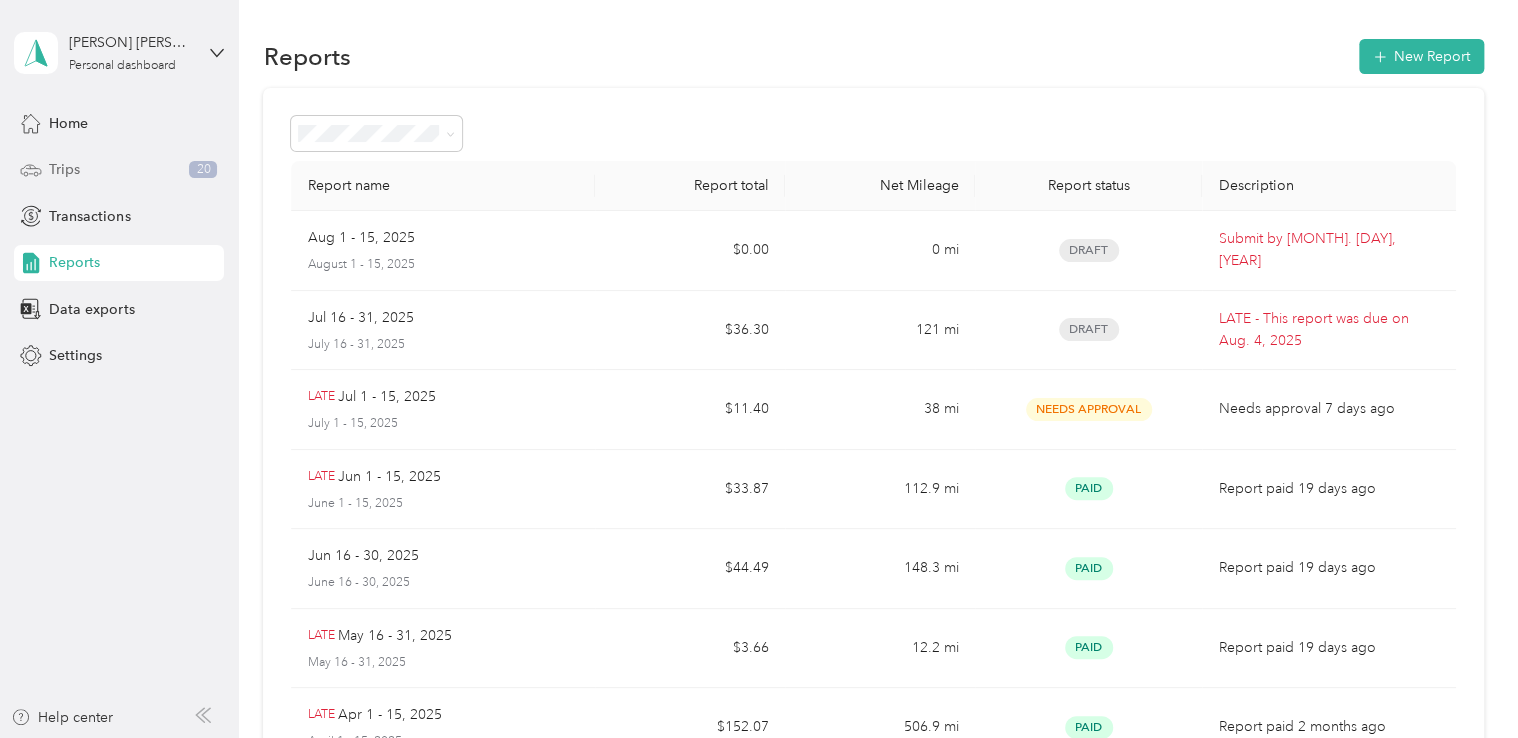 click on "Trips" at bounding box center [64, 169] 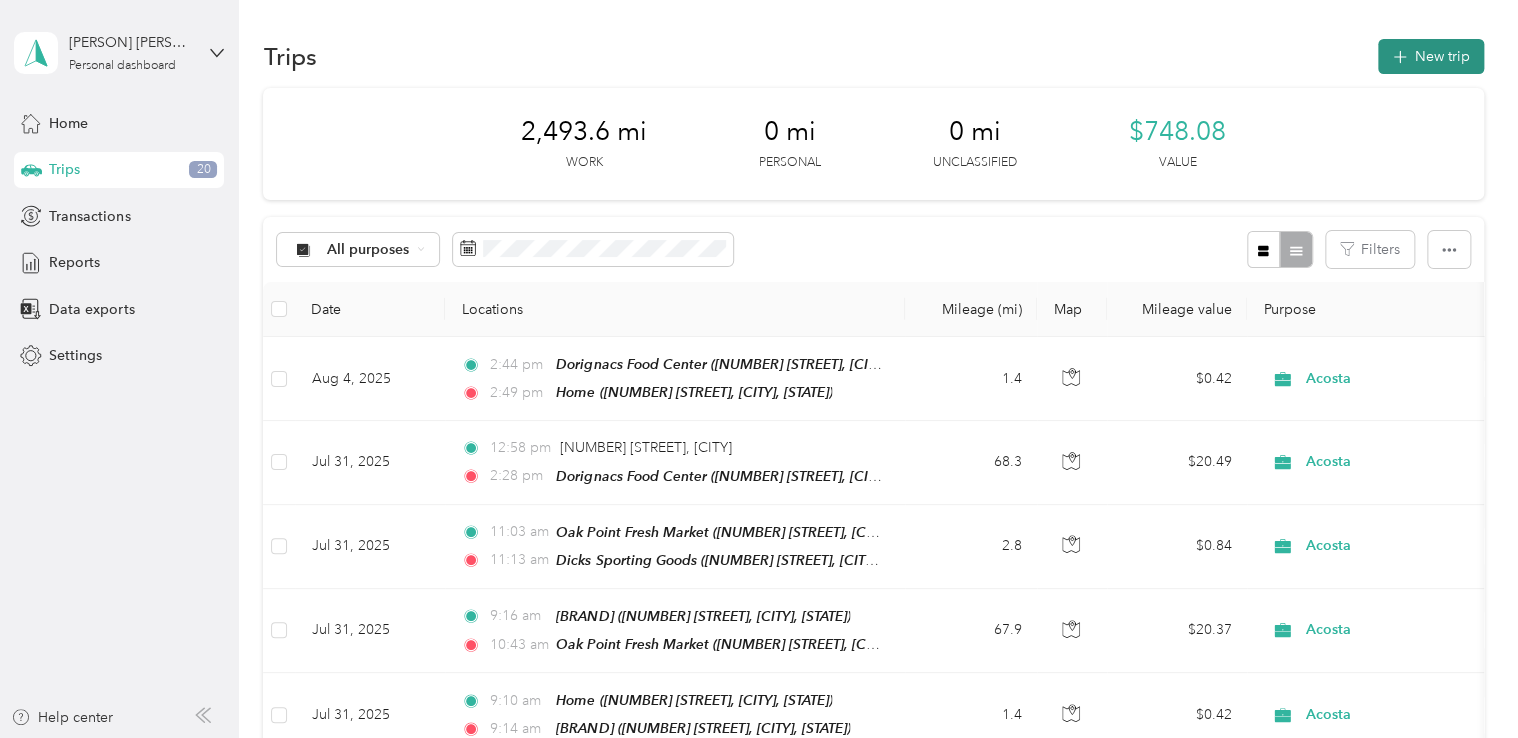 click 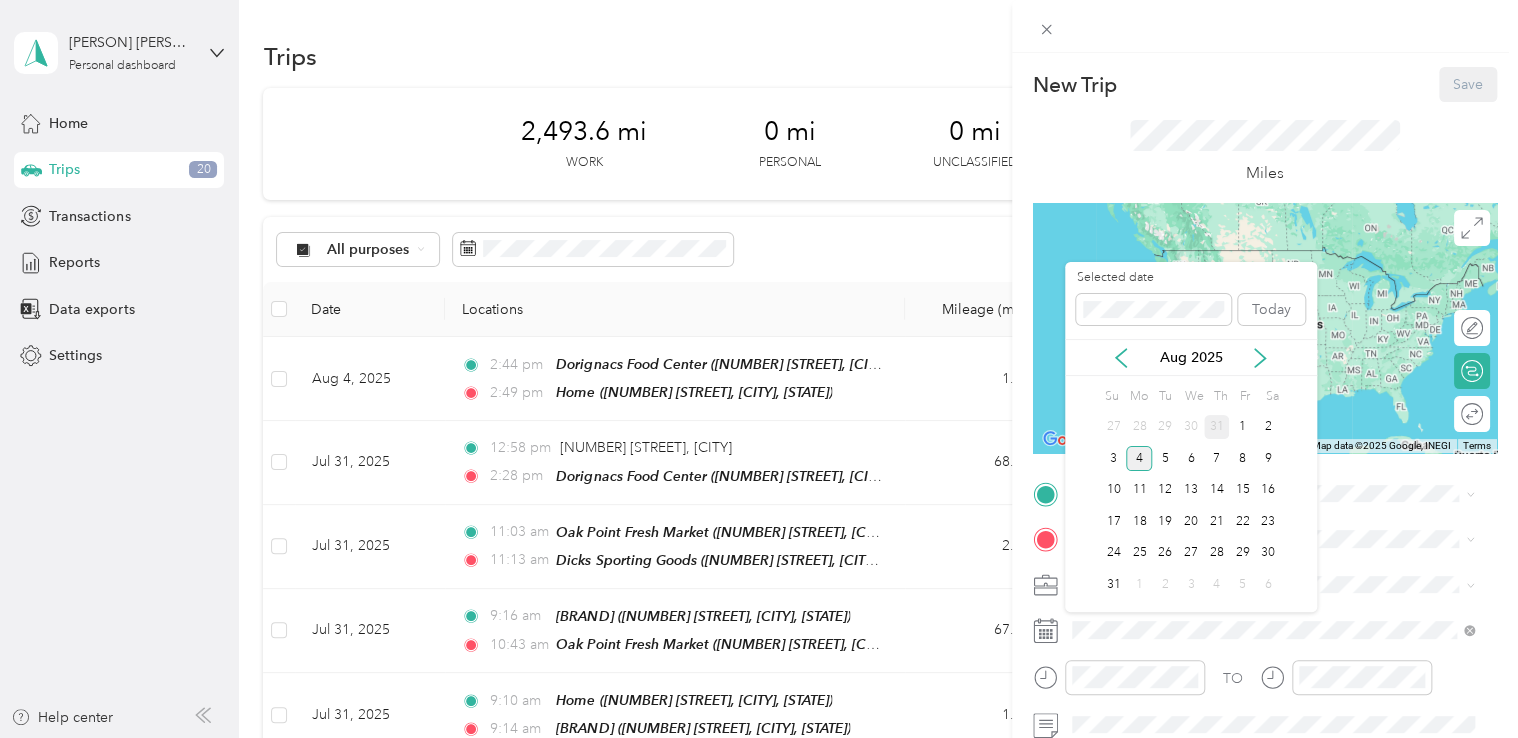 click on "31" at bounding box center [1217, 427] 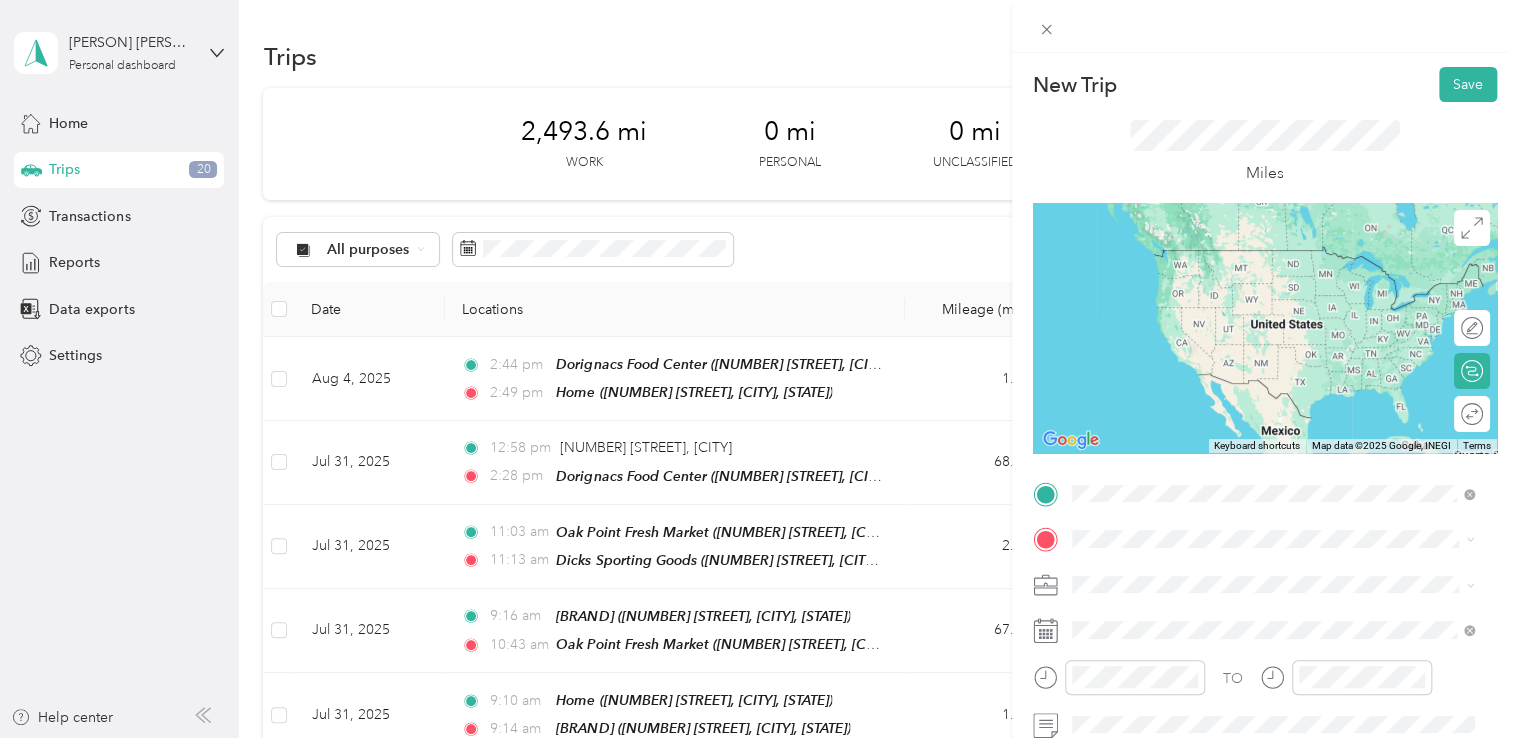 click on "TEAM [PERSON] [NUMBER] [STREET], [POSTAL_CODE], [CITY], [STATE], [COUNTRY]" at bounding box center (1288, 283) 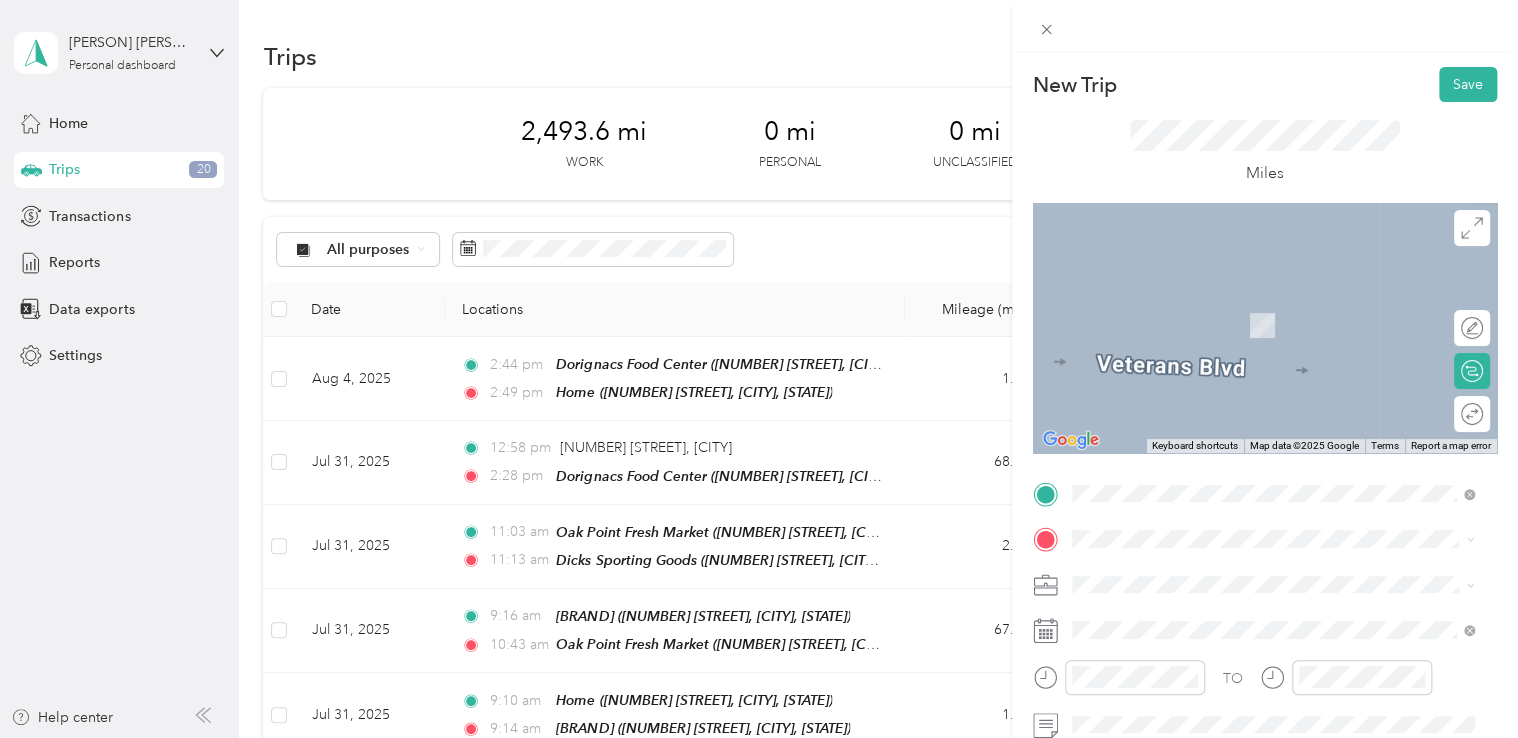 click on "Home [NUMBER] [STREET], [CITY], [STATE], [COUNTRY]" at bounding box center [1264, 374] 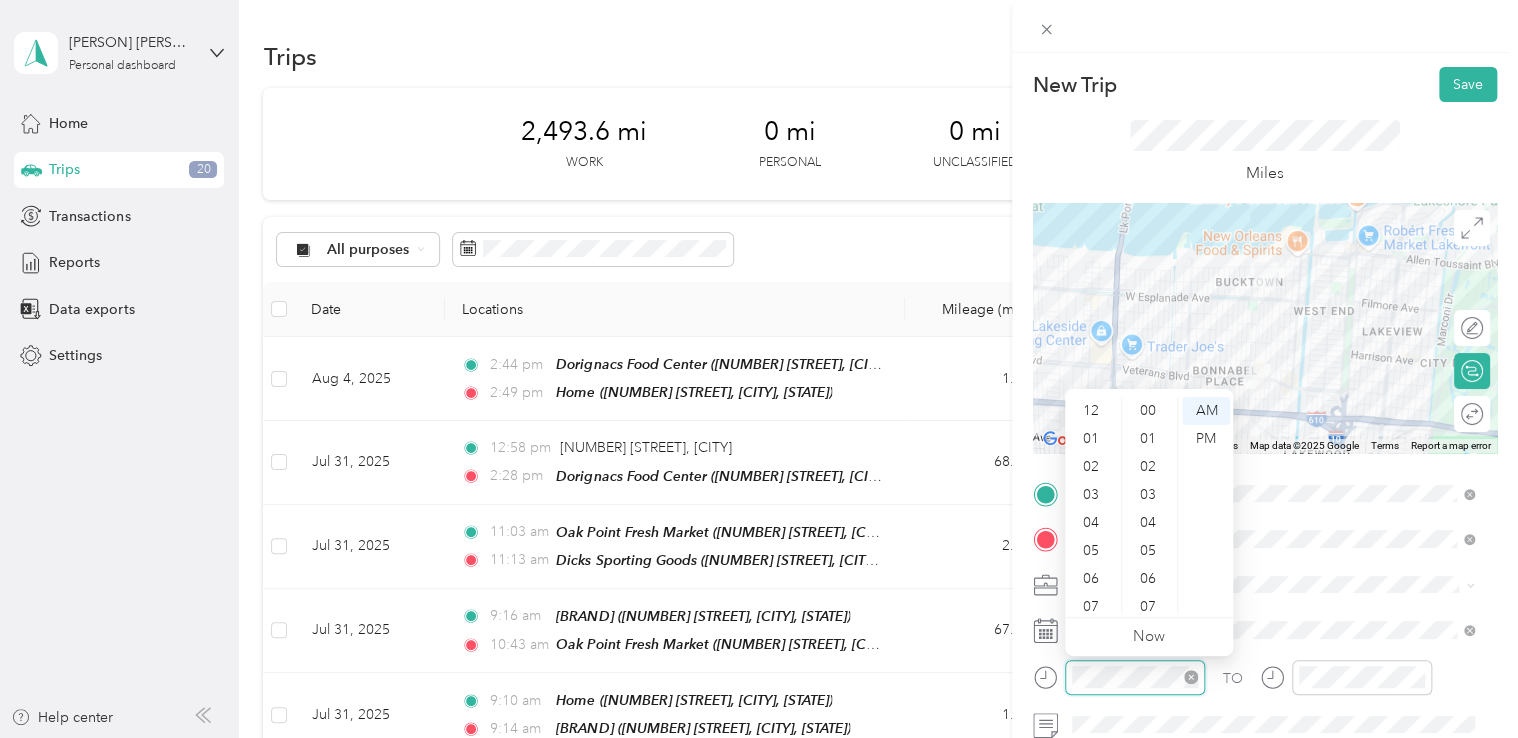 scroll, scrollTop: 840, scrollLeft: 0, axis: vertical 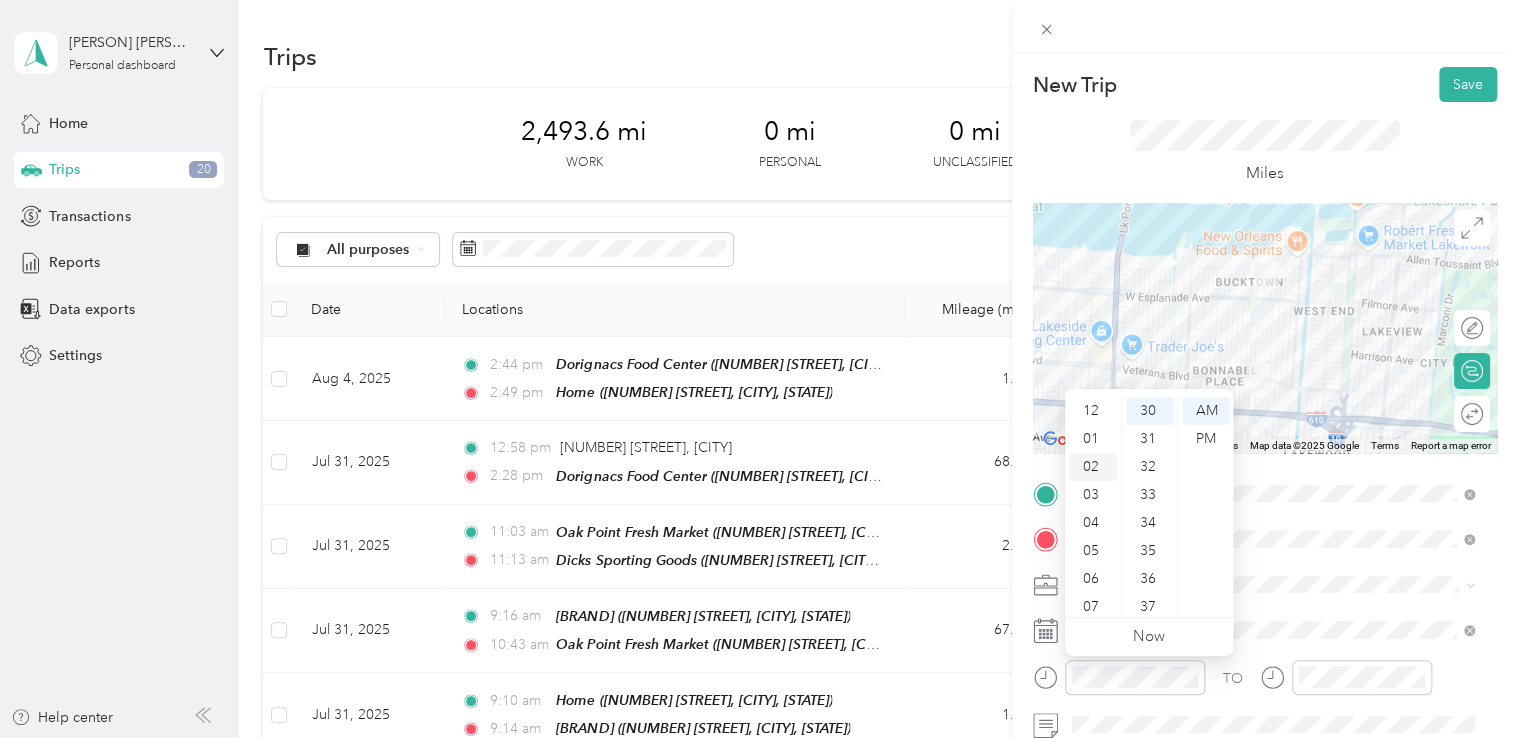 click on "02" at bounding box center (1093, 467) 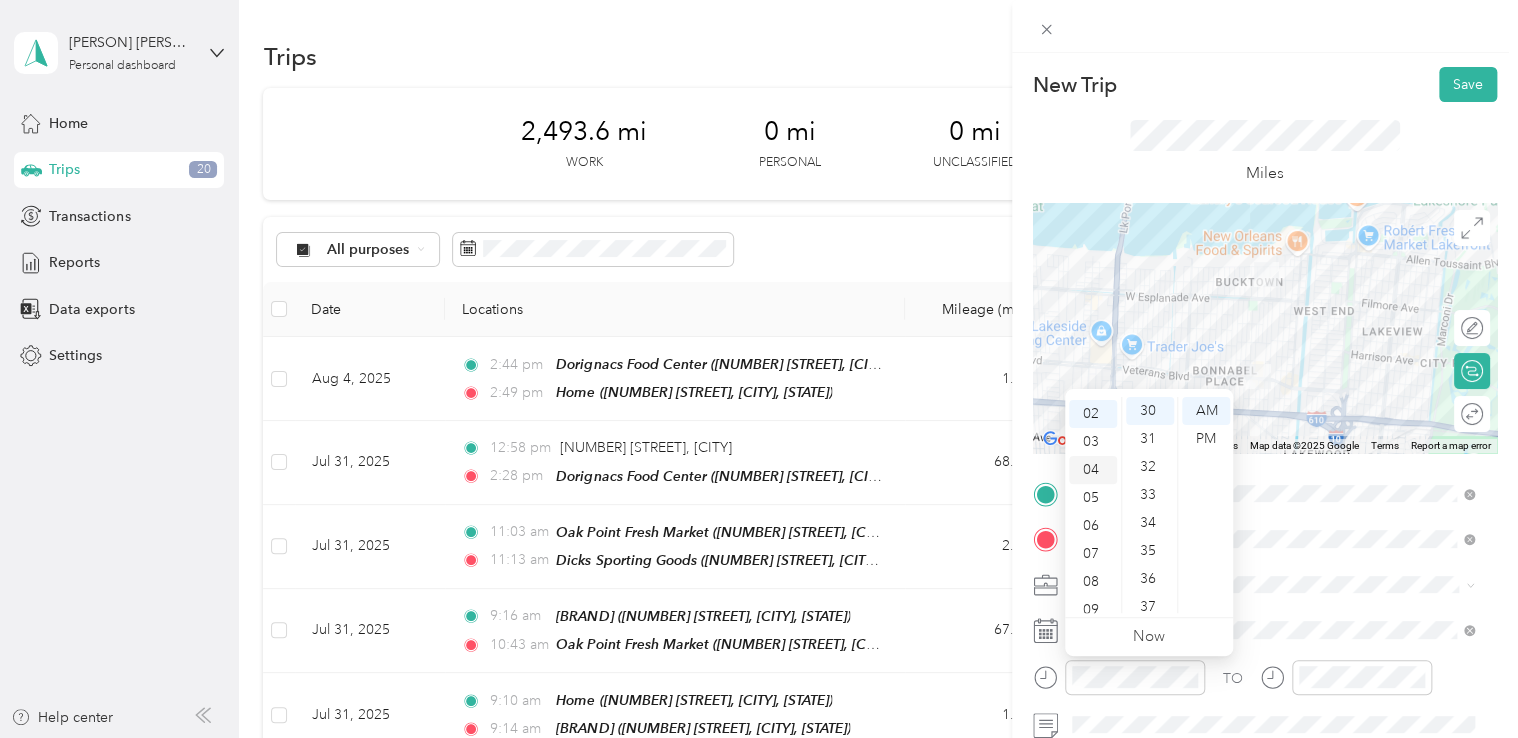 scroll, scrollTop: 56, scrollLeft: 0, axis: vertical 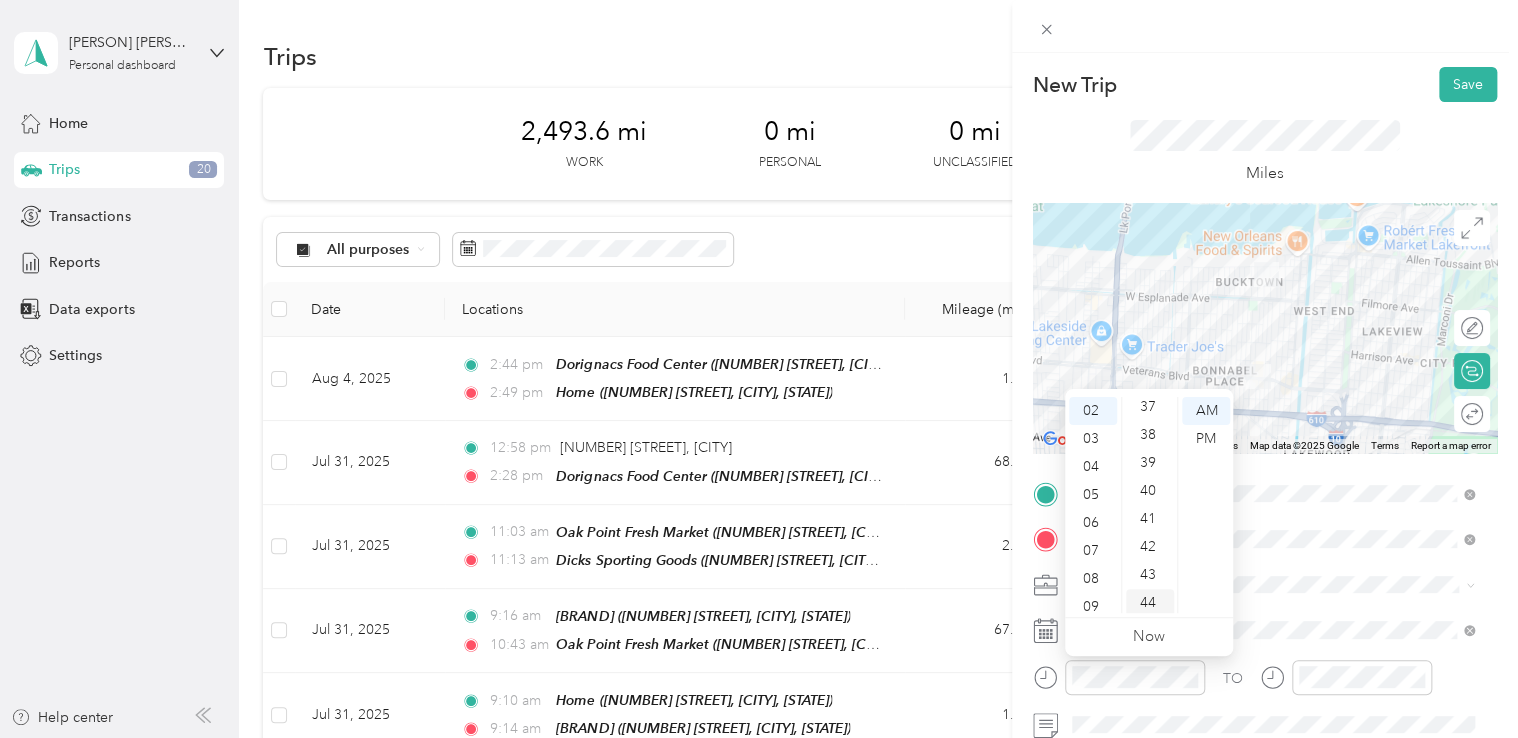 click on "44" at bounding box center [1150, 603] 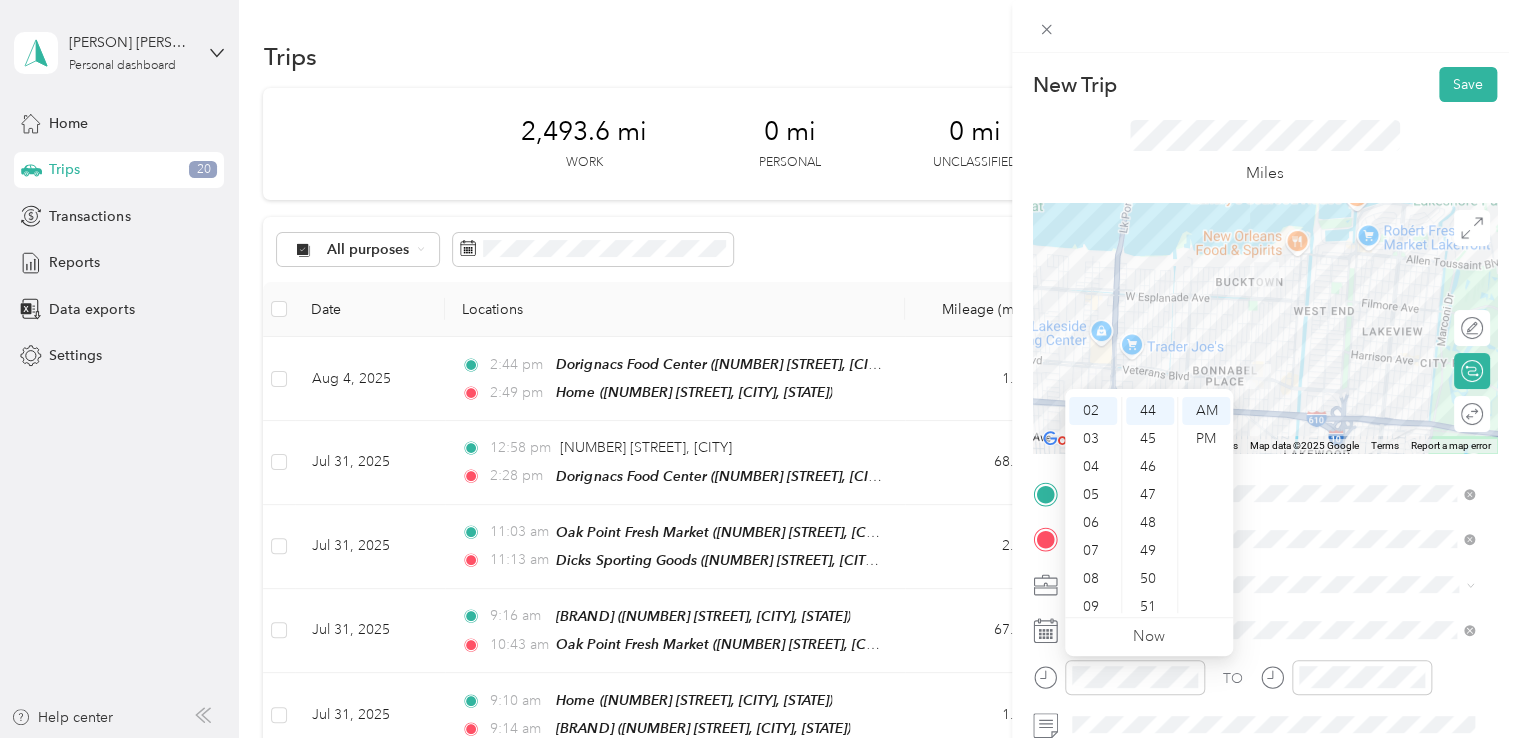 scroll, scrollTop: 1232, scrollLeft: 0, axis: vertical 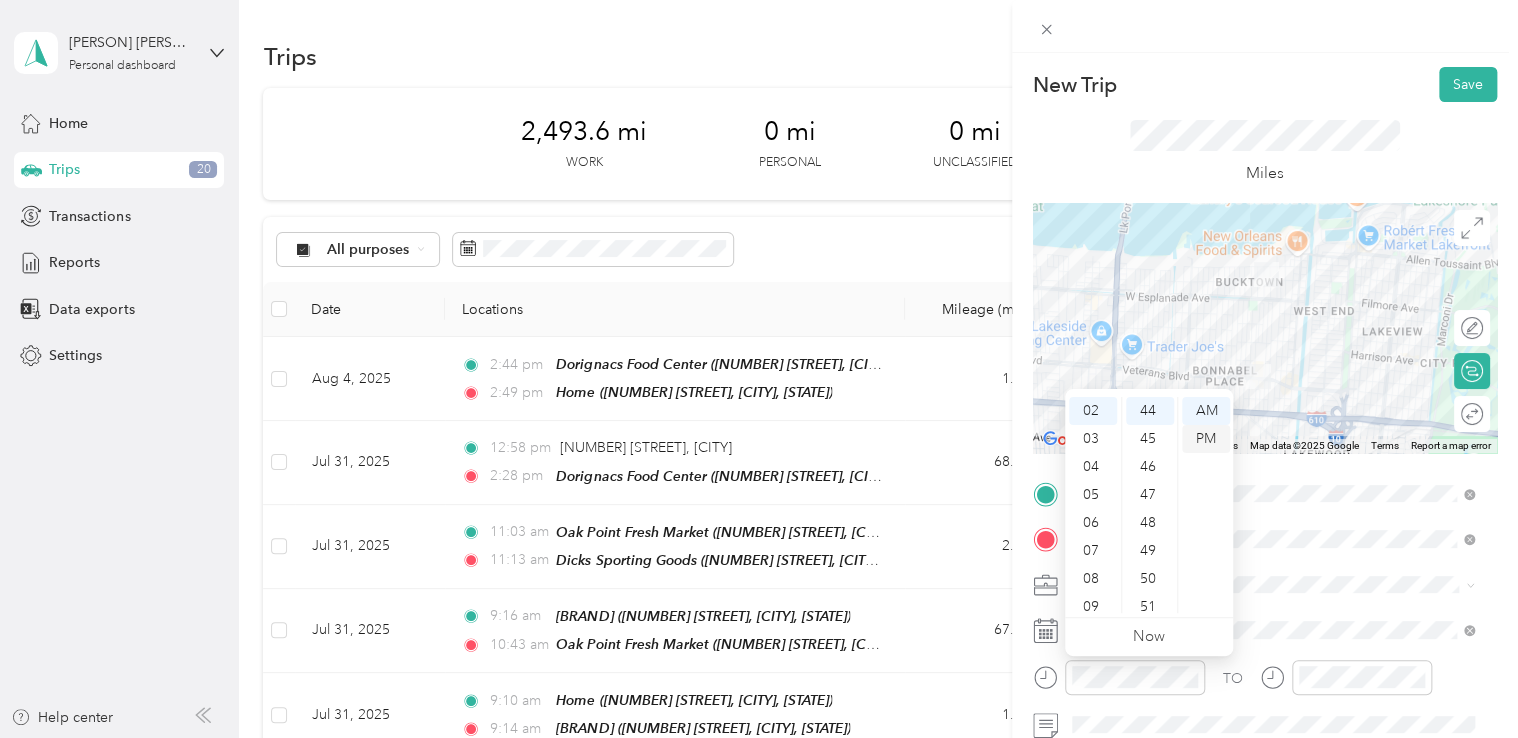 click on "PM" at bounding box center (1206, 439) 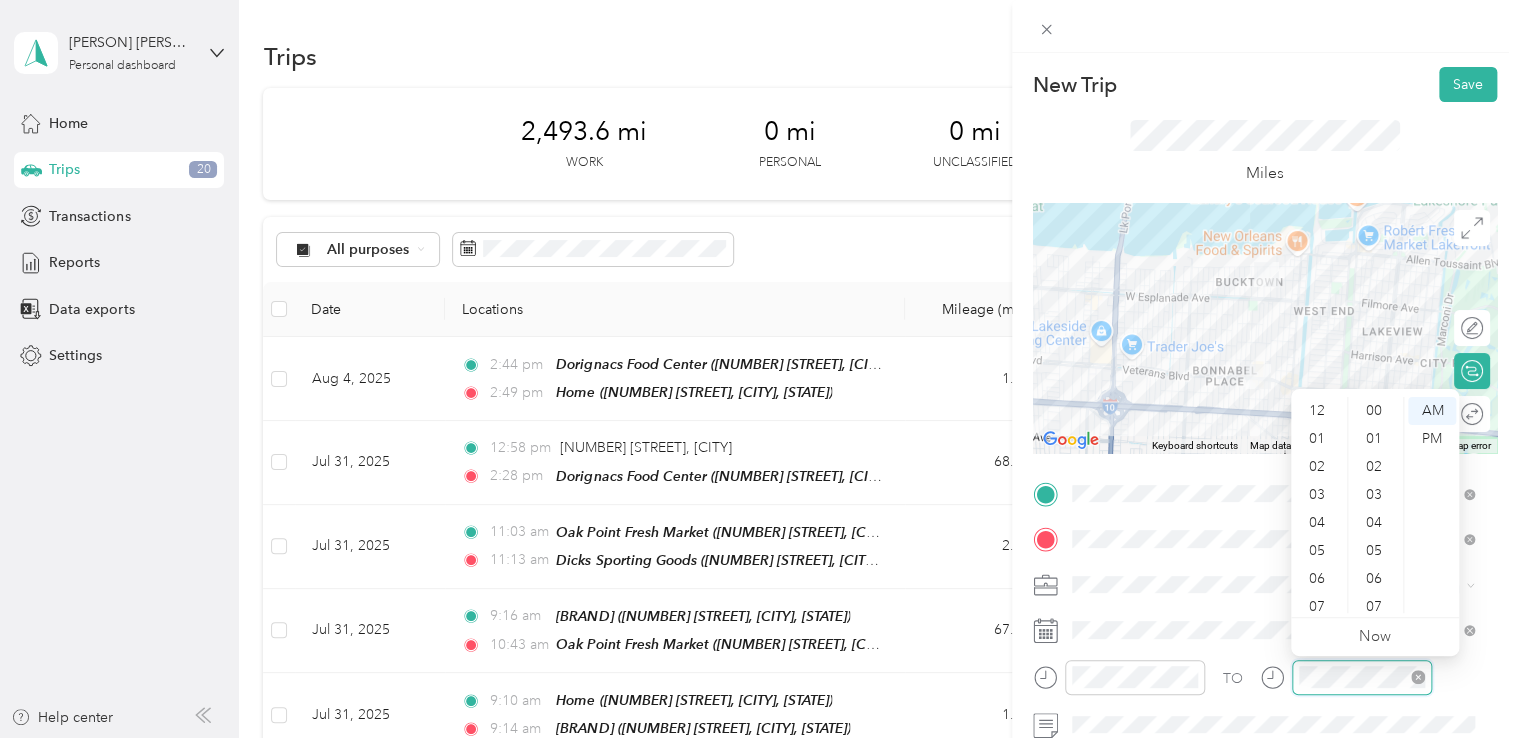 scroll, scrollTop: 840, scrollLeft: 0, axis: vertical 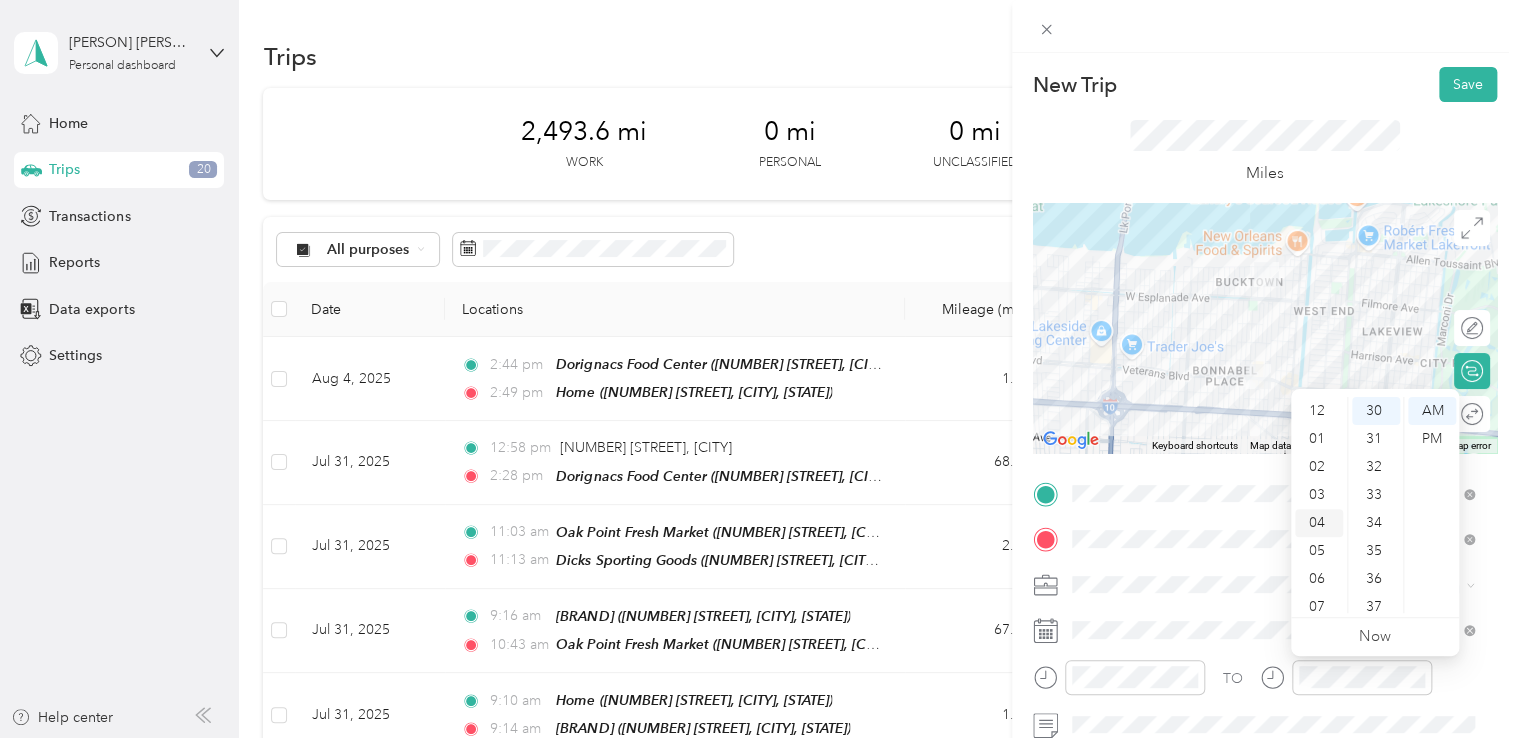 click on "02" at bounding box center (1319, 467) 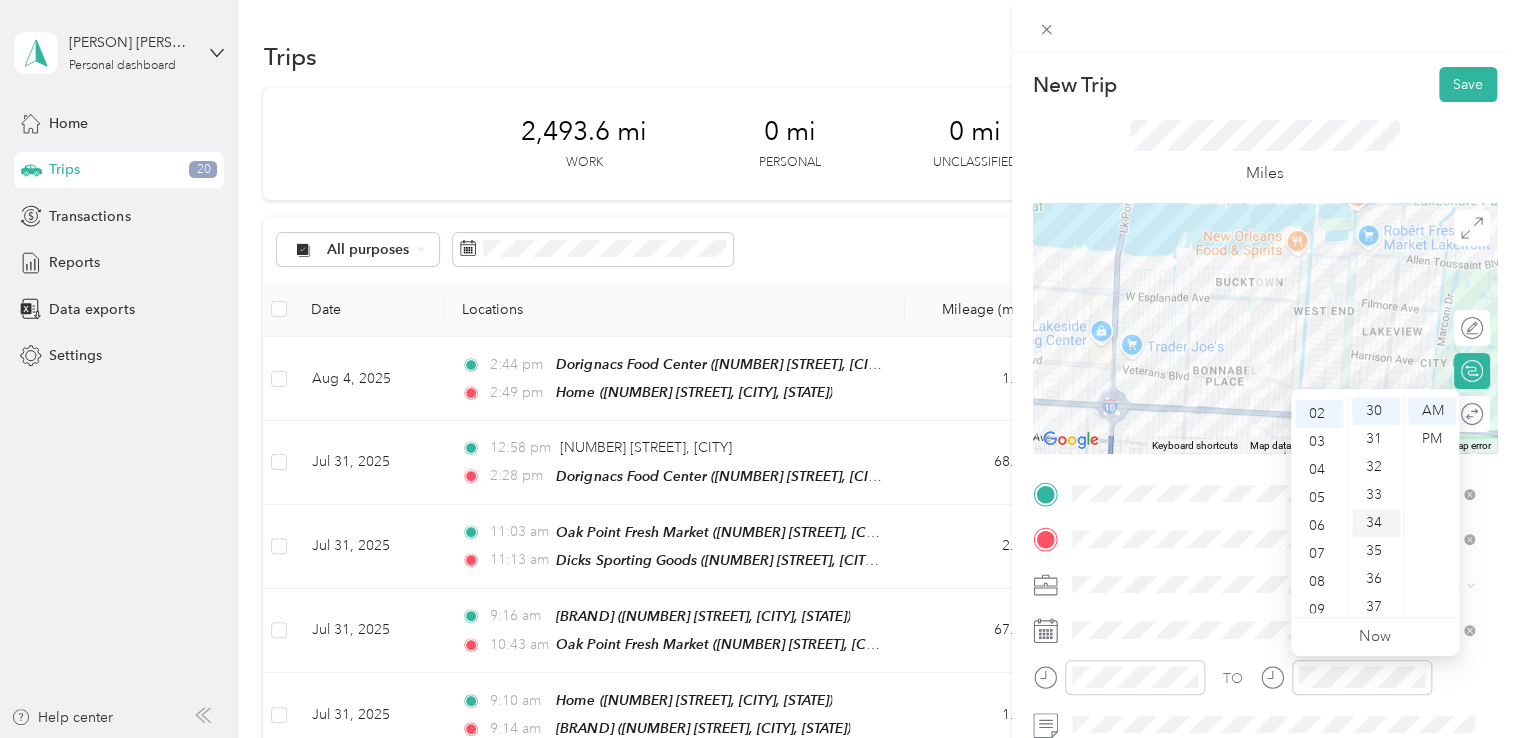 scroll, scrollTop: 56, scrollLeft: 0, axis: vertical 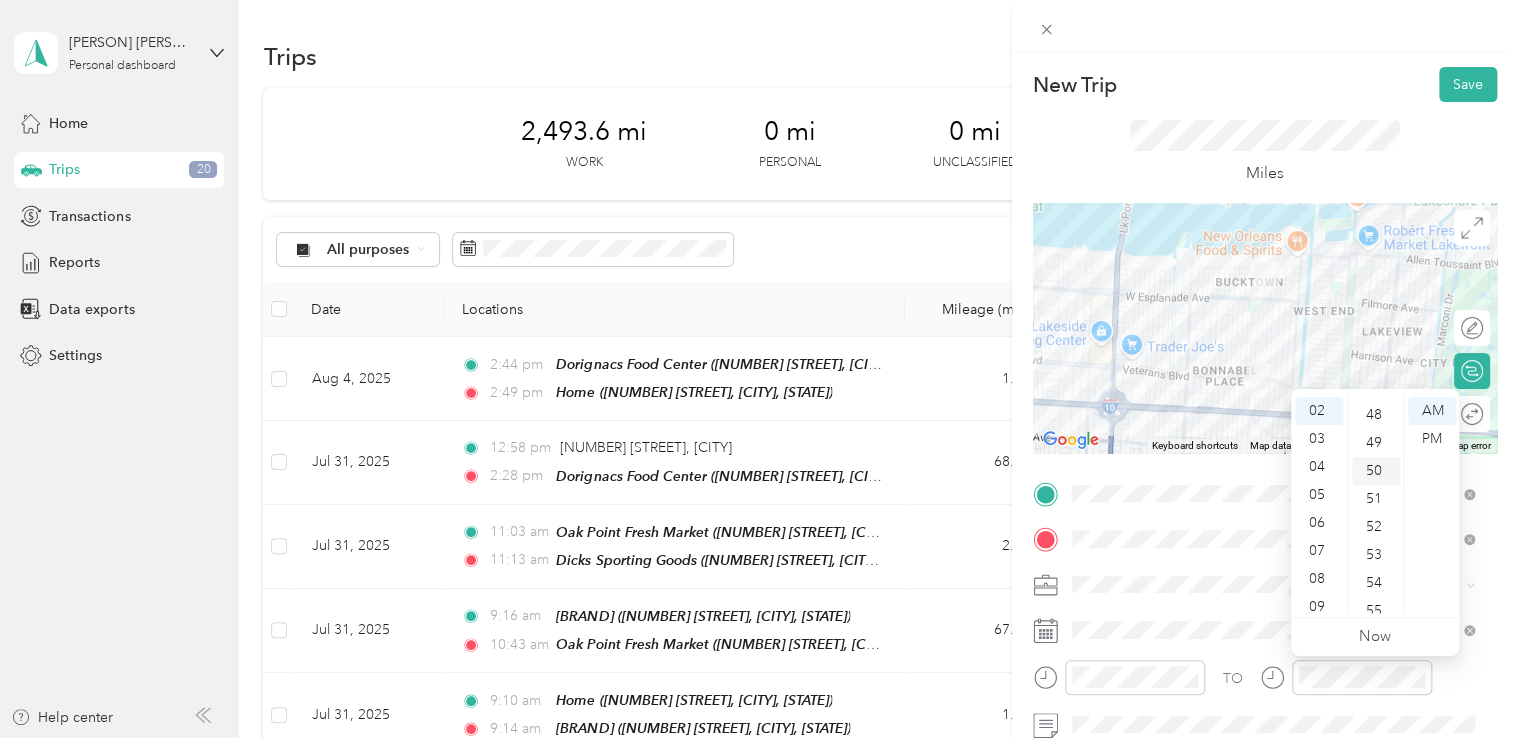 click on "50" at bounding box center [1376, 471] 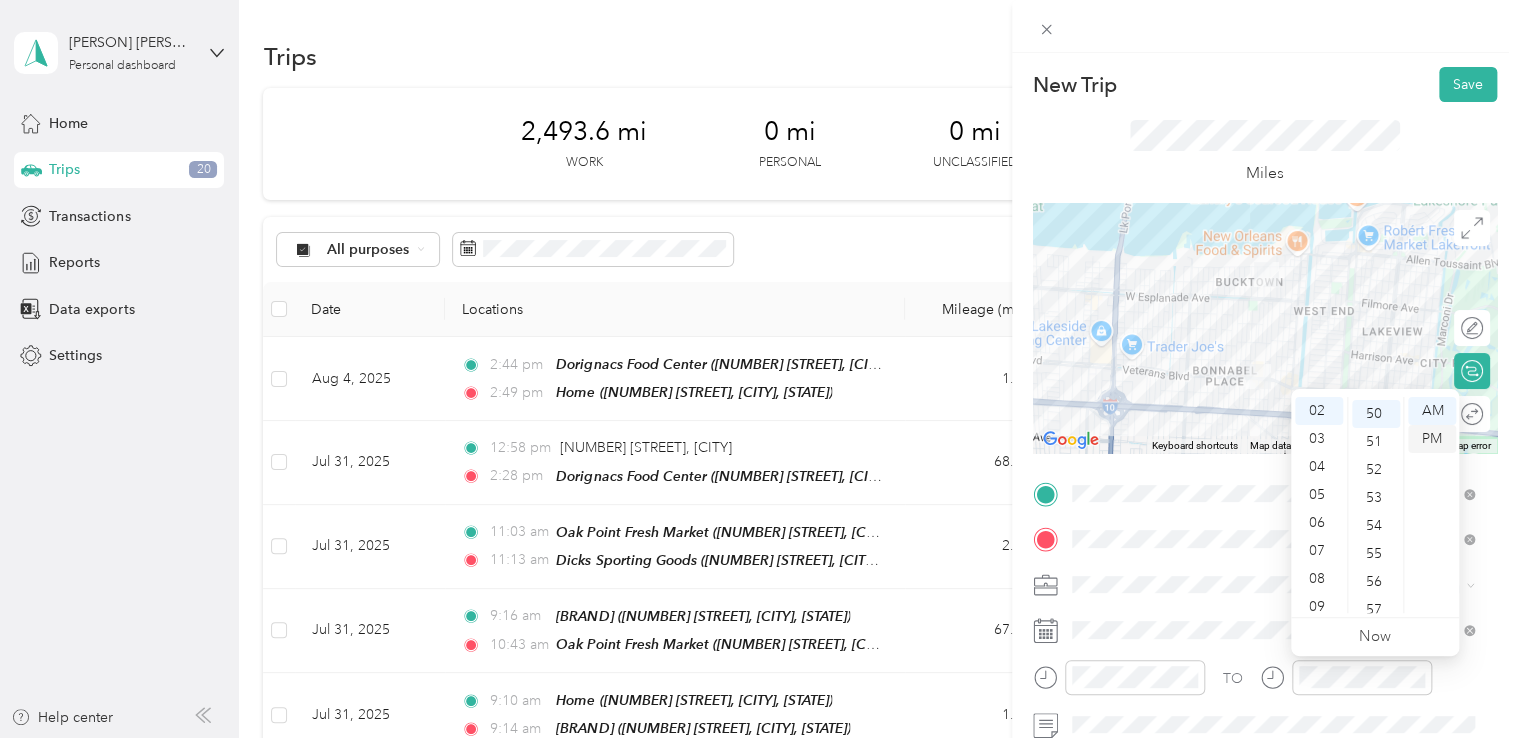 scroll, scrollTop: 1400, scrollLeft: 0, axis: vertical 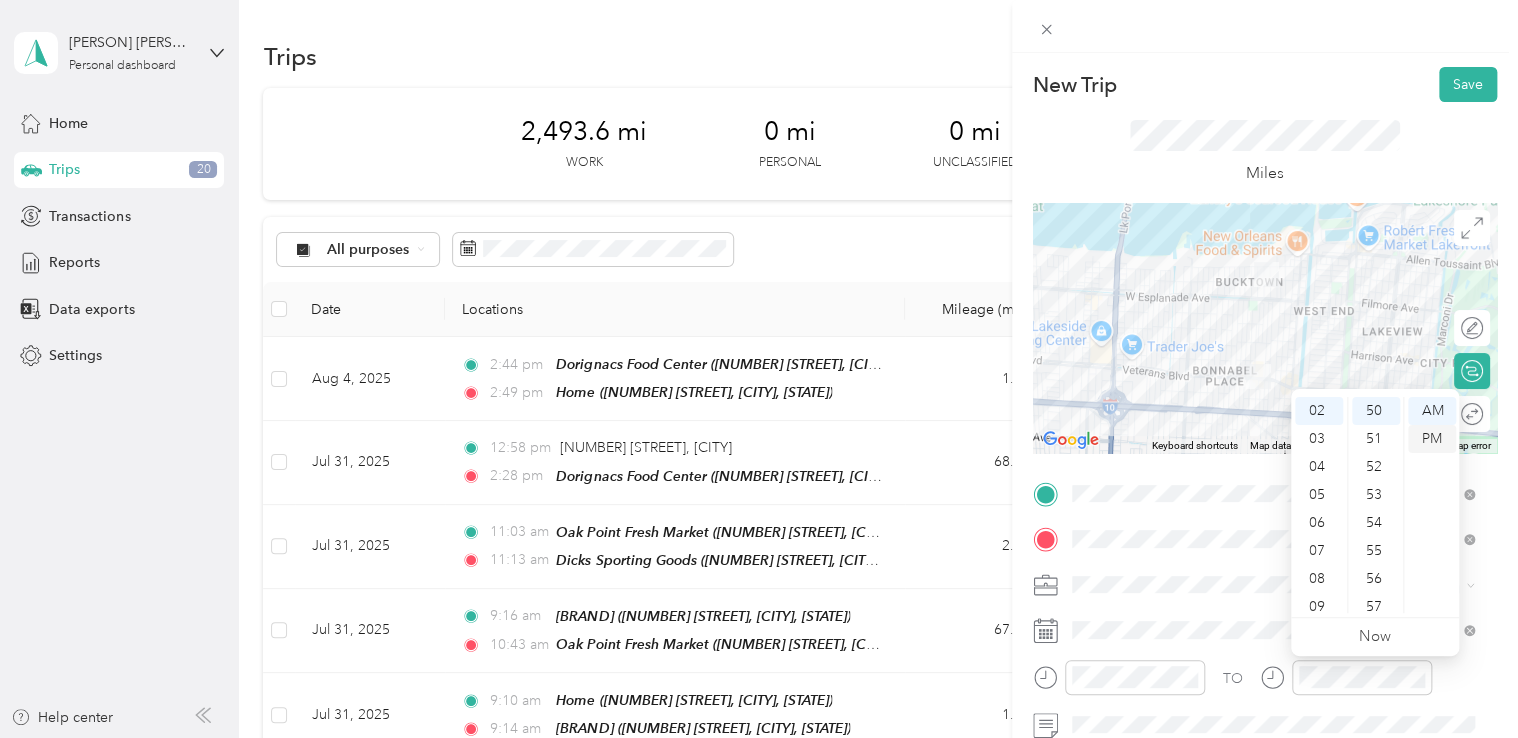 click on "PM" at bounding box center [1432, 439] 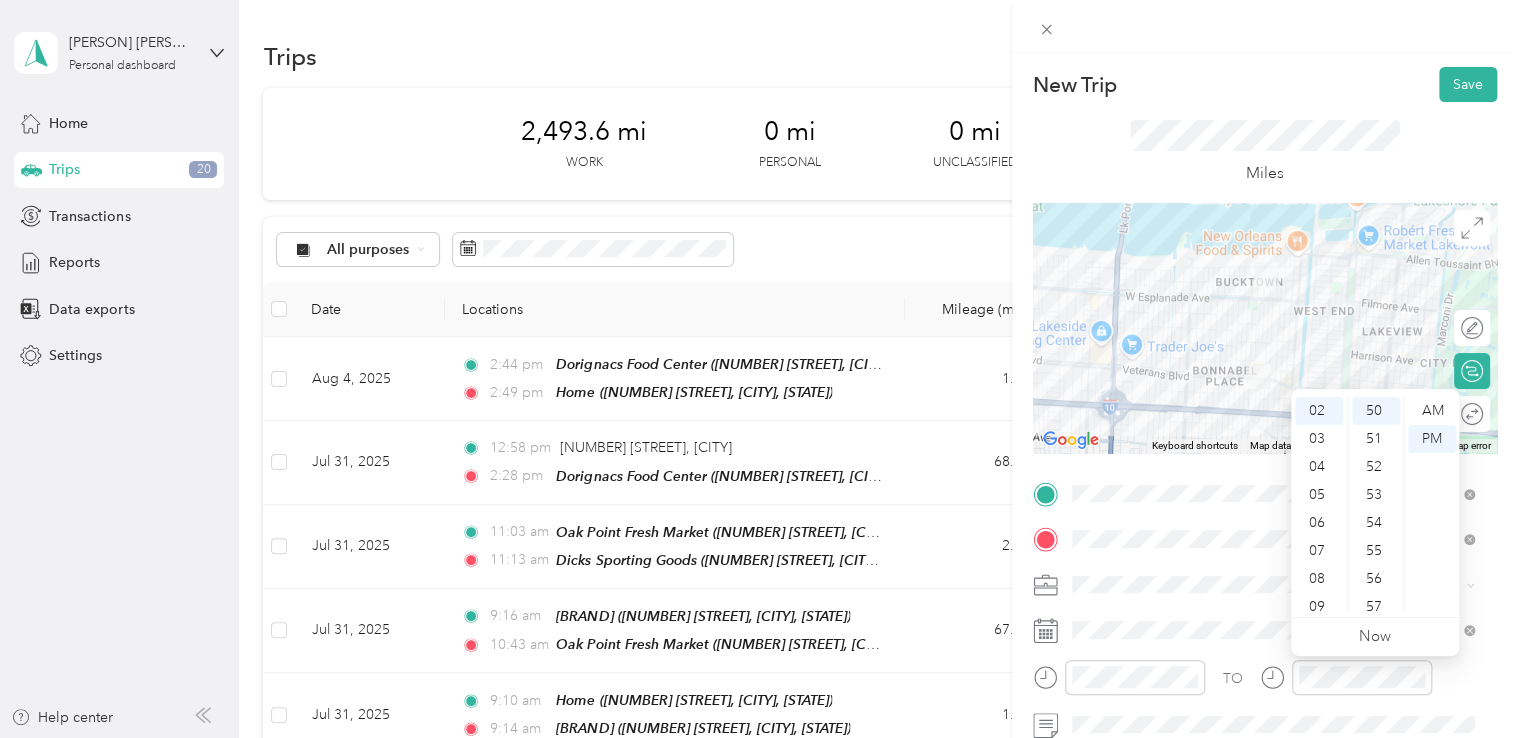 click on "TO Add photo" at bounding box center [1265, 719] 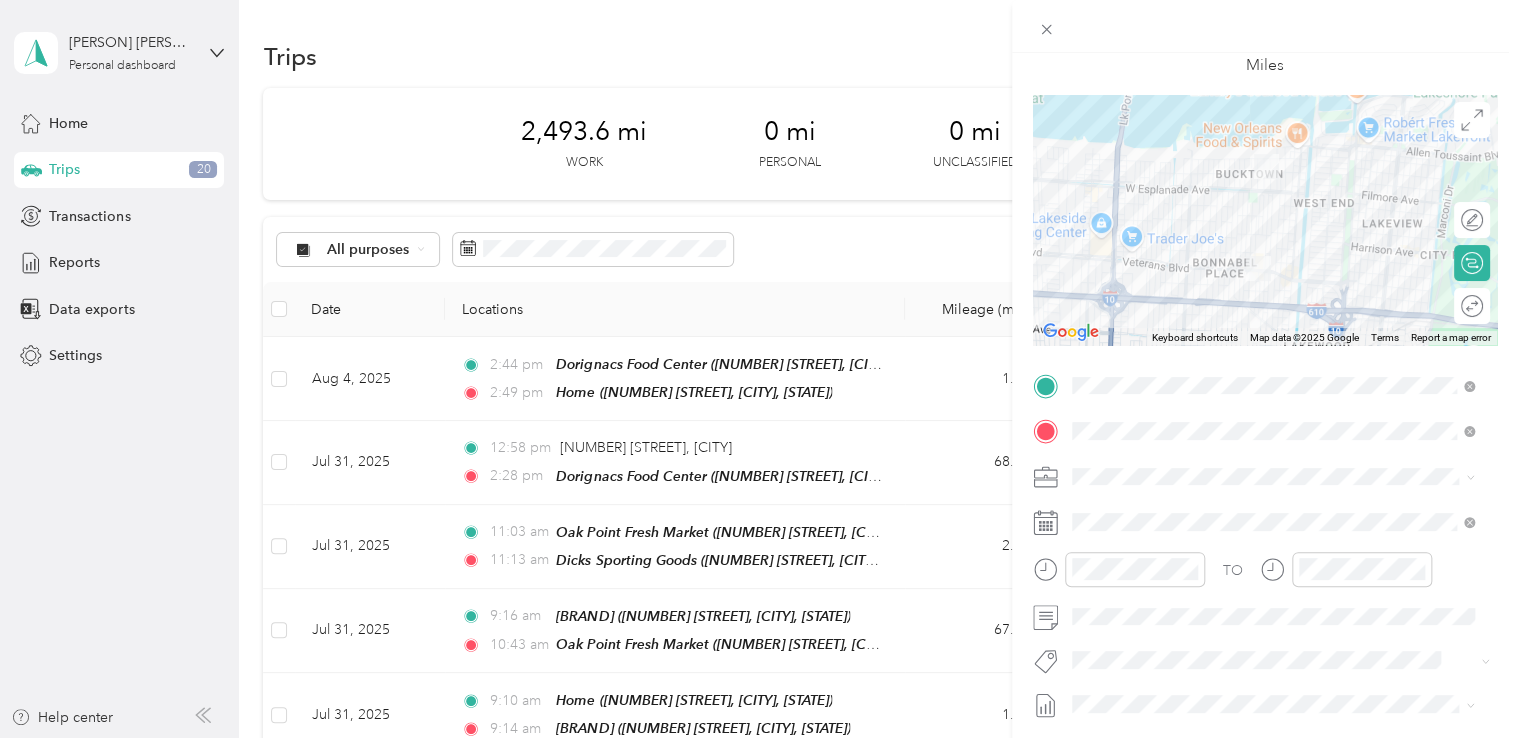 scroll, scrollTop: 0, scrollLeft: 0, axis: both 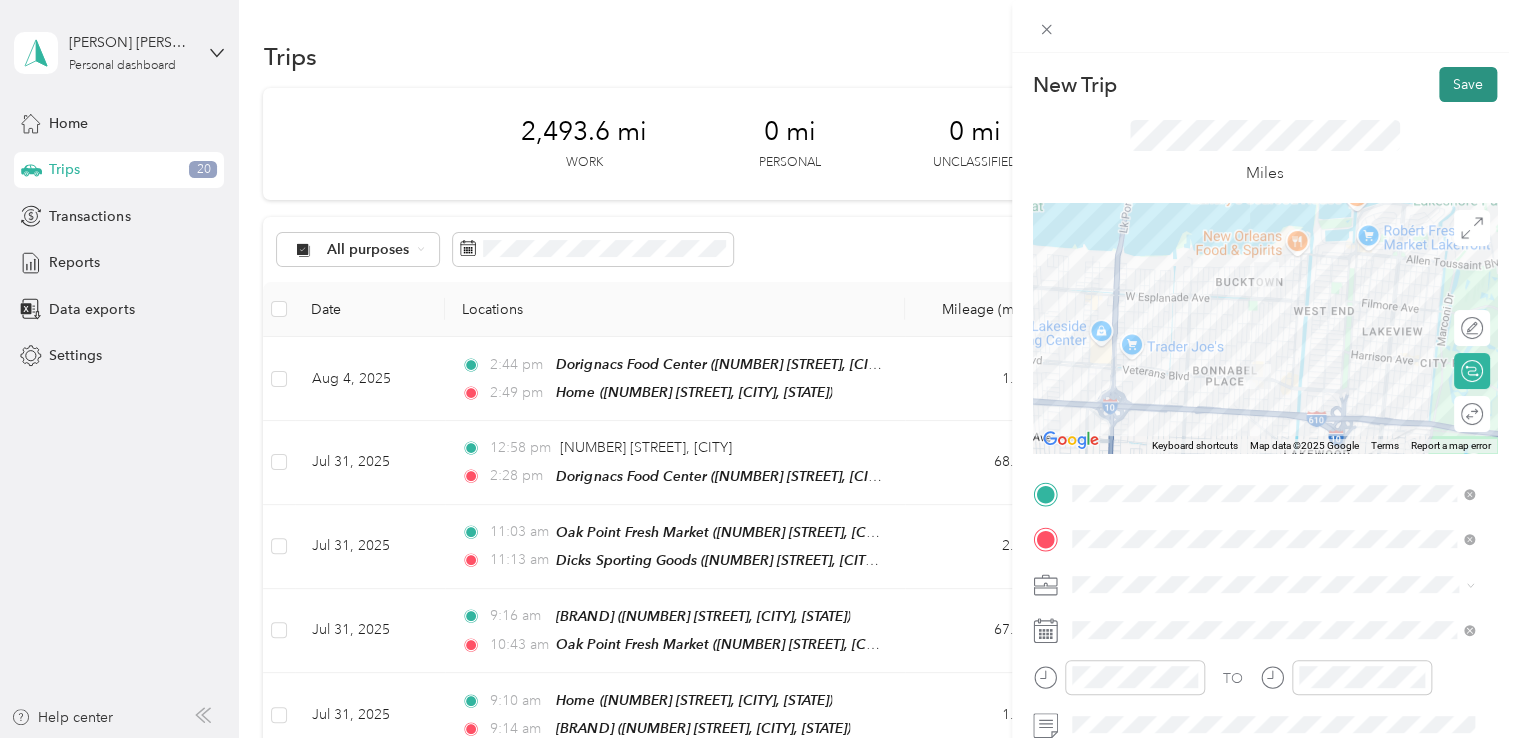 click on "Save" at bounding box center (1468, 84) 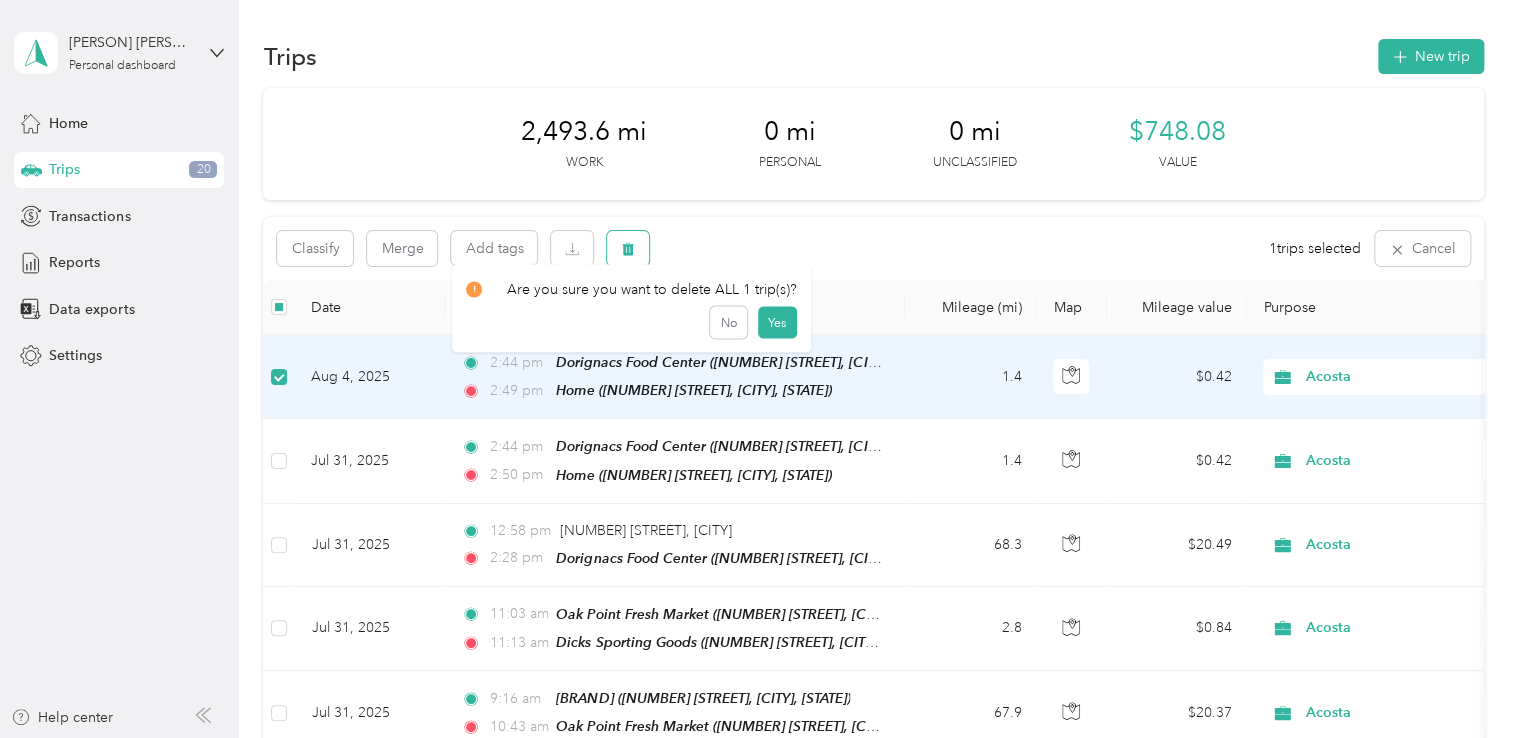 click 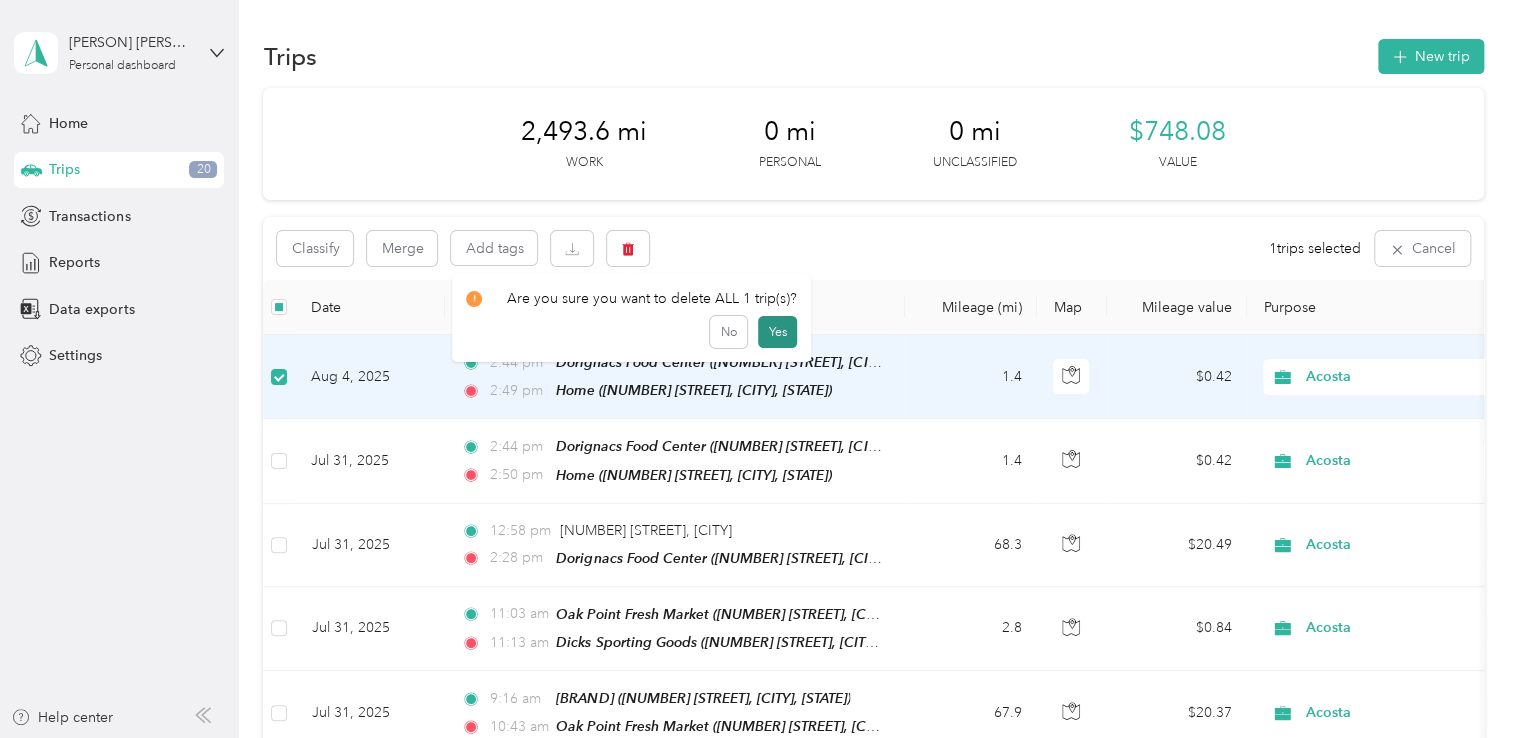 click on "Yes" at bounding box center (777, 332) 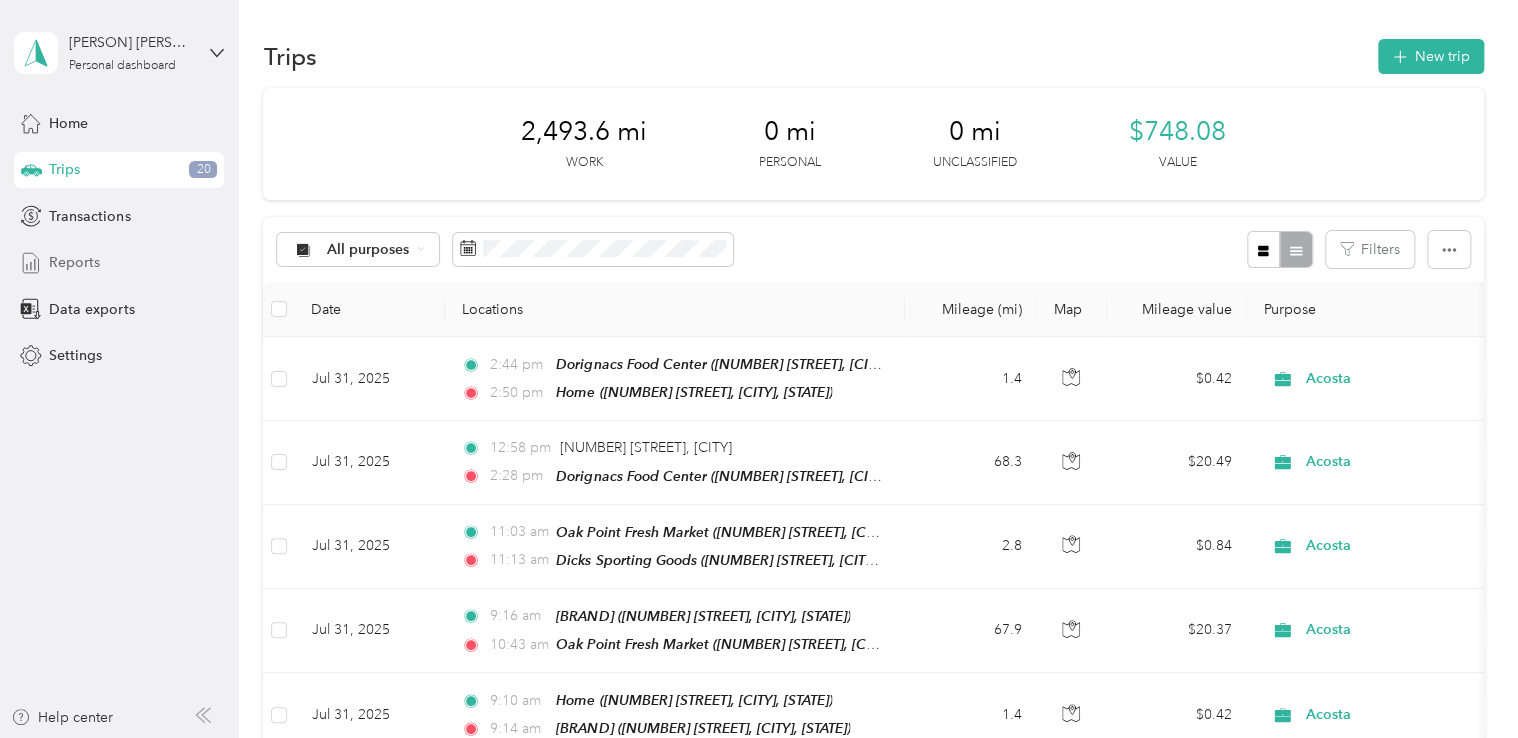 click on "Reports" at bounding box center (74, 262) 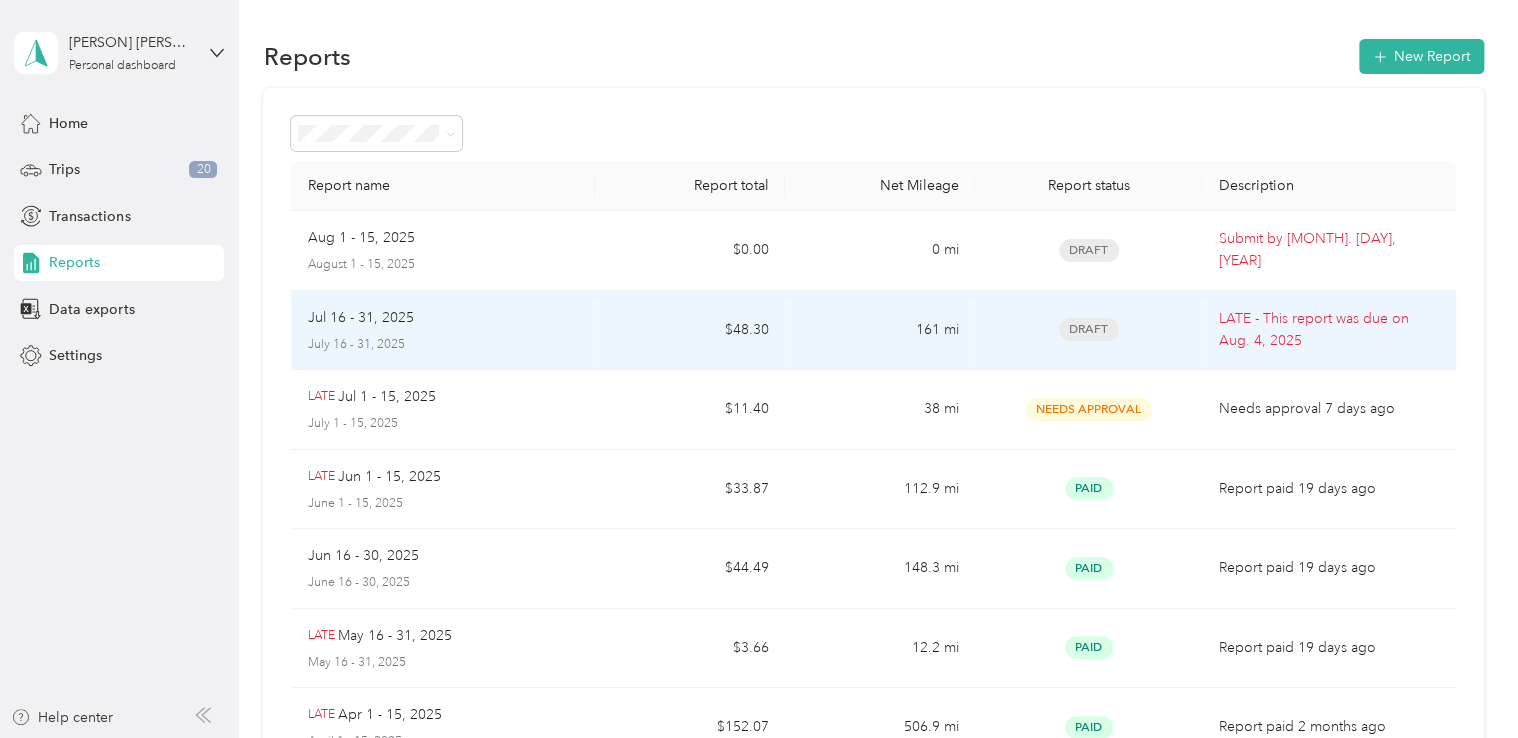 click on "$48.30" at bounding box center [690, 331] 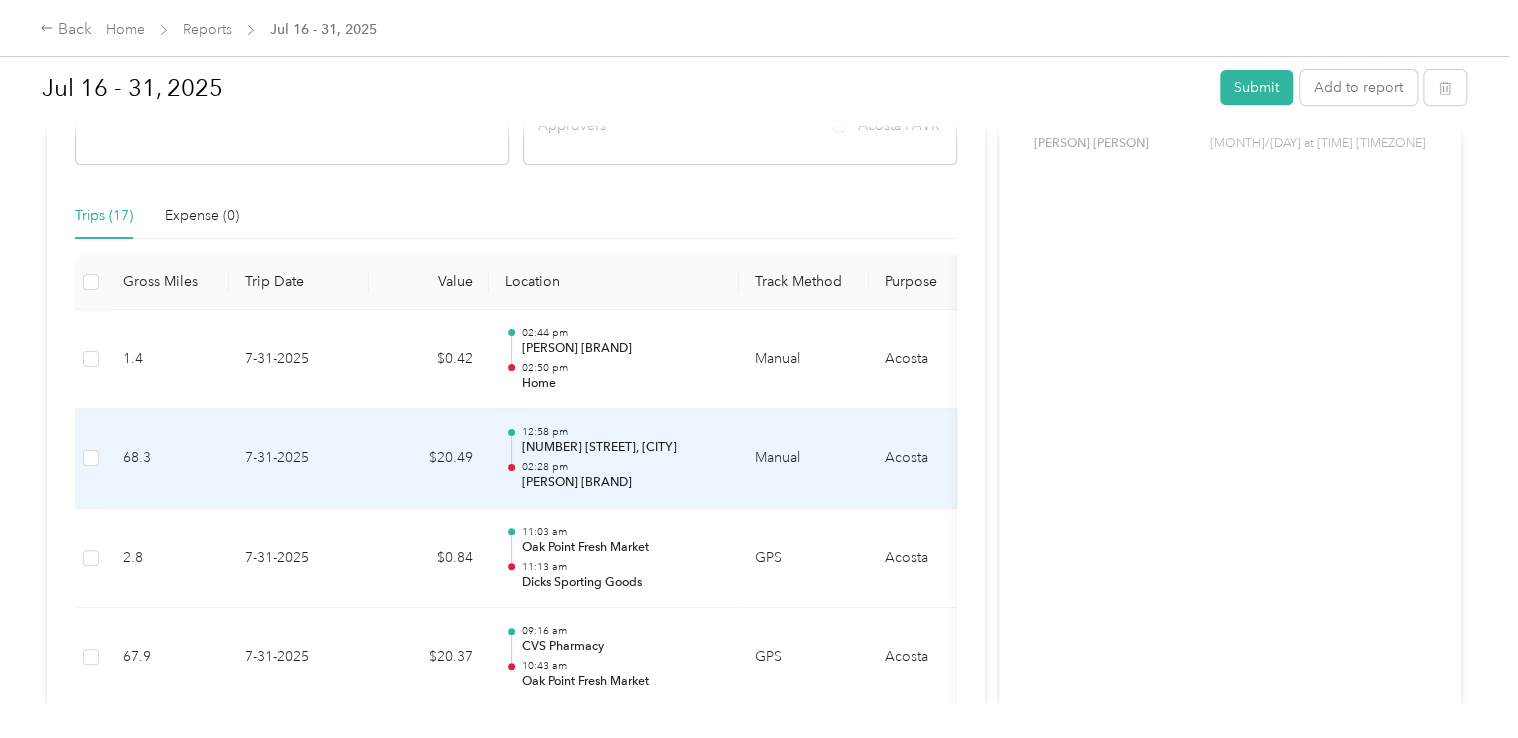 scroll, scrollTop: 400, scrollLeft: 0, axis: vertical 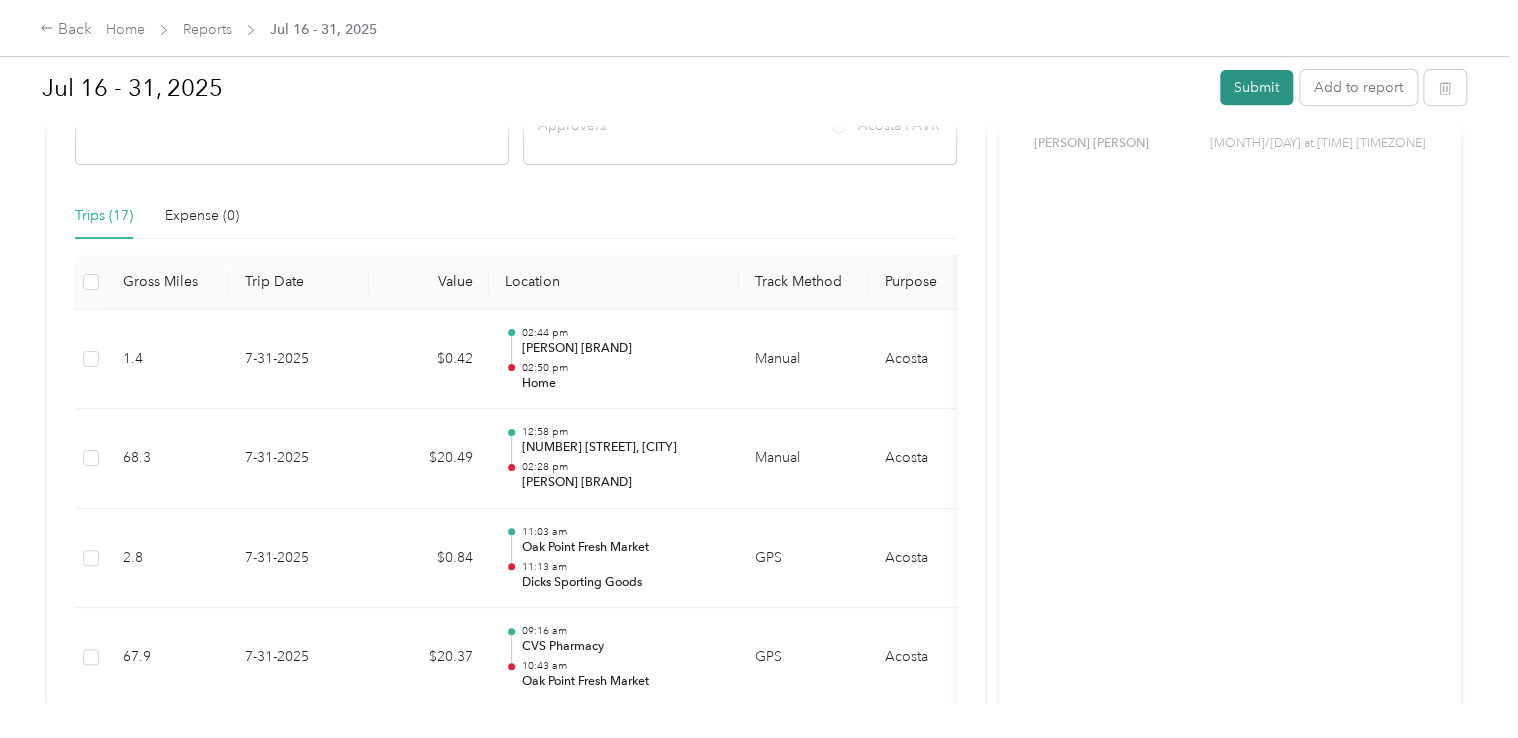 click on "Submit" at bounding box center [1256, 87] 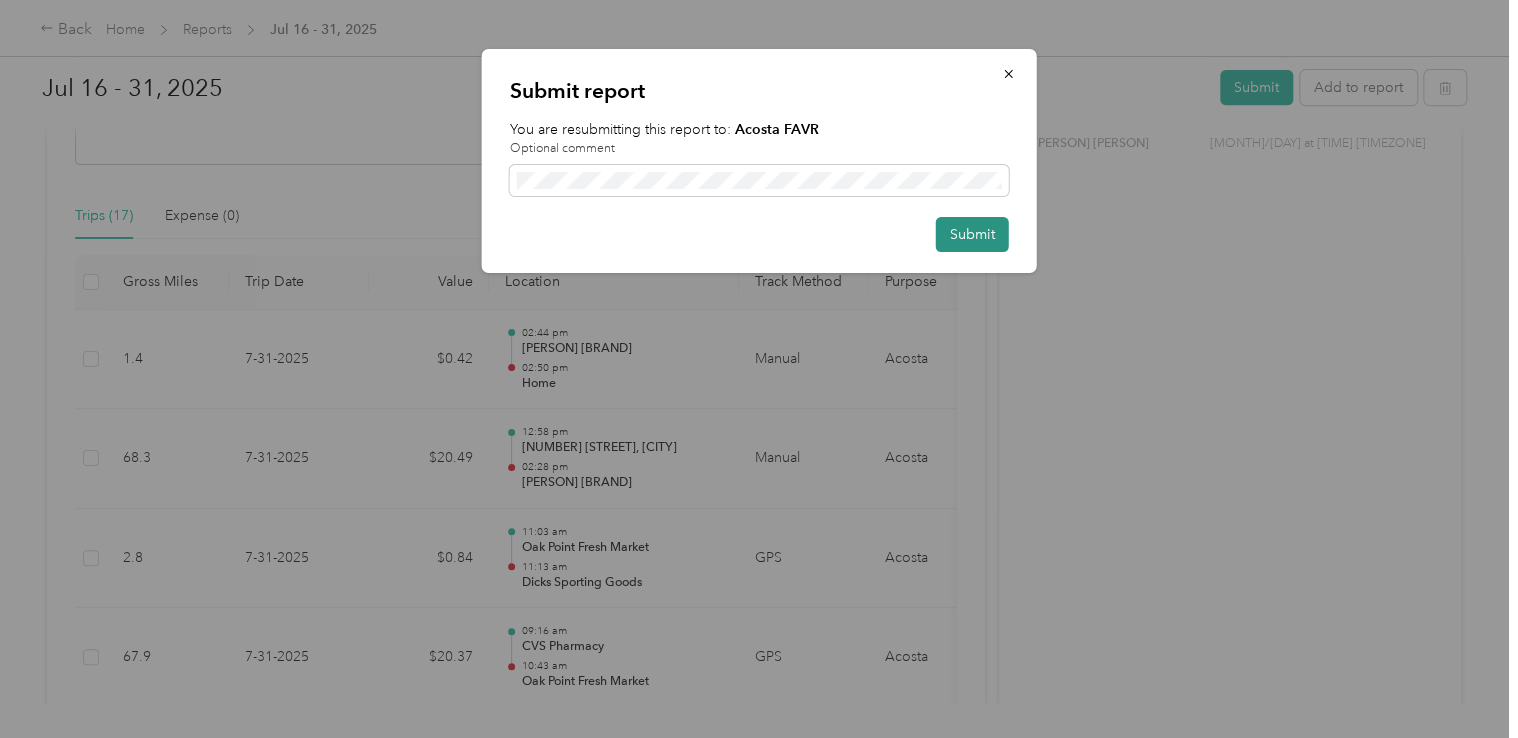 click on "Submit" at bounding box center [972, 234] 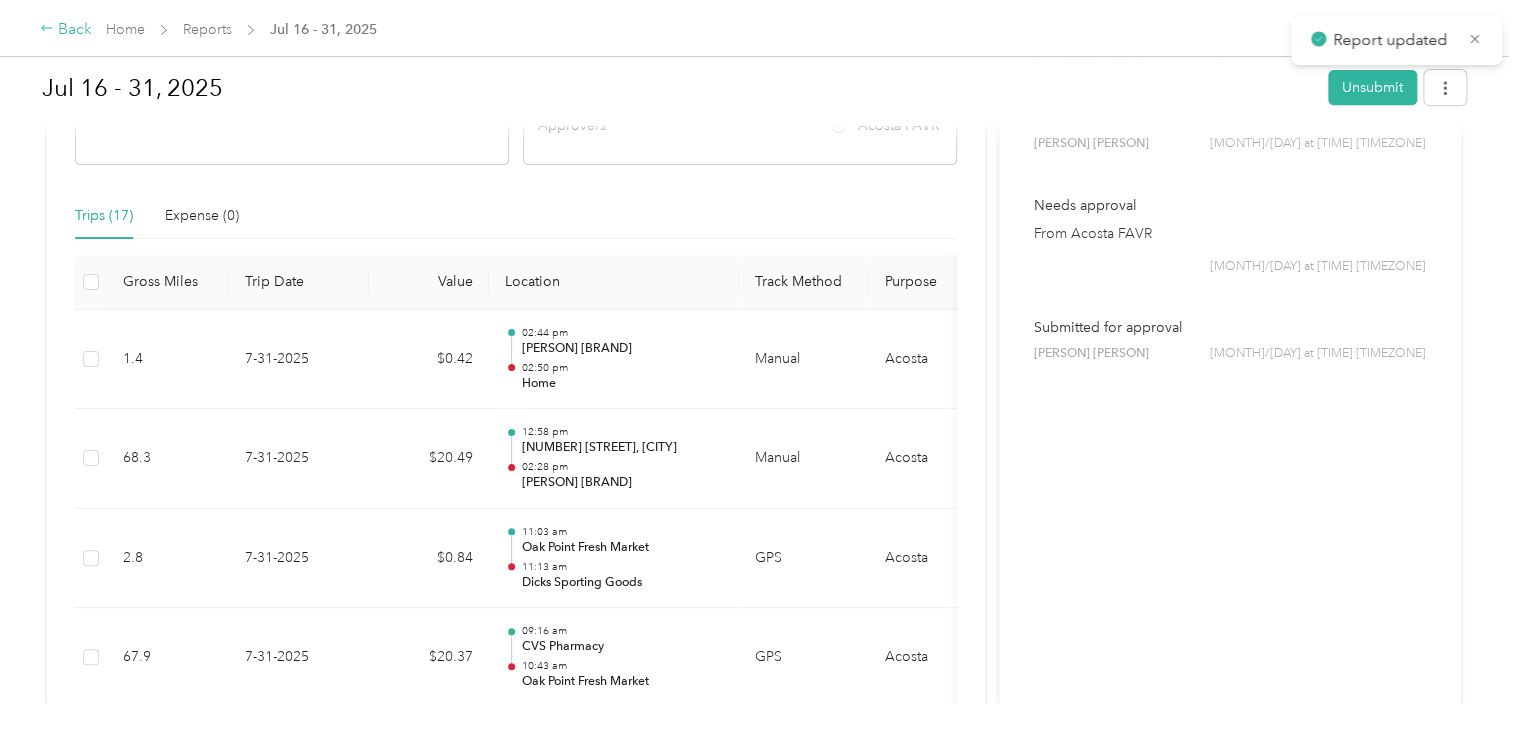 click on "Back" at bounding box center [66, 30] 